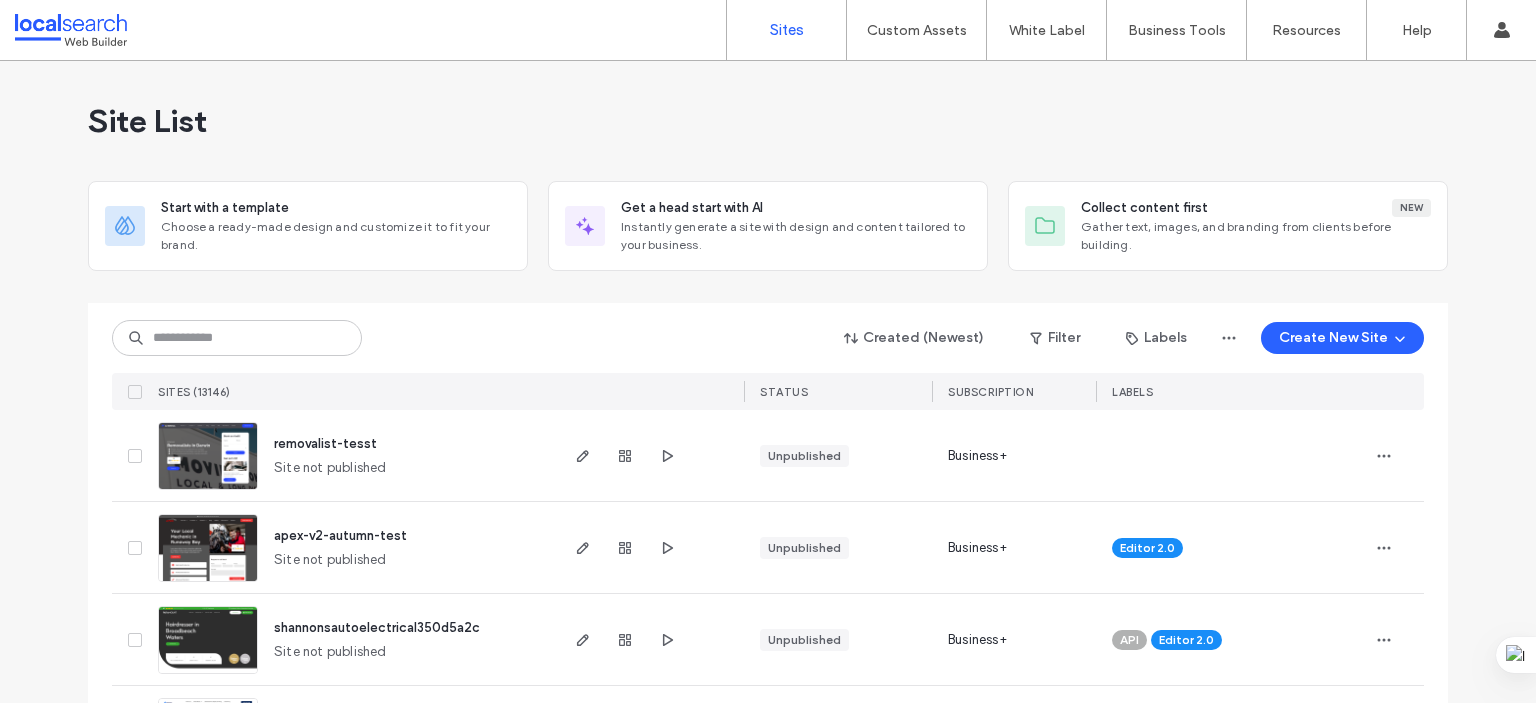 scroll, scrollTop: 0, scrollLeft: 0, axis: both 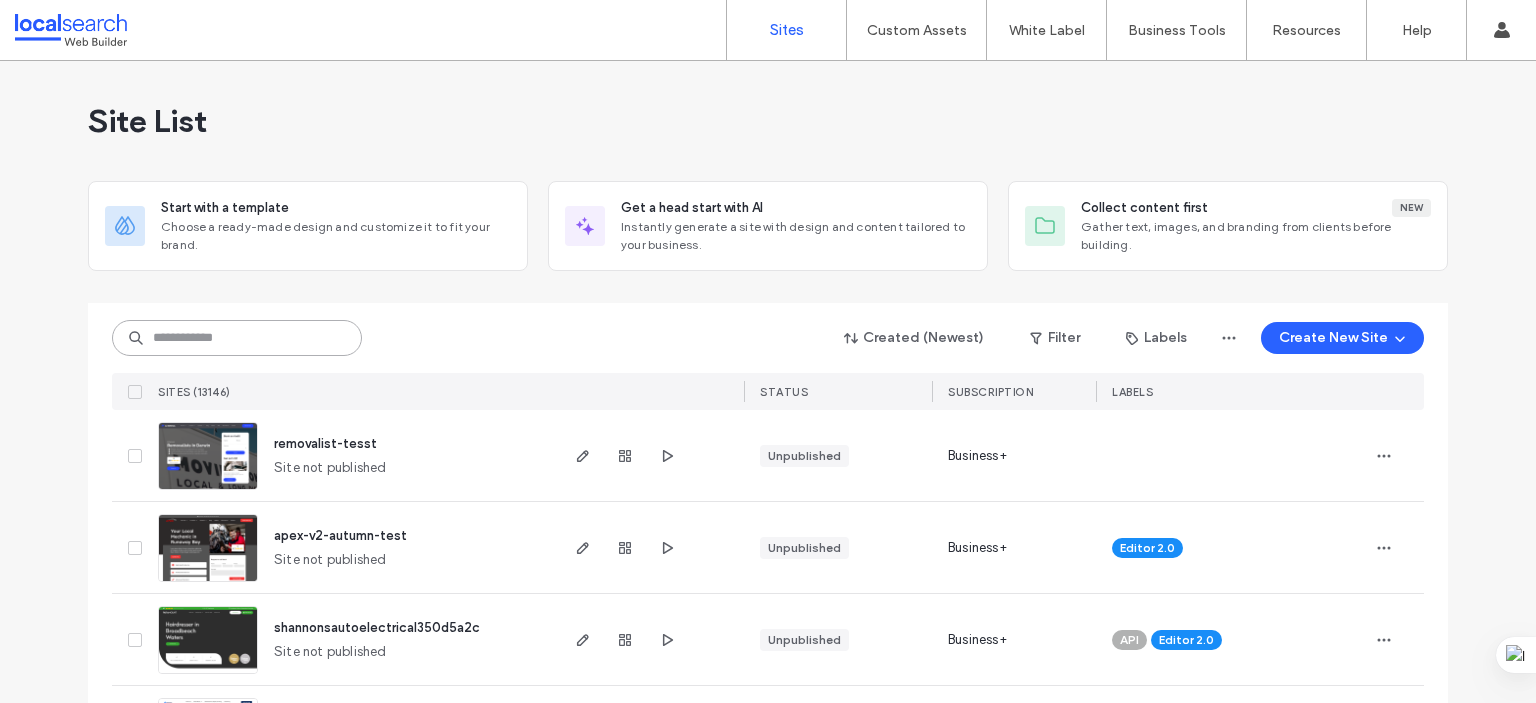 click at bounding box center (237, 338) 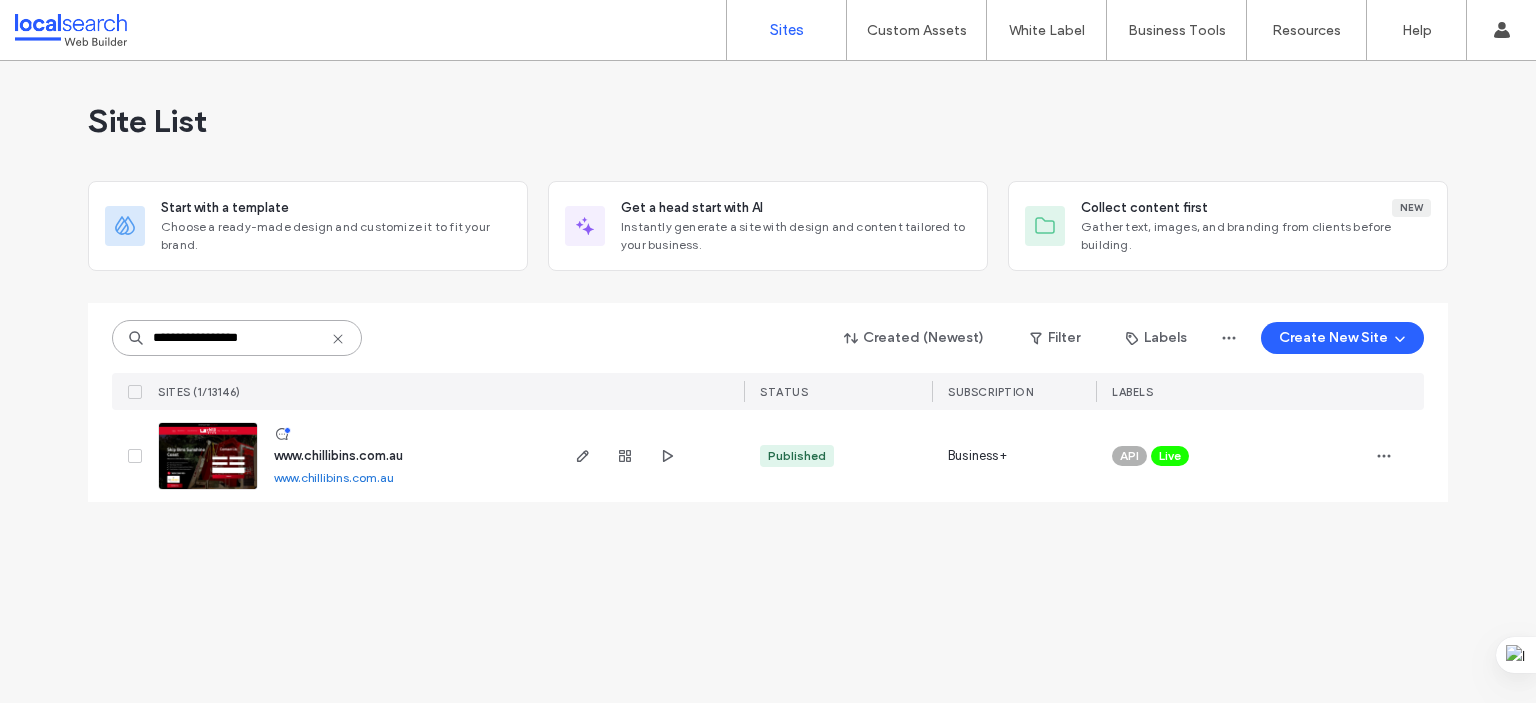 type on "**********" 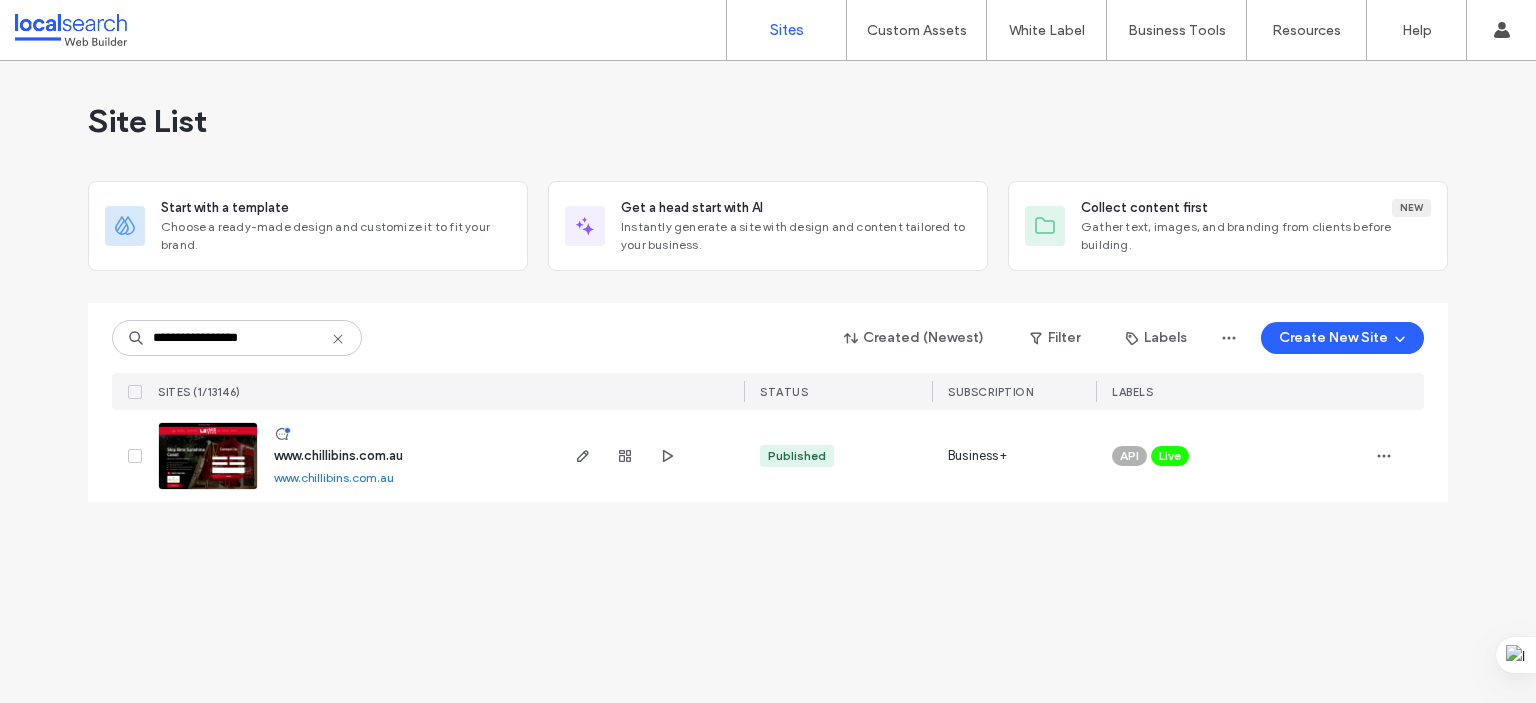 click on "www.chillibins.com.au" at bounding box center [338, 455] 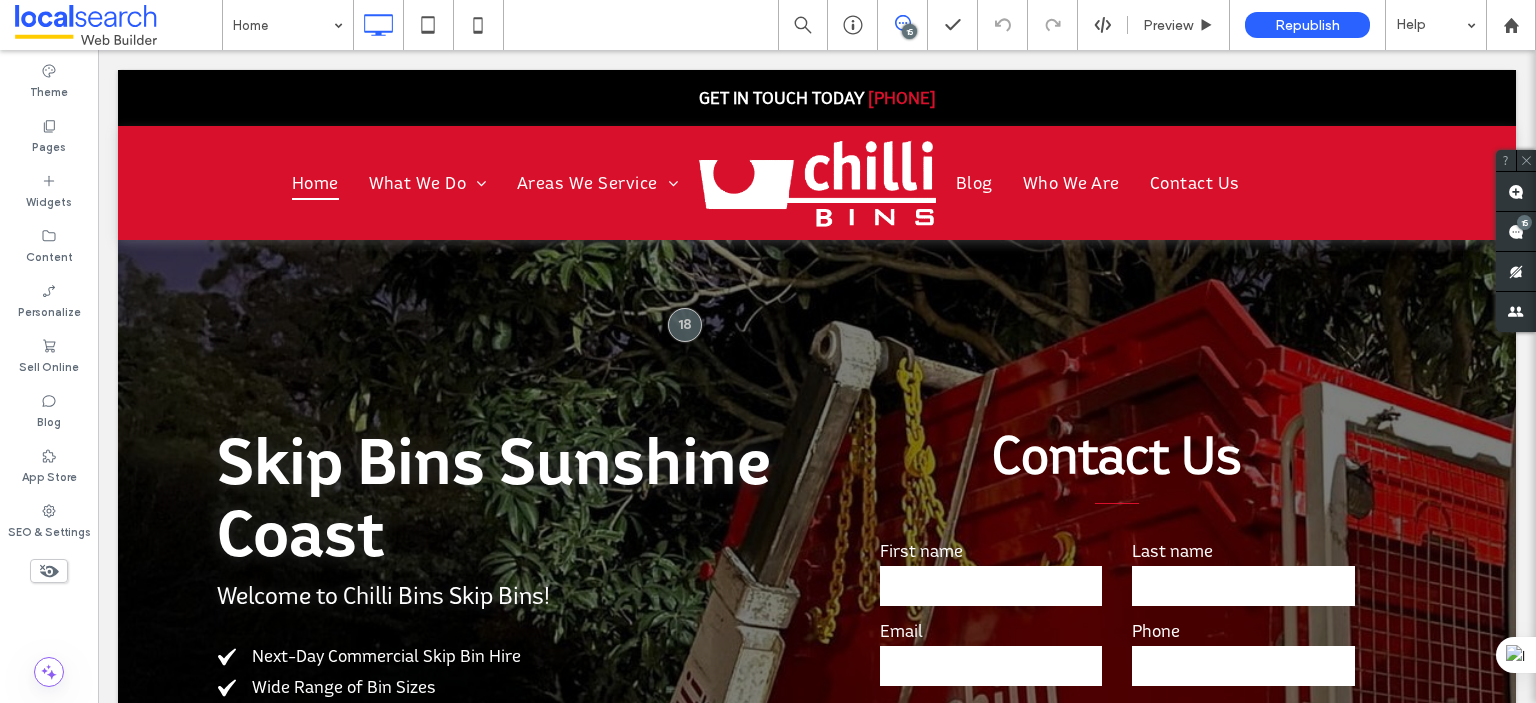 scroll, scrollTop: 0, scrollLeft: 0, axis: both 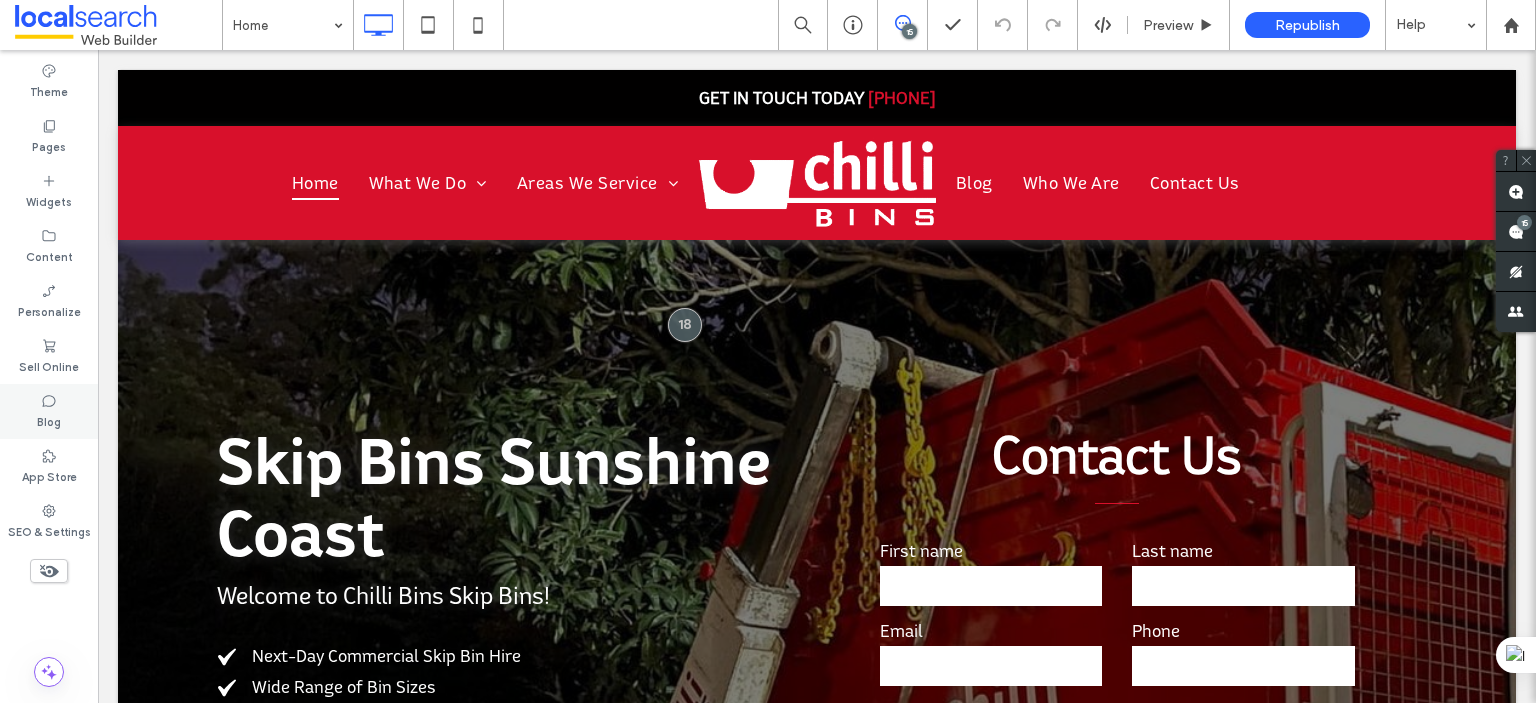 click on "Blog" at bounding box center [49, 420] 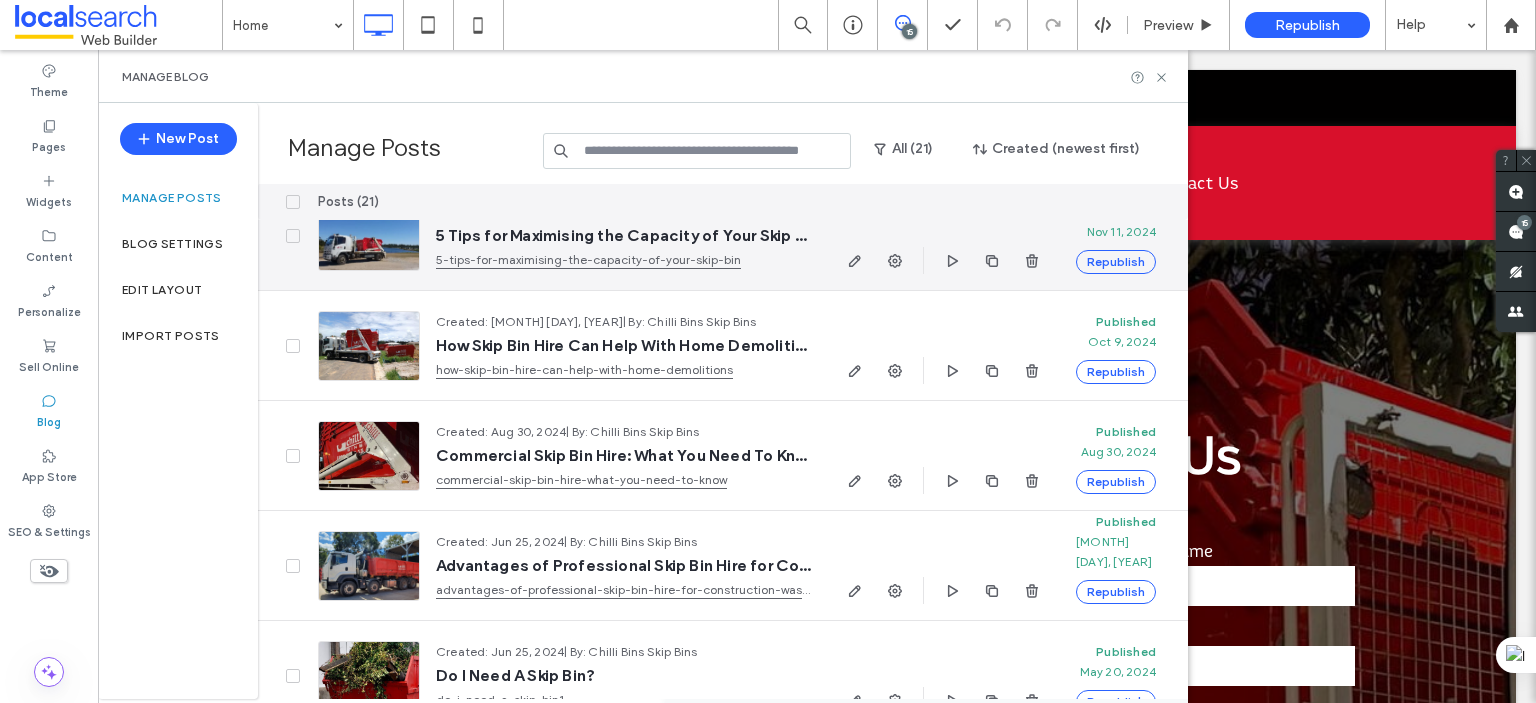 scroll, scrollTop: 0, scrollLeft: 0, axis: both 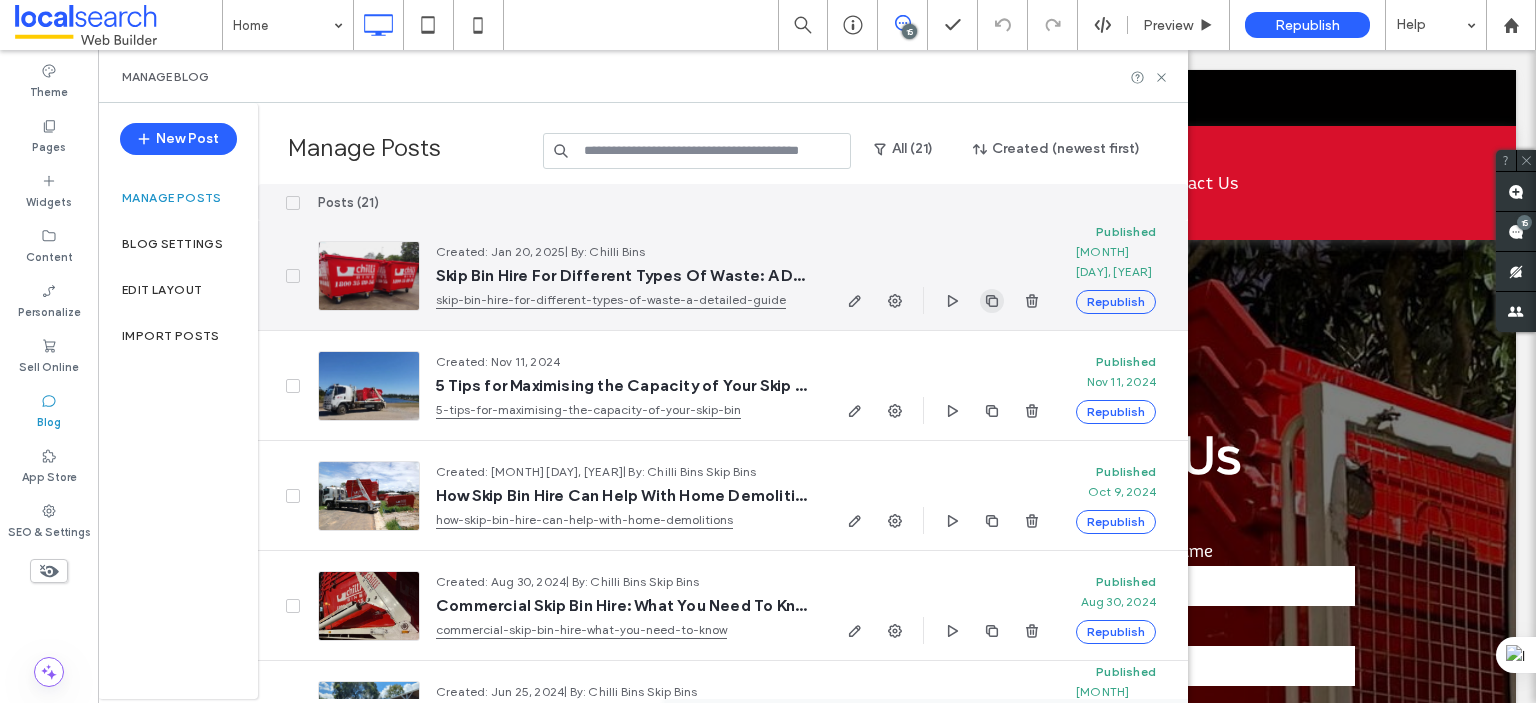 click 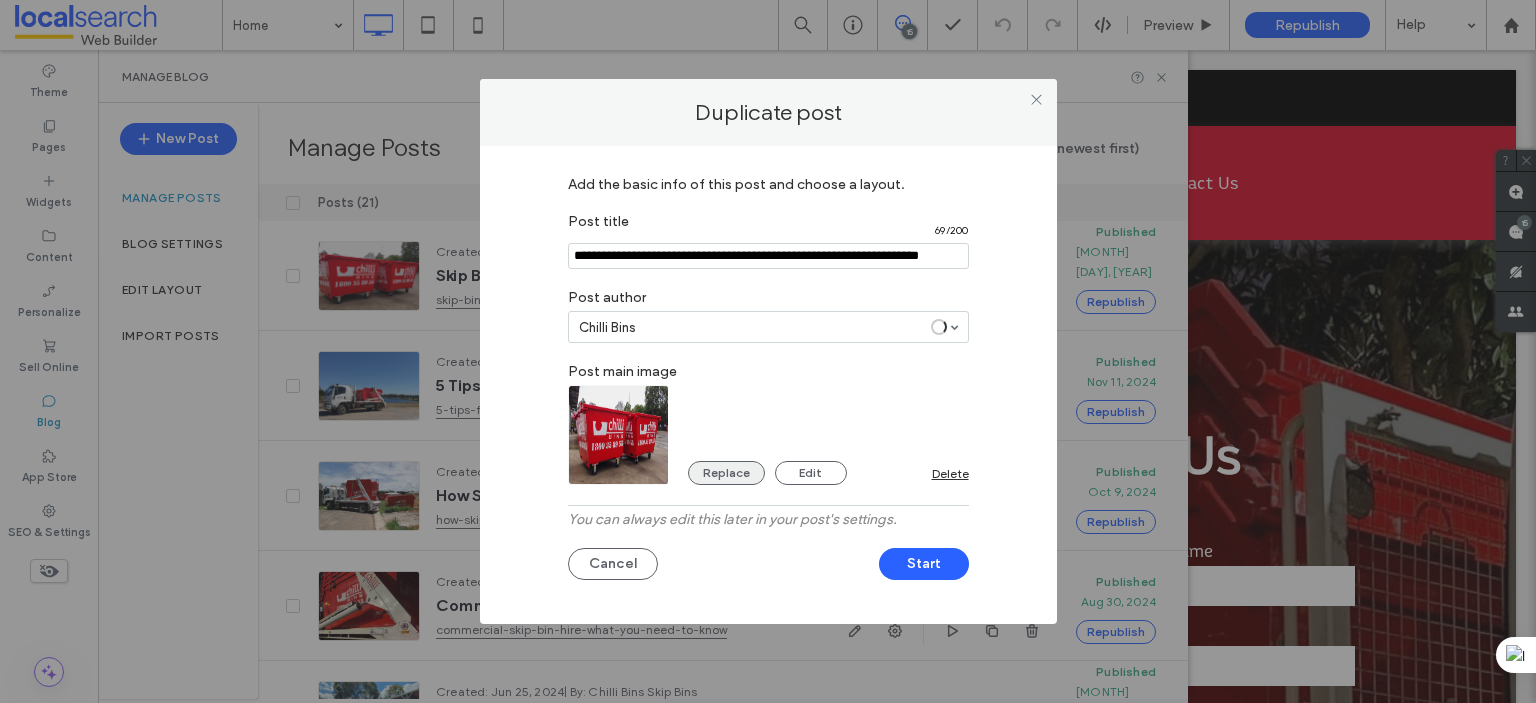 click on "Replace" at bounding box center (726, 473) 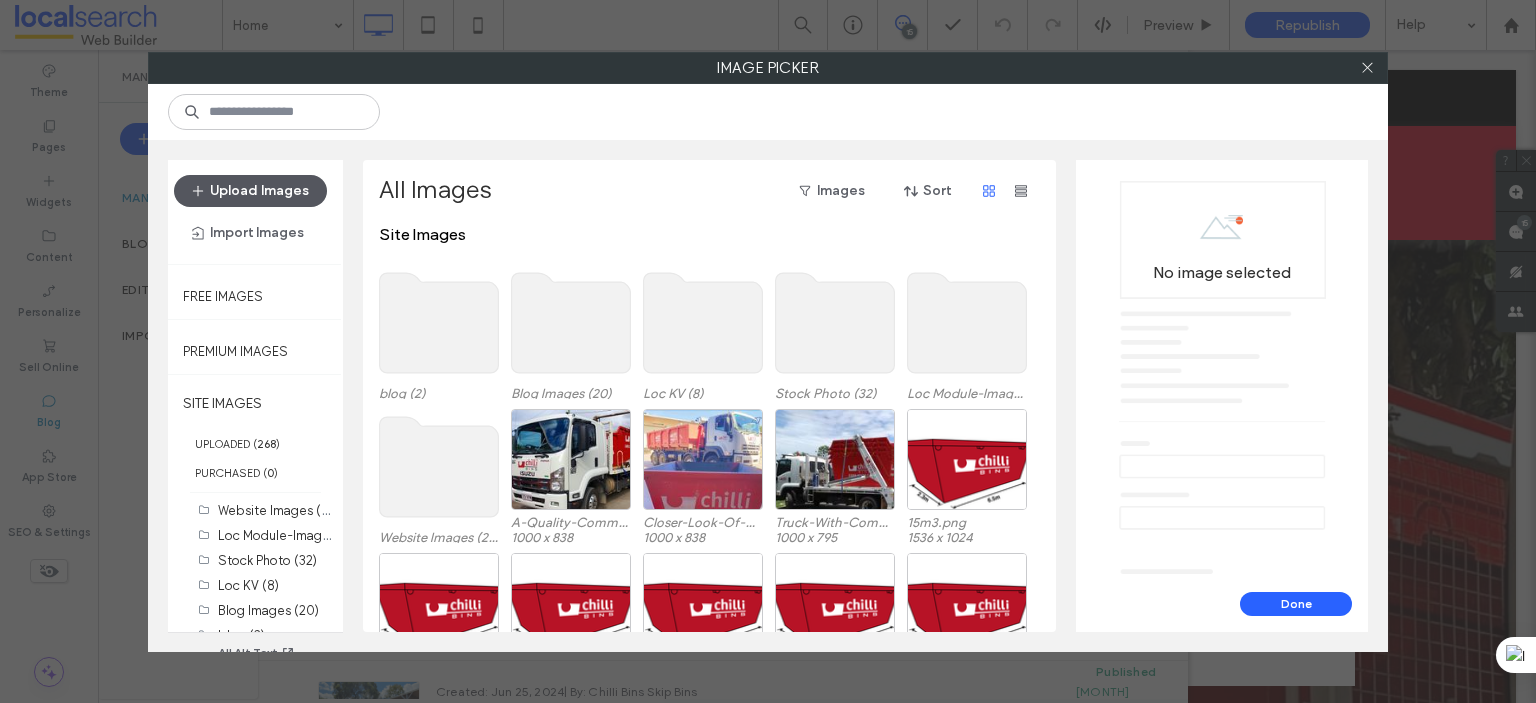 click on "Upload Images" at bounding box center (250, 191) 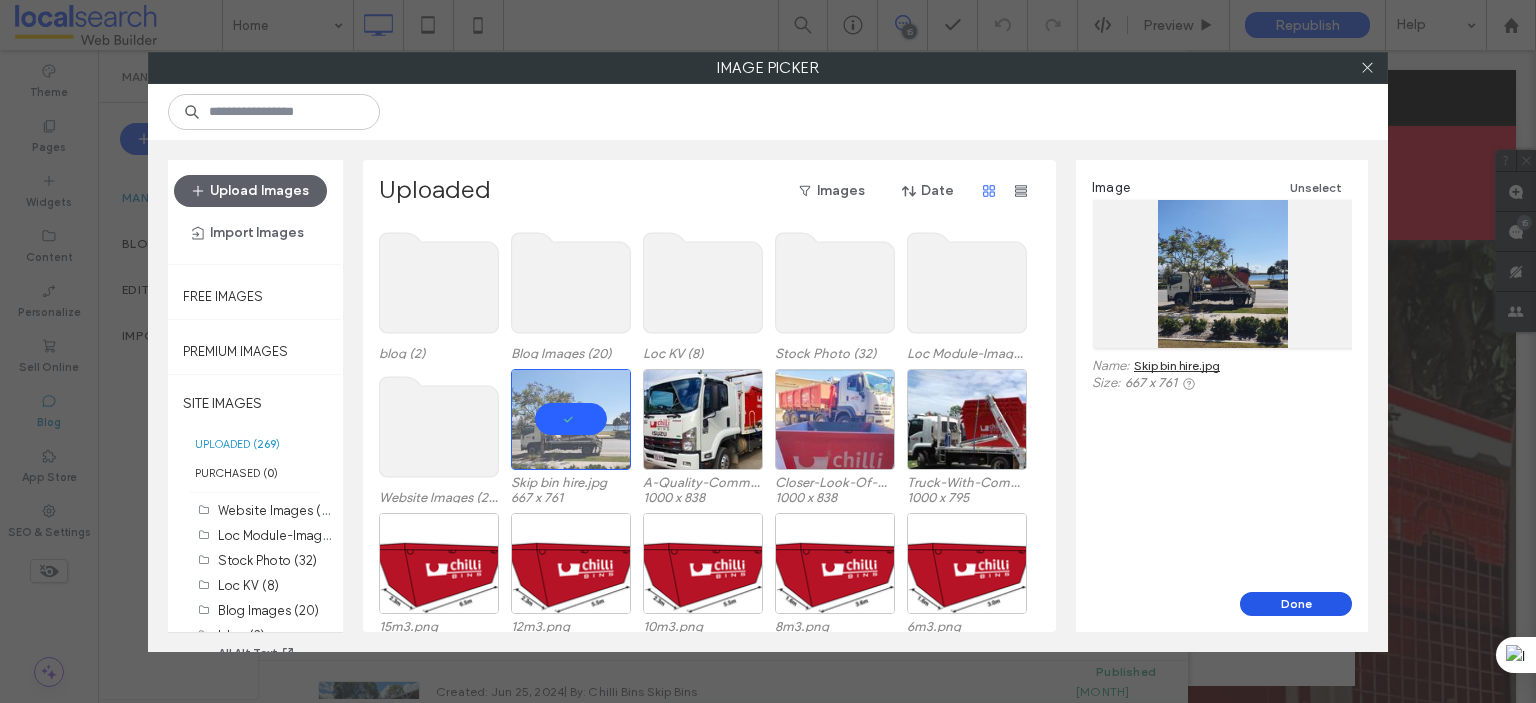 click on "Done" at bounding box center (1296, 604) 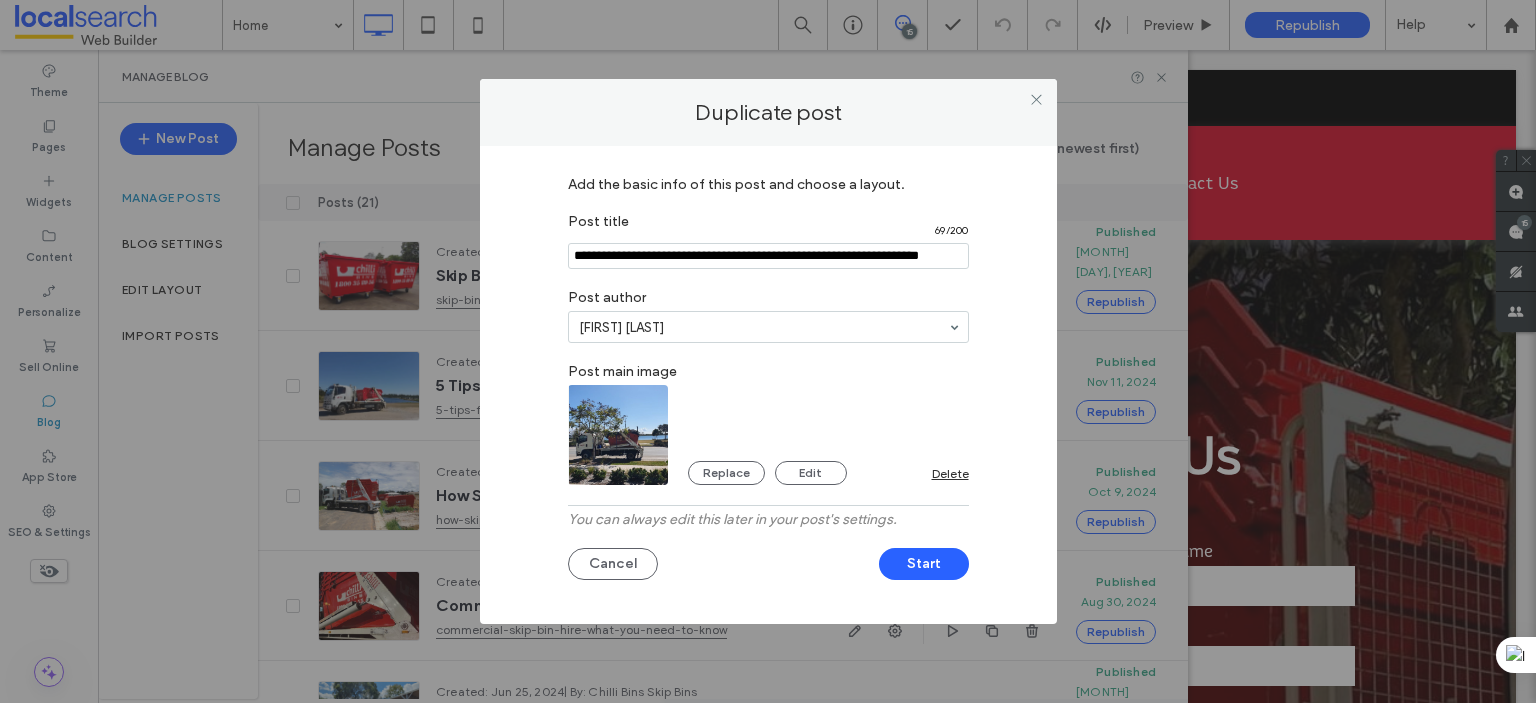 click at bounding box center [768, 256] 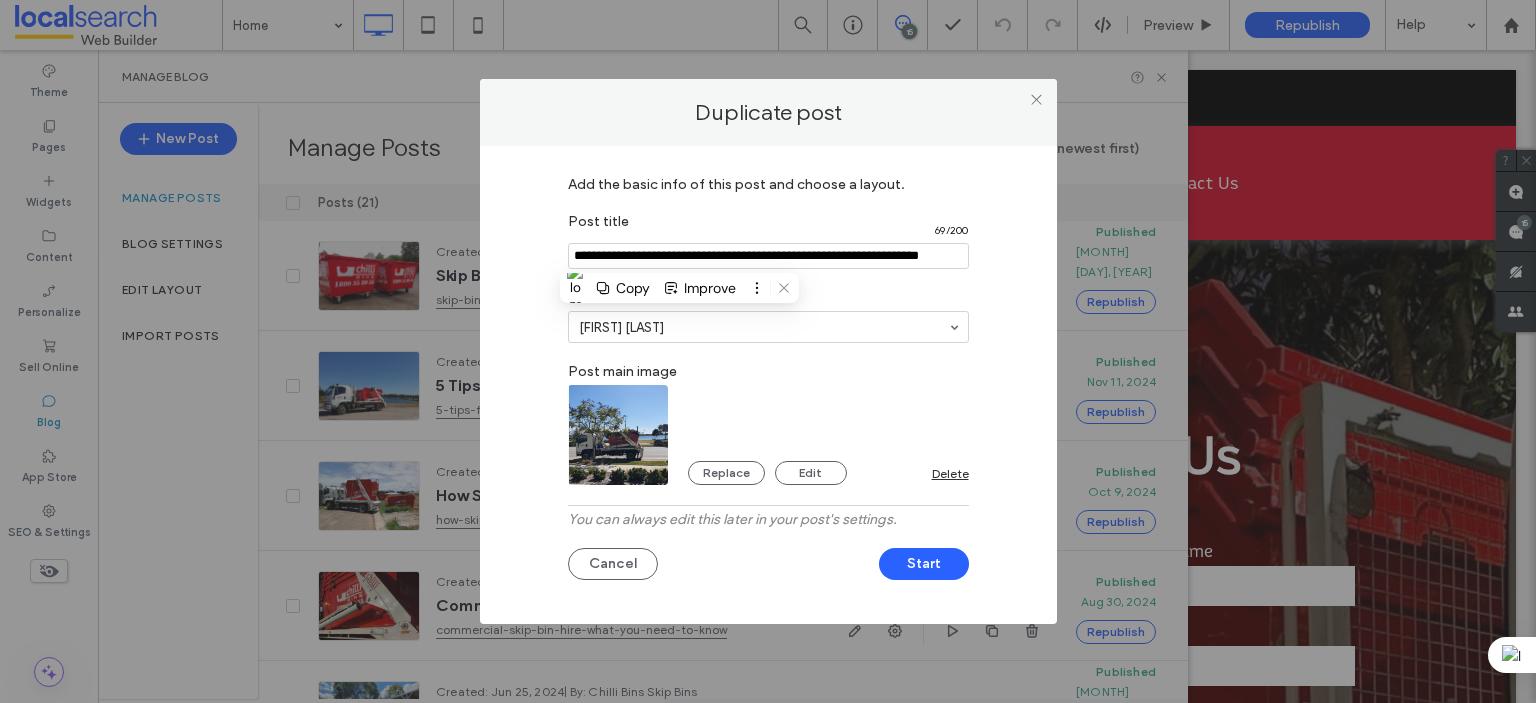 paste on "**********" 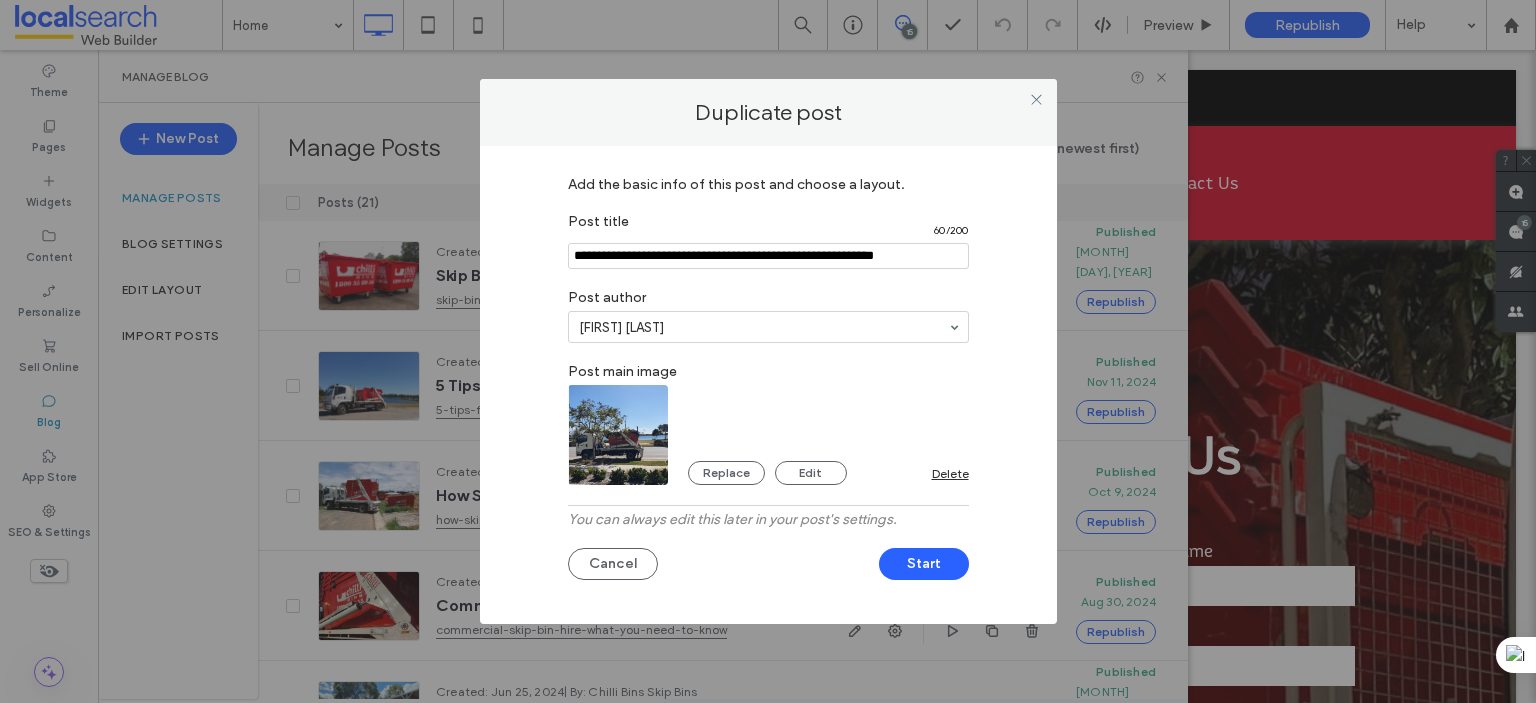 type on "**********" 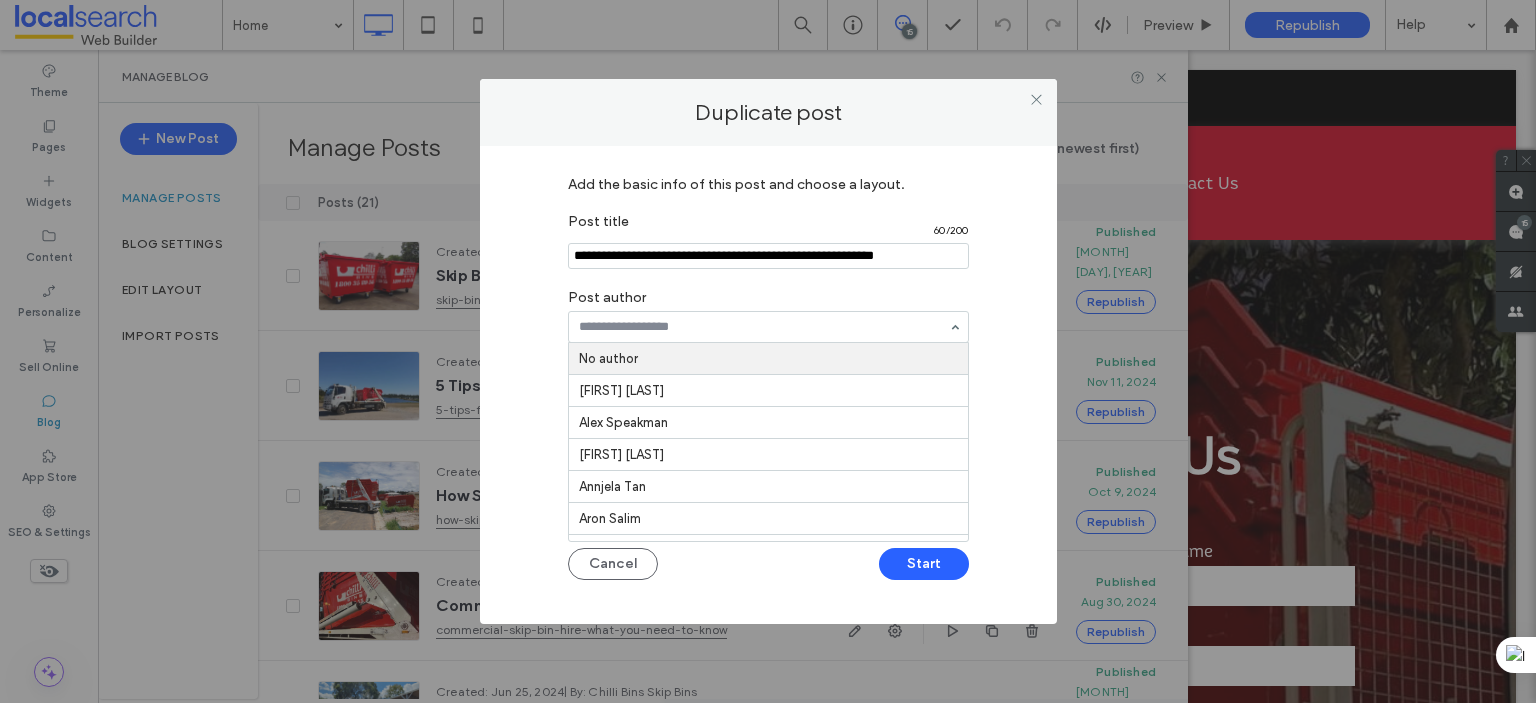 paste on "**********" 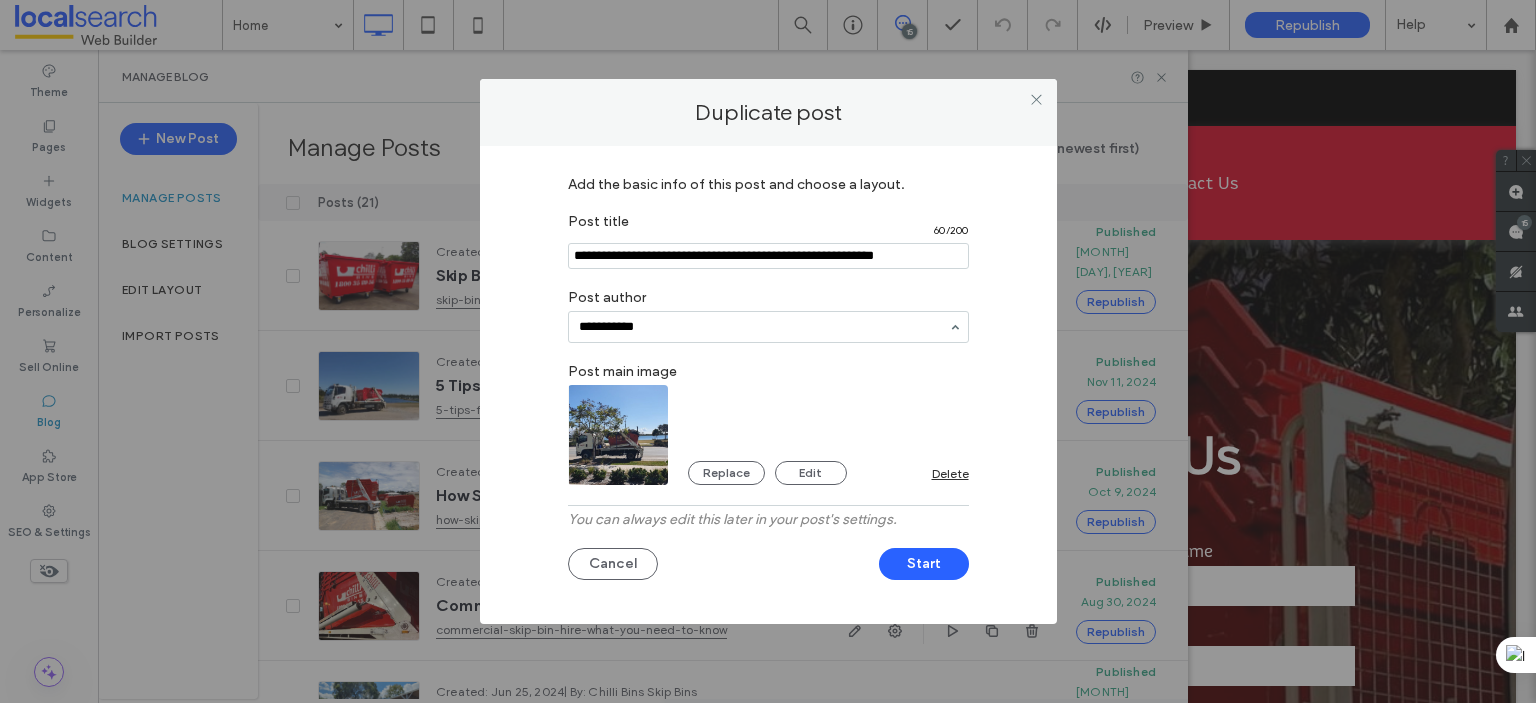 type on "**********" 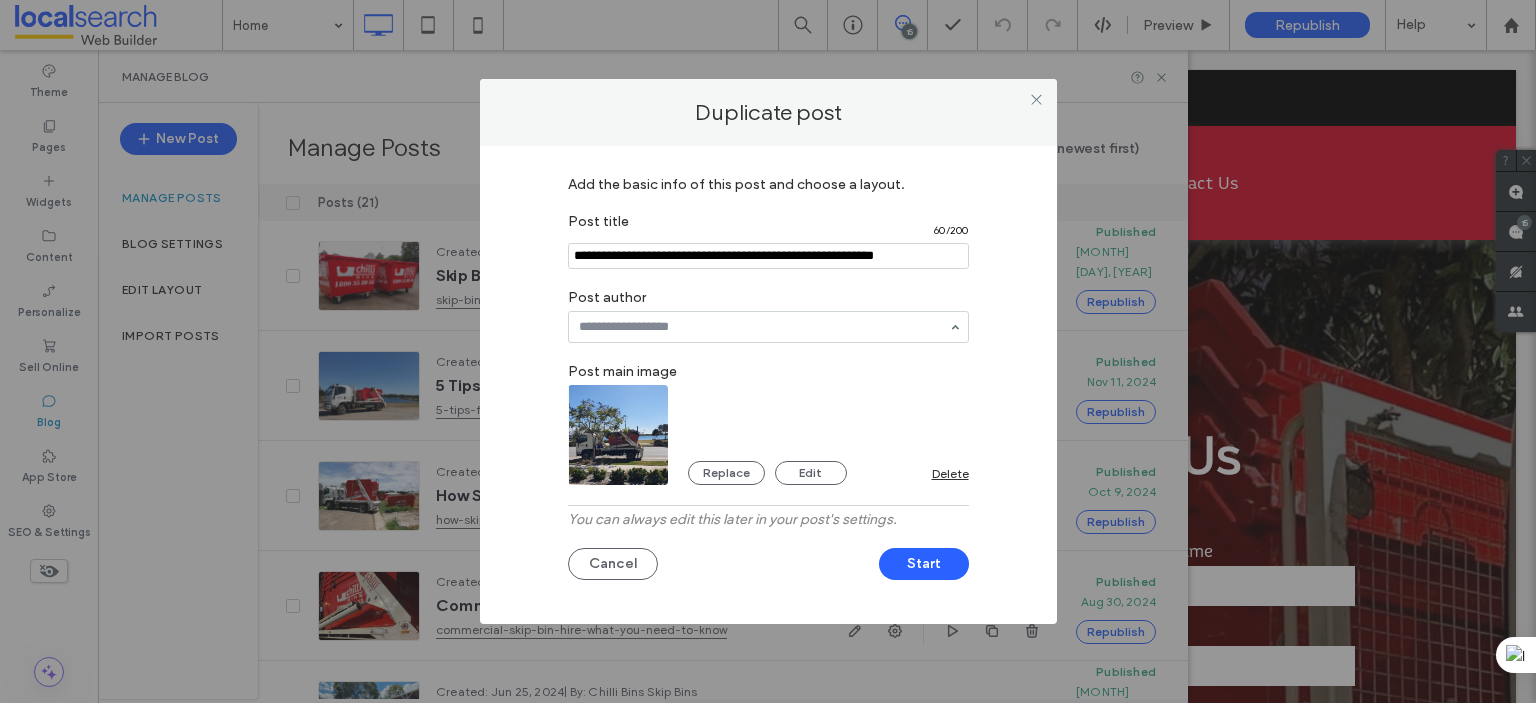 click on "Add the basic info of this post and choose a layout. Post title 60 / 200 Post author Post main image Replace Edit Delete You can always edit this later in your post's settings. Cancel Start" at bounding box center [768, 380] 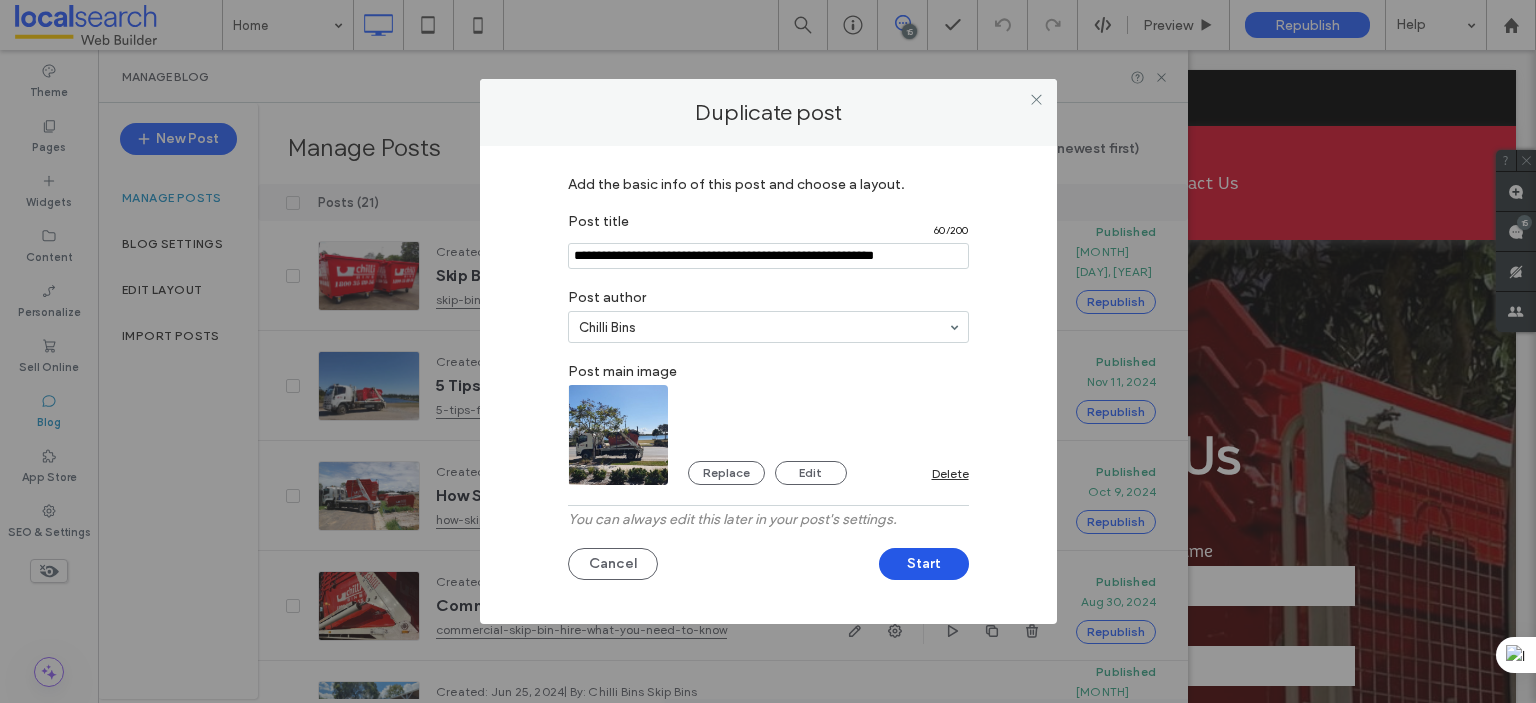 click on "Start" at bounding box center [924, 564] 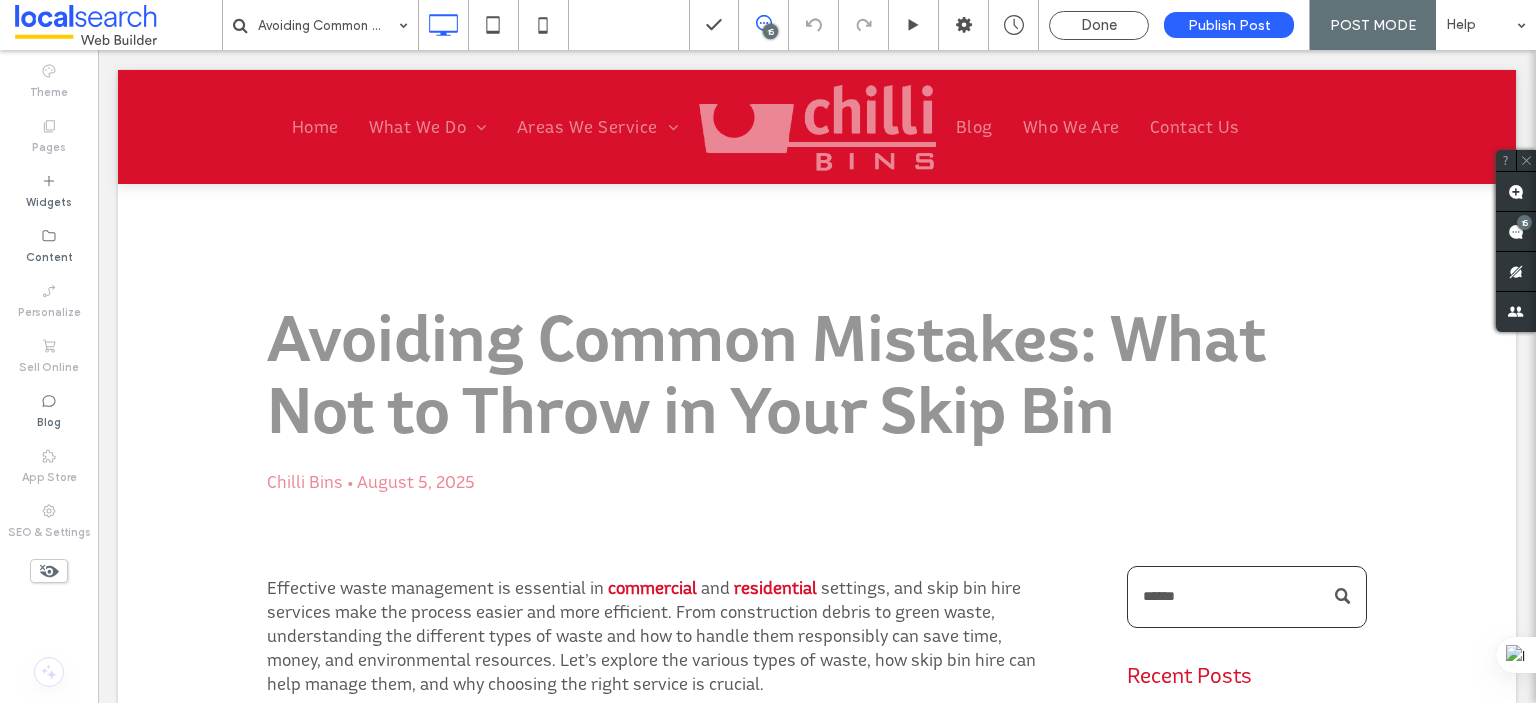 scroll, scrollTop: 200, scrollLeft: 0, axis: vertical 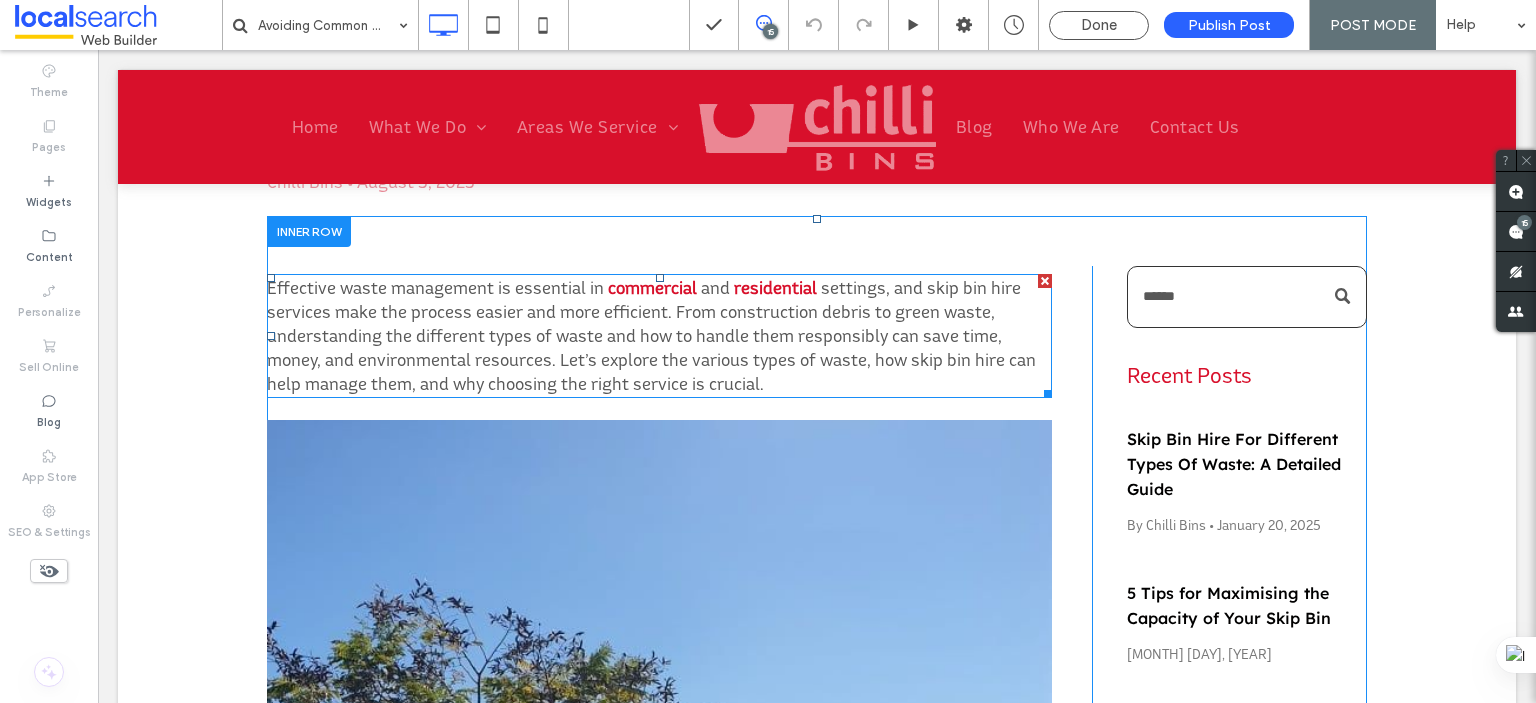 click on "settings, and skip bin hire services make the process easier and more efficient. From construction debris to green waste, understanding the different types of waste and how to handle them responsibly can save time, money, and environmental resources. Let’s explore the various types of waste, how skip bin hire can help manage them, and why choosing the right service is crucial." at bounding box center (651, 335) 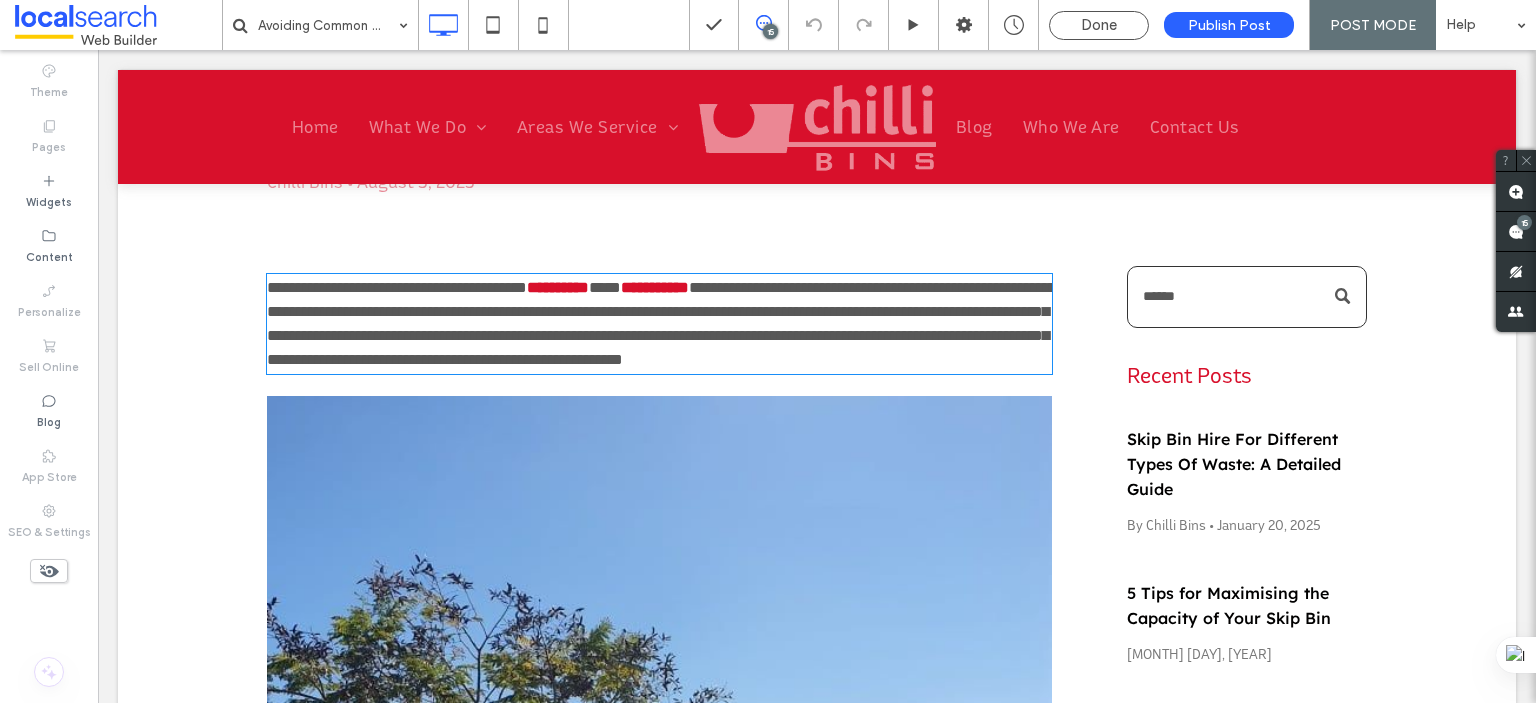 type on "**********" 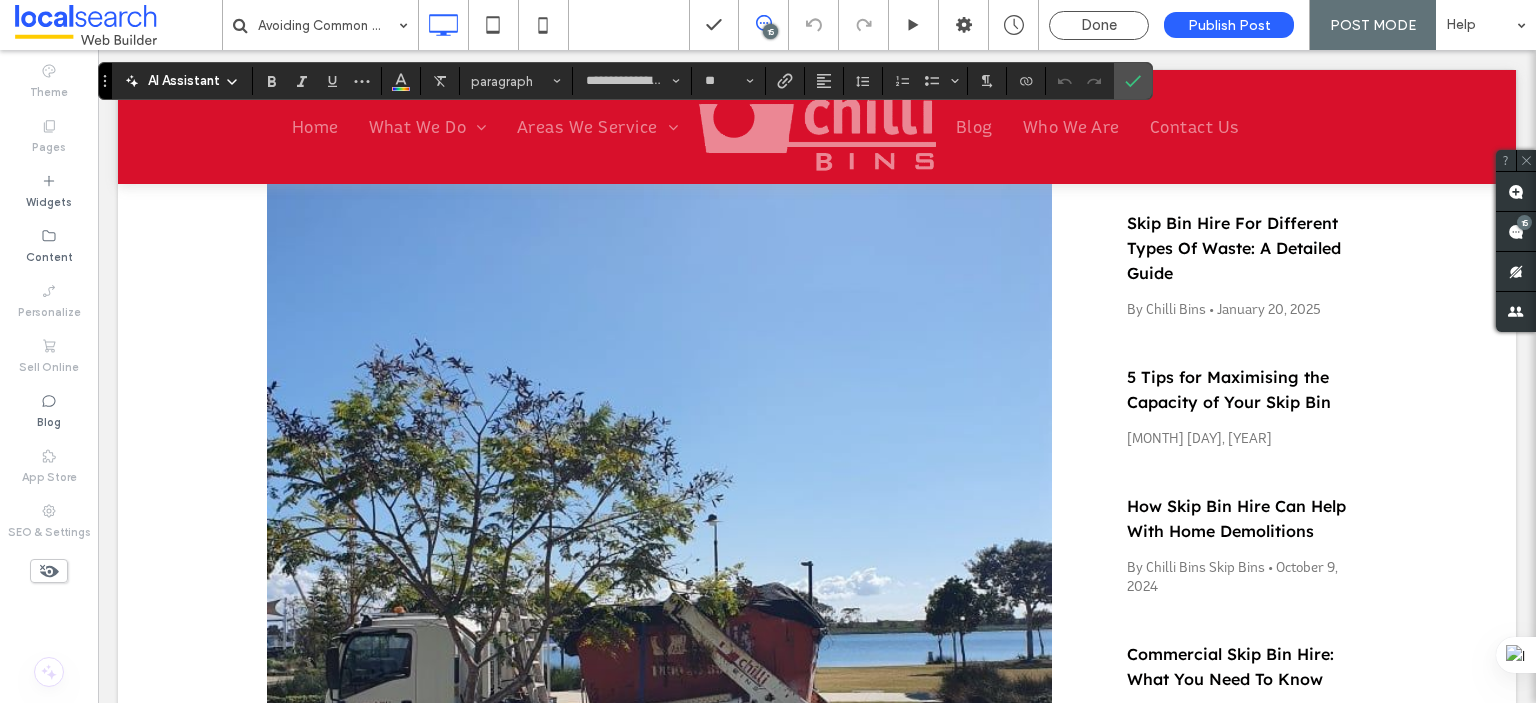 scroll, scrollTop: 400, scrollLeft: 0, axis: vertical 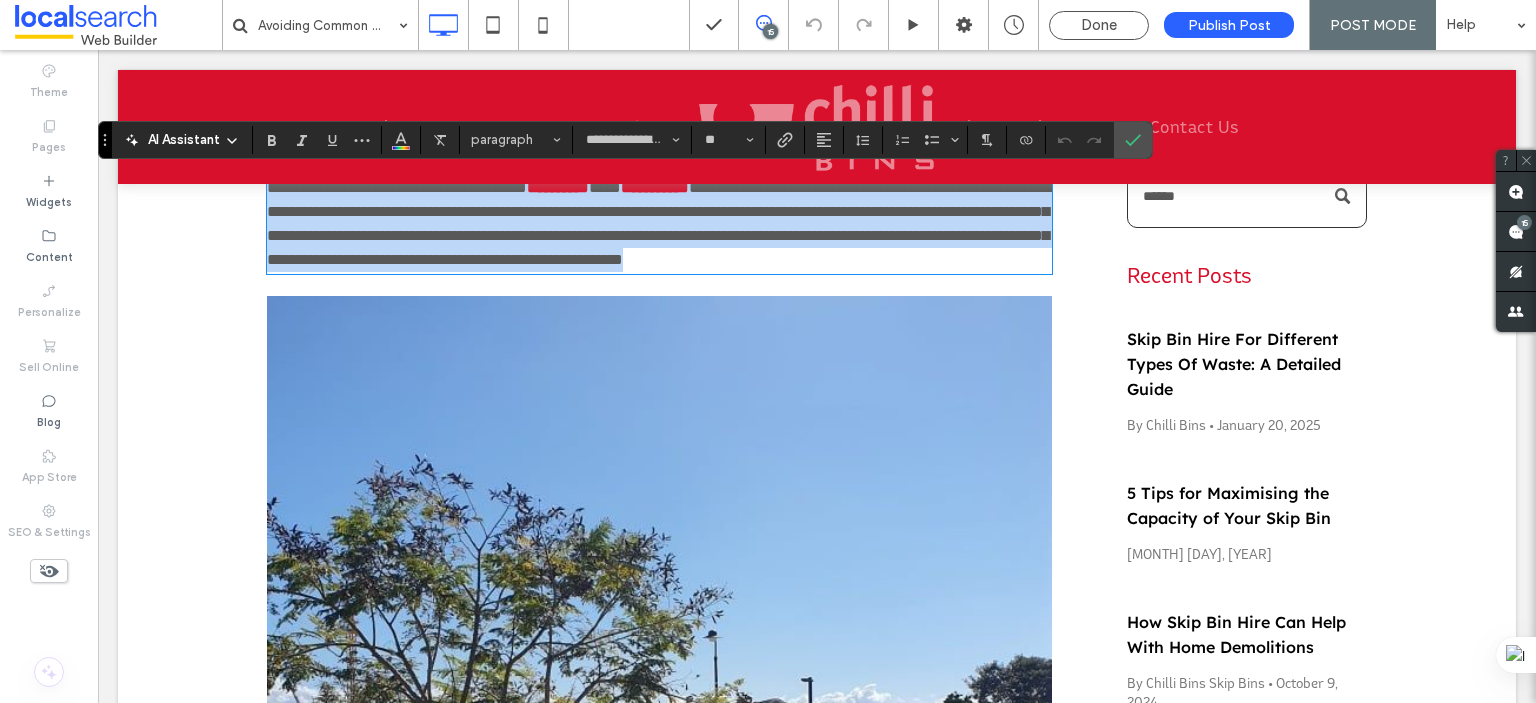 click on "**********" at bounding box center (661, 223) 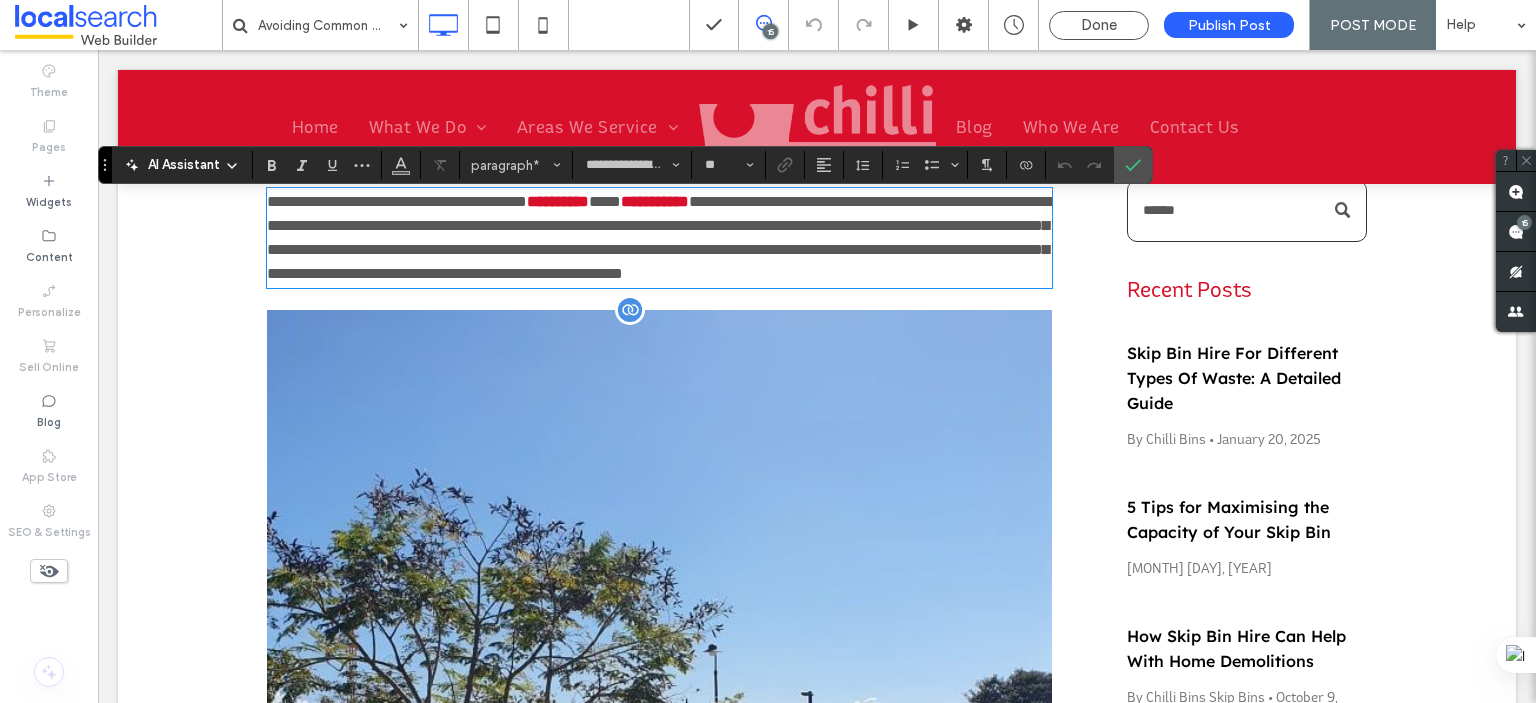 scroll, scrollTop: 200, scrollLeft: 0, axis: vertical 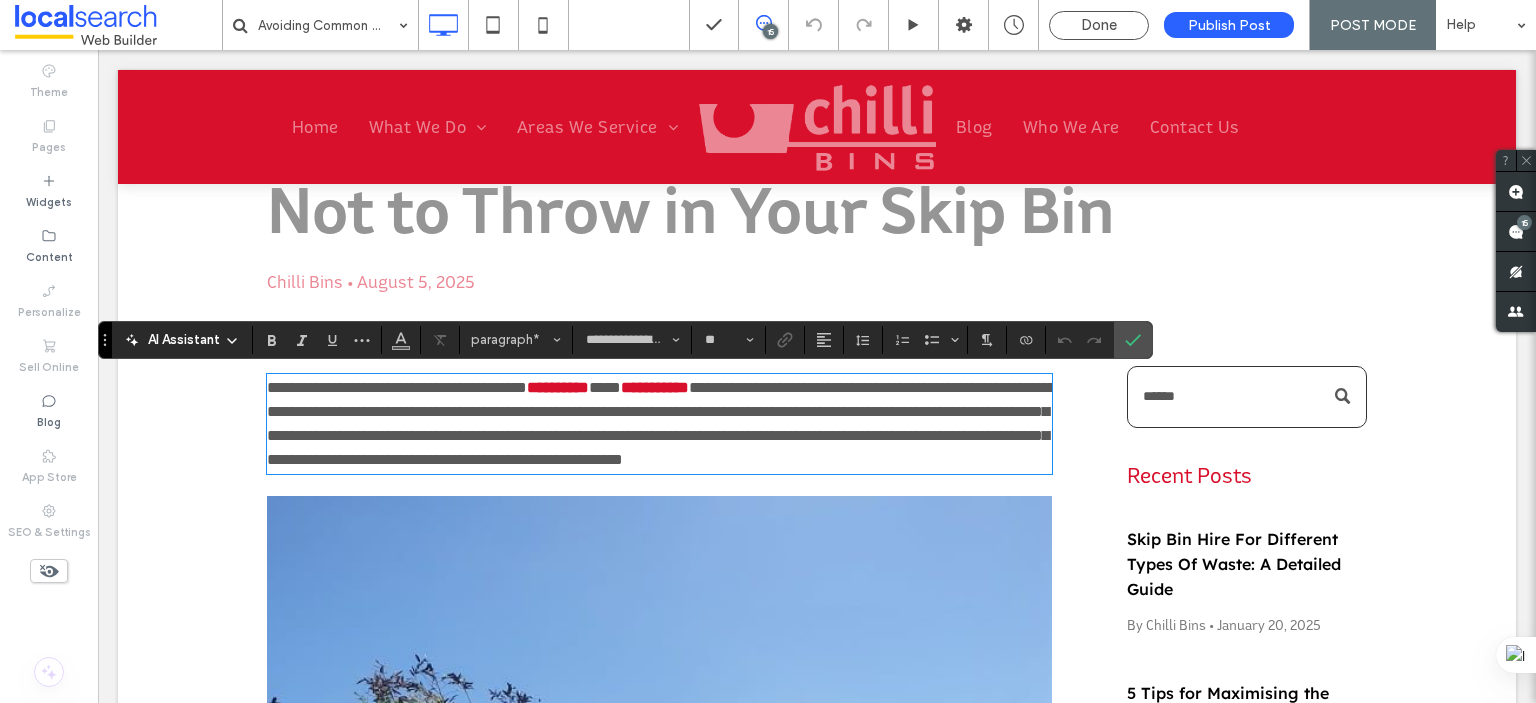 click on "**********" at bounding box center [661, 423] 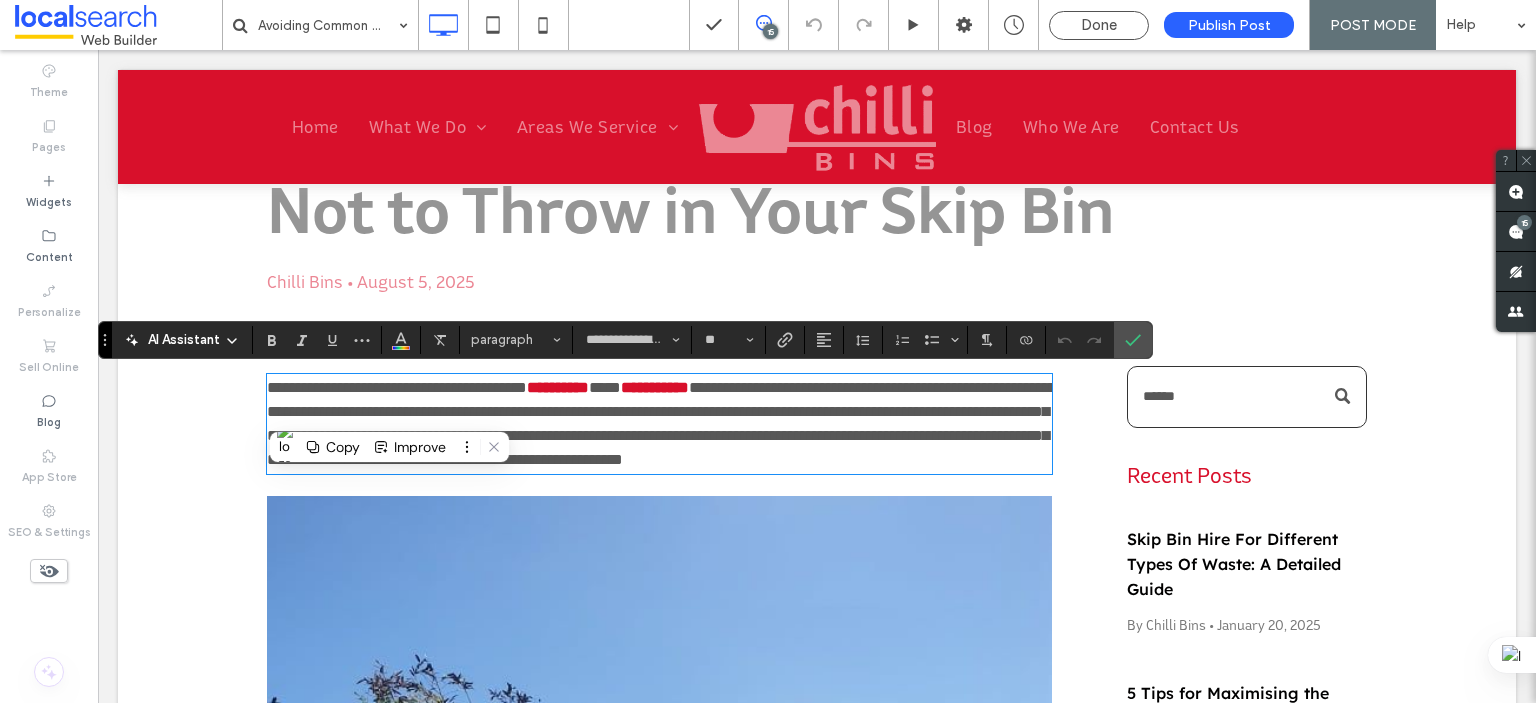 scroll, scrollTop: 0, scrollLeft: 0, axis: both 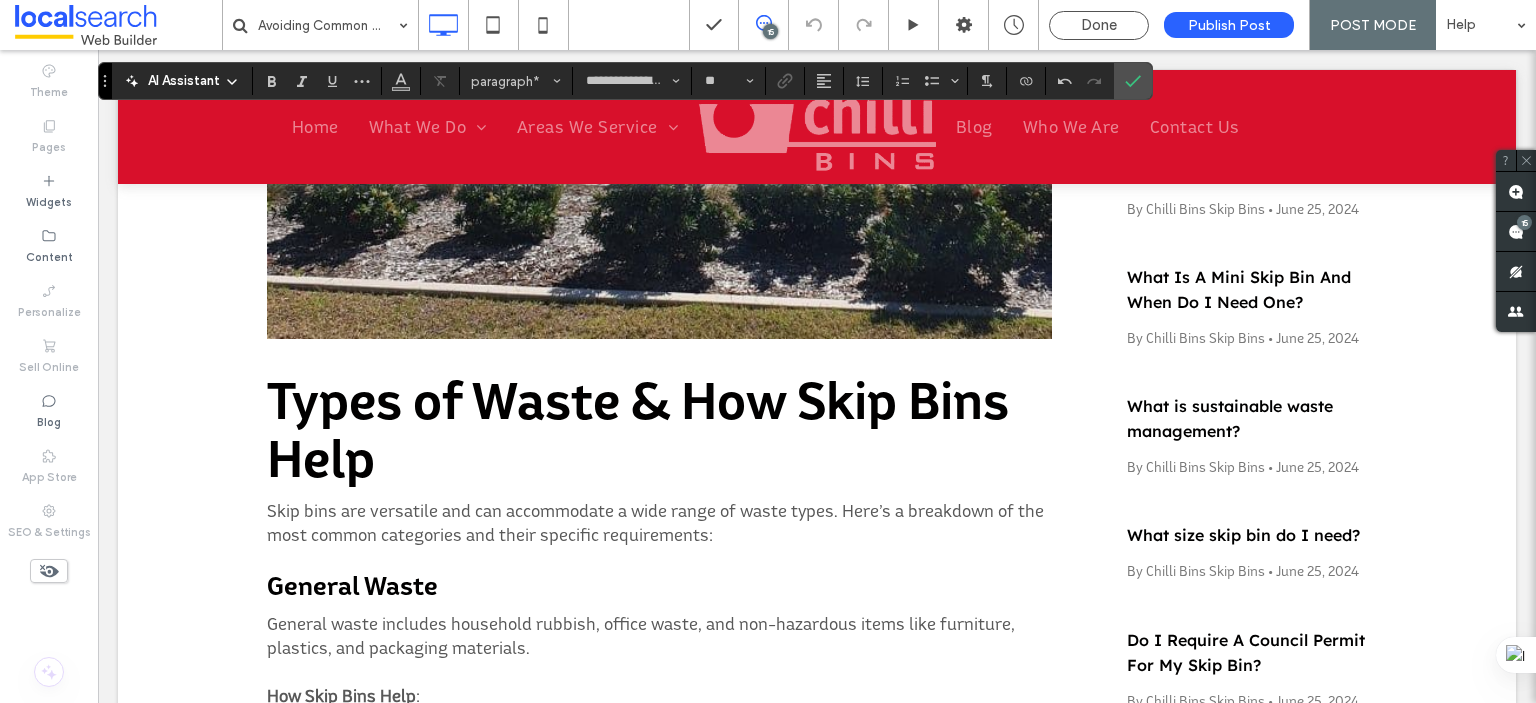 click on "Types of Waste & How Skip Bins Help" at bounding box center [638, 429] 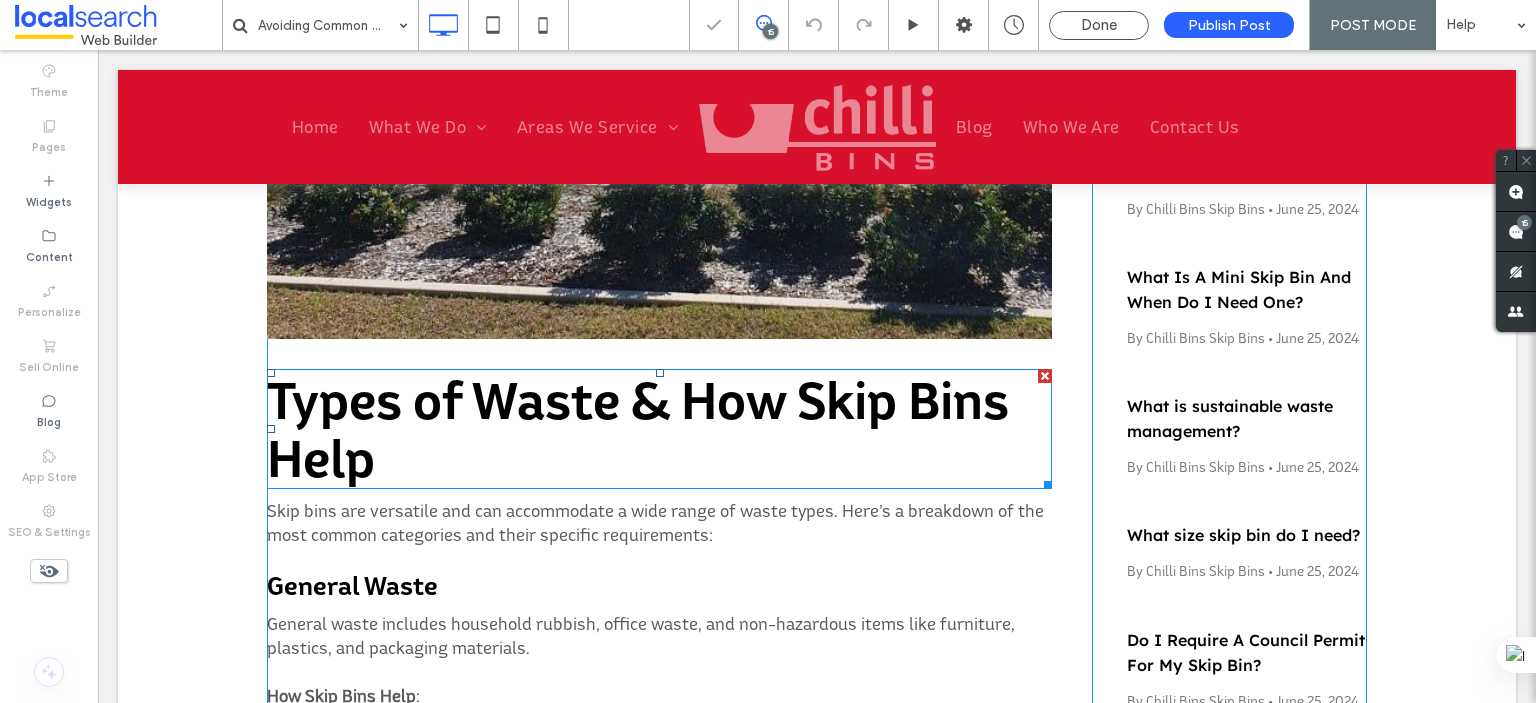 click on "Types of Waste & How Skip Bins Help" at bounding box center [638, 429] 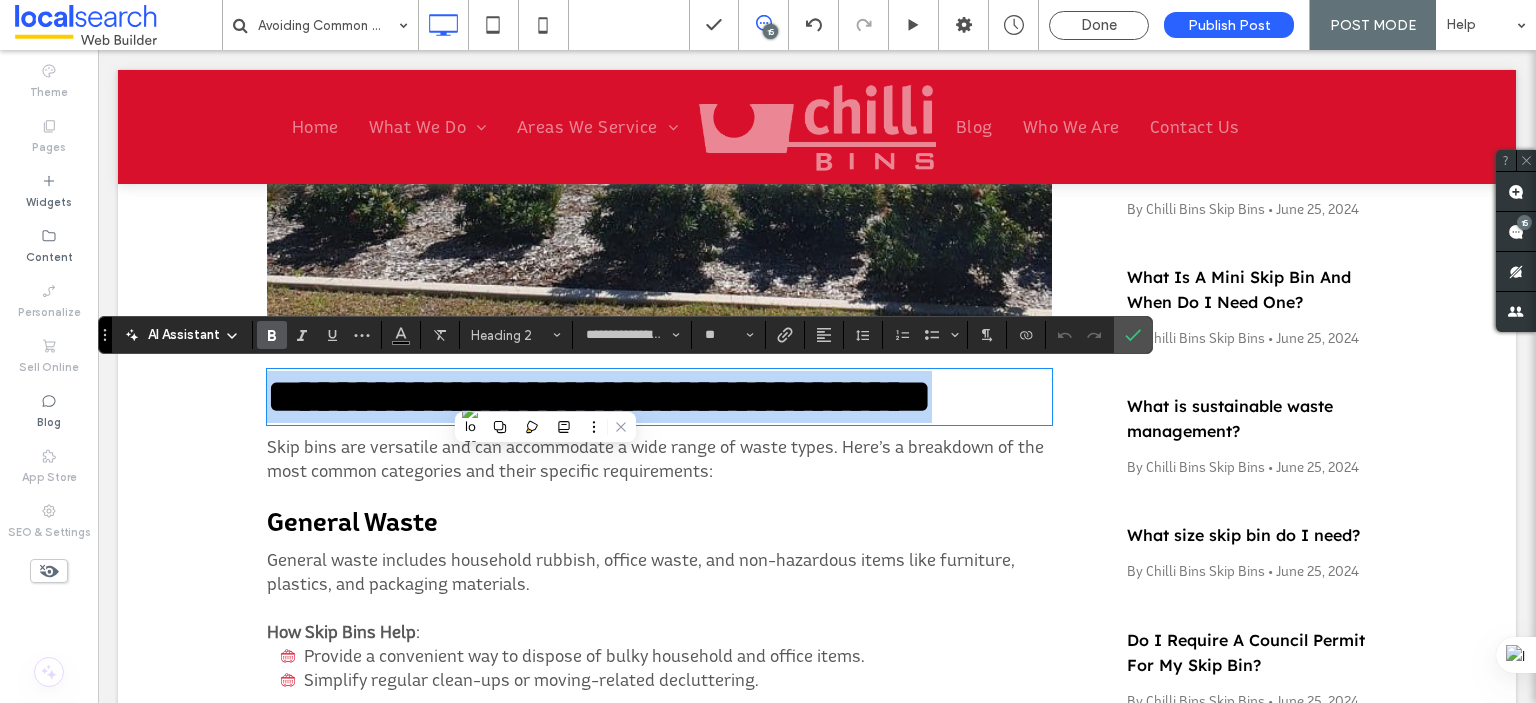 click on "**********" at bounding box center [599, 396] 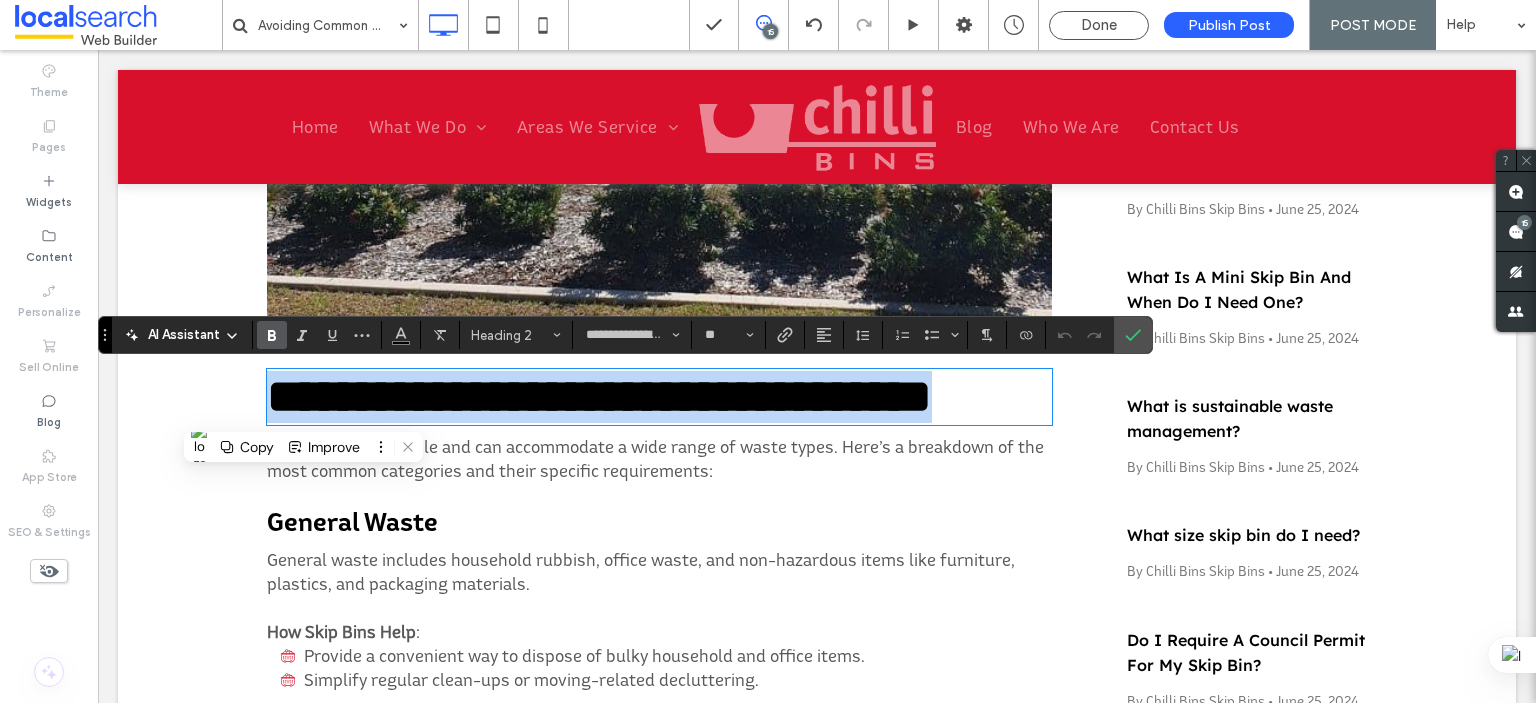 scroll, scrollTop: 0, scrollLeft: 0, axis: both 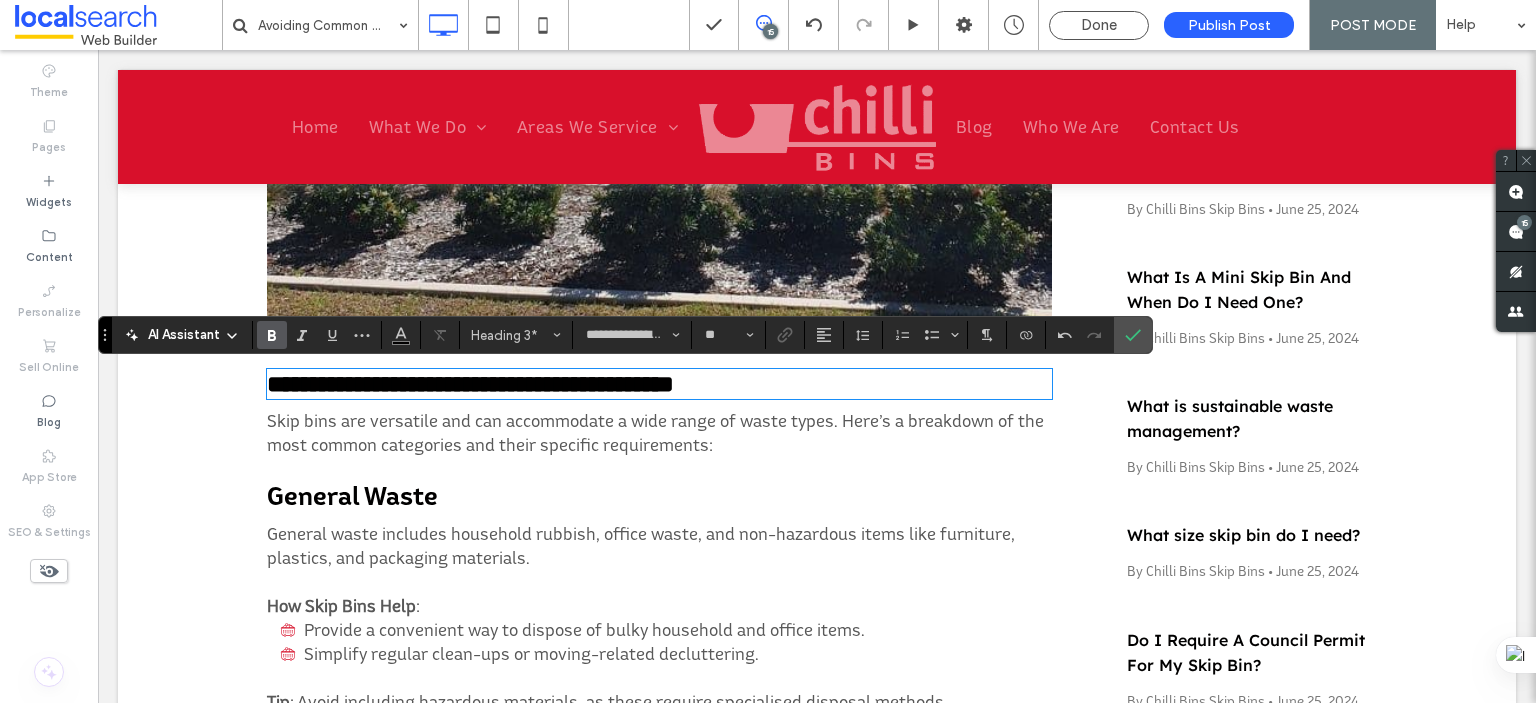 click on "**********" at bounding box center (470, 384) 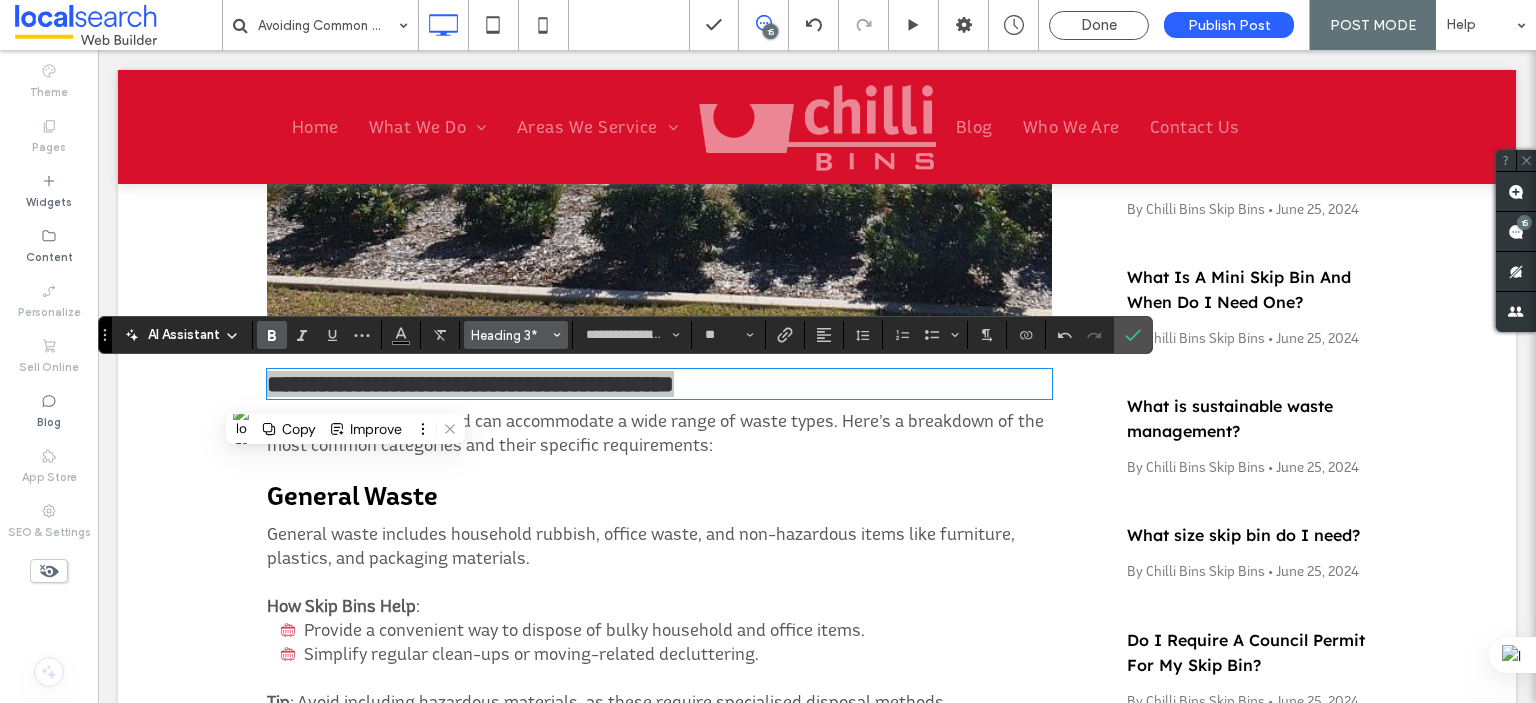 click on "Heading 3*" at bounding box center (510, 335) 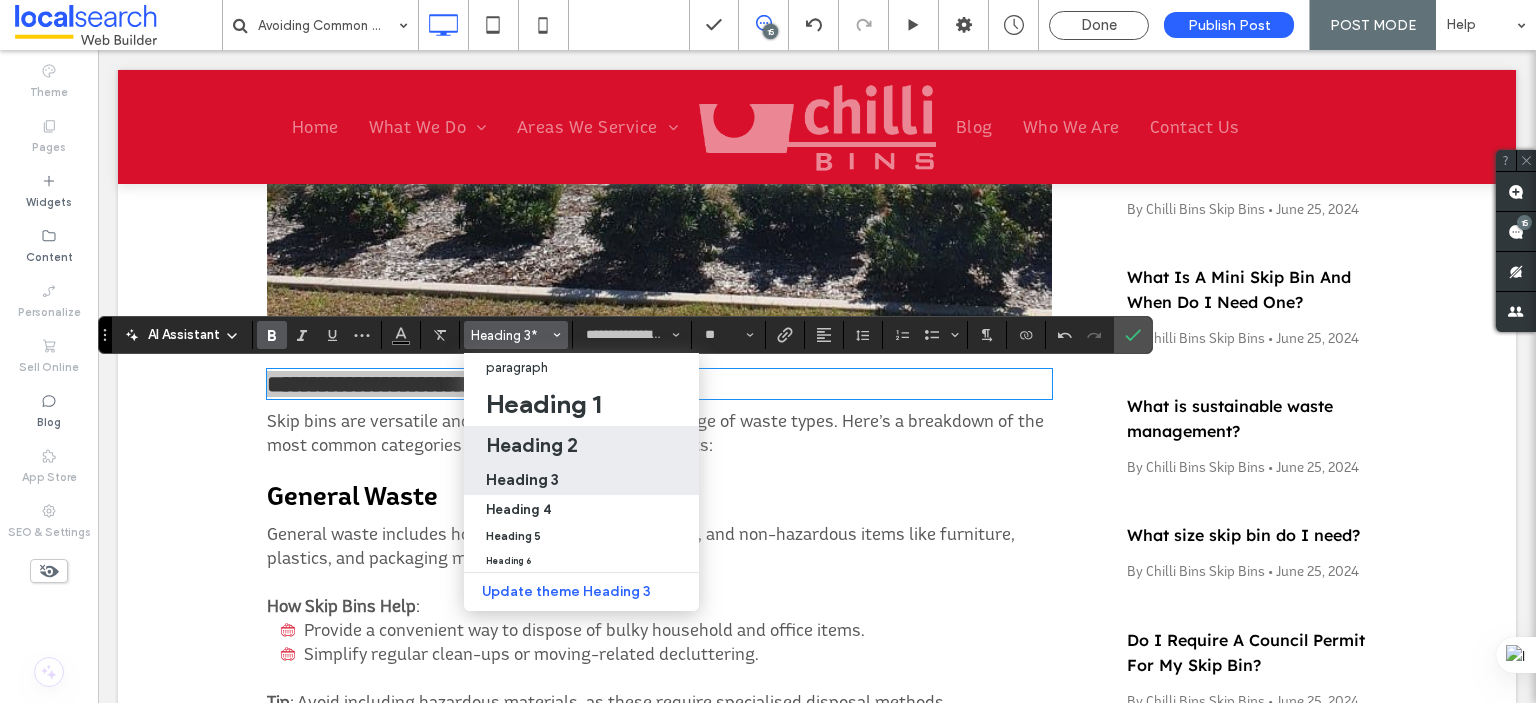 click on "Heading 2" at bounding box center [532, 445] 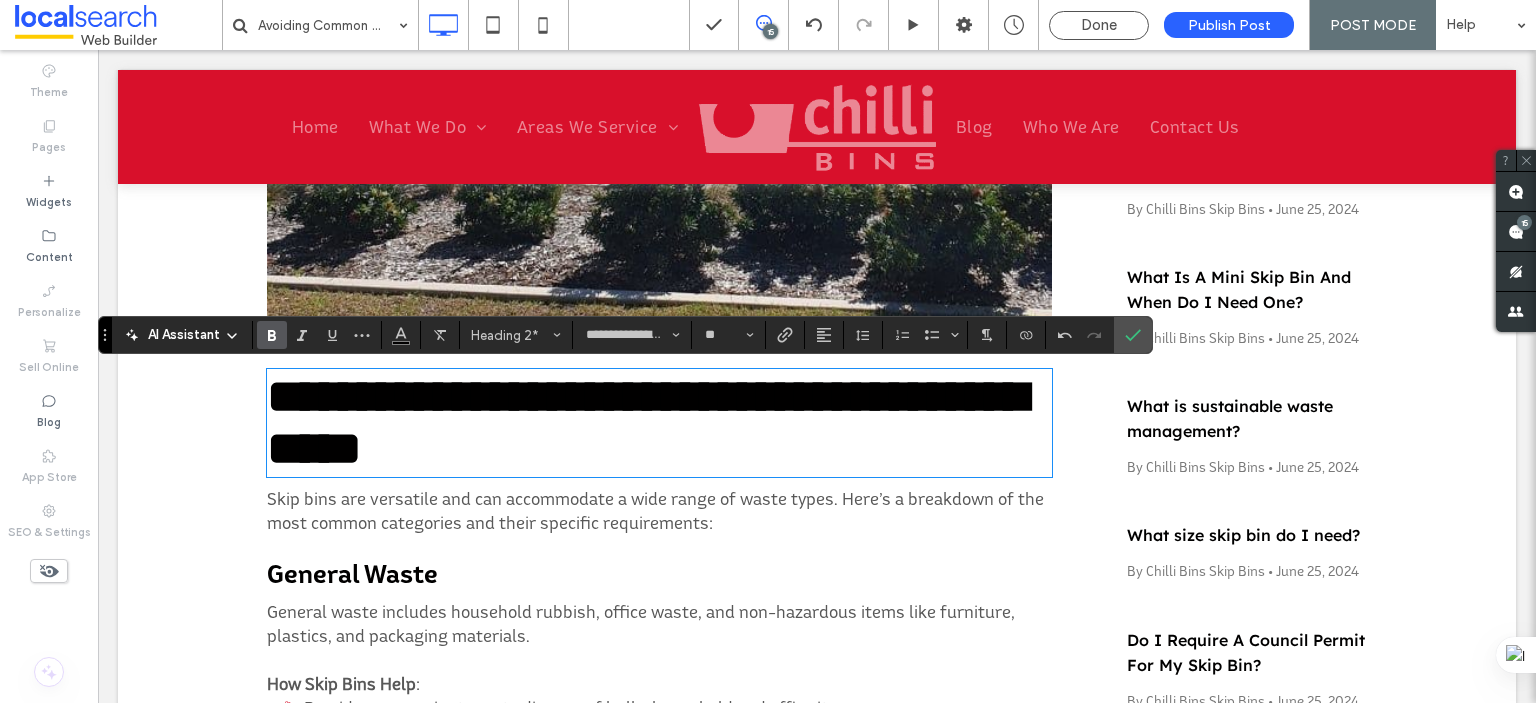 type on "**" 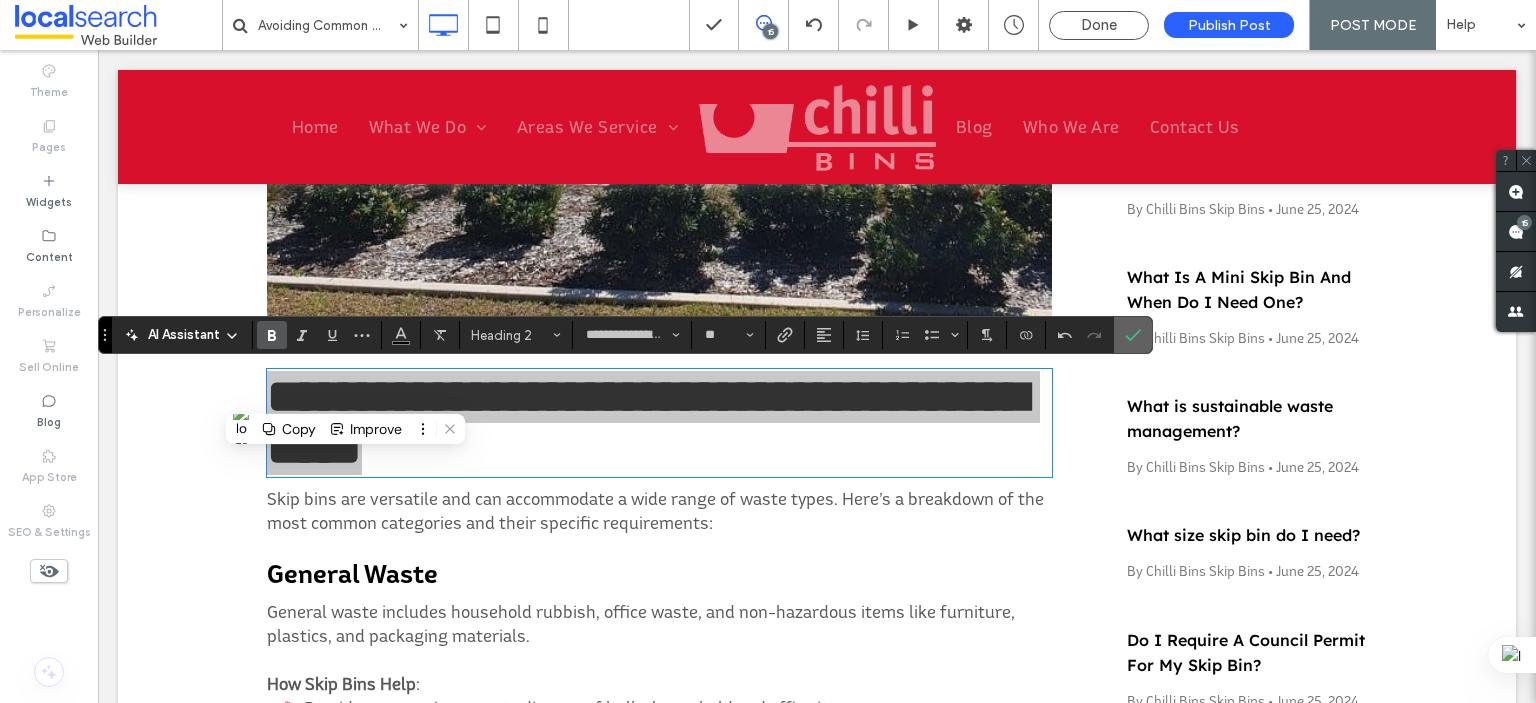 click 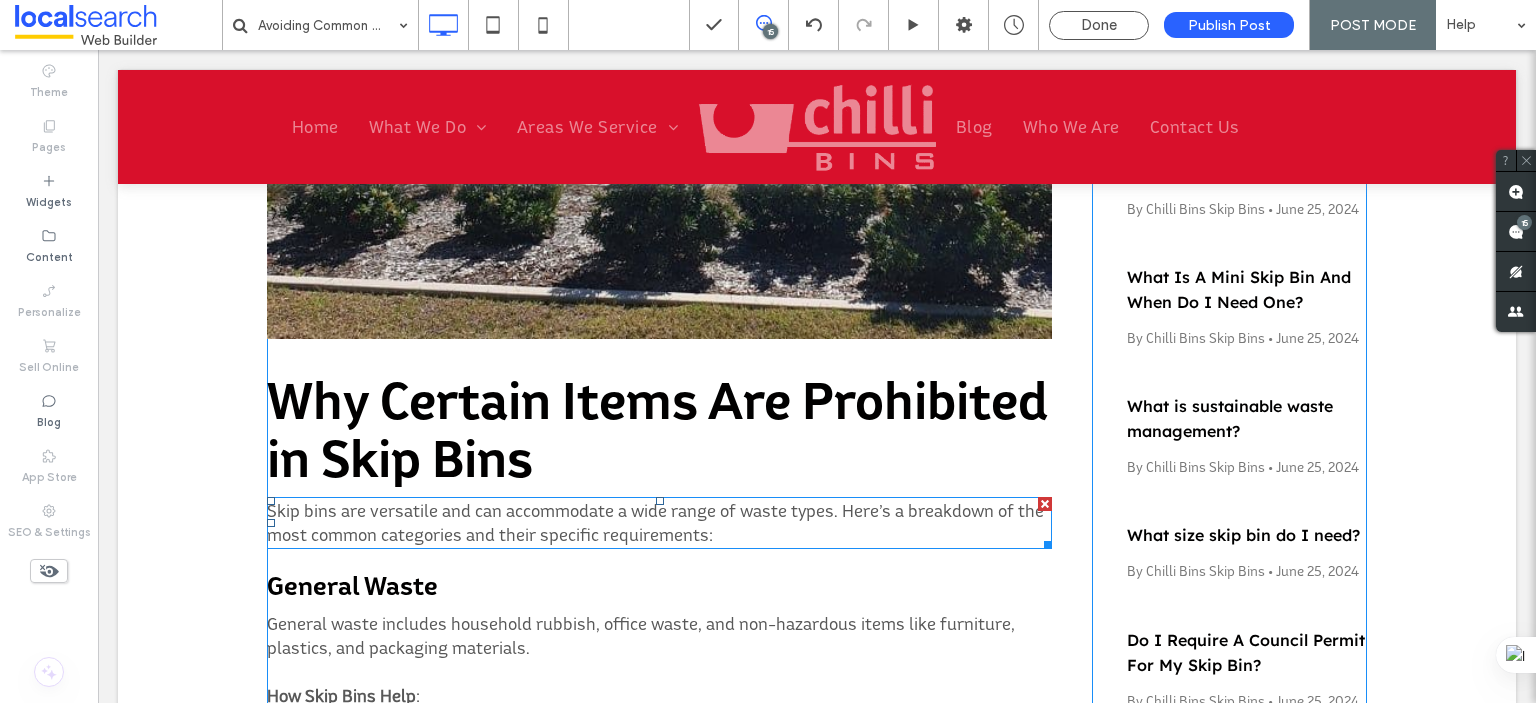click on "Skip bins are versatile and can accommodate a wide range of waste types. Here’s a breakdown of the most common categories and their specific requirements:" at bounding box center (655, 522) 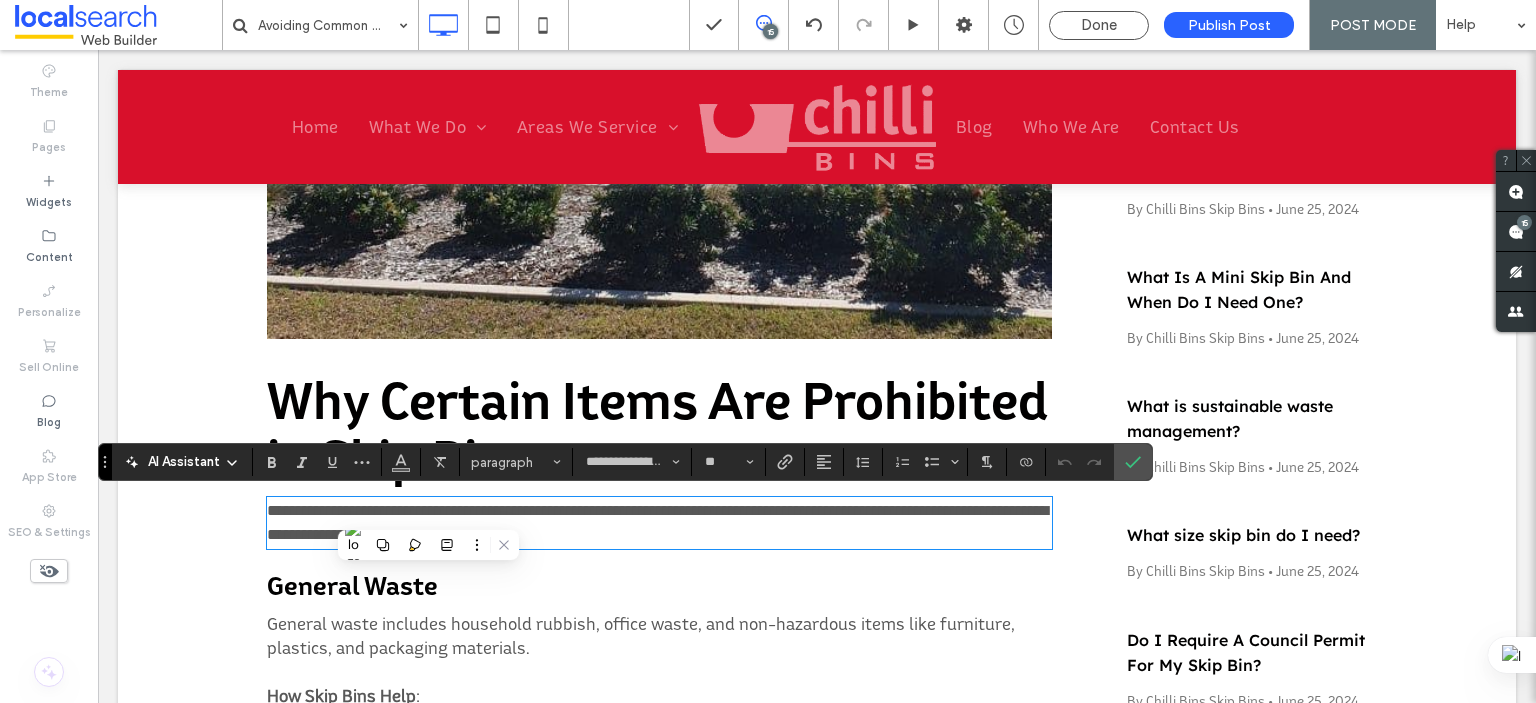 scroll, scrollTop: 0, scrollLeft: 0, axis: both 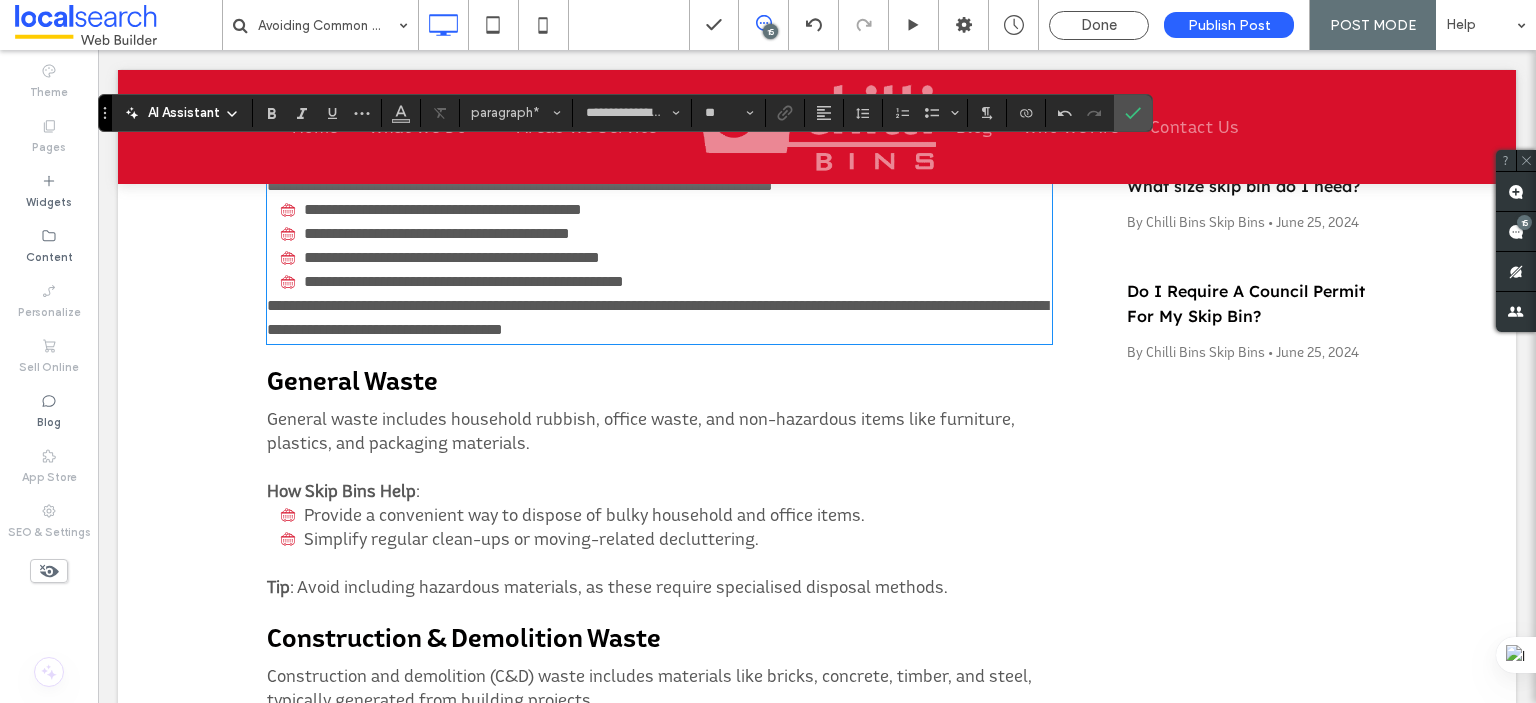 click on "**********" at bounding box center [657, 317] 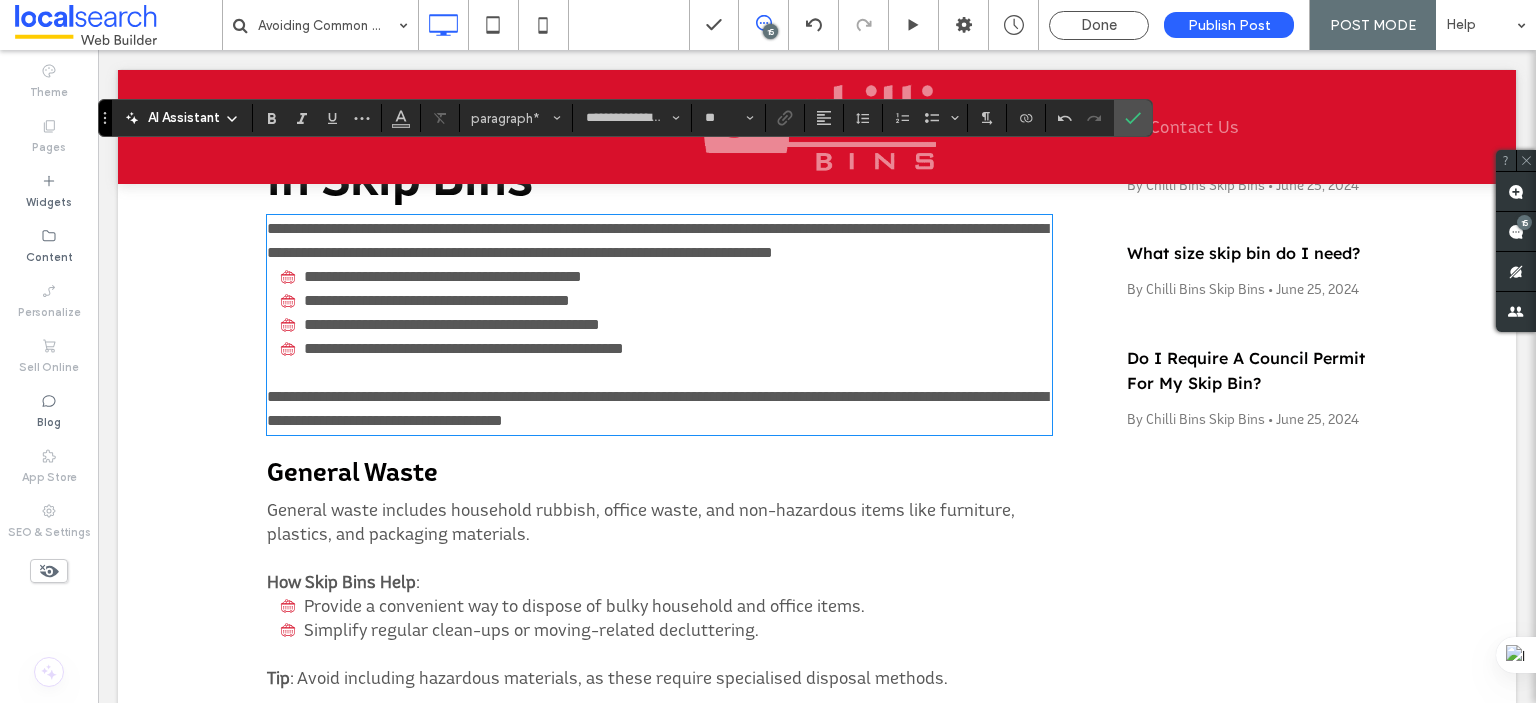 scroll, scrollTop: 1549, scrollLeft: 0, axis: vertical 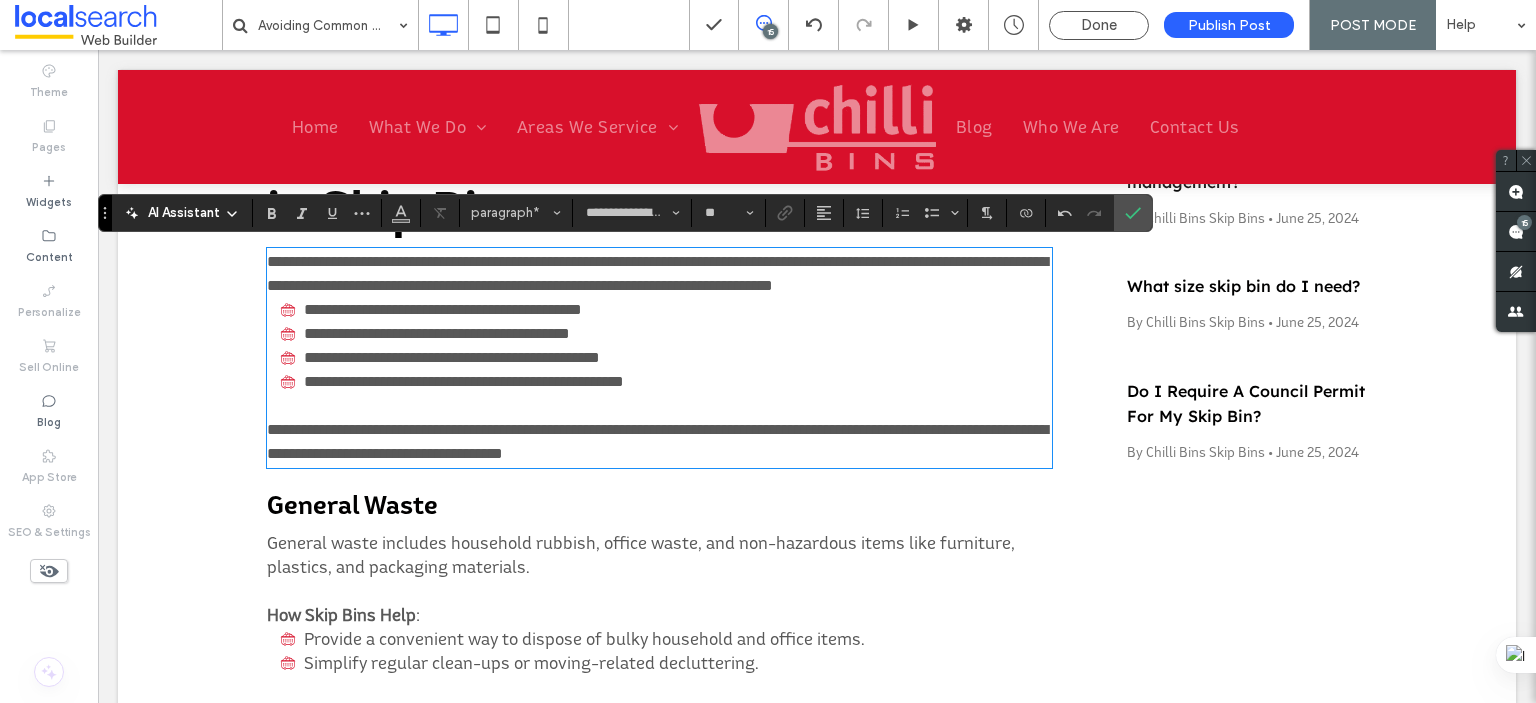 click on "**********" at bounding box center [659, 274] 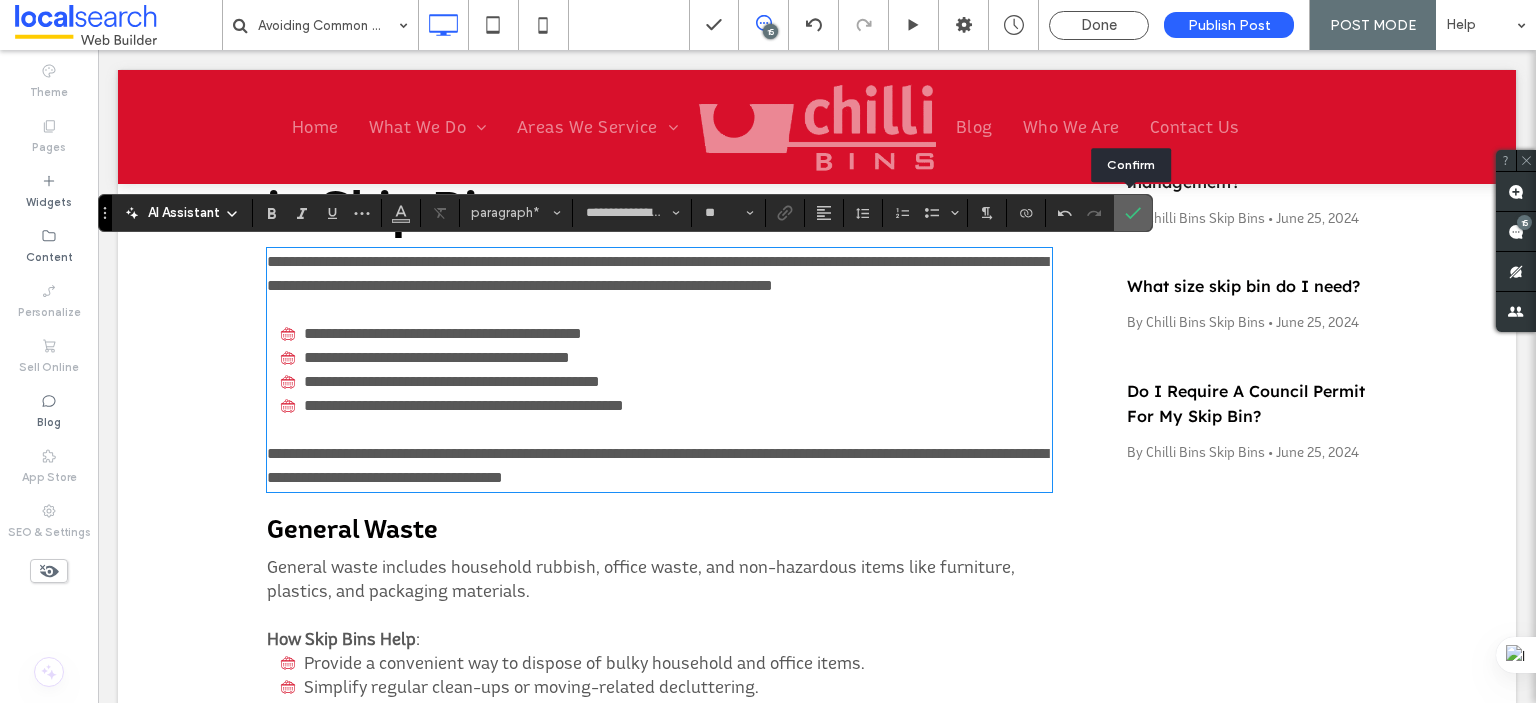 click at bounding box center (1133, 213) 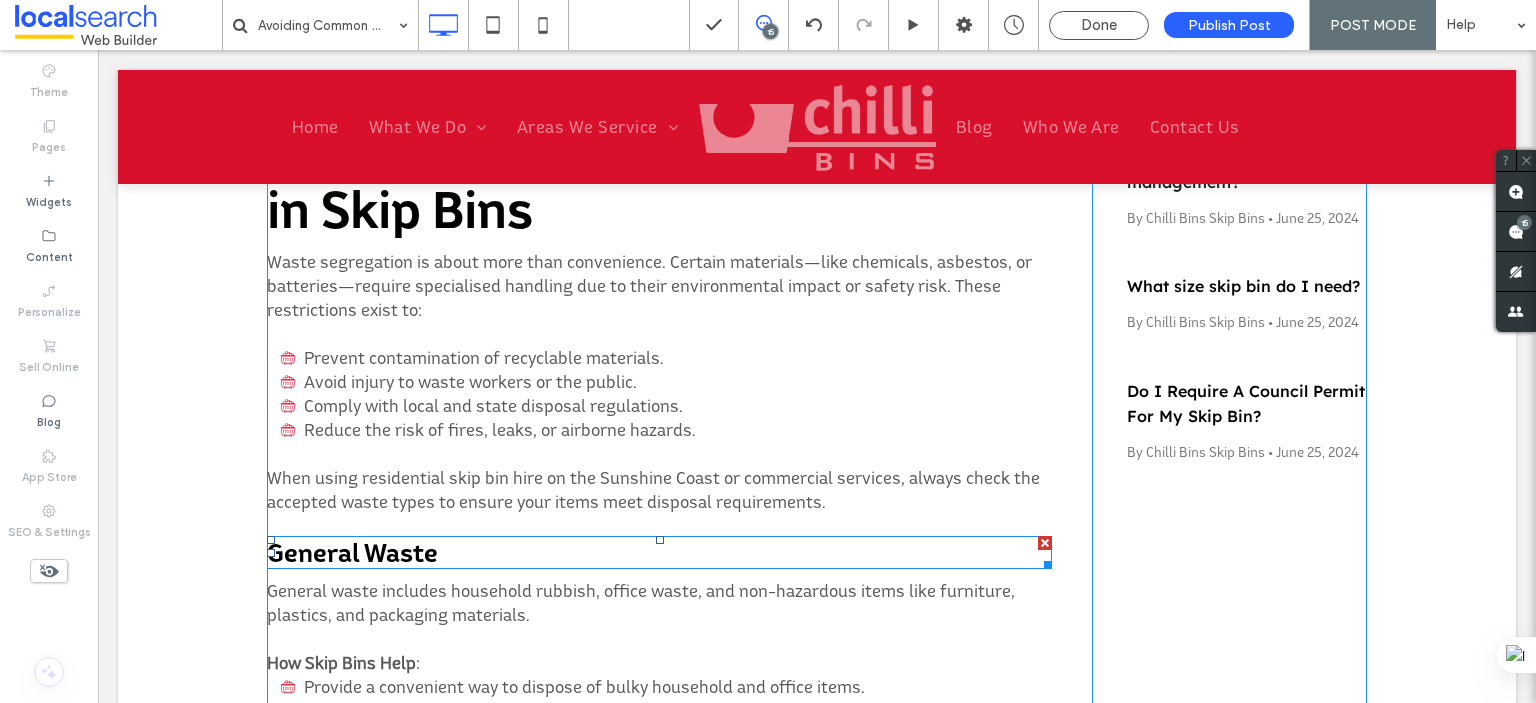 click on "General Waste" at bounding box center [352, 552] 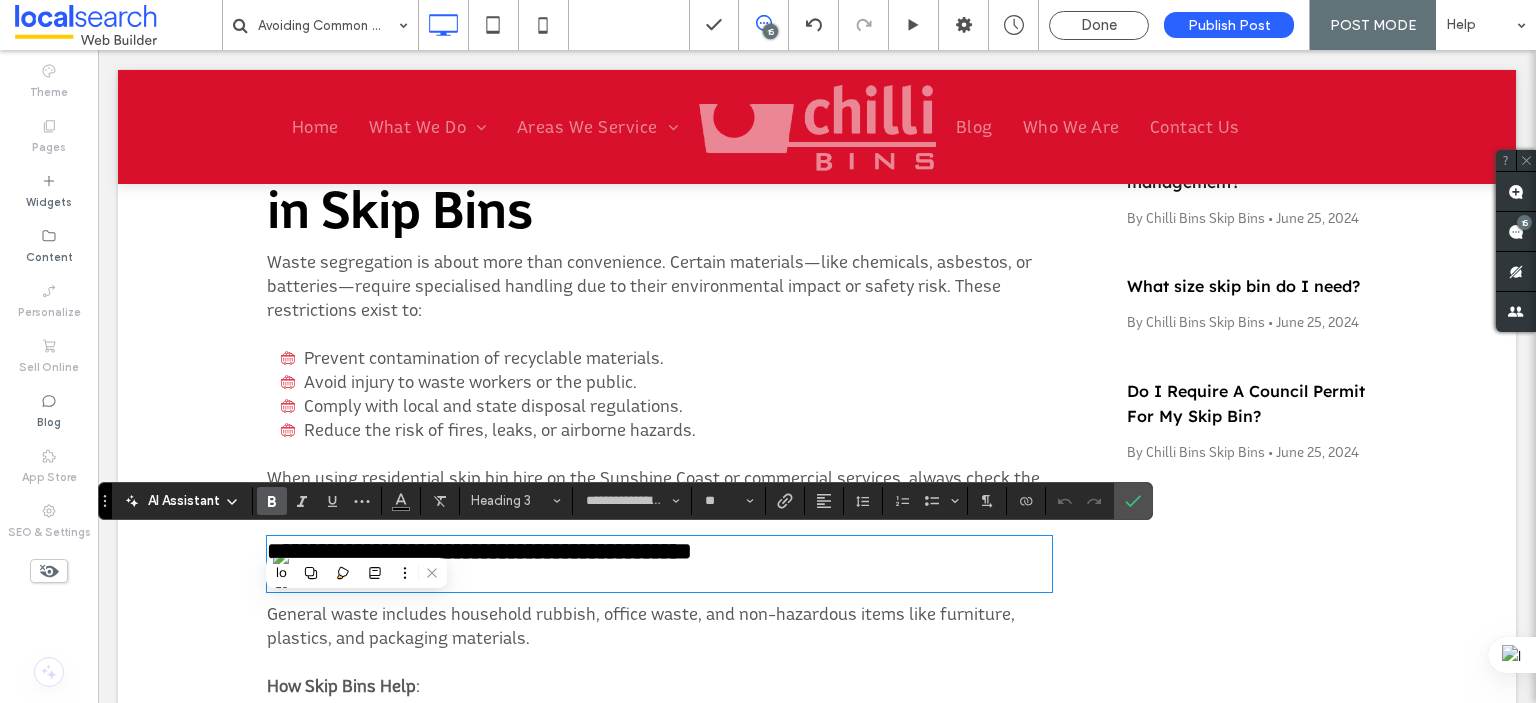 scroll, scrollTop: 0, scrollLeft: 0, axis: both 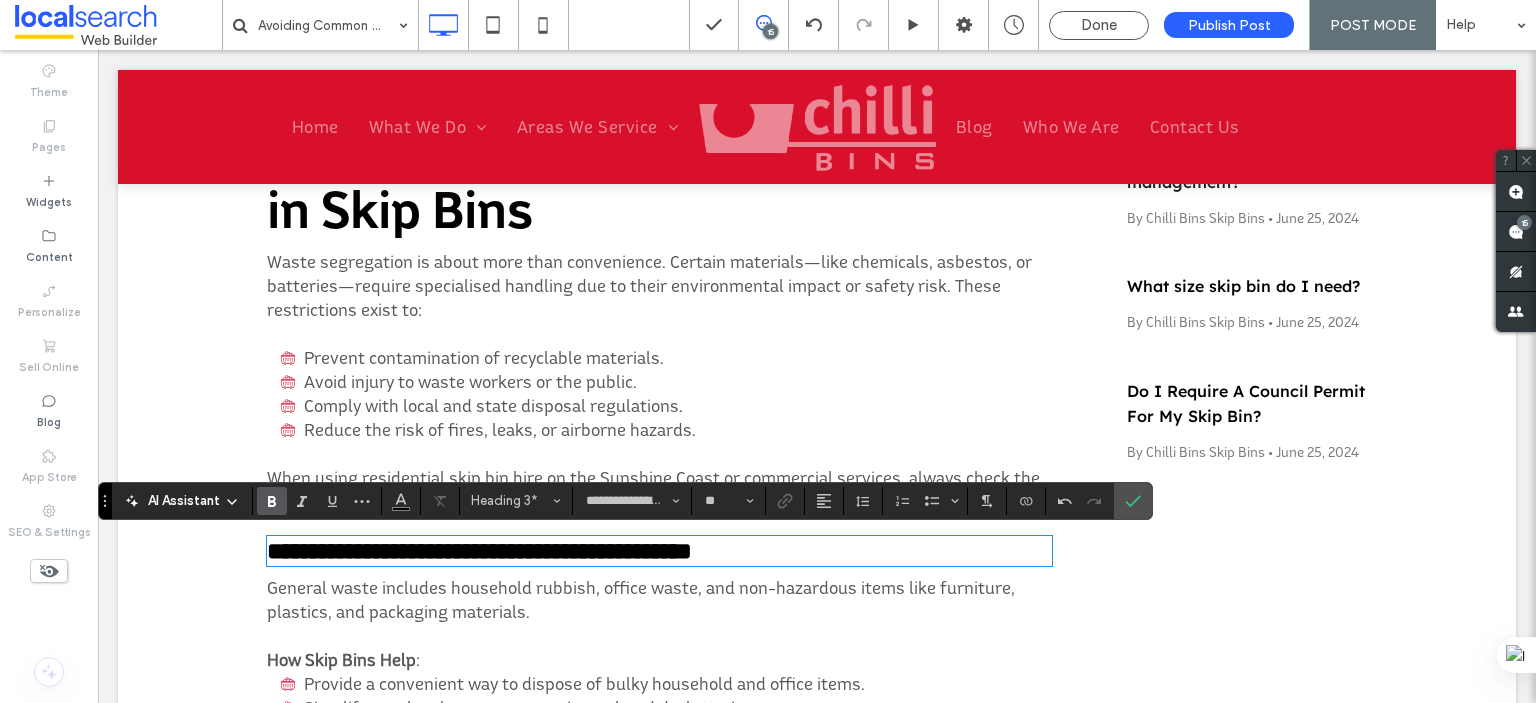 click on "**********" at bounding box center [479, 551] 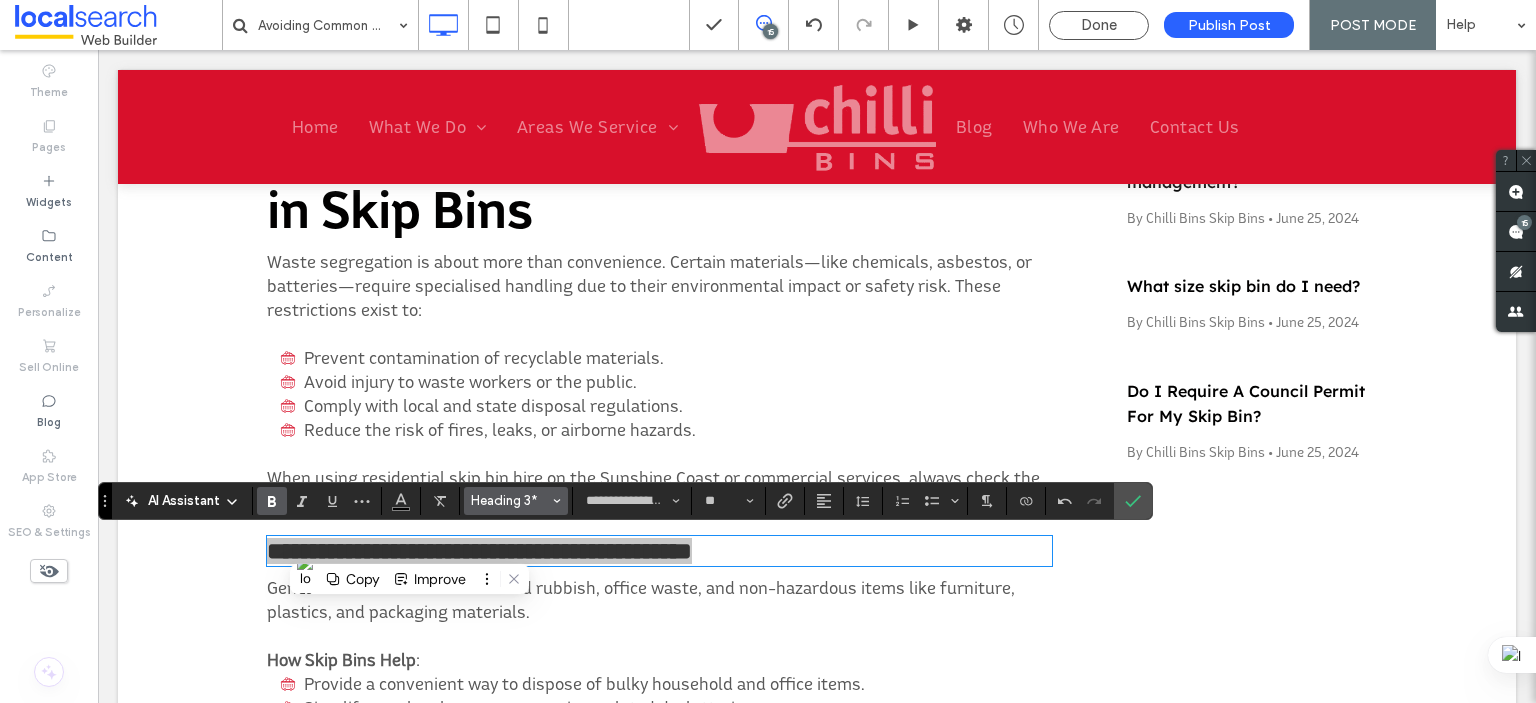 click on "Heading 3*" at bounding box center (510, 500) 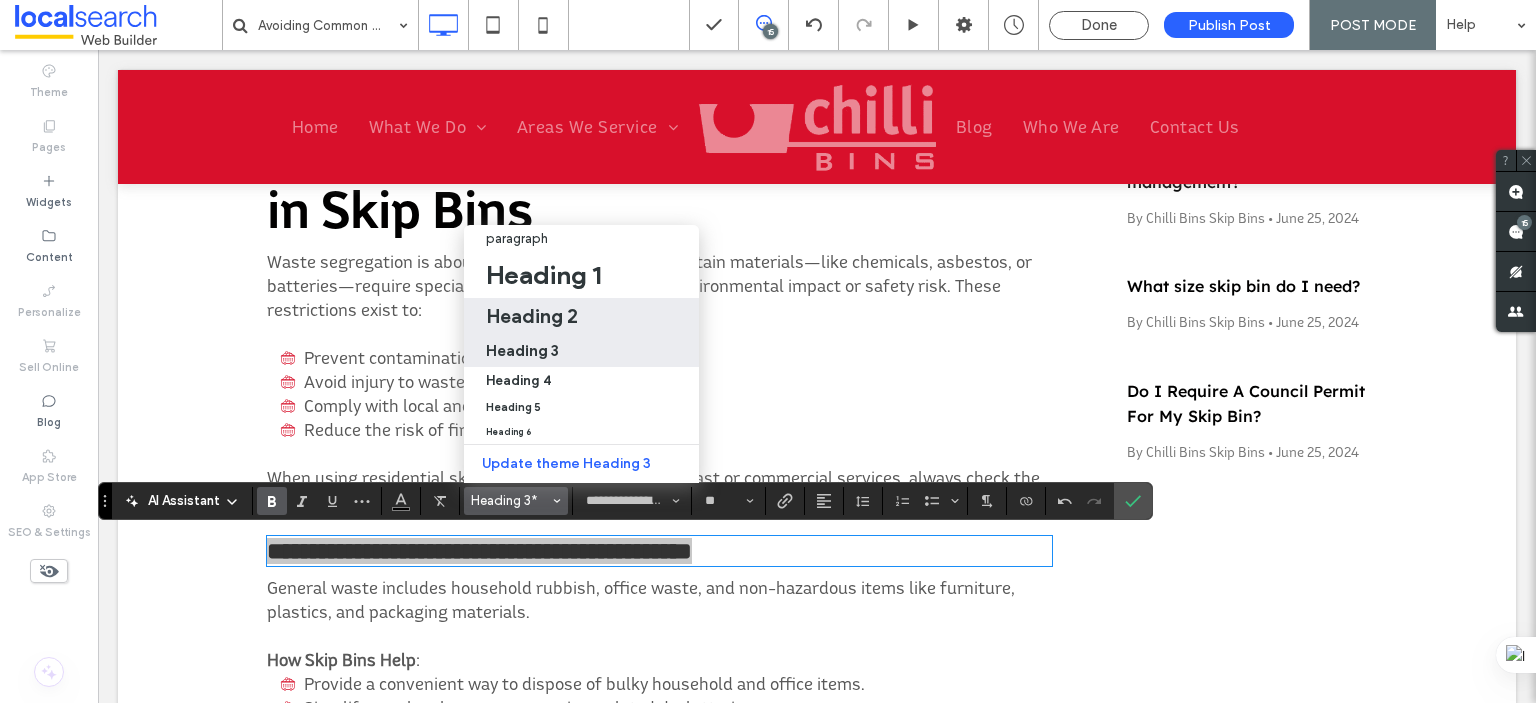click on "Heading 2" at bounding box center [532, 316] 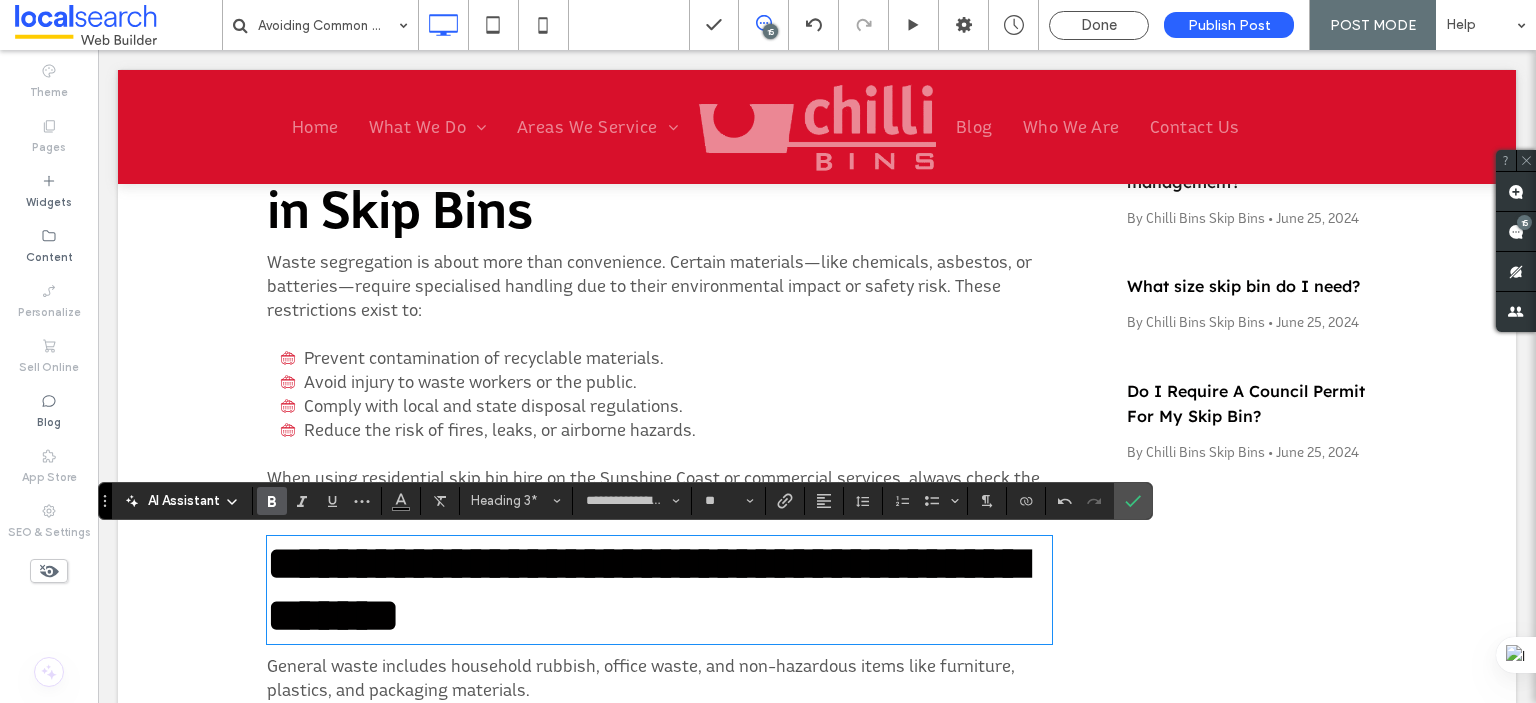 type on "**" 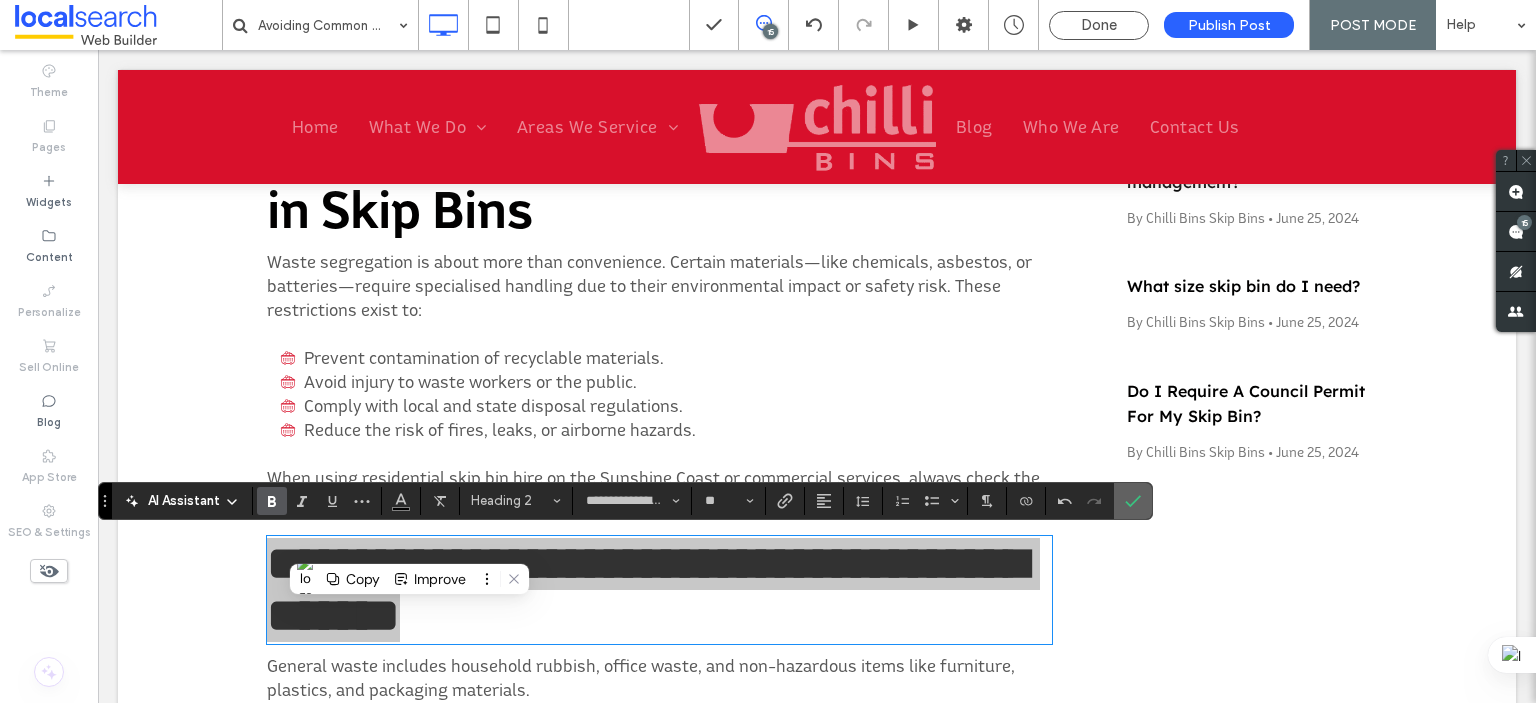 click 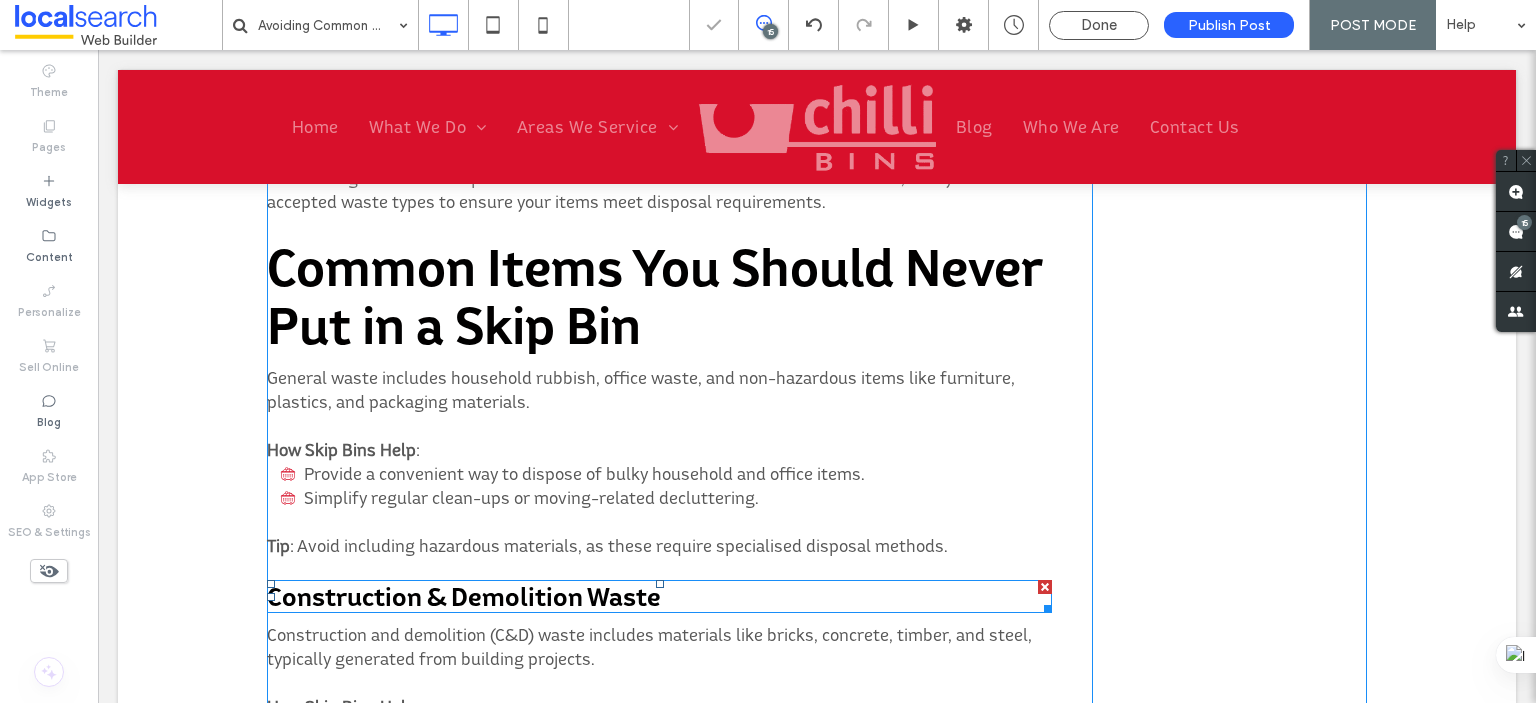 scroll, scrollTop: 1949, scrollLeft: 0, axis: vertical 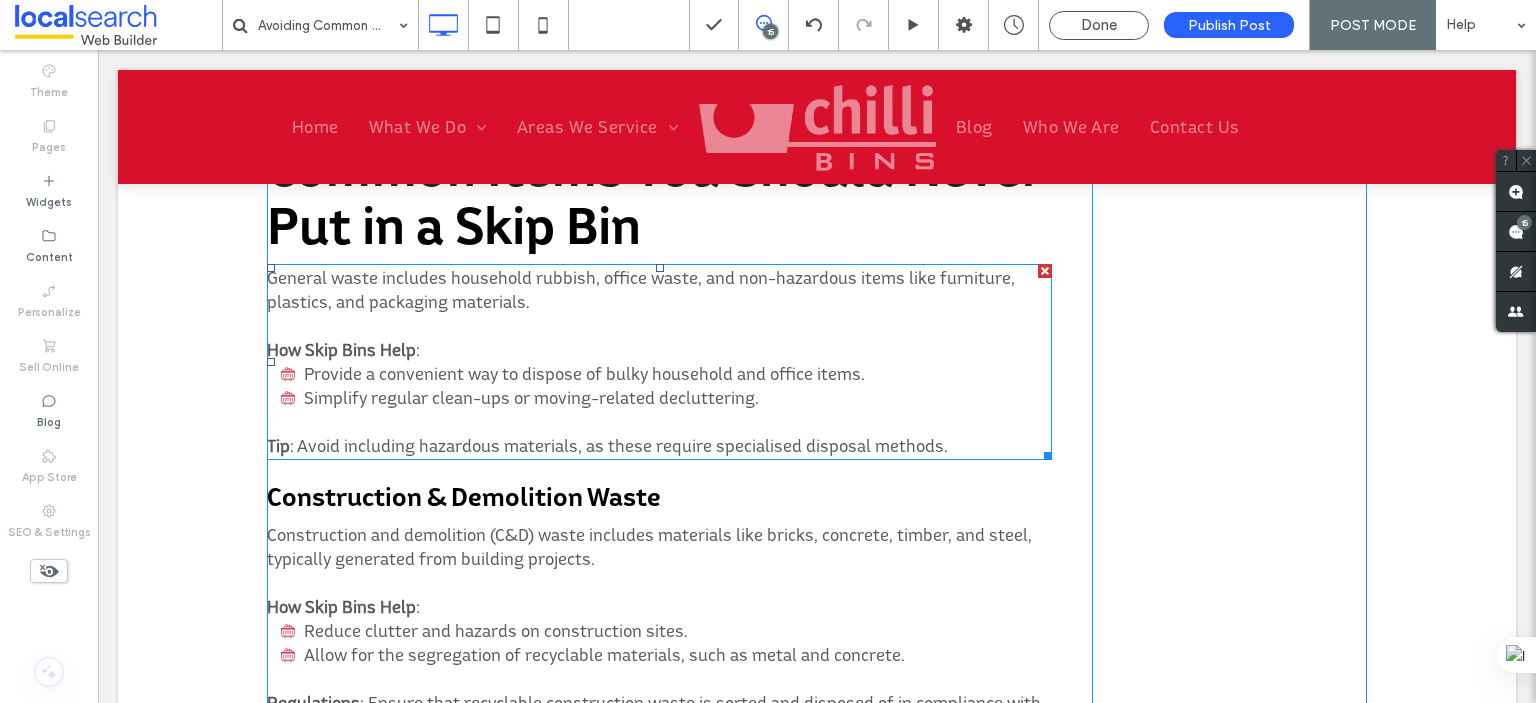 click at bounding box center (659, 326) 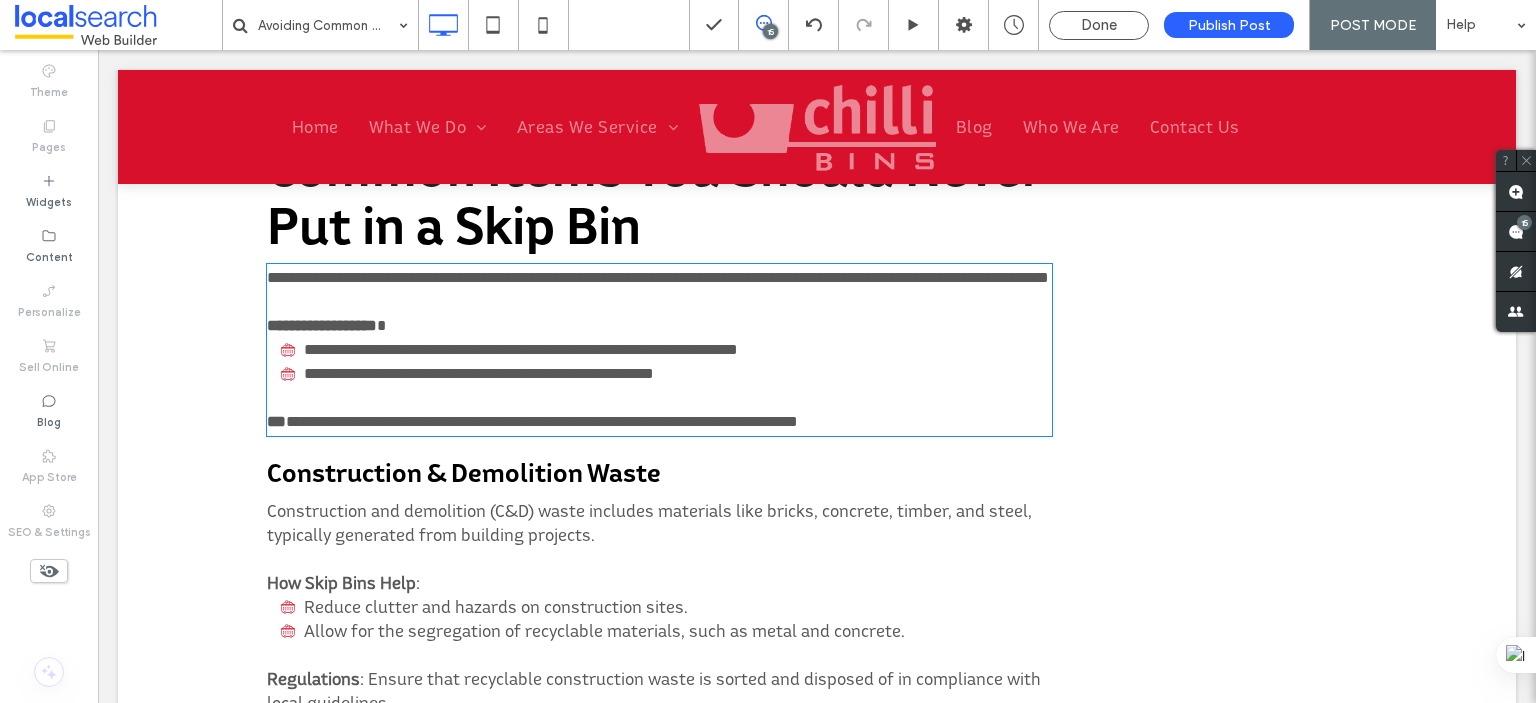 type on "**********" 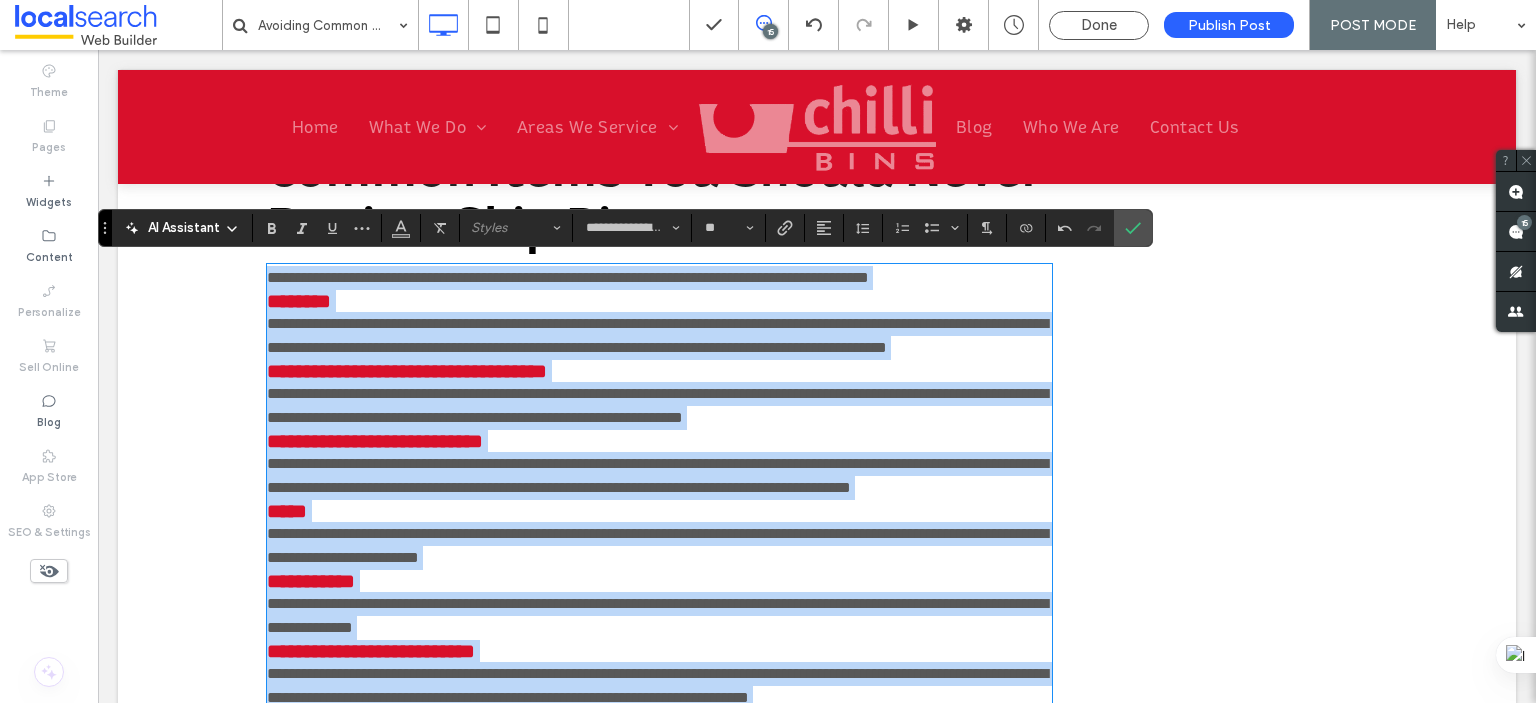 scroll, scrollTop: 0, scrollLeft: 0, axis: both 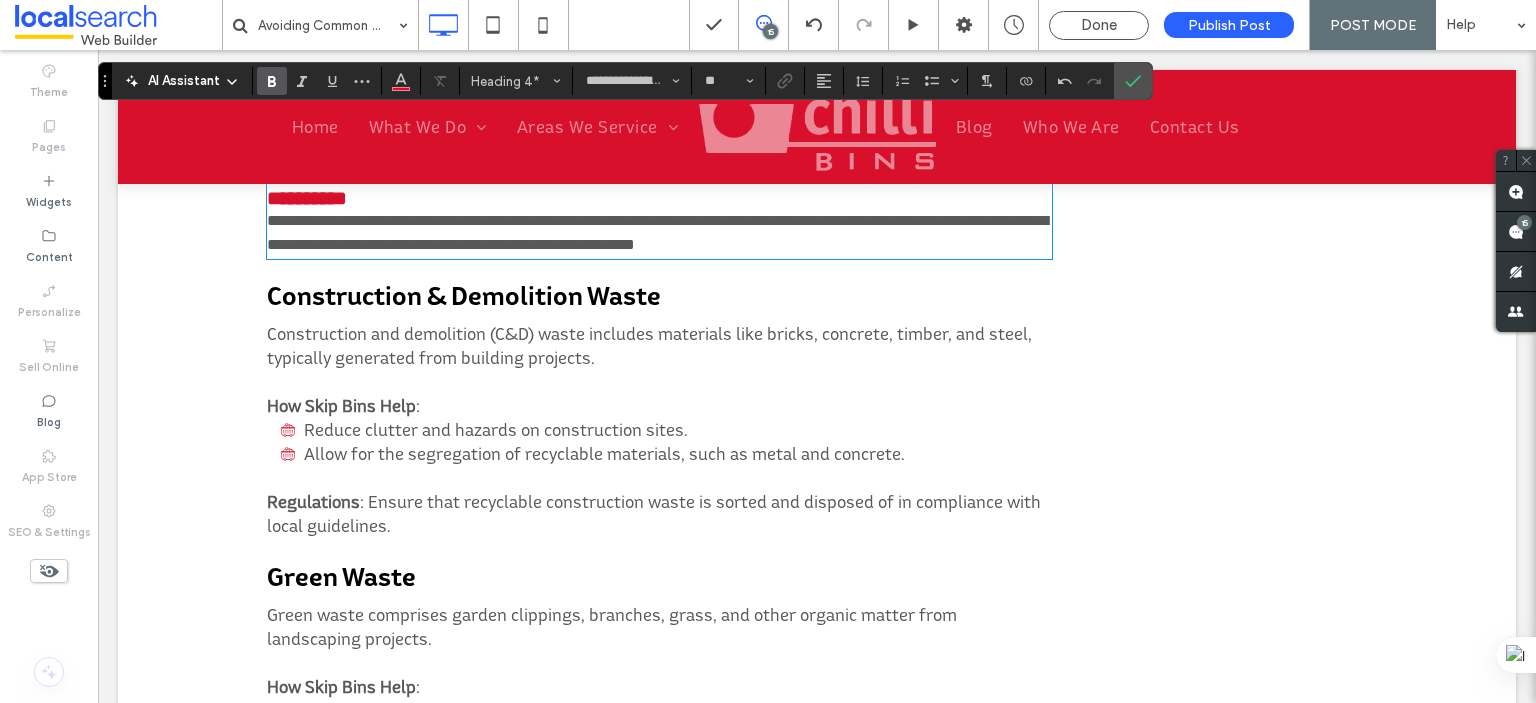 click on "**********" at bounding box center [307, 198] 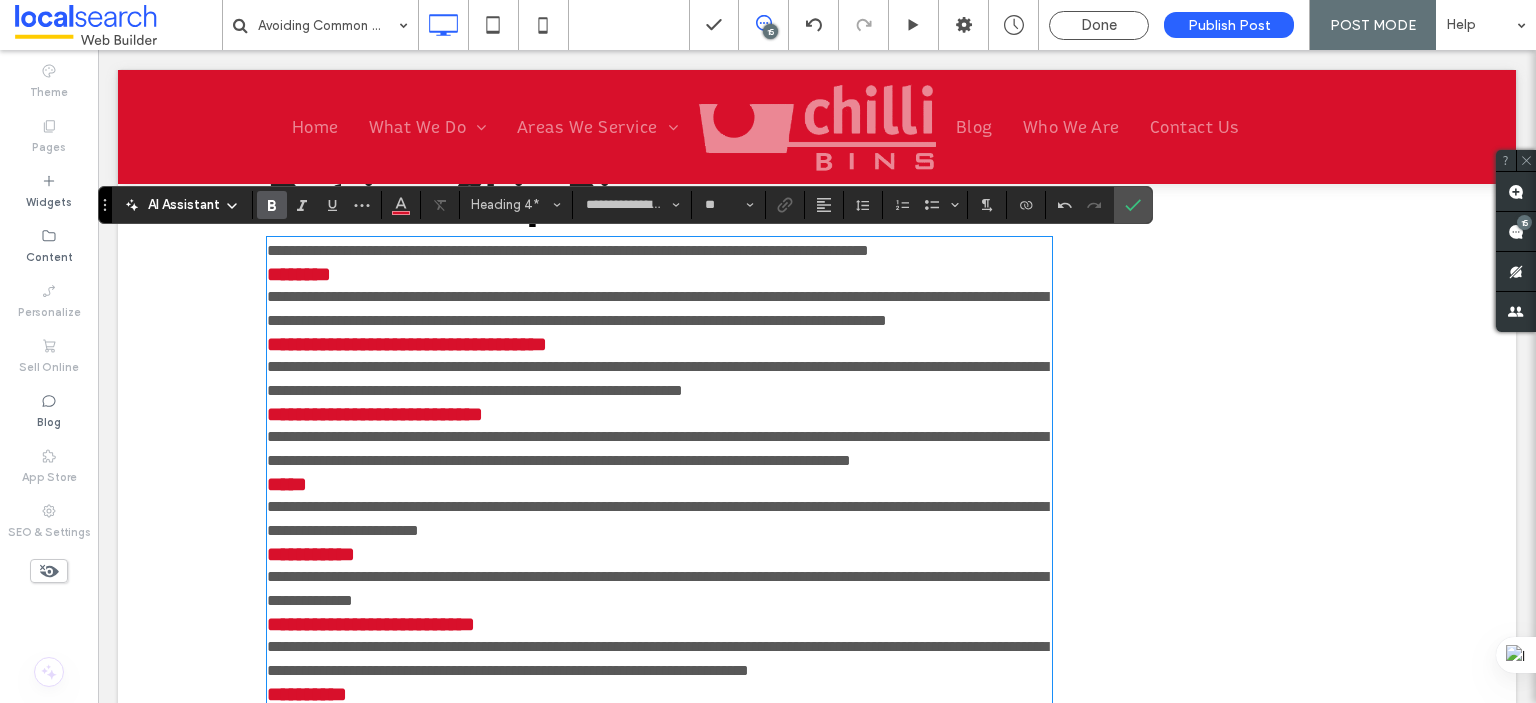 scroll, scrollTop: 1972, scrollLeft: 0, axis: vertical 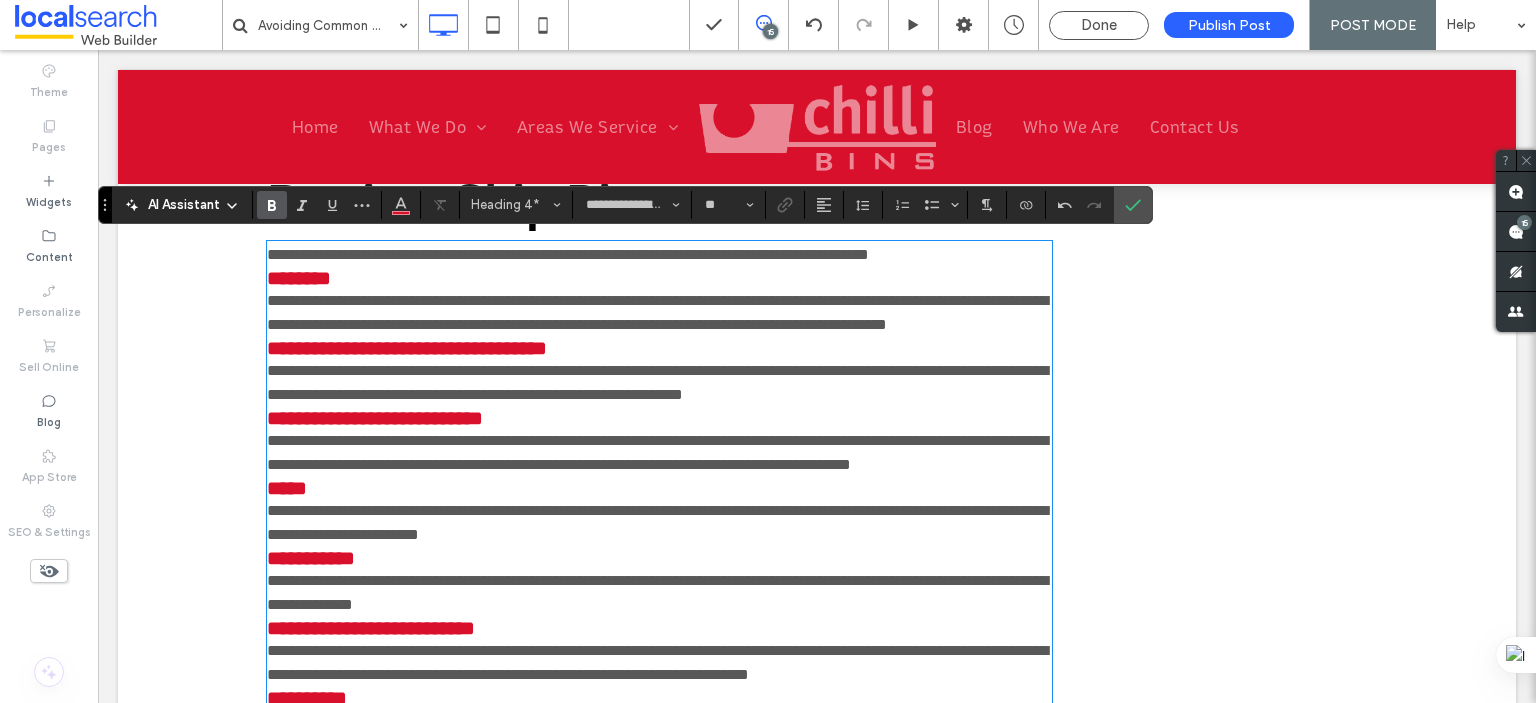 type on "**" 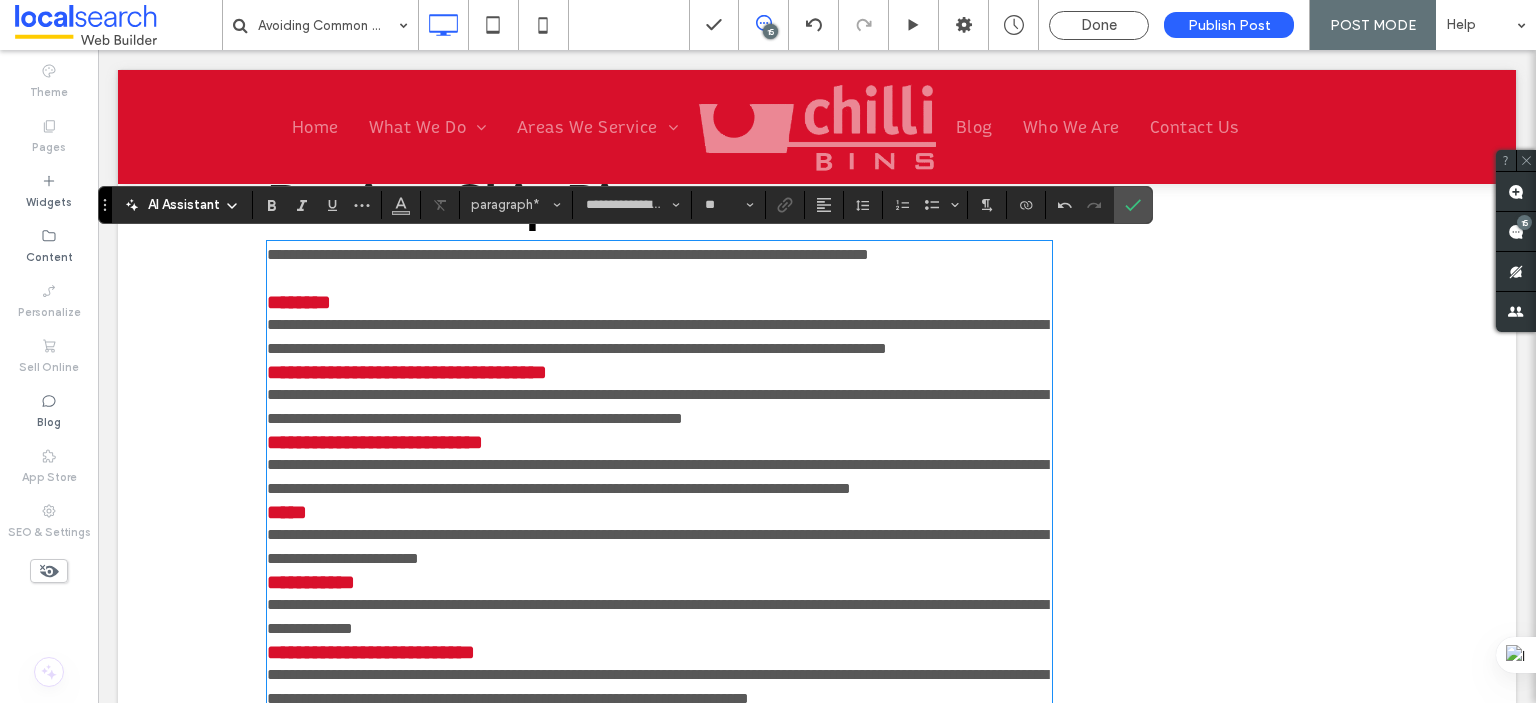 click on "**********" at bounding box center (657, 336) 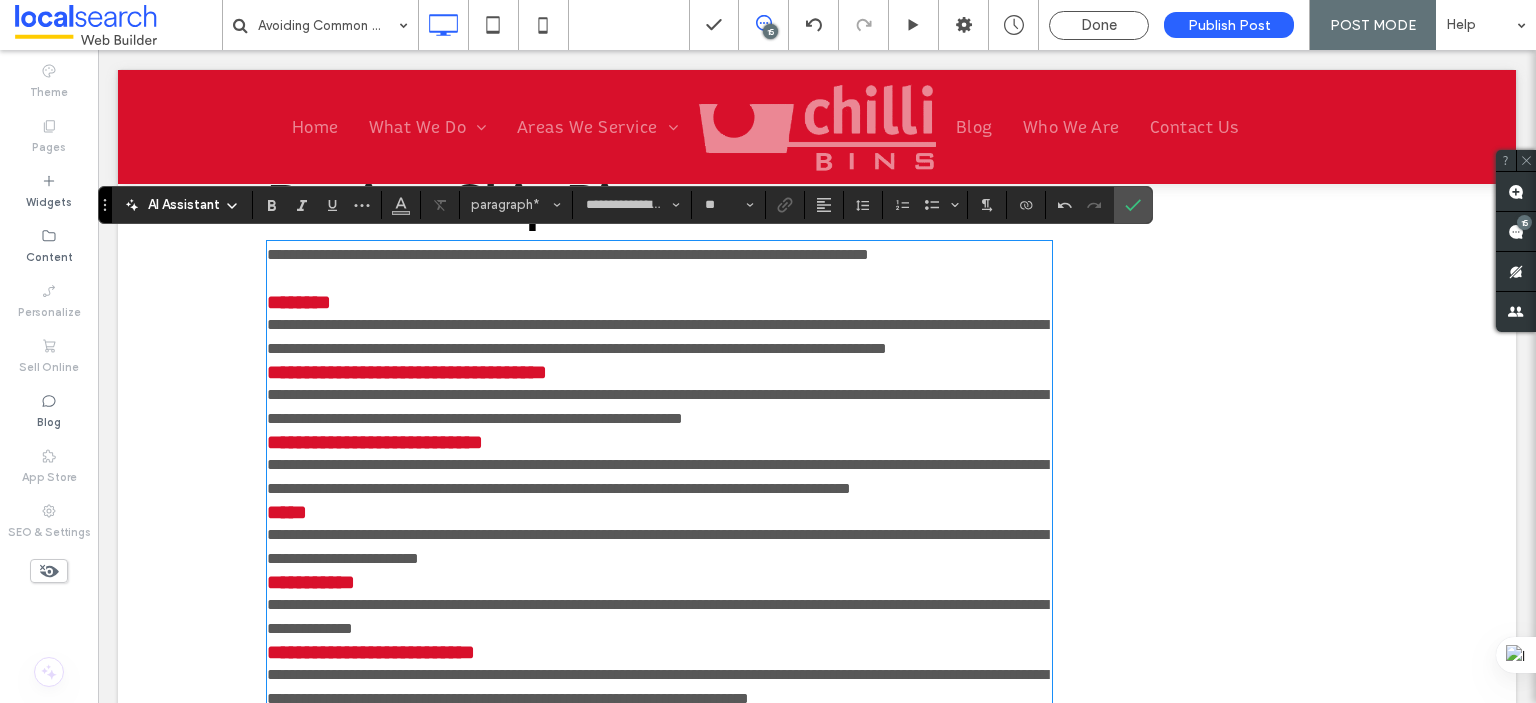 click on "**********" at bounding box center [657, 336] 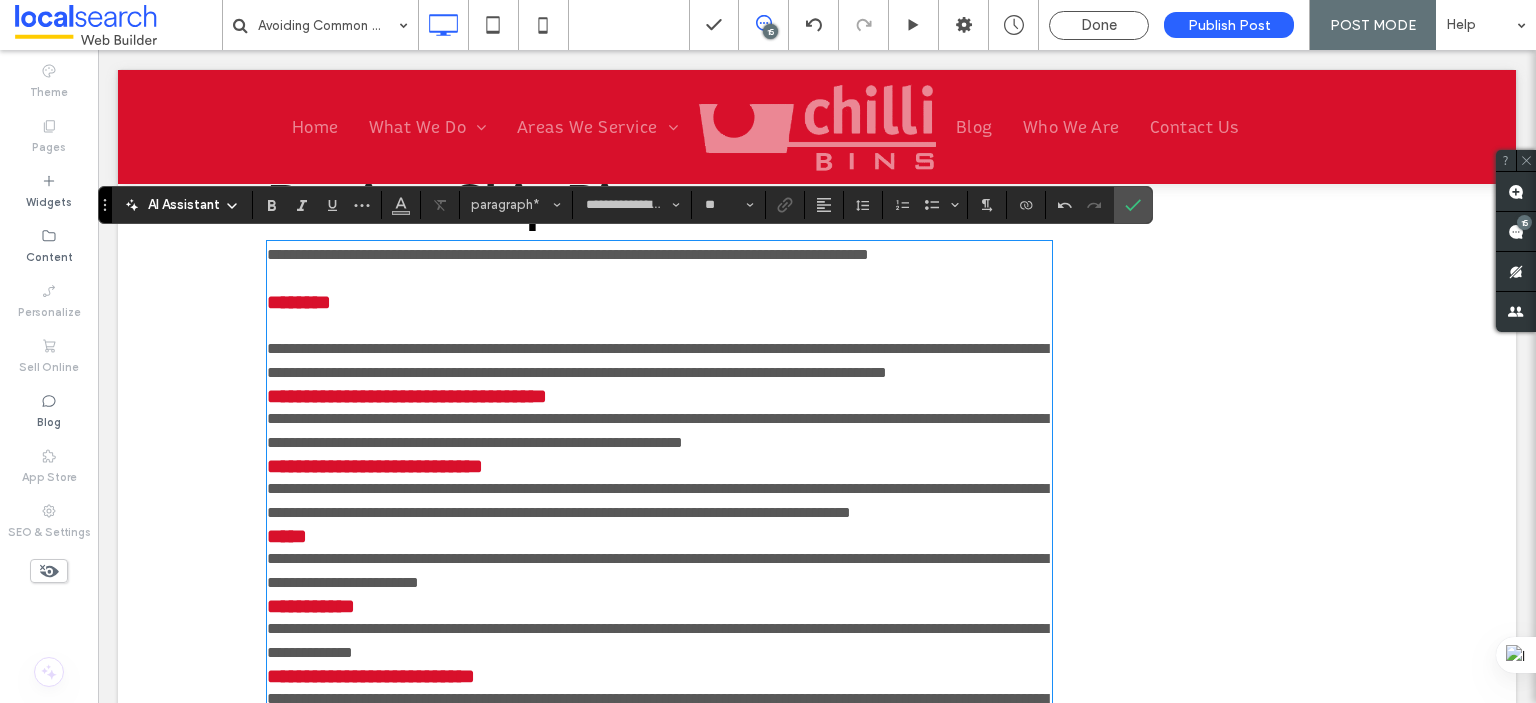 drag, startPoint x: 526, startPoint y: 417, endPoint x: 471, endPoint y: 459, distance: 69.2026 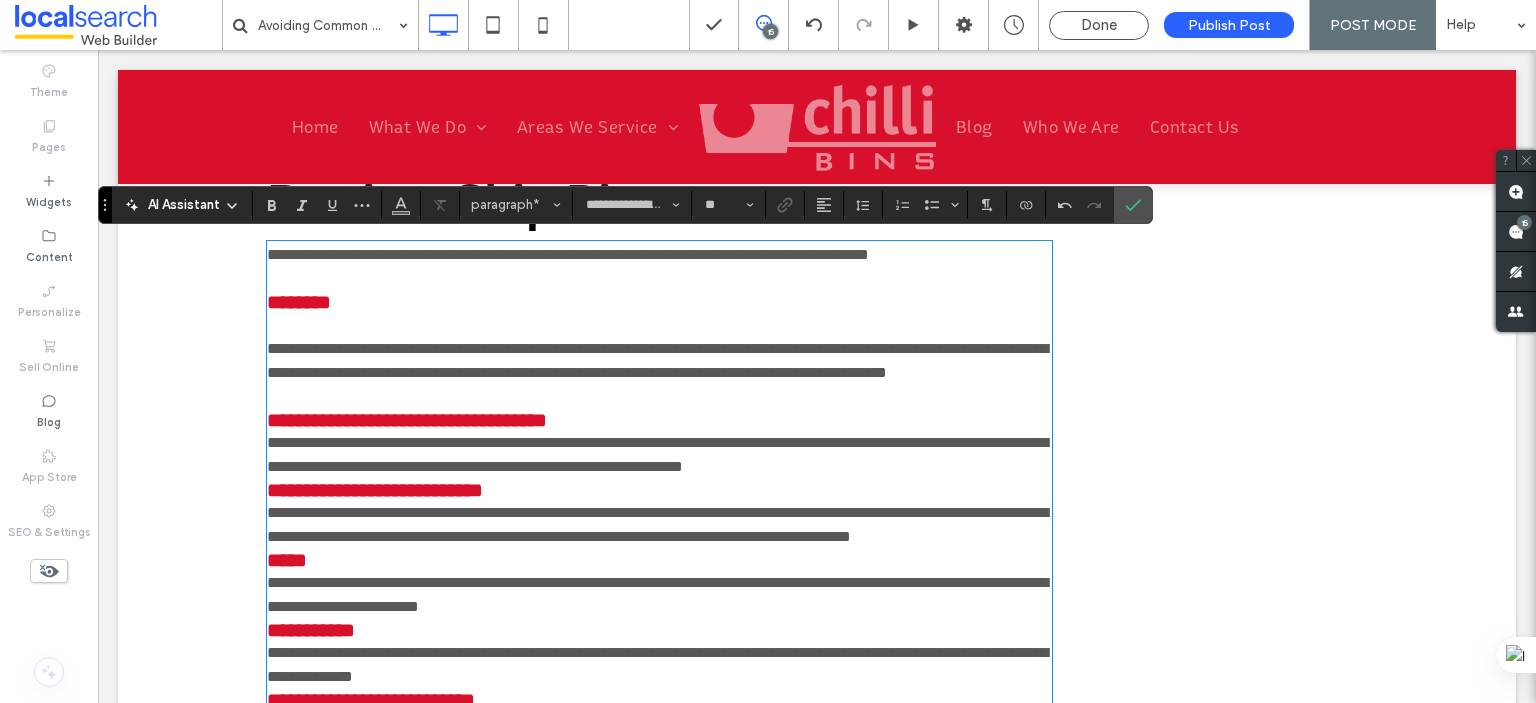 click on "**********" at bounding box center (657, 454) 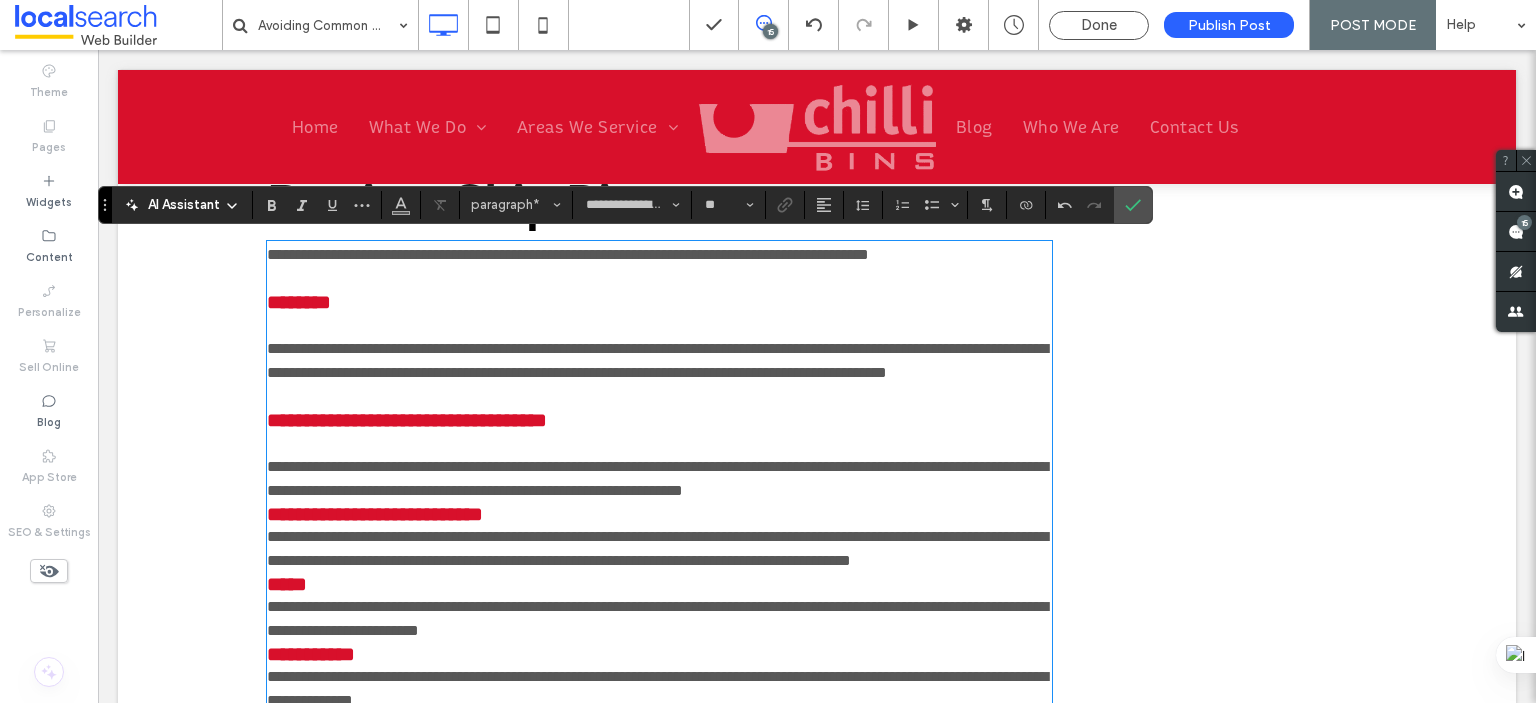 drag, startPoint x: 996, startPoint y: 547, endPoint x: 828, endPoint y: 543, distance: 168.0476 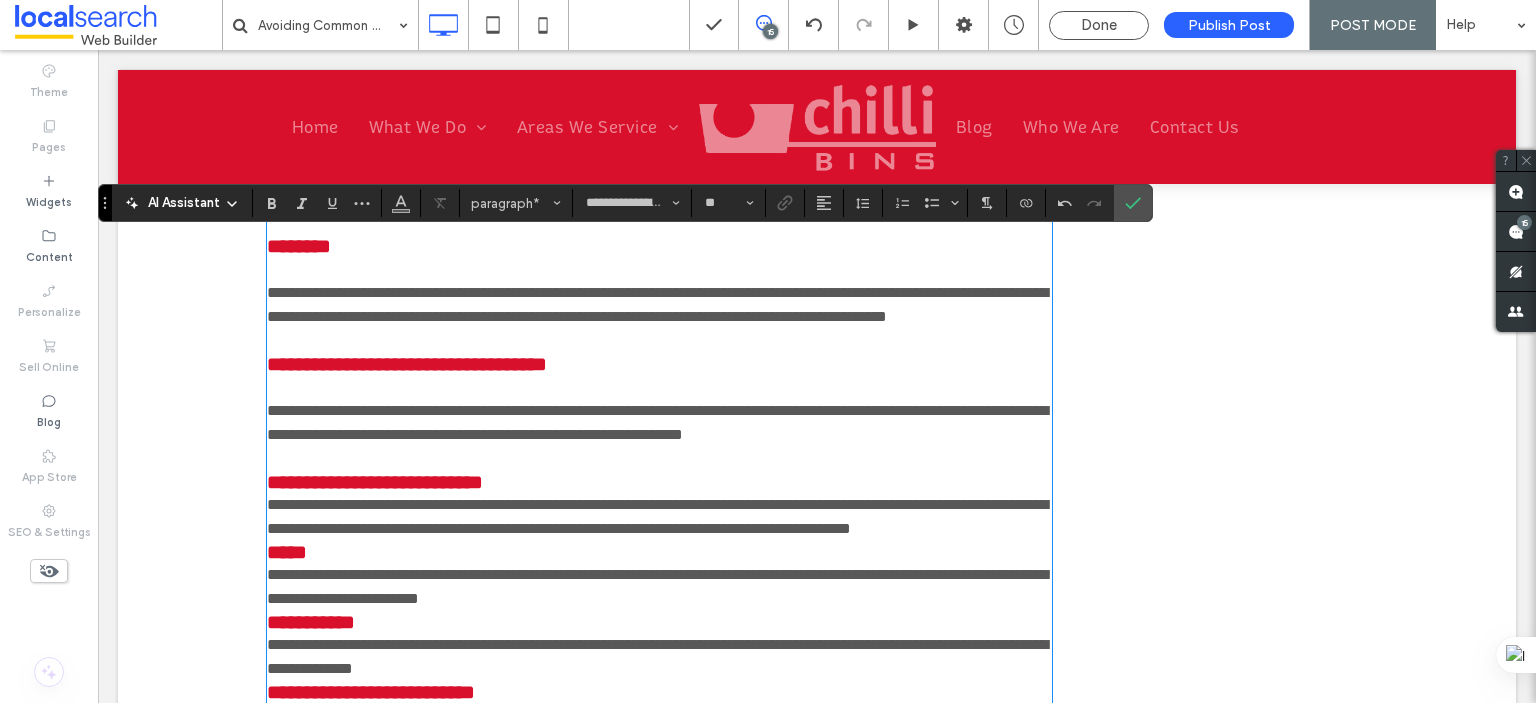 scroll, scrollTop: 2072, scrollLeft: 0, axis: vertical 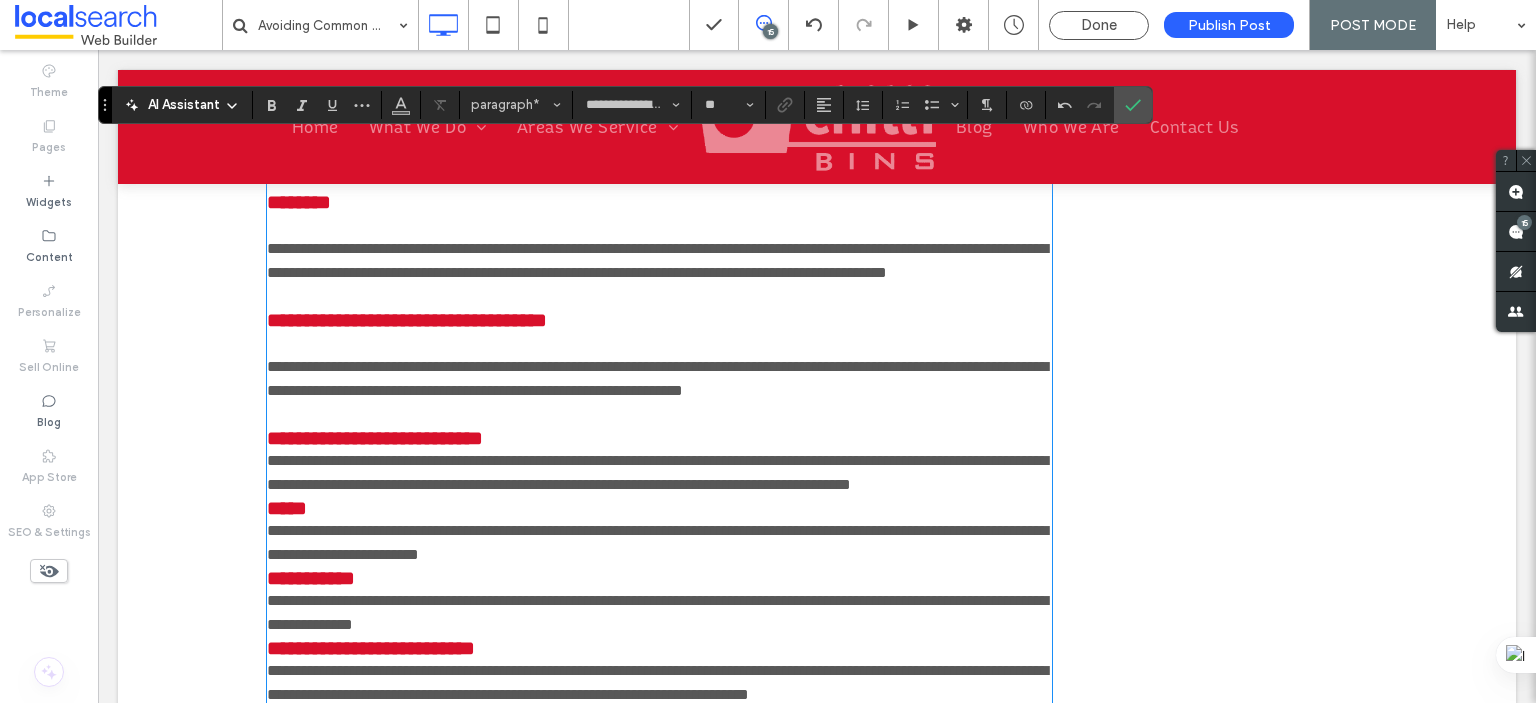 click on "**********" at bounding box center [657, 472] 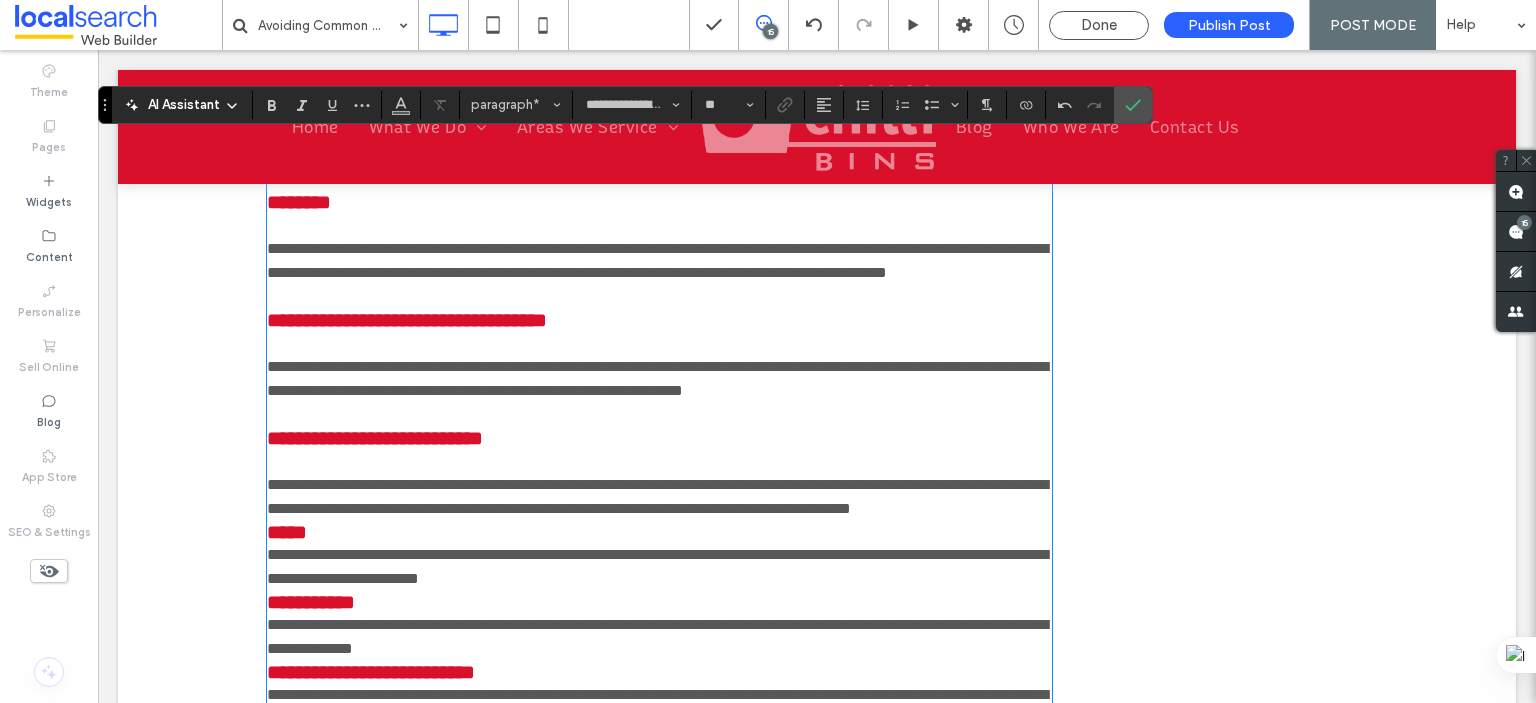 click on "**********" at bounding box center (659, 497) 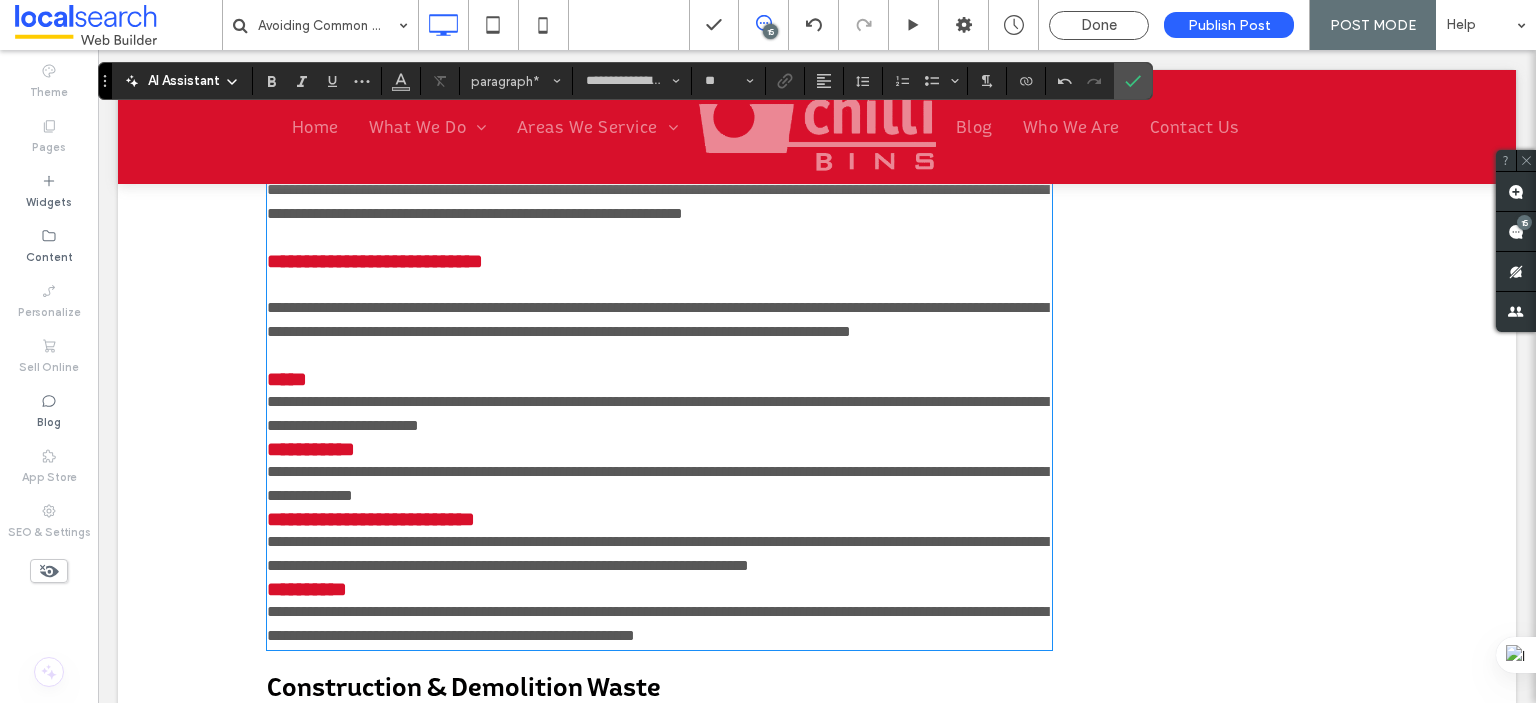 scroll, scrollTop: 2272, scrollLeft: 0, axis: vertical 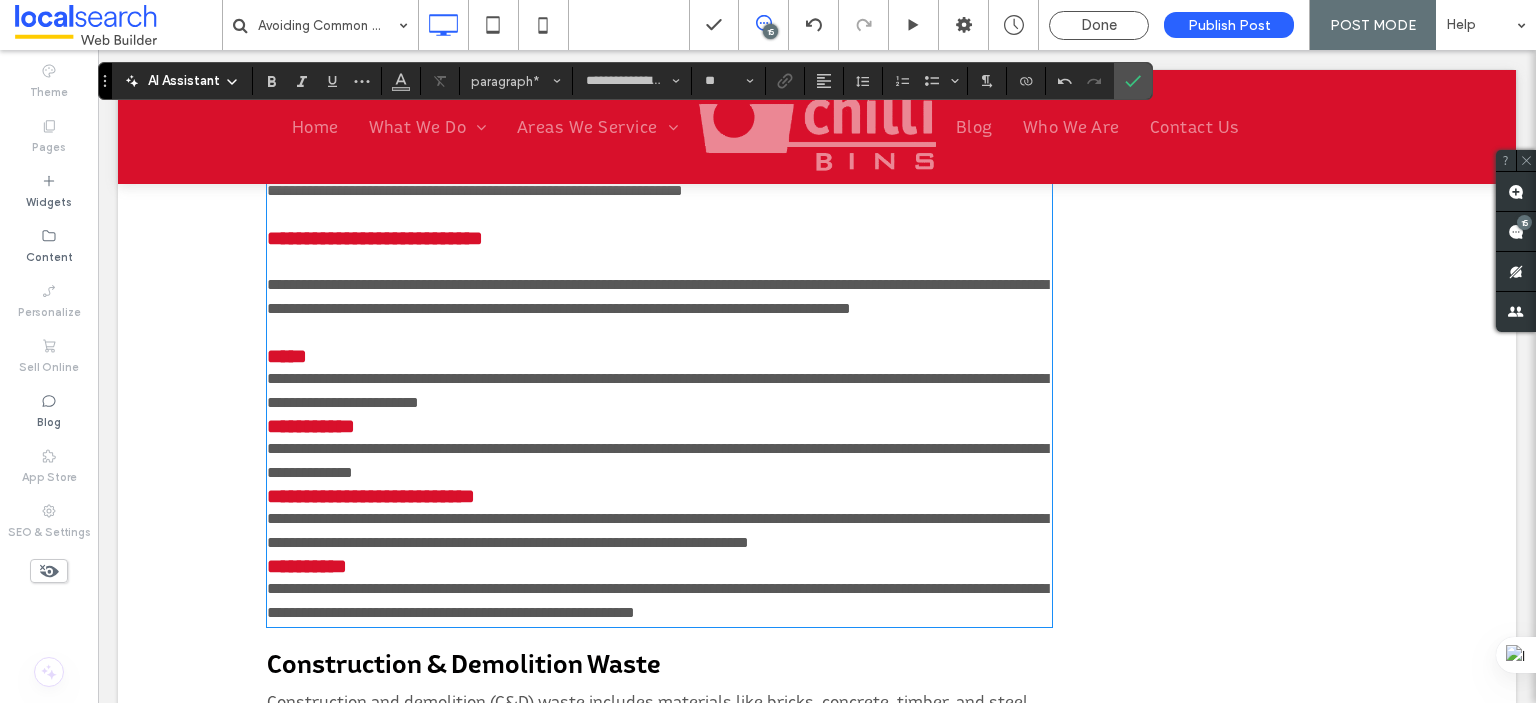 click on "**********" at bounding box center (657, 390) 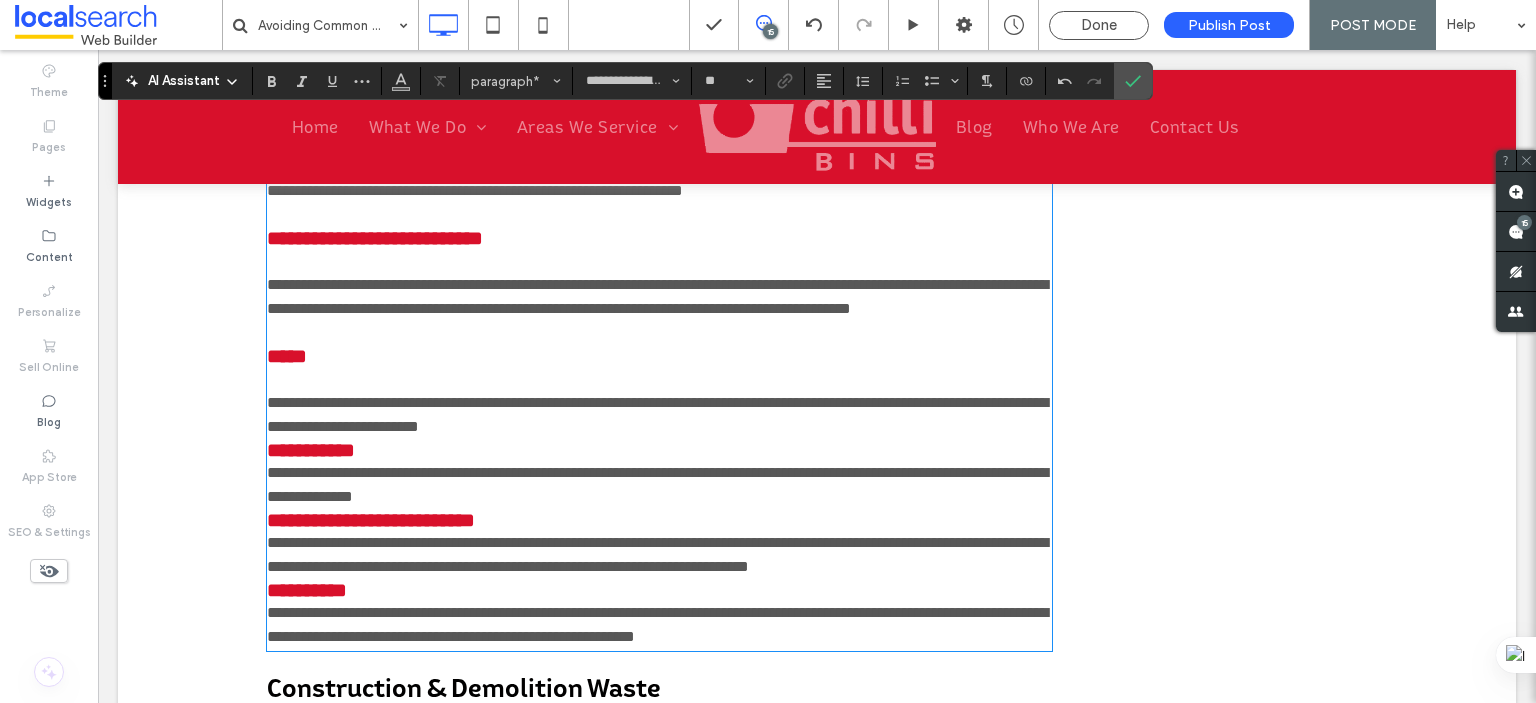 click on "**********" at bounding box center (659, 415) 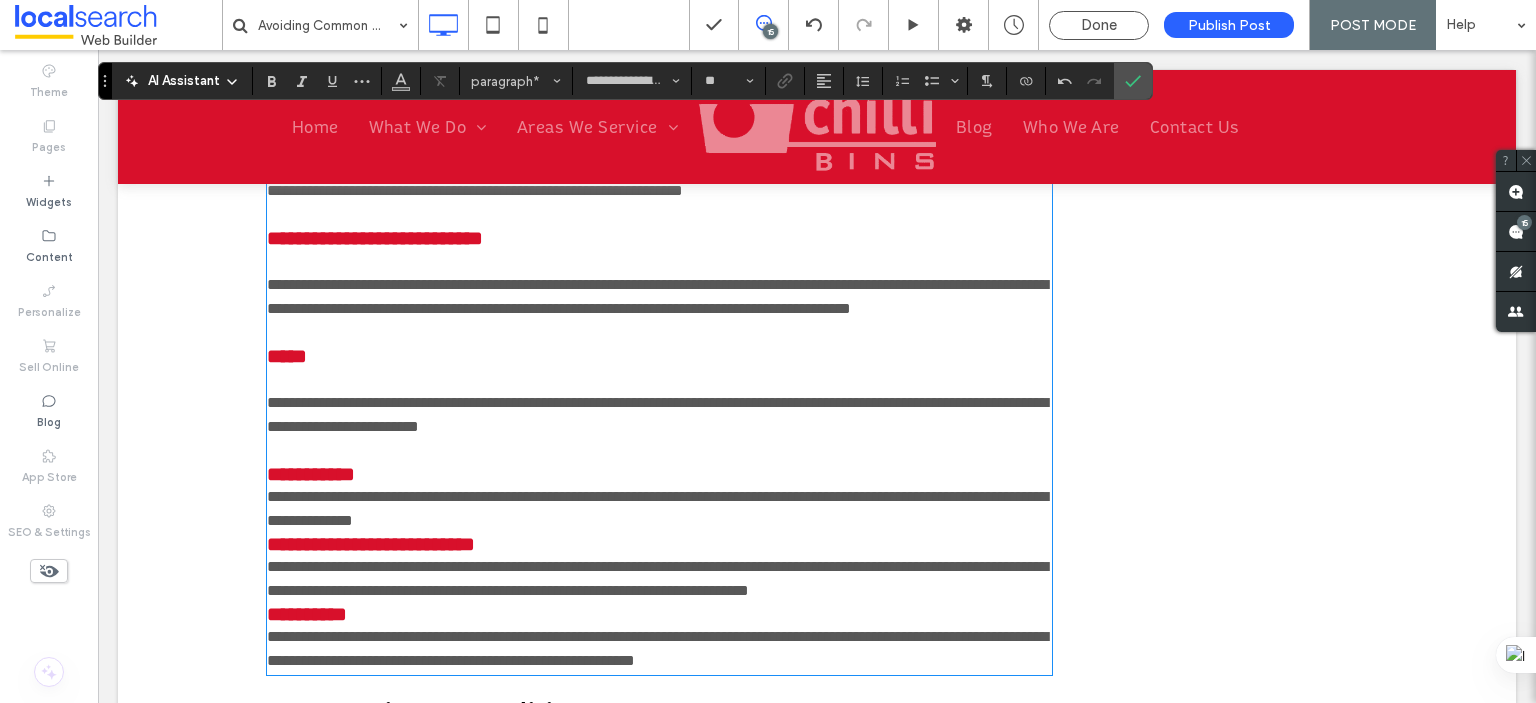 click on "**********" at bounding box center [657, 508] 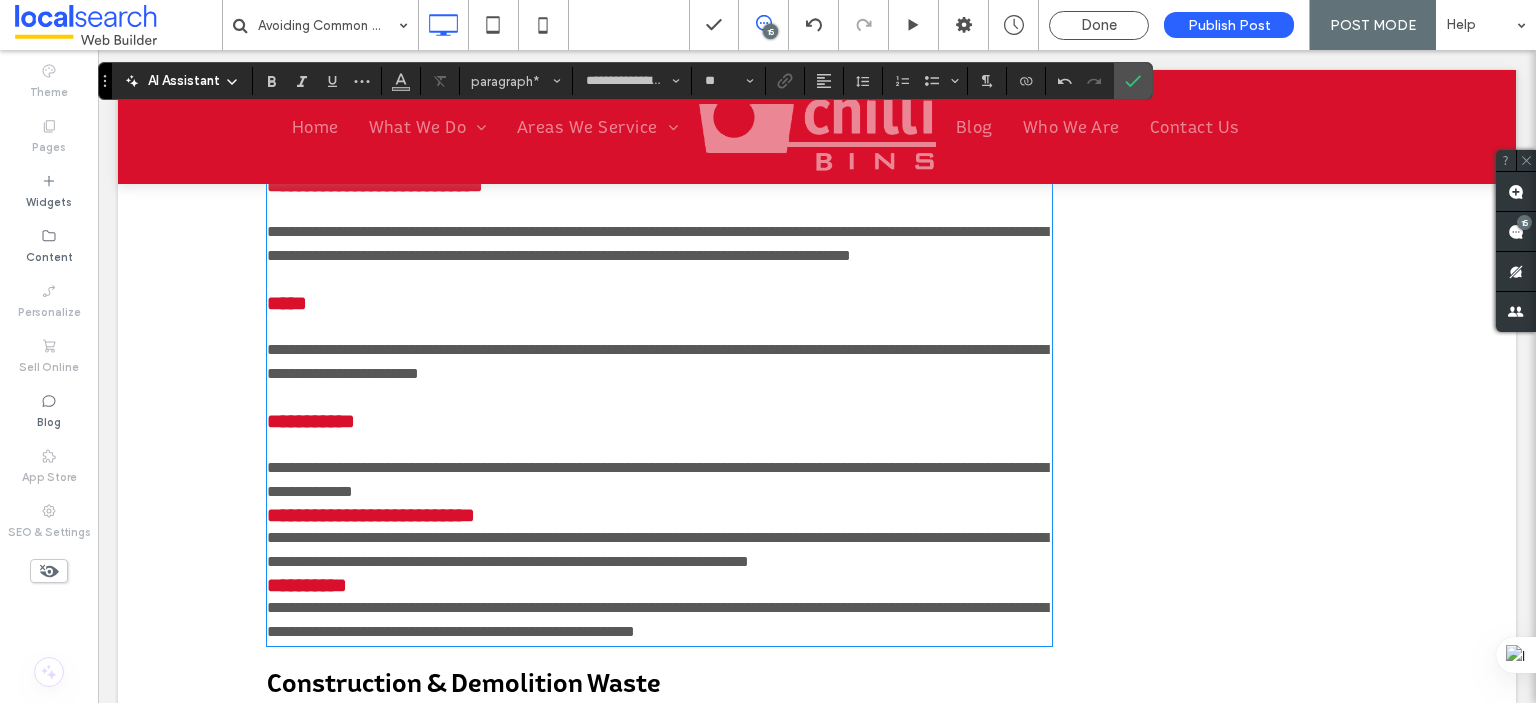 scroll, scrollTop: 2372, scrollLeft: 0, axis: vertical 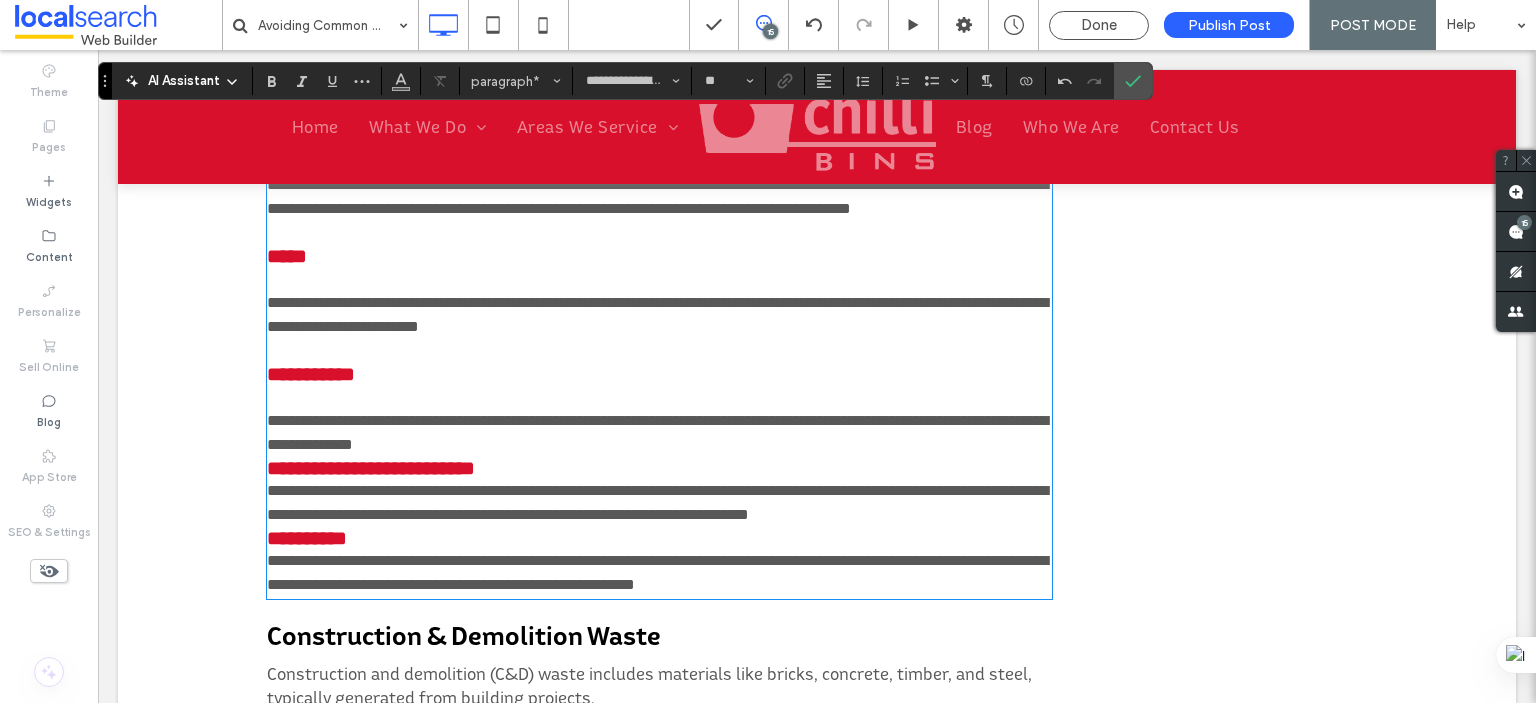 click on "**********" at bounding box center (659, 433) 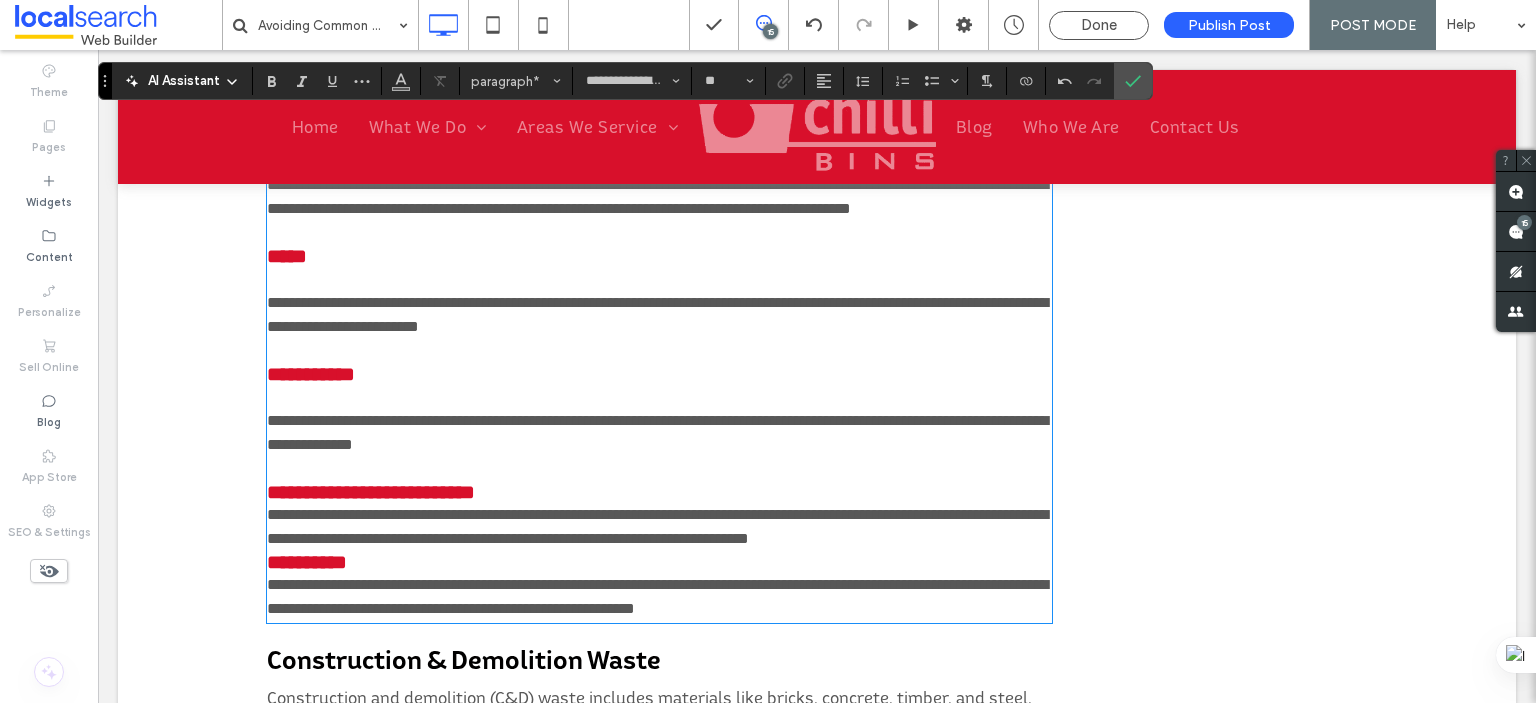 click on "**********" at bounding box center (657, 526) 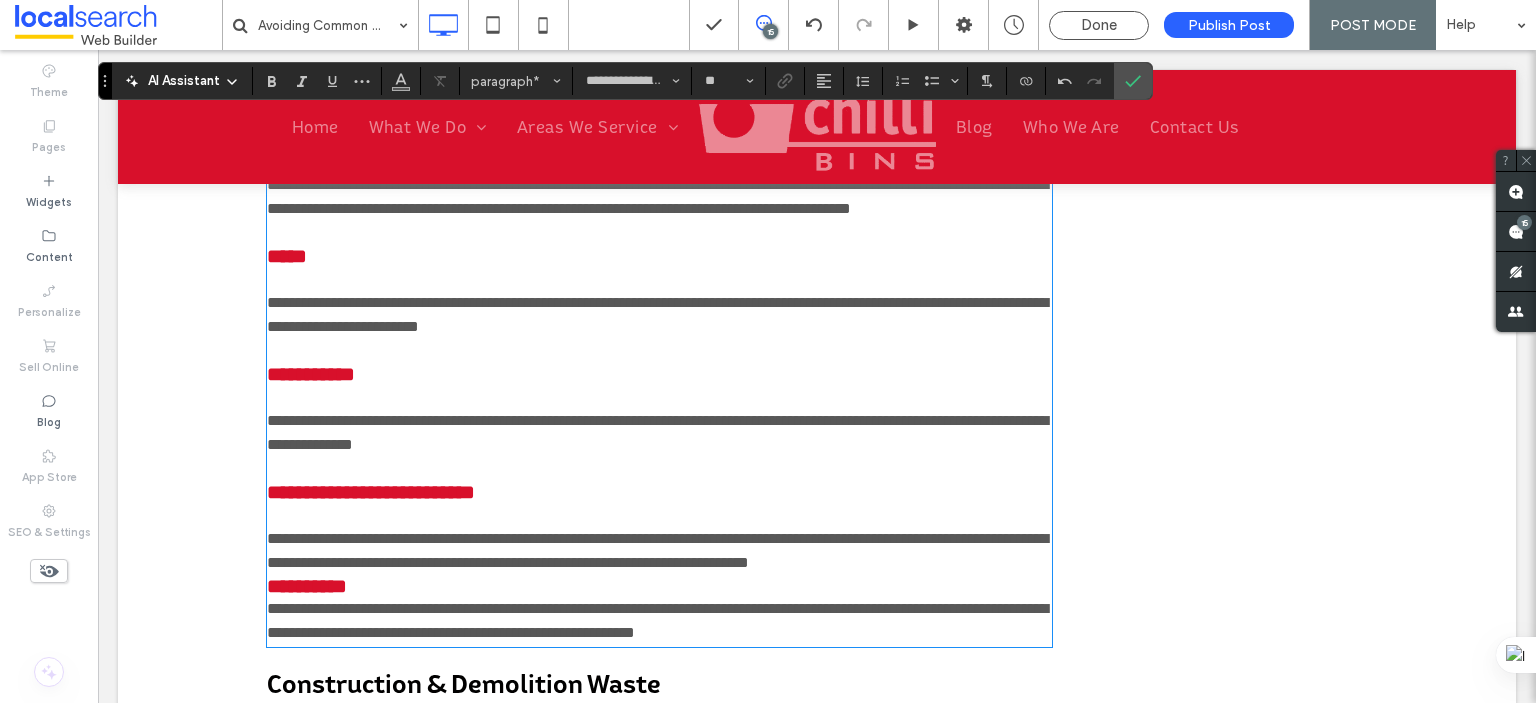 scroll, scrollTop: 2472, scrollLeft: 0, axis: vertical 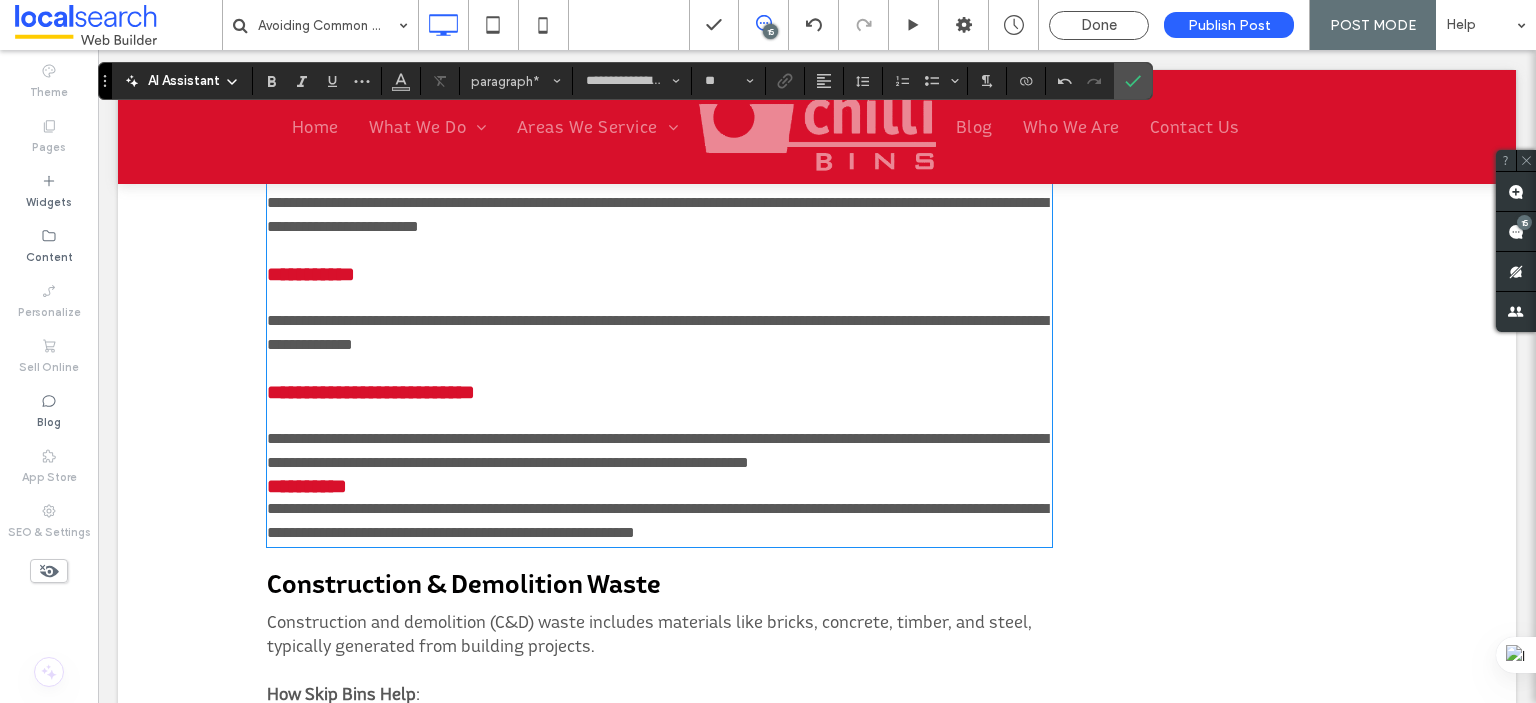 click on "**********" at bounding box center (659, 451) 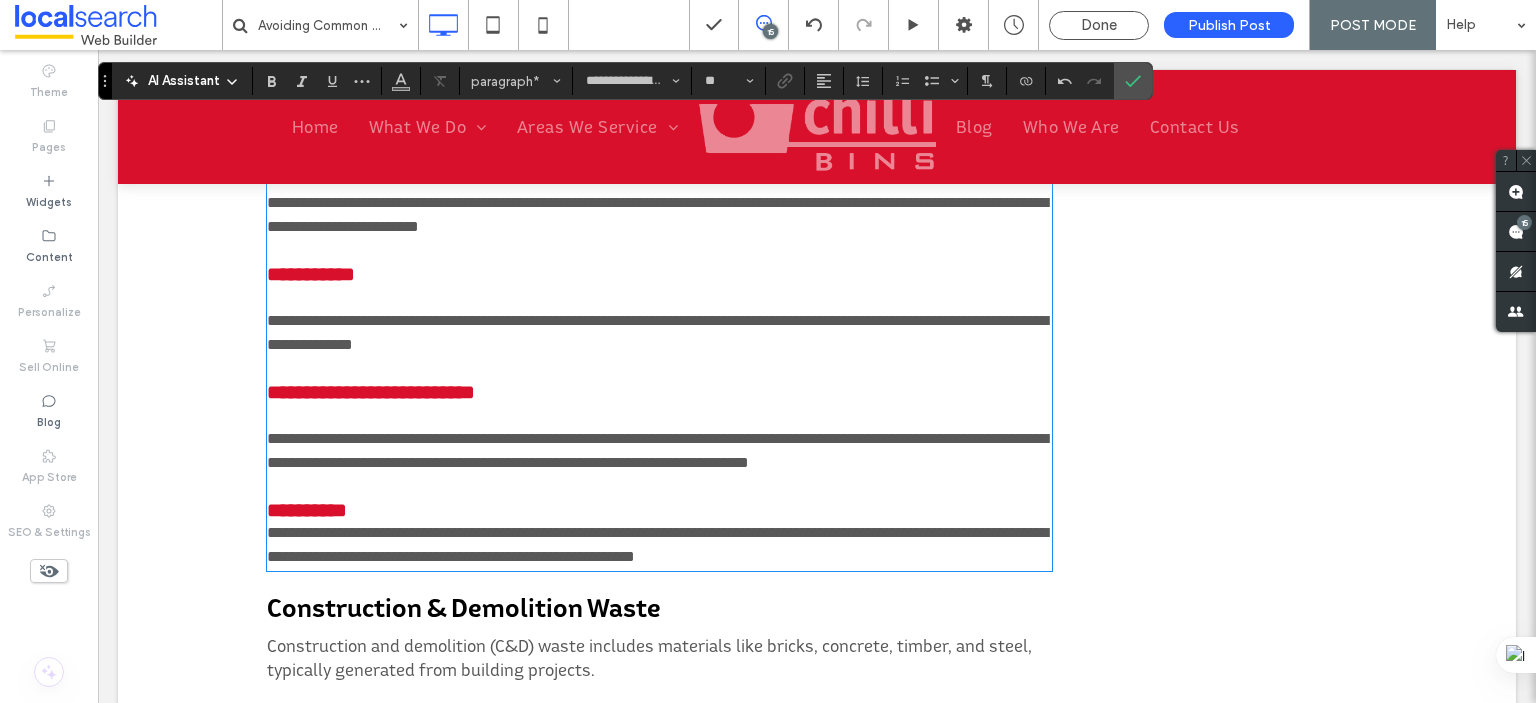 click on "**********" at bounding box center [657, 544] 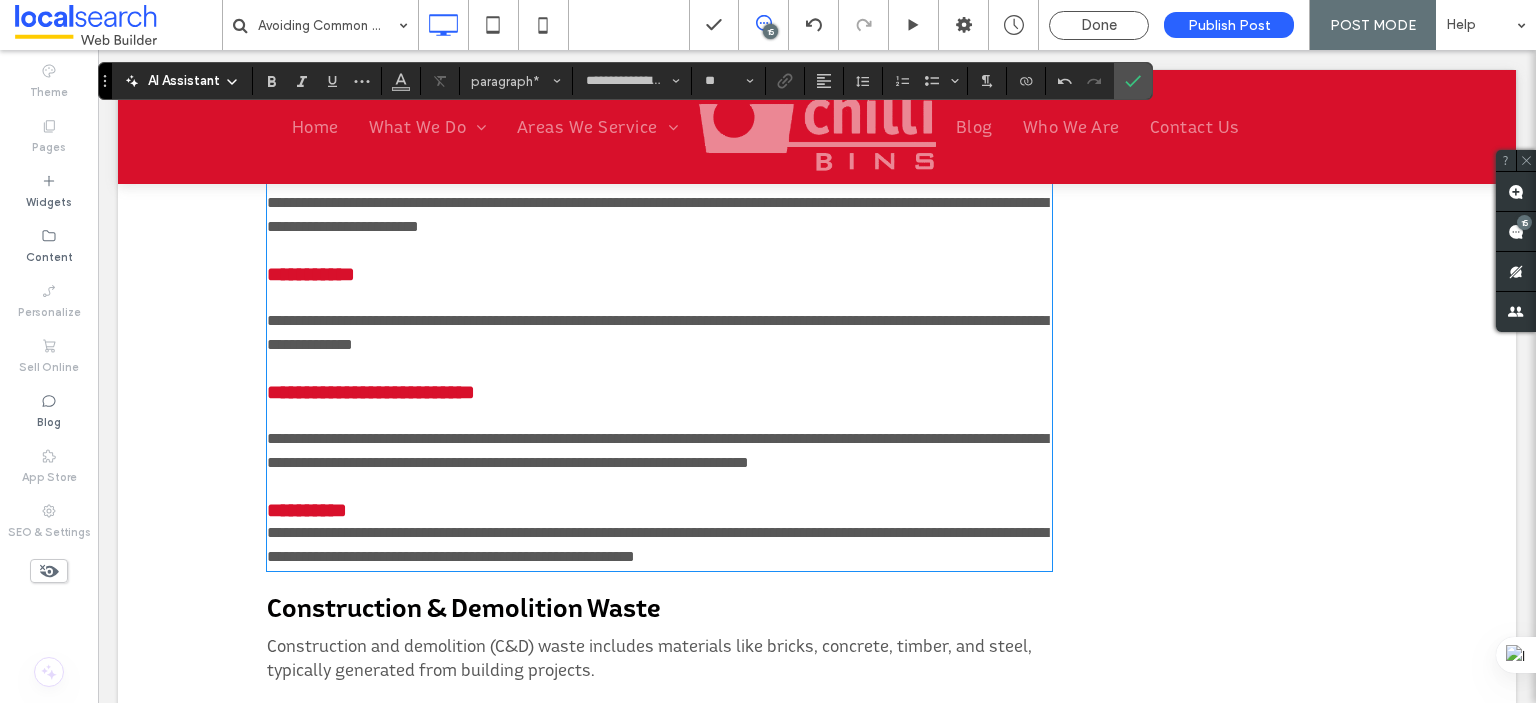 click on "**********" at bounding box center (657, 544) 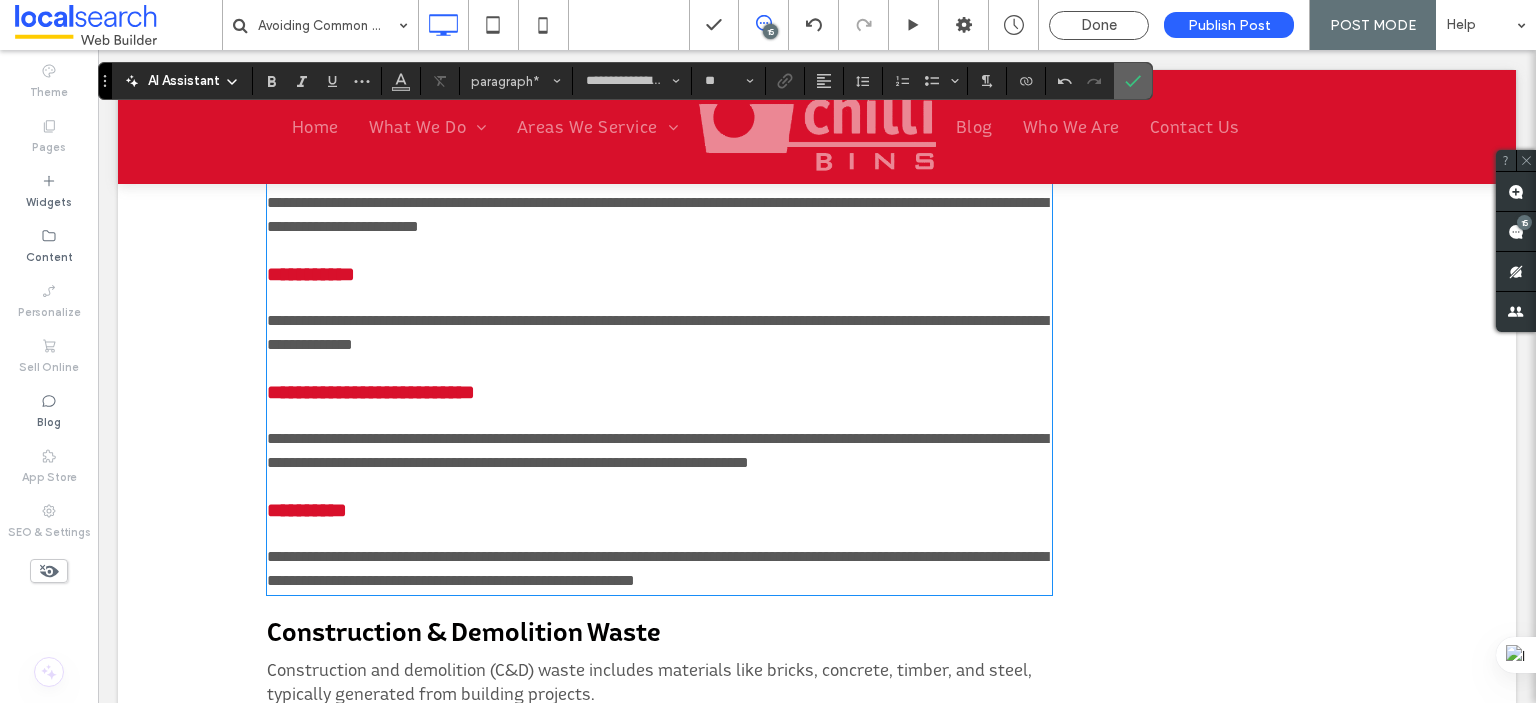 click 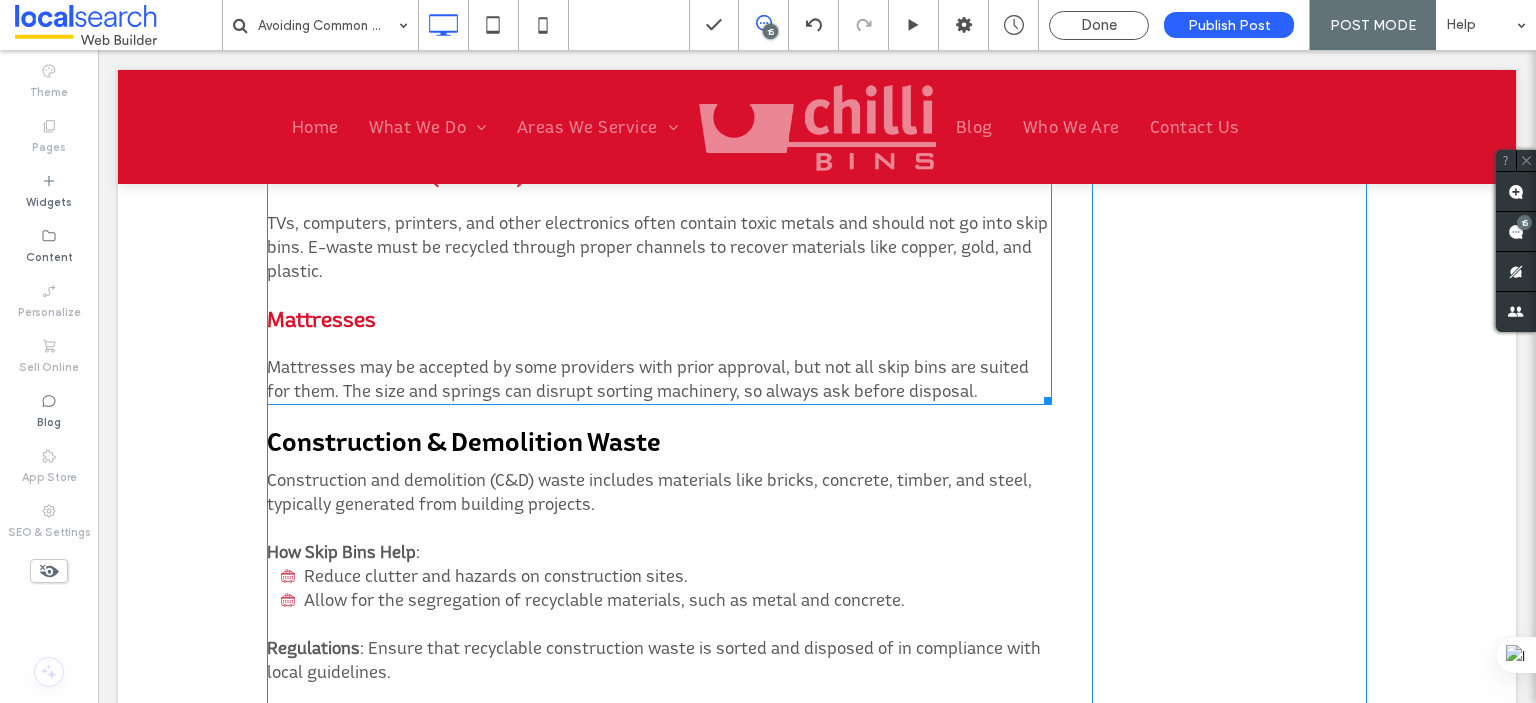 scroll, scrollTop: 2872, scrollLeft: 0, axis: vertical 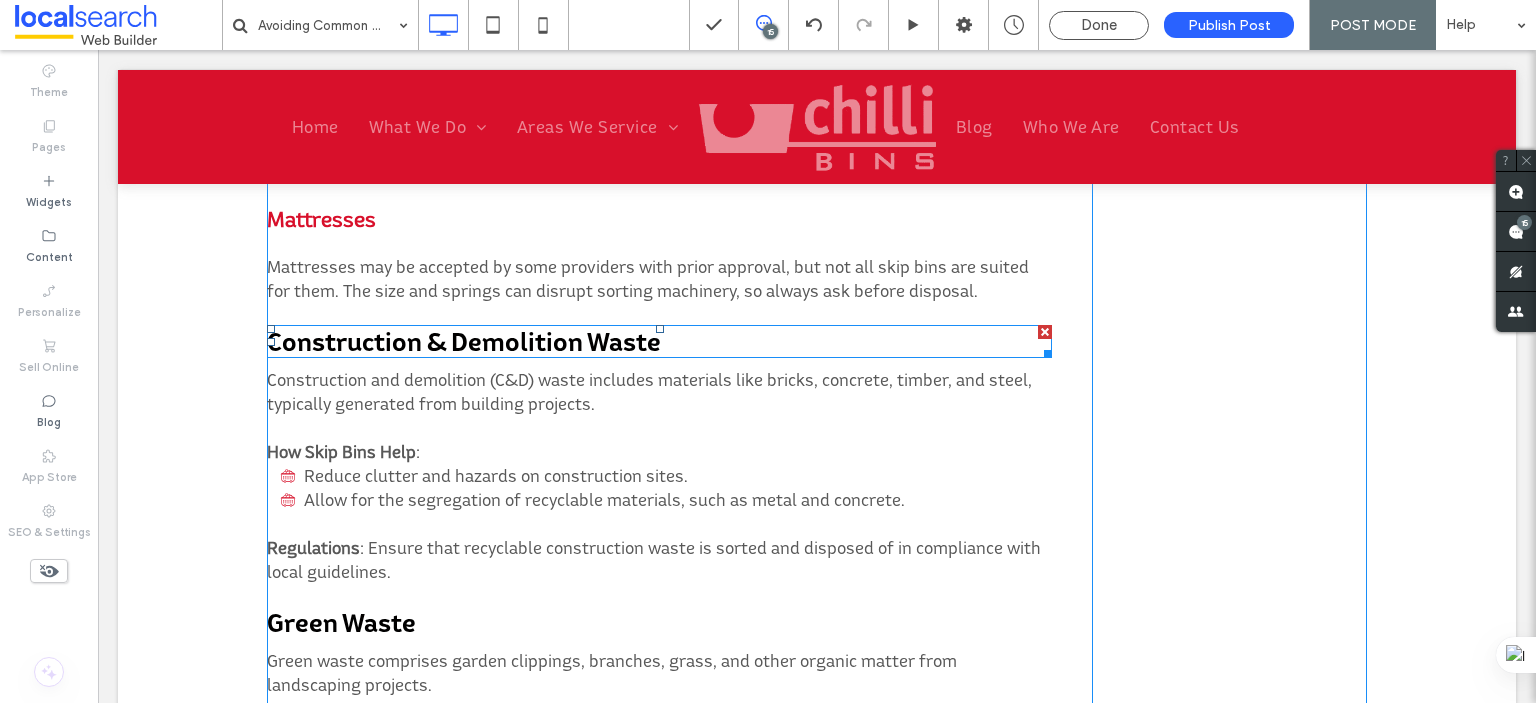 click on "Construction & Demolition Waste" at bounding box center [464, 341] 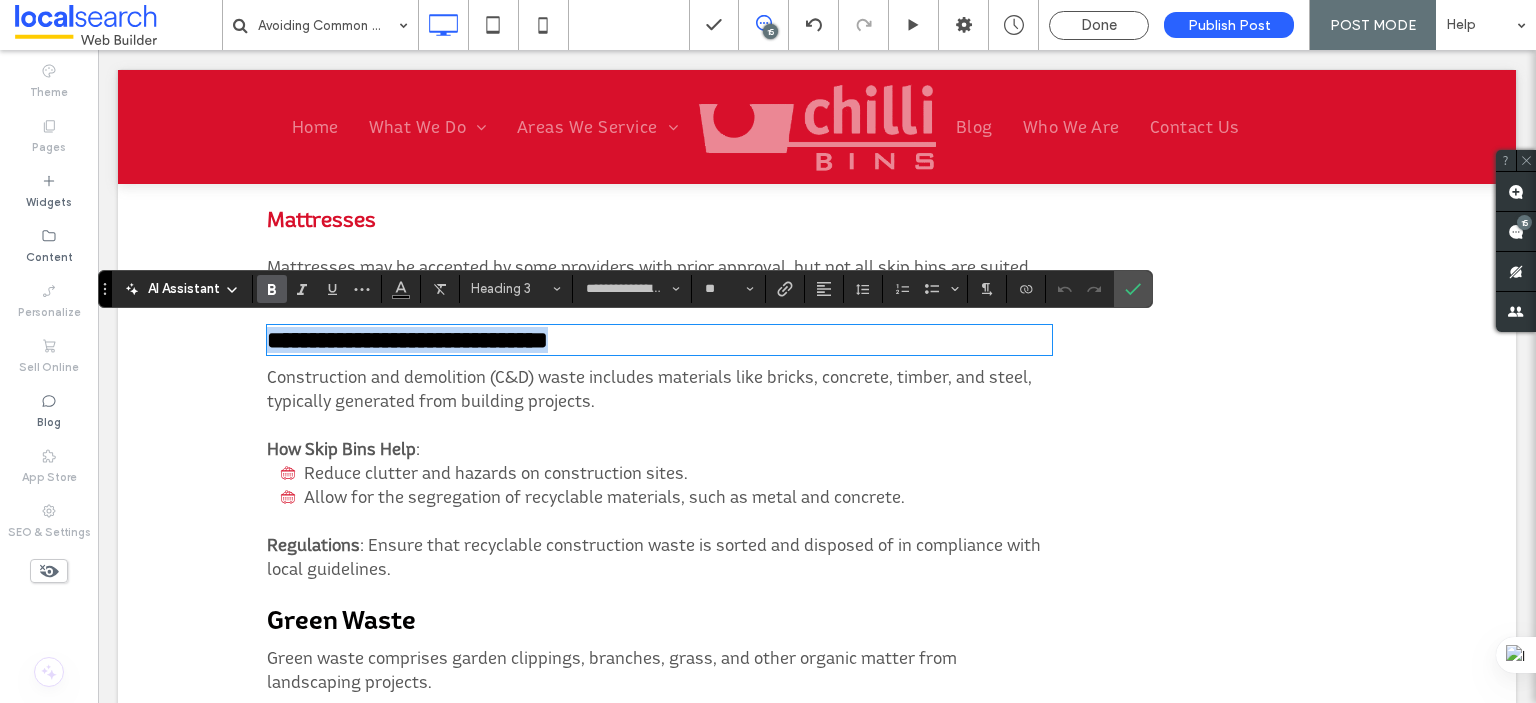 paste 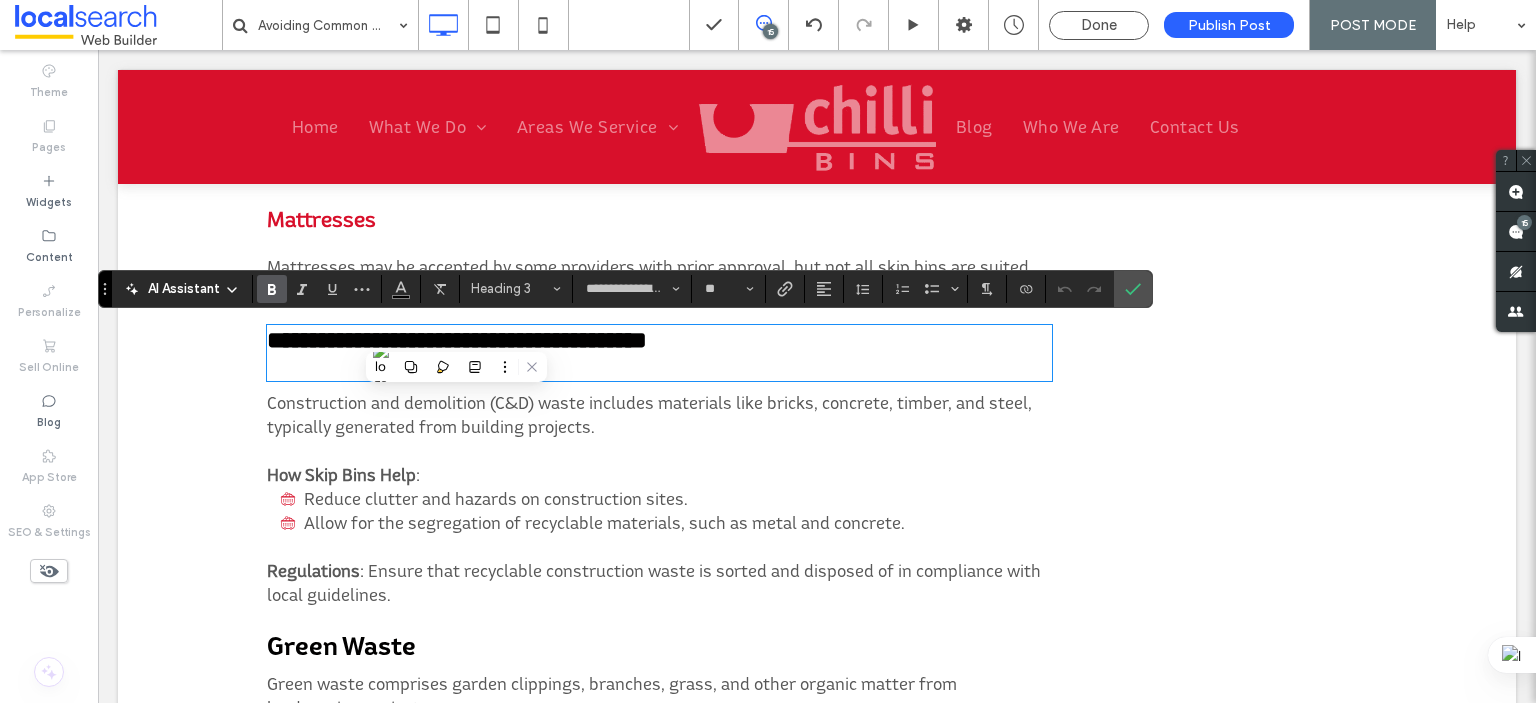 scroll, scrollTop: 0, scrollLeft: 0, axis: both 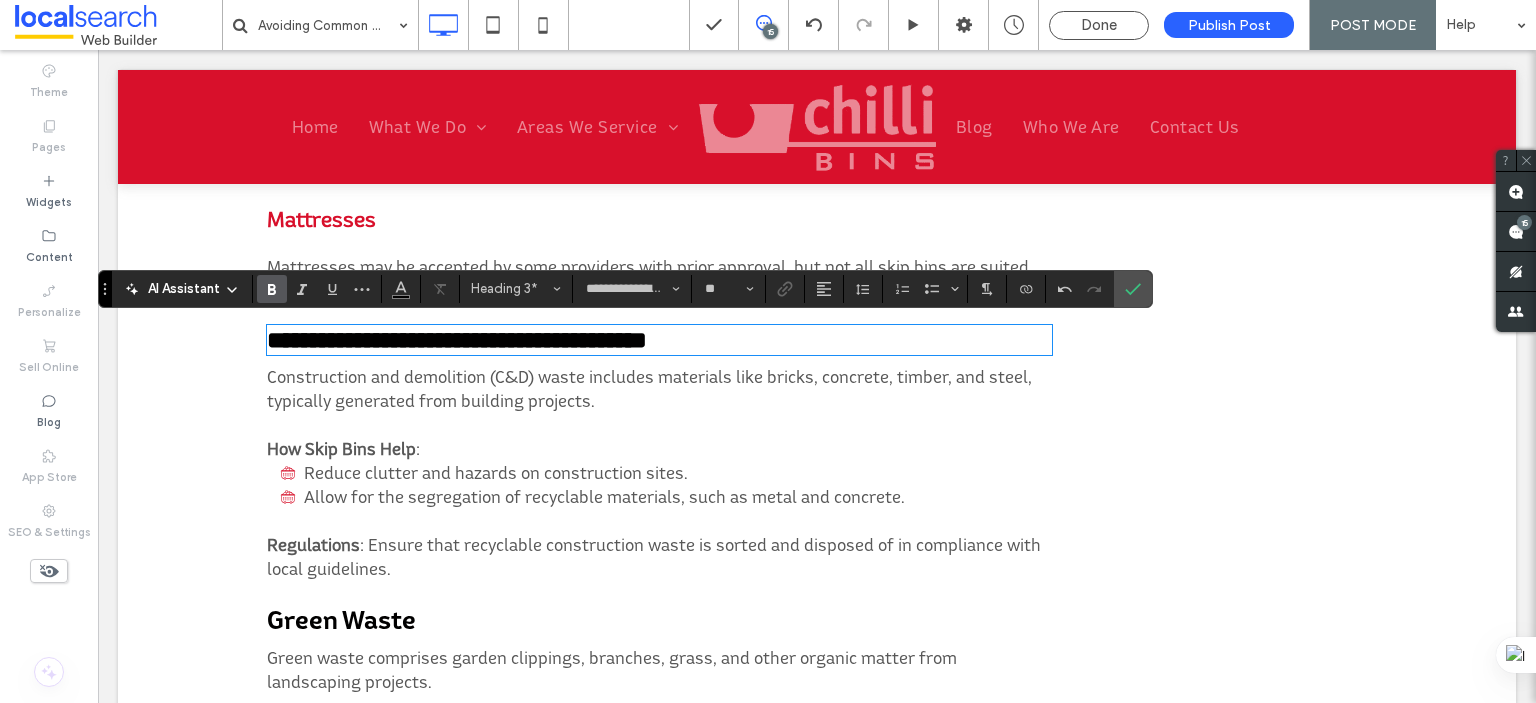 click on "**********" at bounding box center [457, 340] 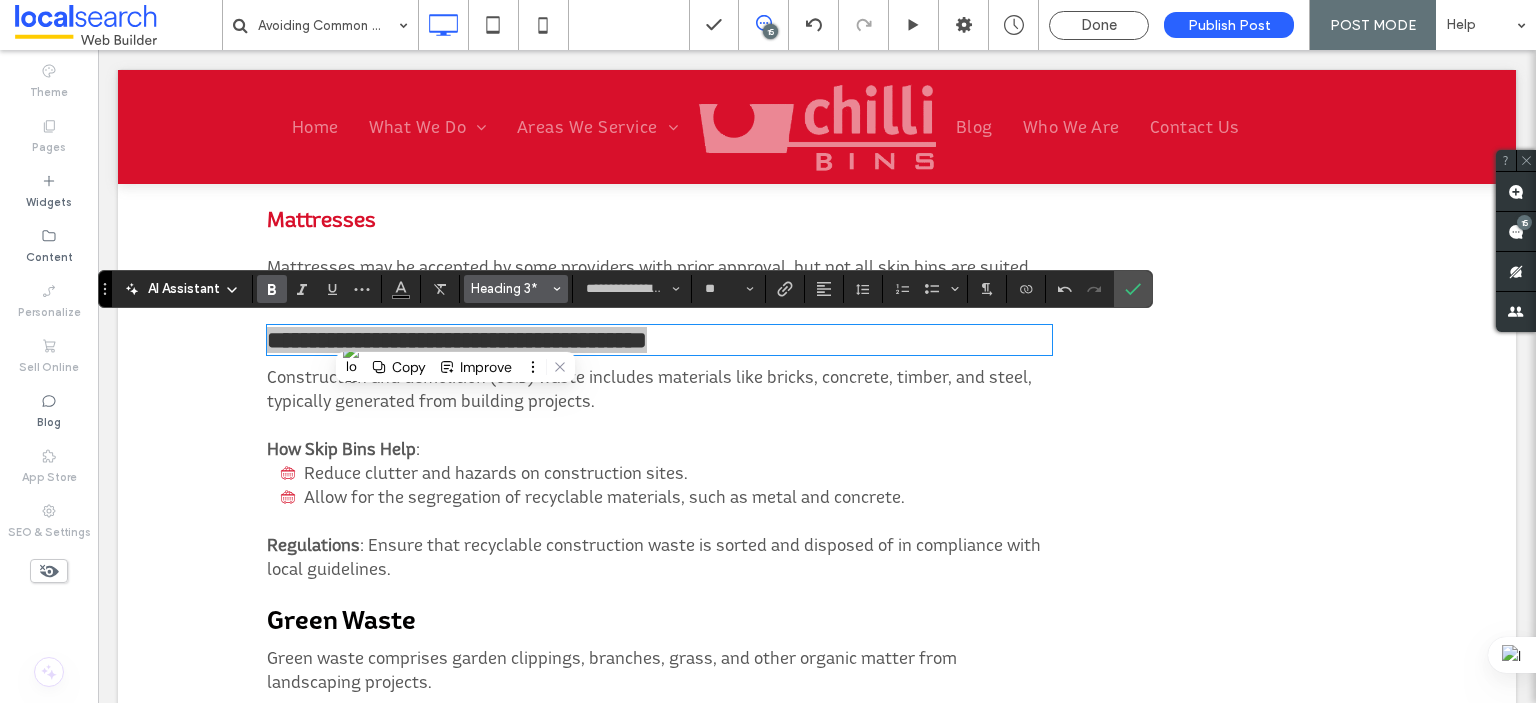 click on "Heading 3*" at bounding box center [510, 288] 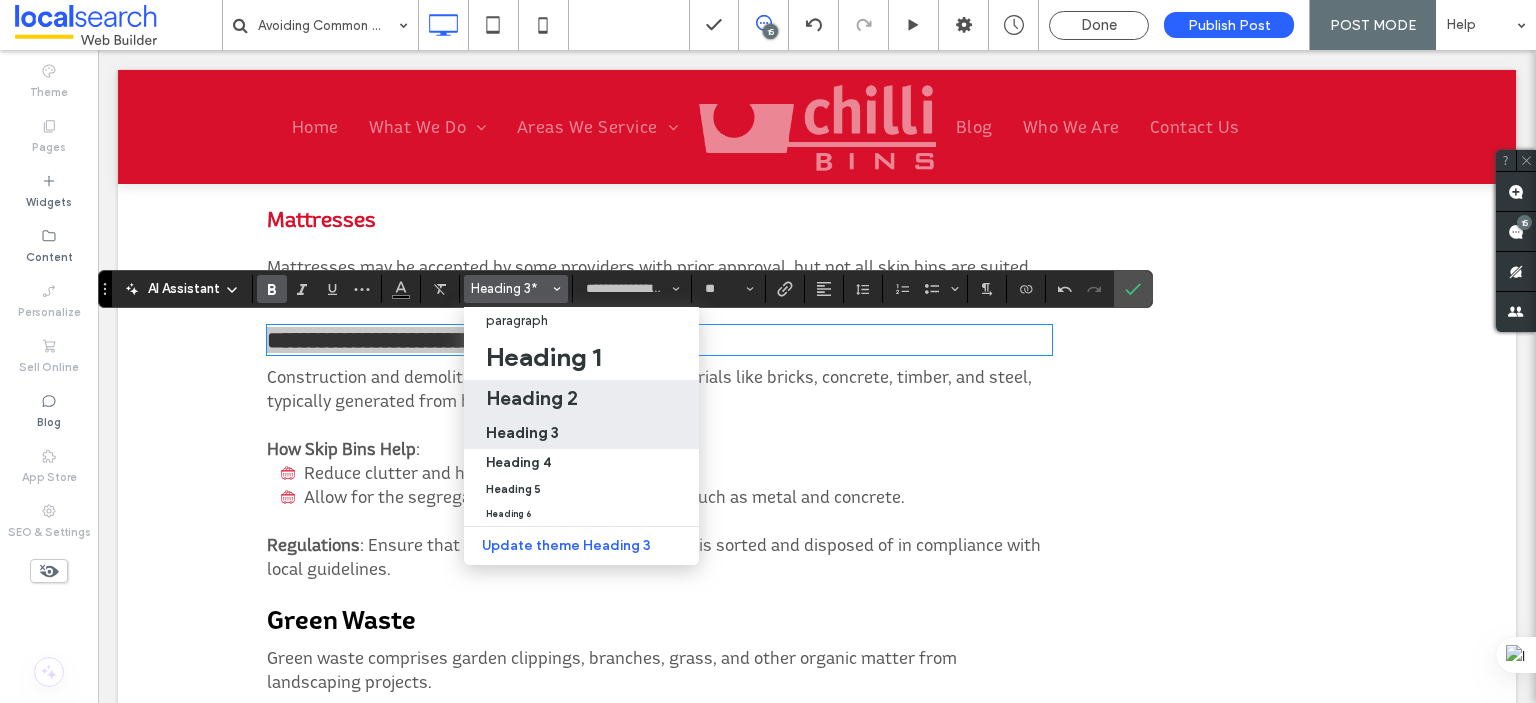 click on "Heading 2" at bounding box center [532, 398] 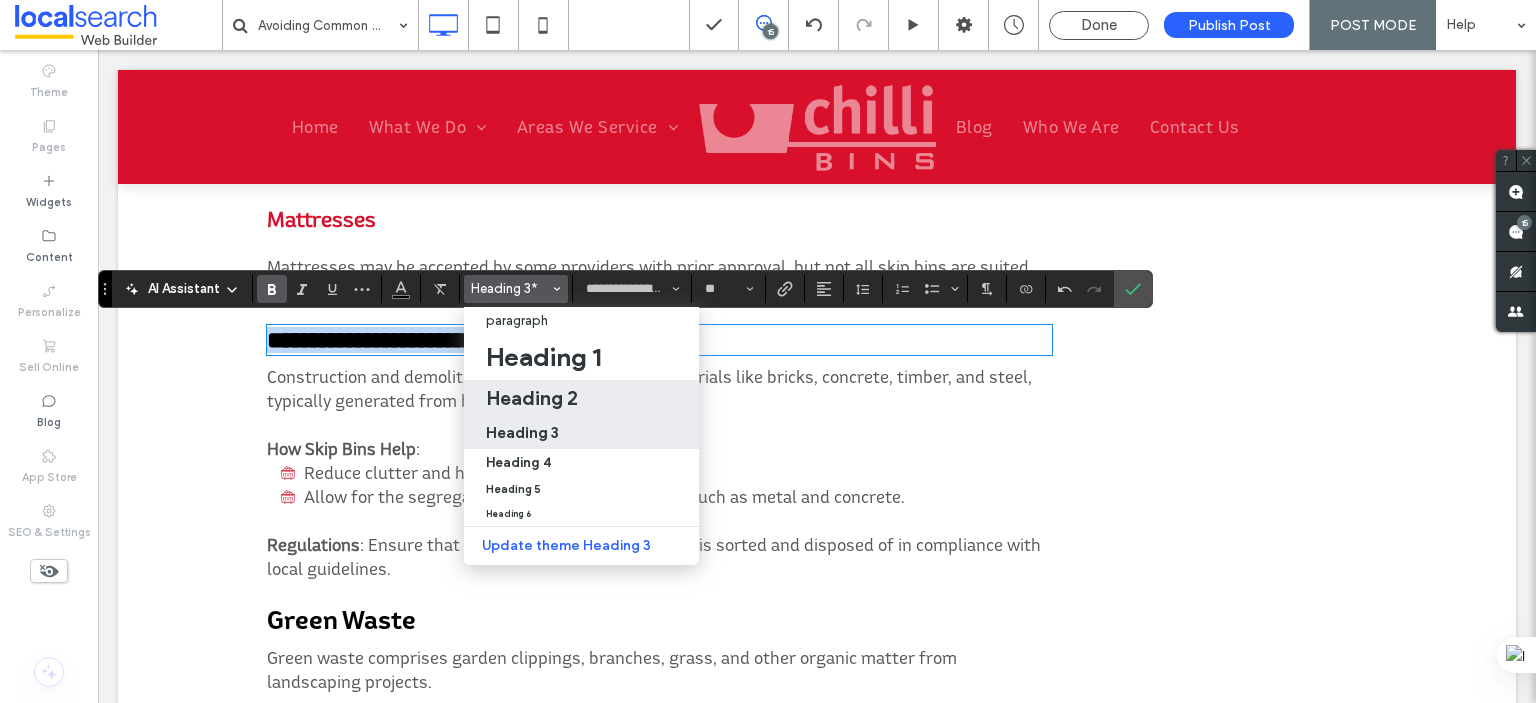 type on "**" 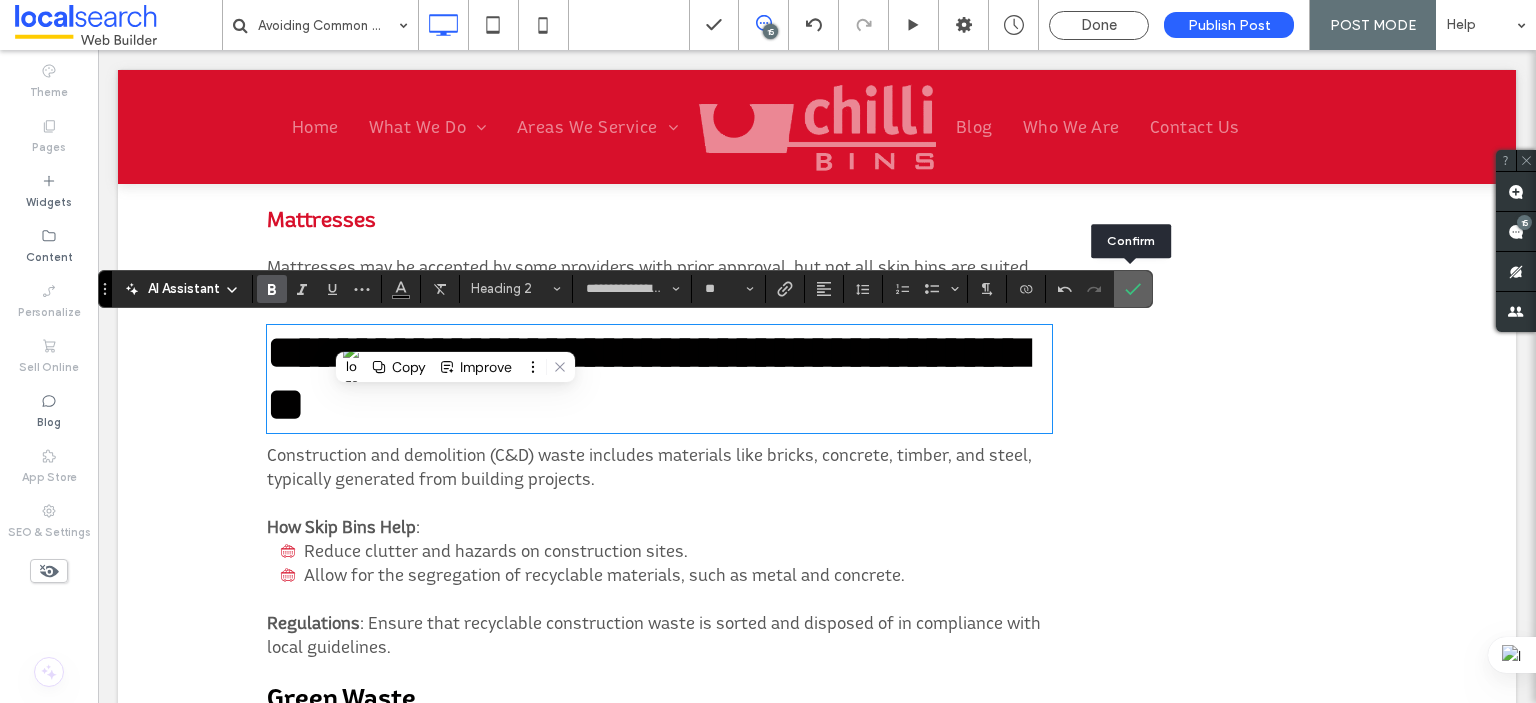 click at bounding box center [1129, 289] 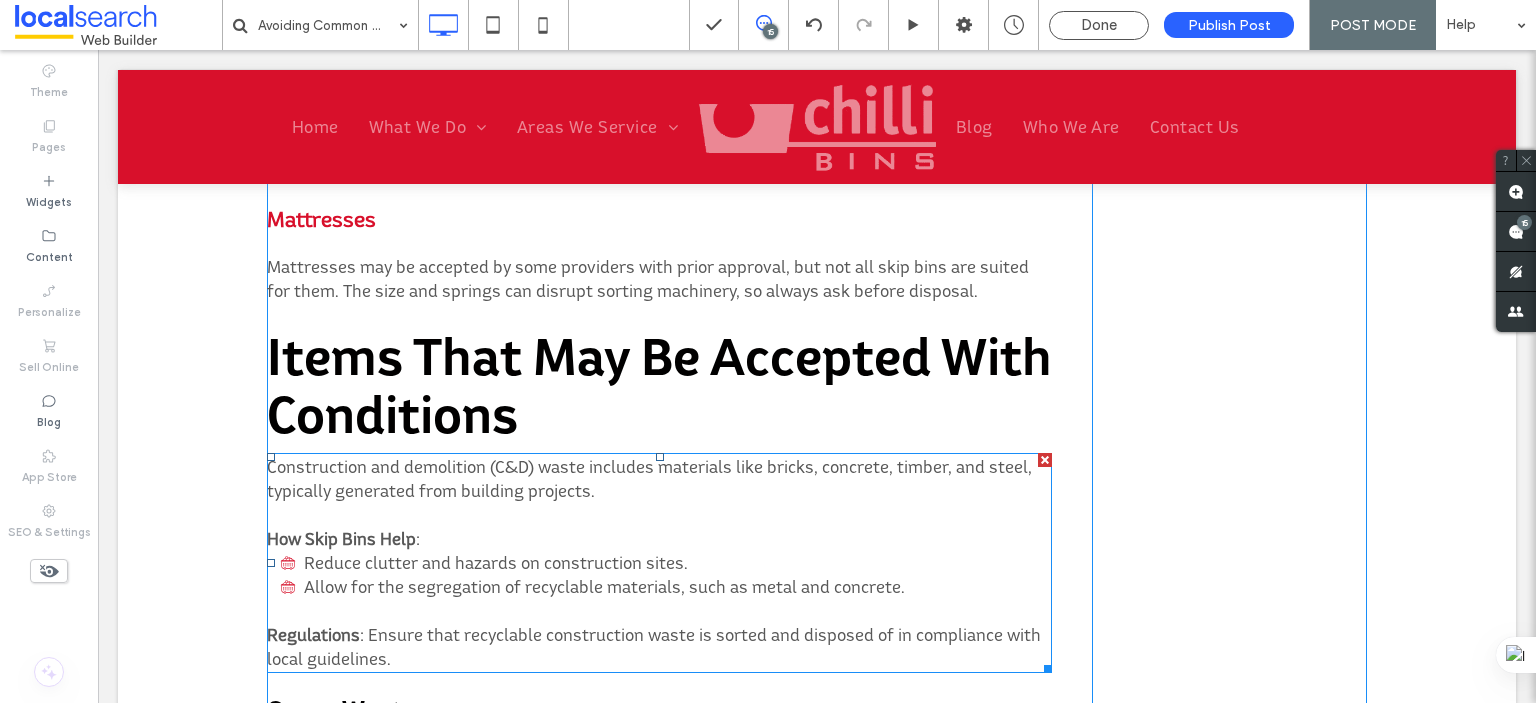 click at bounding box center [659, 515] 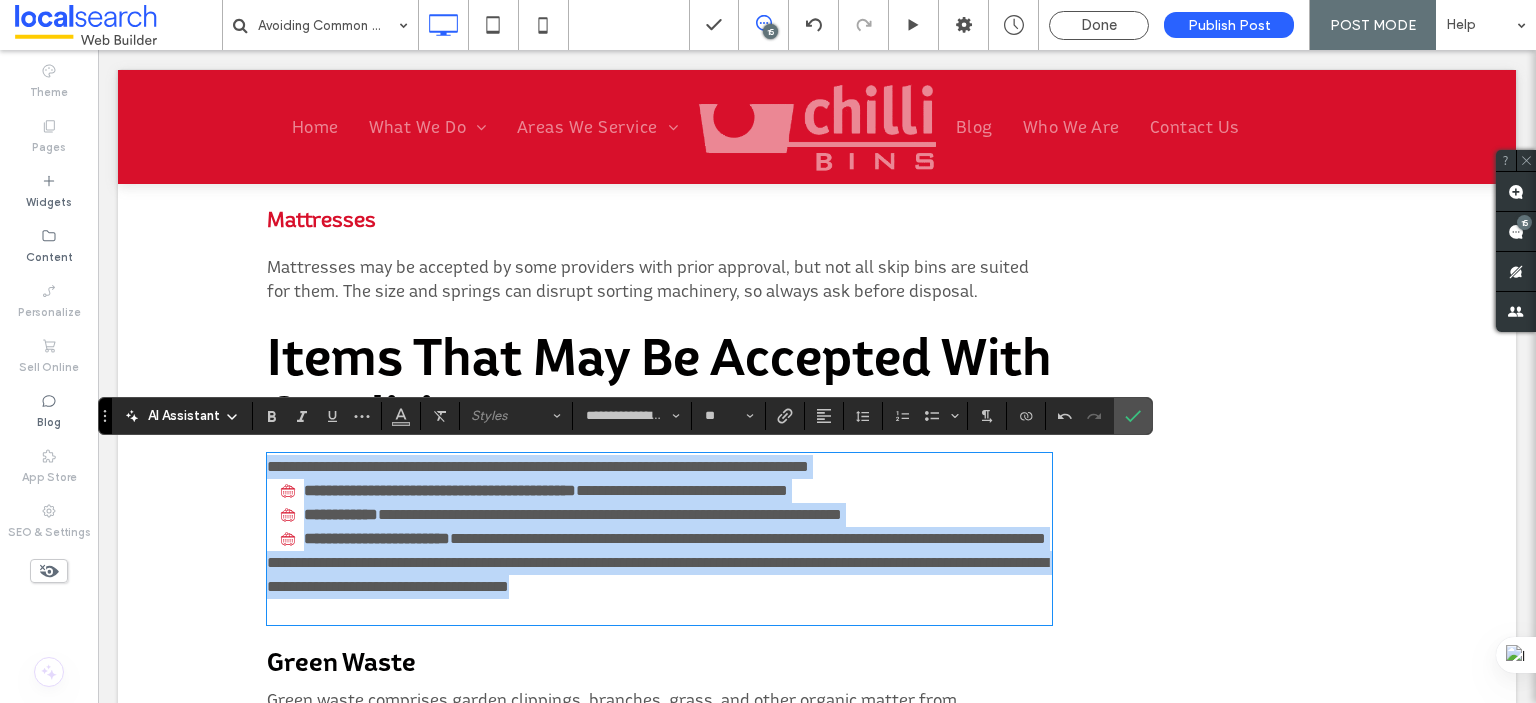 scroll, scrollTop: 0, scrollLeft: 0, axis: both 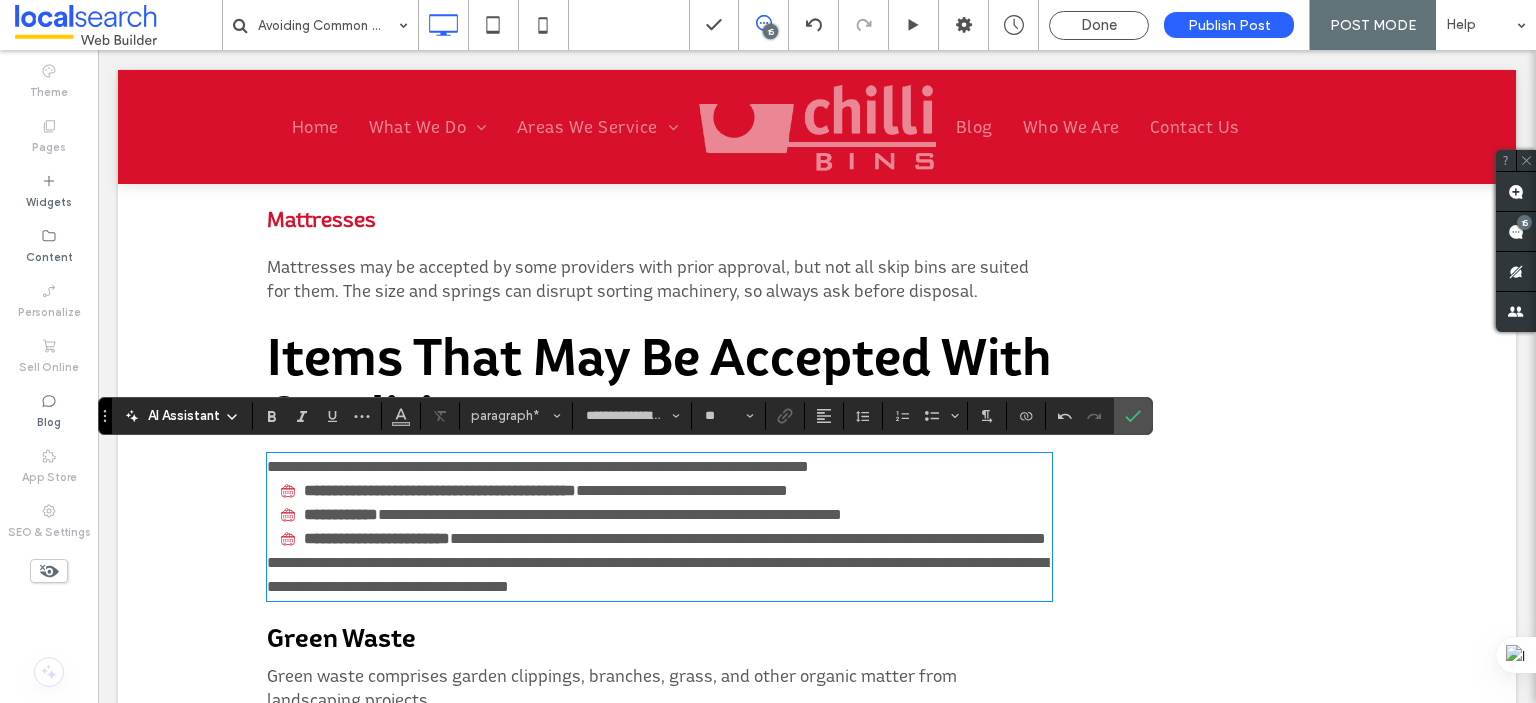 click on "**********" at bounding box center [659, 467] 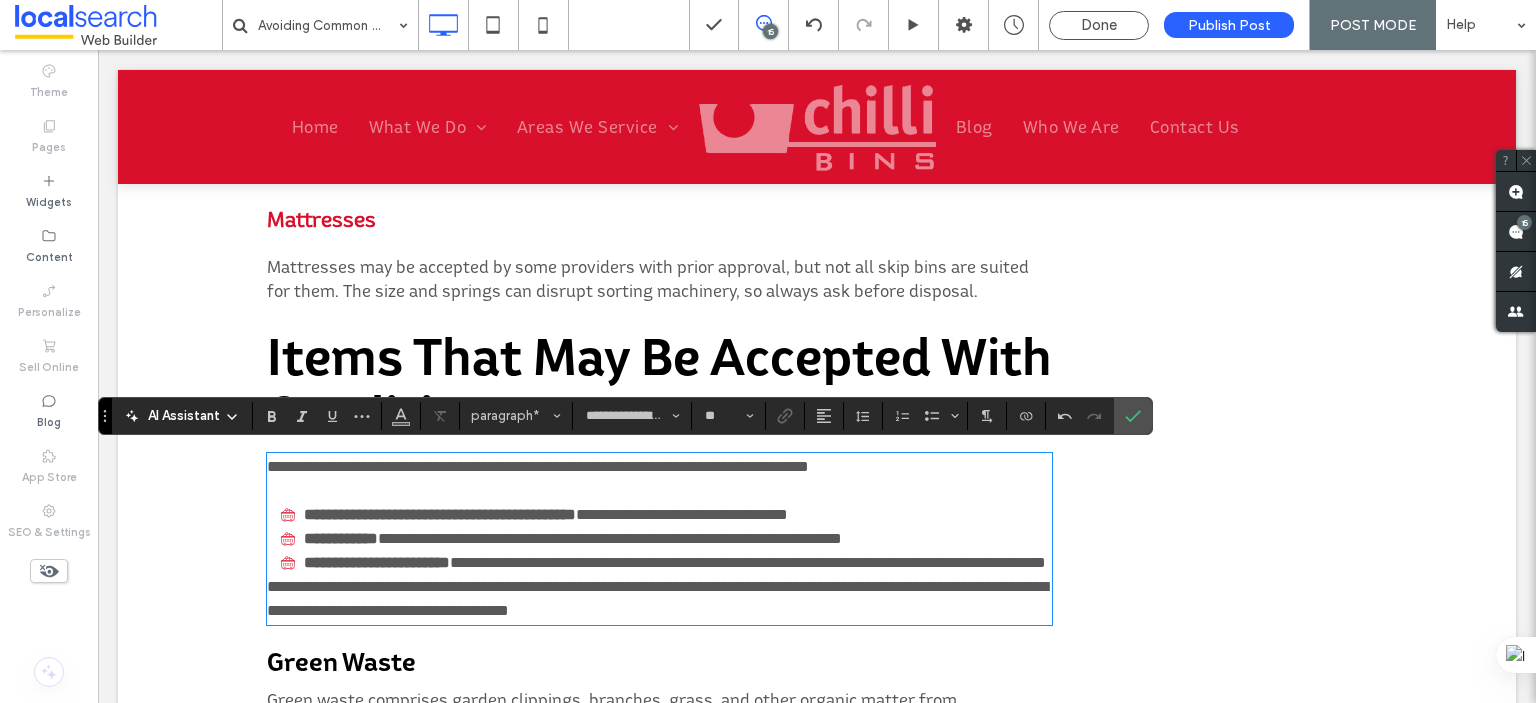 click on "**********" at bounding box center [657, 598] 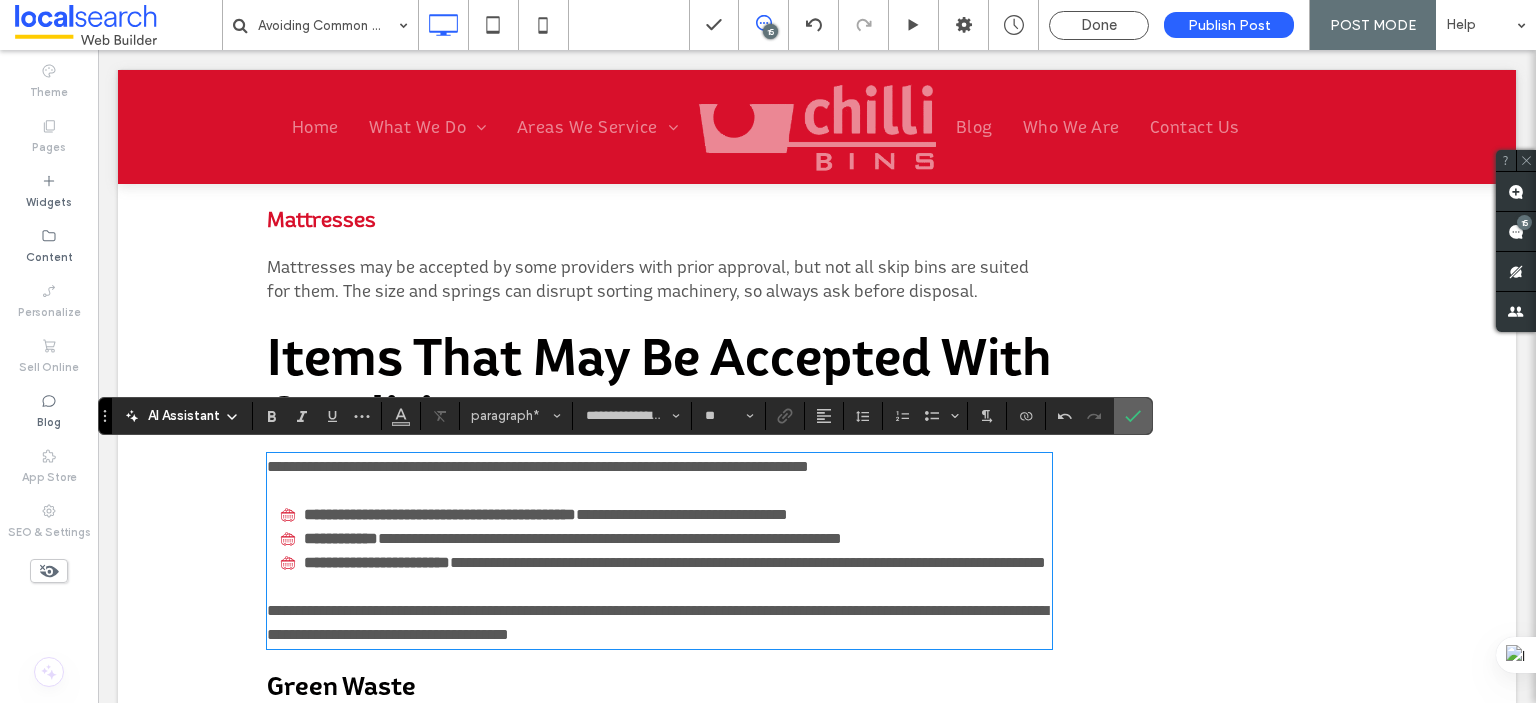 click 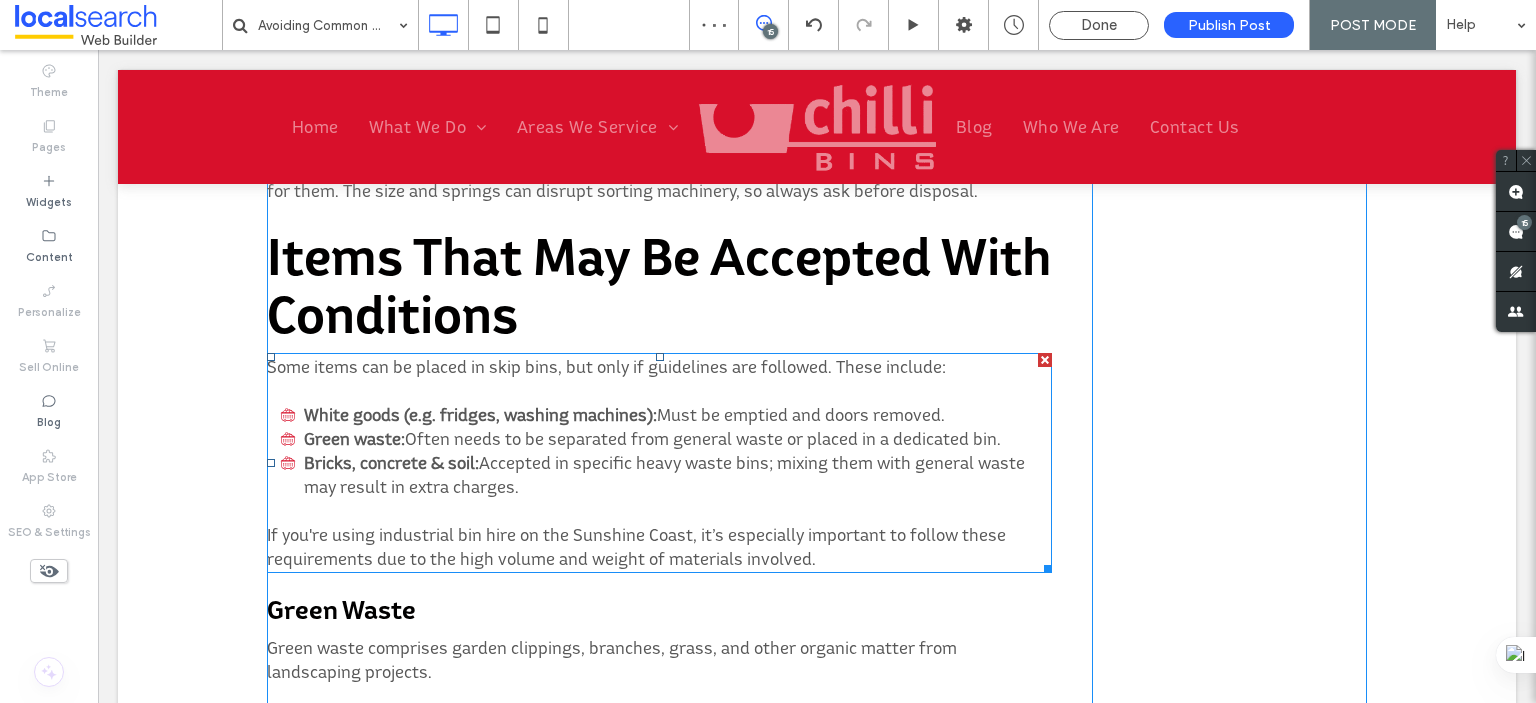 scroll, scrollTop: 3072, scrollLeft: 0, axis: vertical 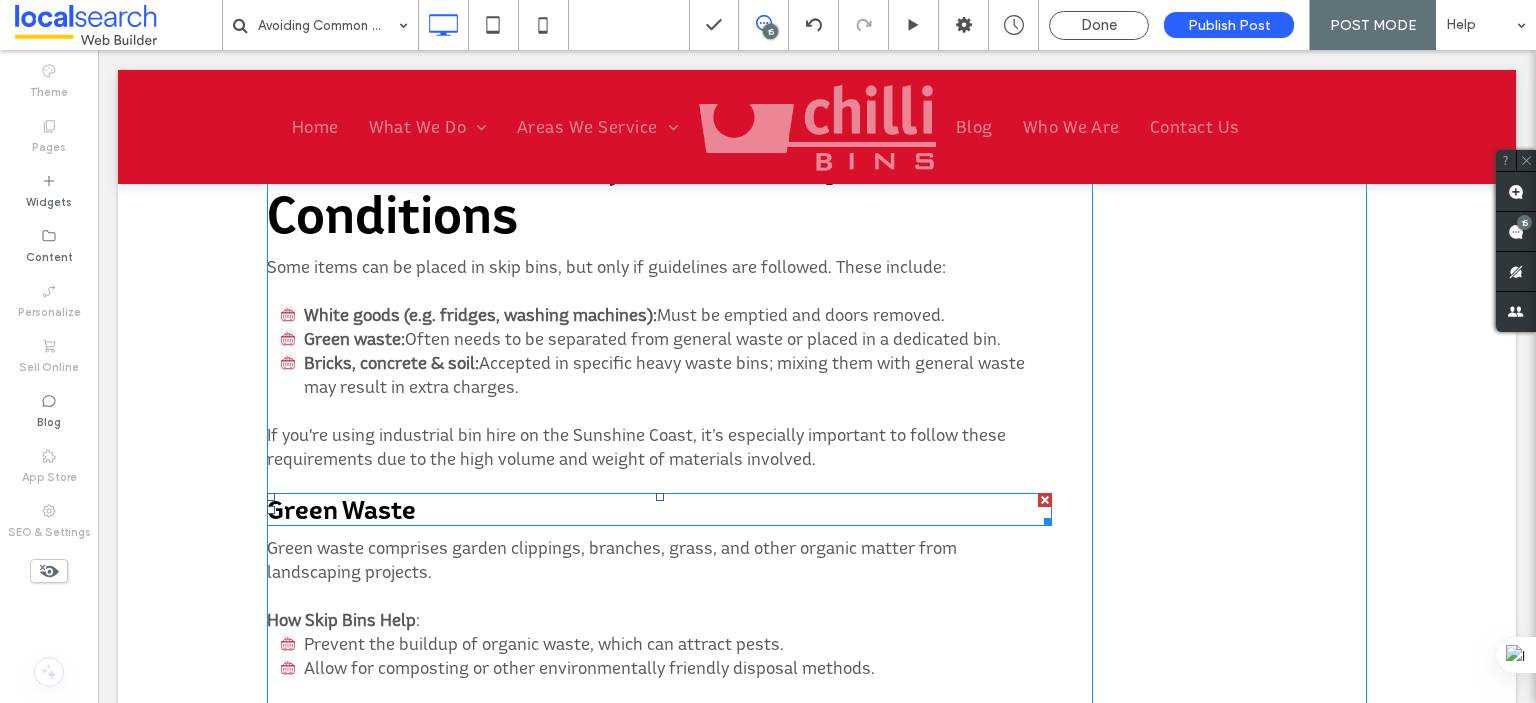 click on "Green Waste" at bounding box center (659, 509) 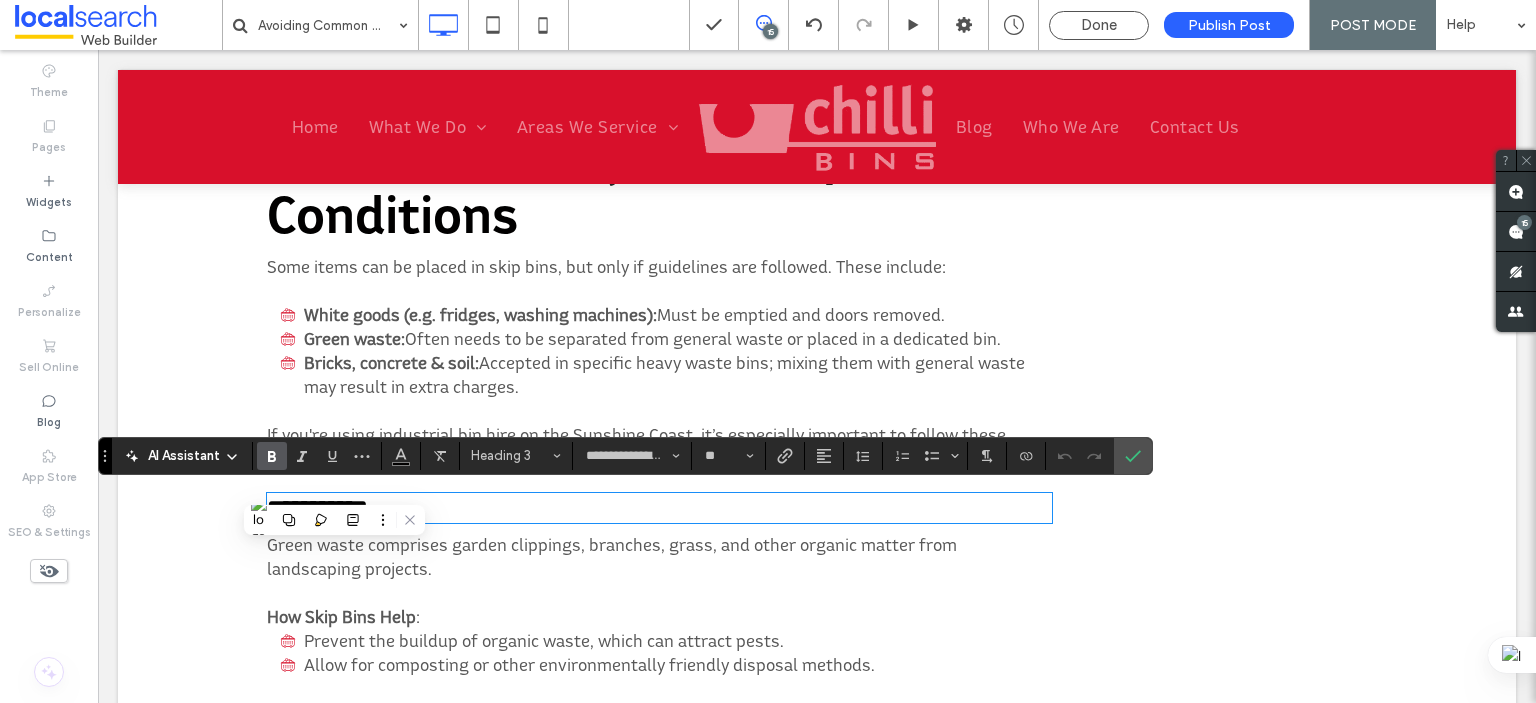 scroll, scrollTop: 0, scrollLeft: 0, axis: both 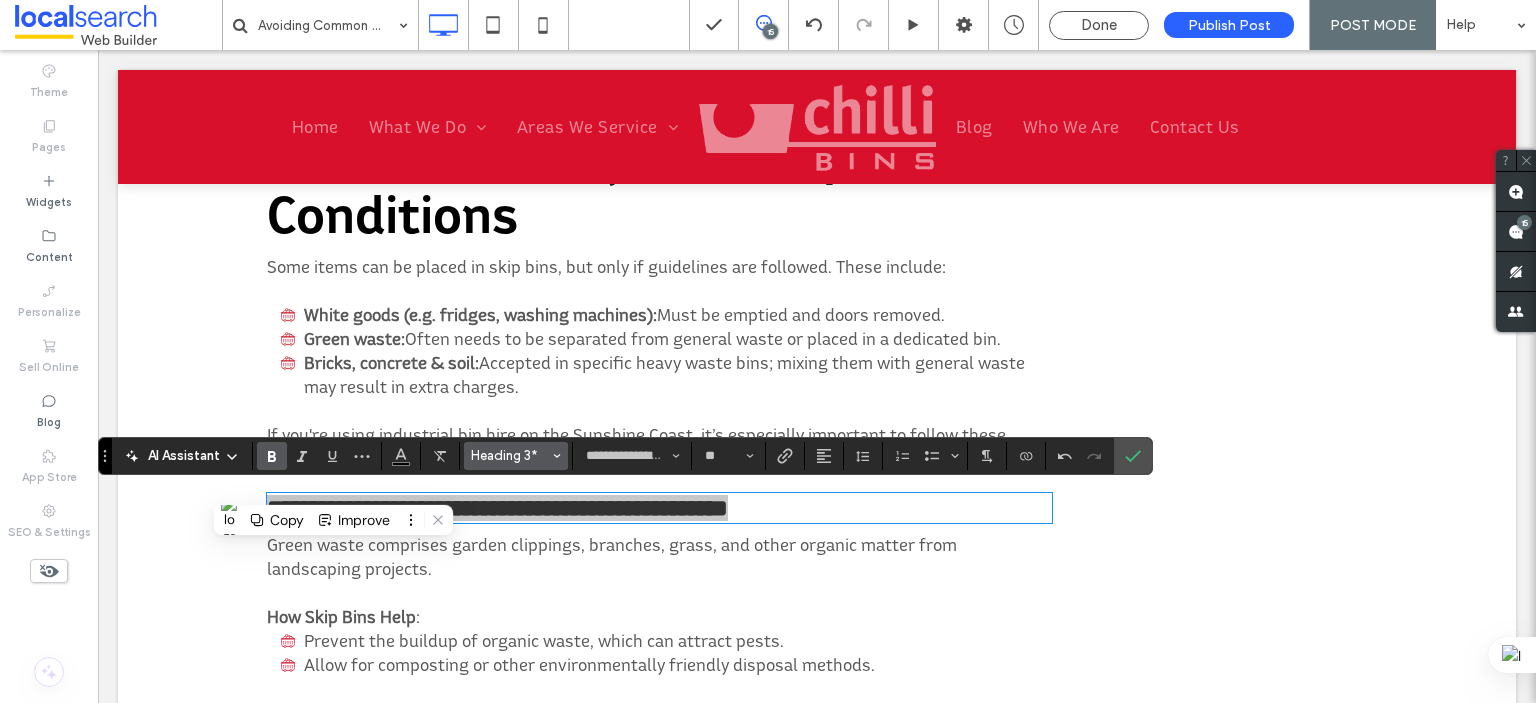 click on "Heading 3*" at bounding box center (510, 455) 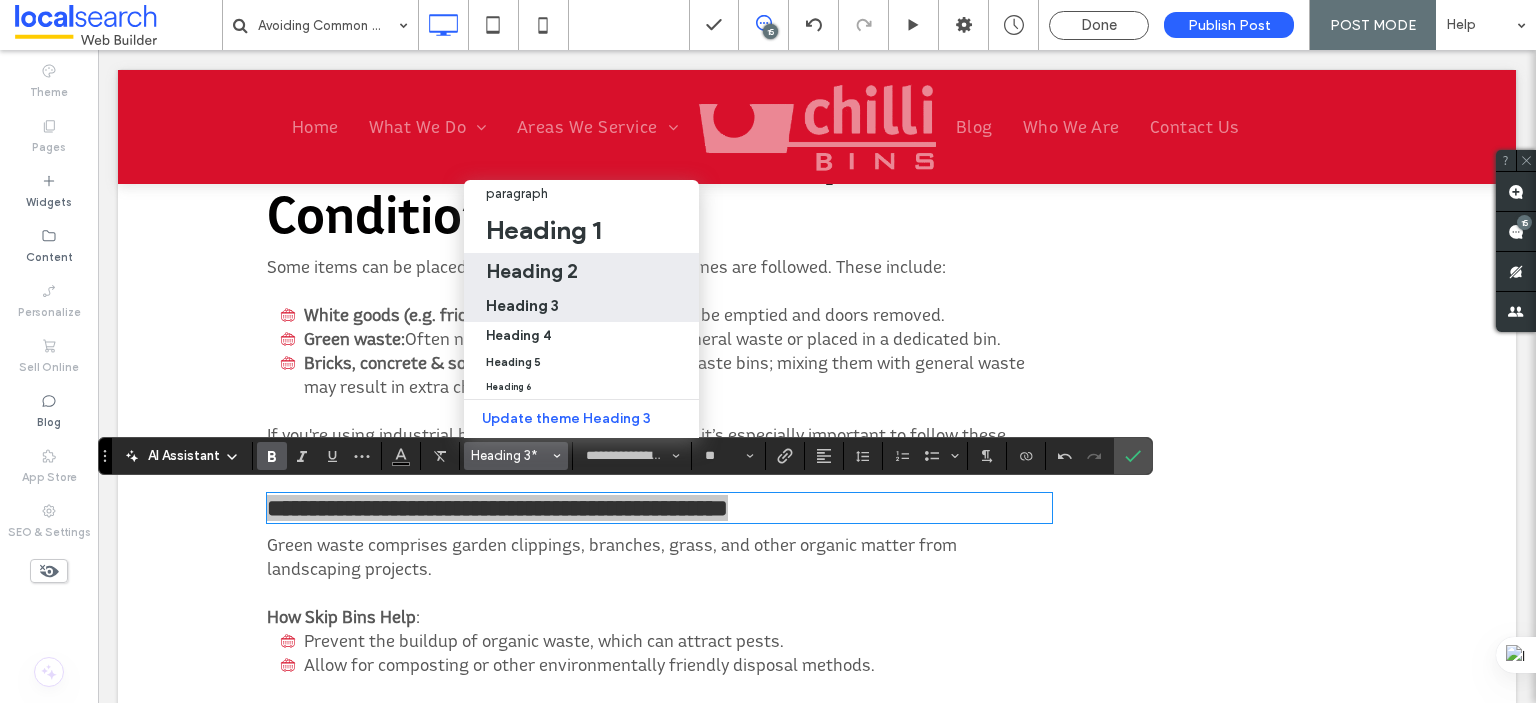 drag, startPoint x: 448, startPoint y: 198, endPoint x: 546, endPoint y: 248, distance: 110.01818 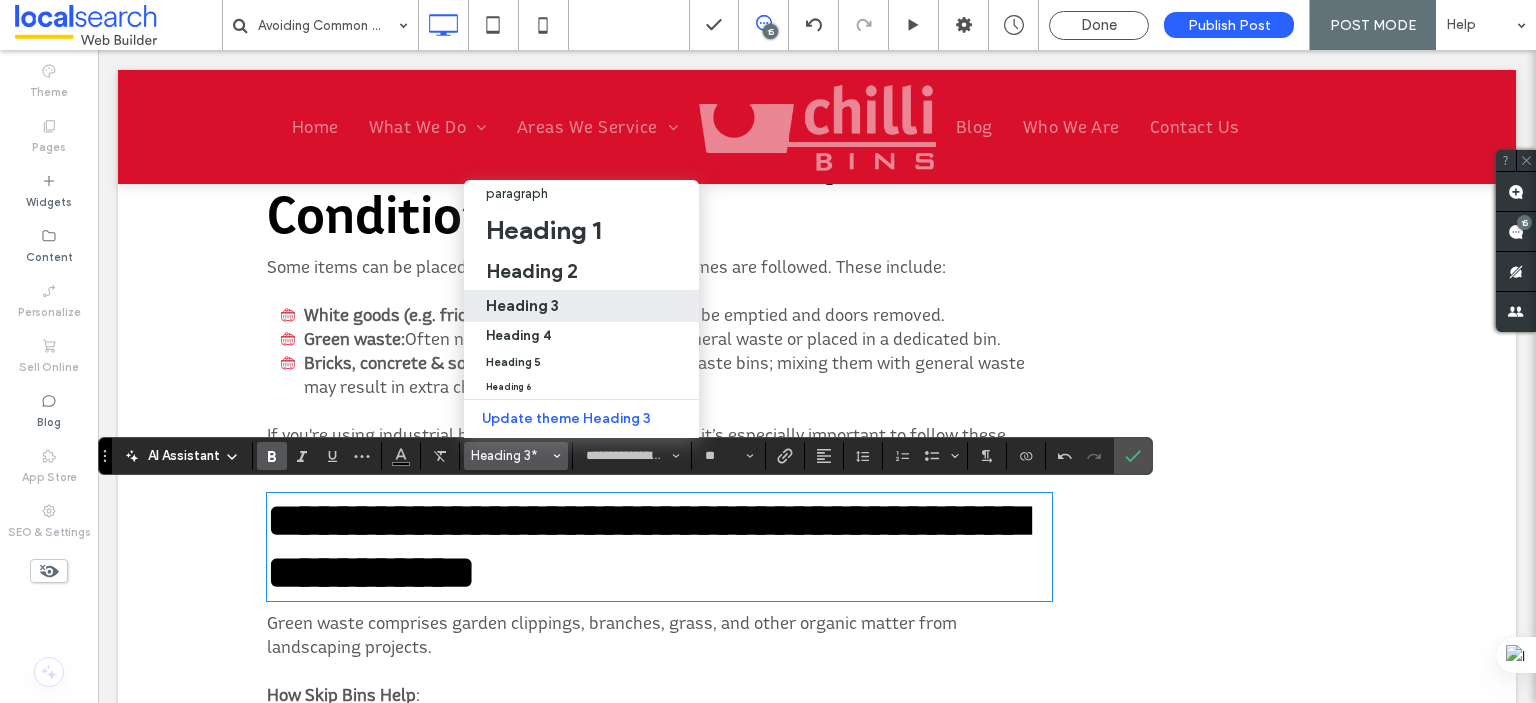 type on "**" 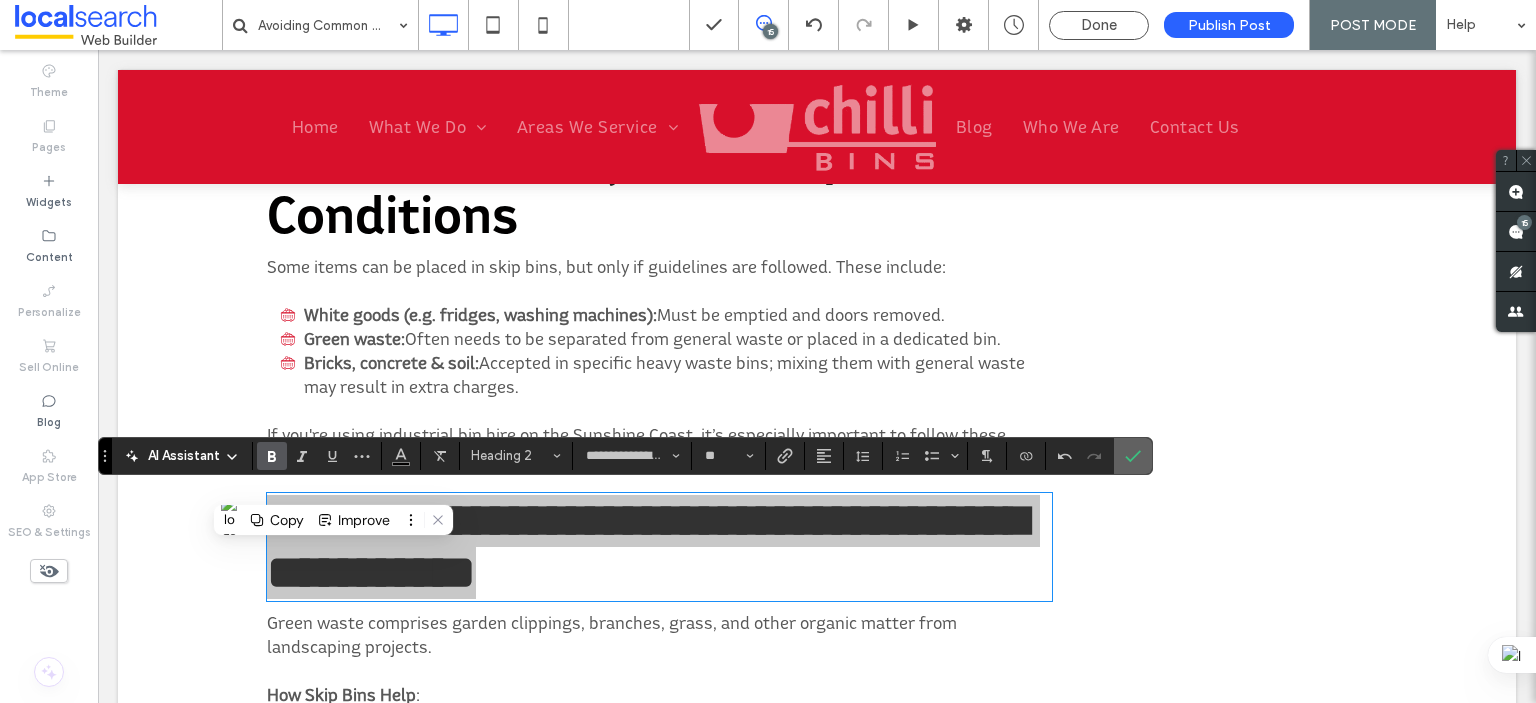 drag, startPoint x: 1137, startPoint y: 458, endPoint x: 1023, endPoint y: 413, distance: 122.56019 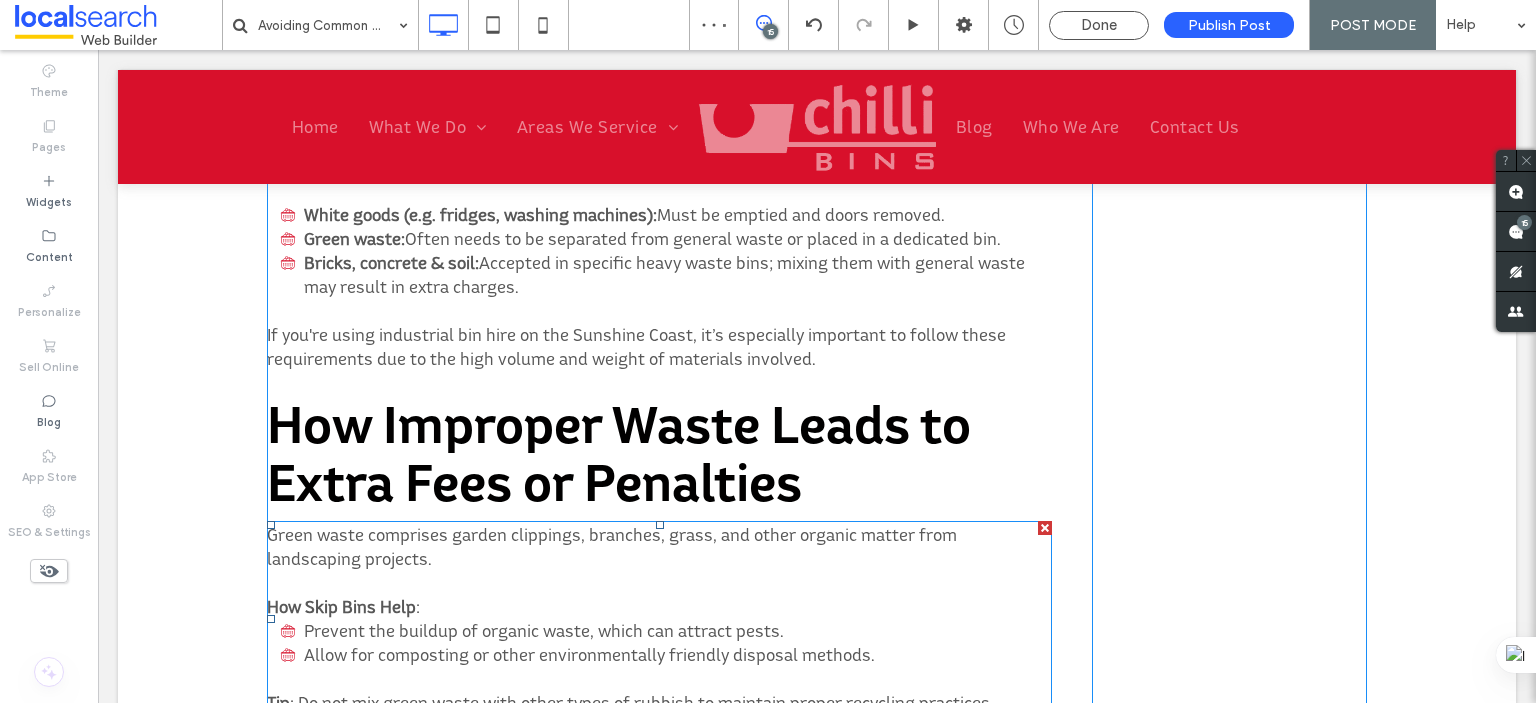 scroll, scrollTop: 3272, scrollLeft: 0, axis: vertical 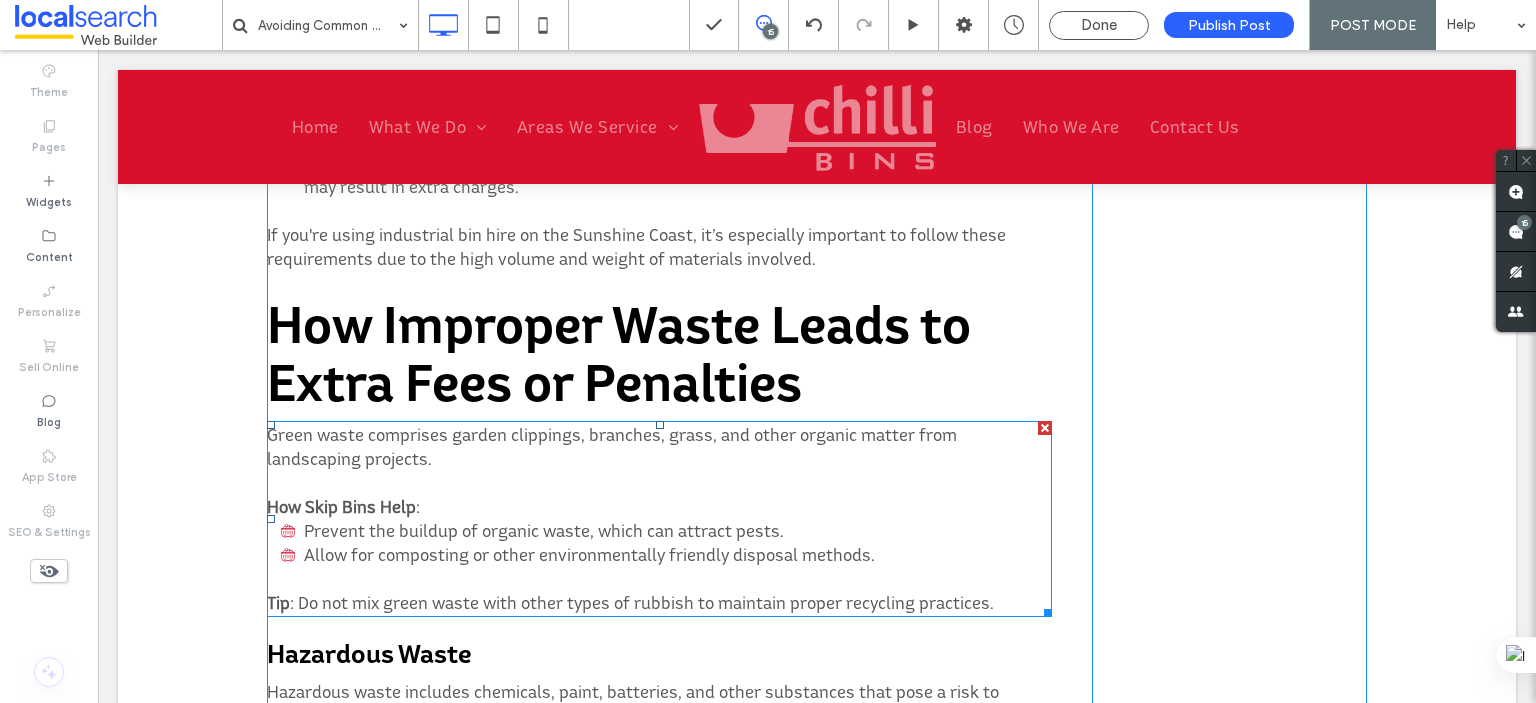 click on "How Skip Bins Help :" at bounding box center [659, 507] 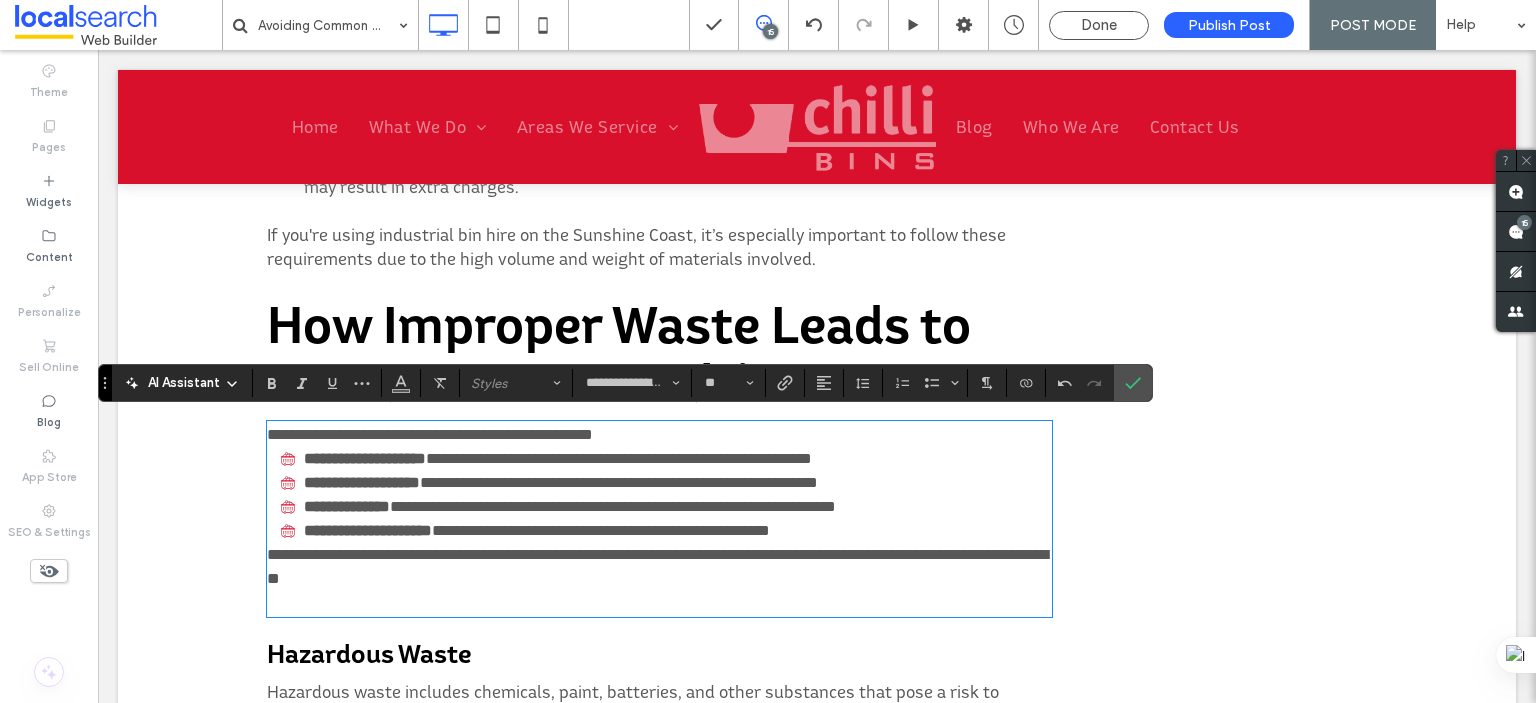 scroll, scrollTop: 0, scrollLeft: 0, axis: both 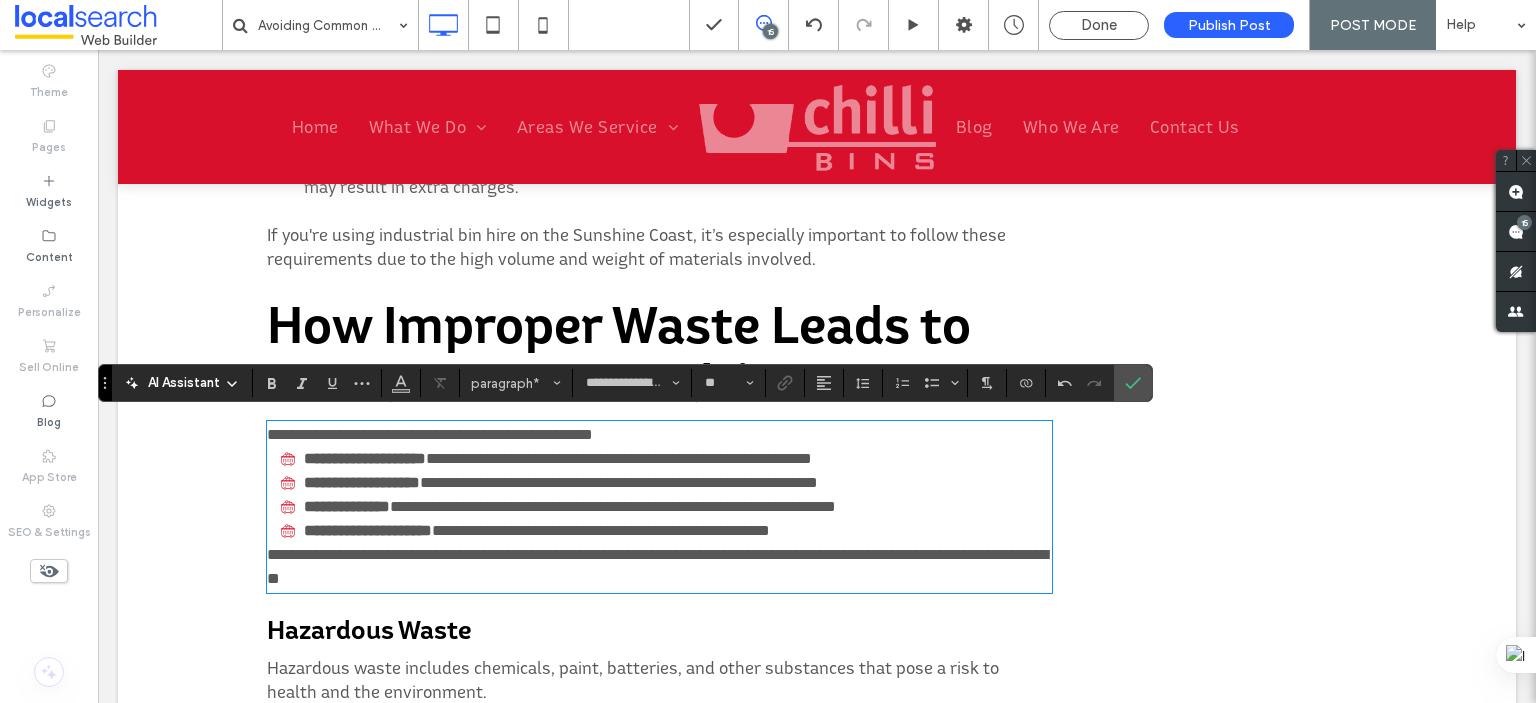 click on "**********" at bounding box center (659, 435) 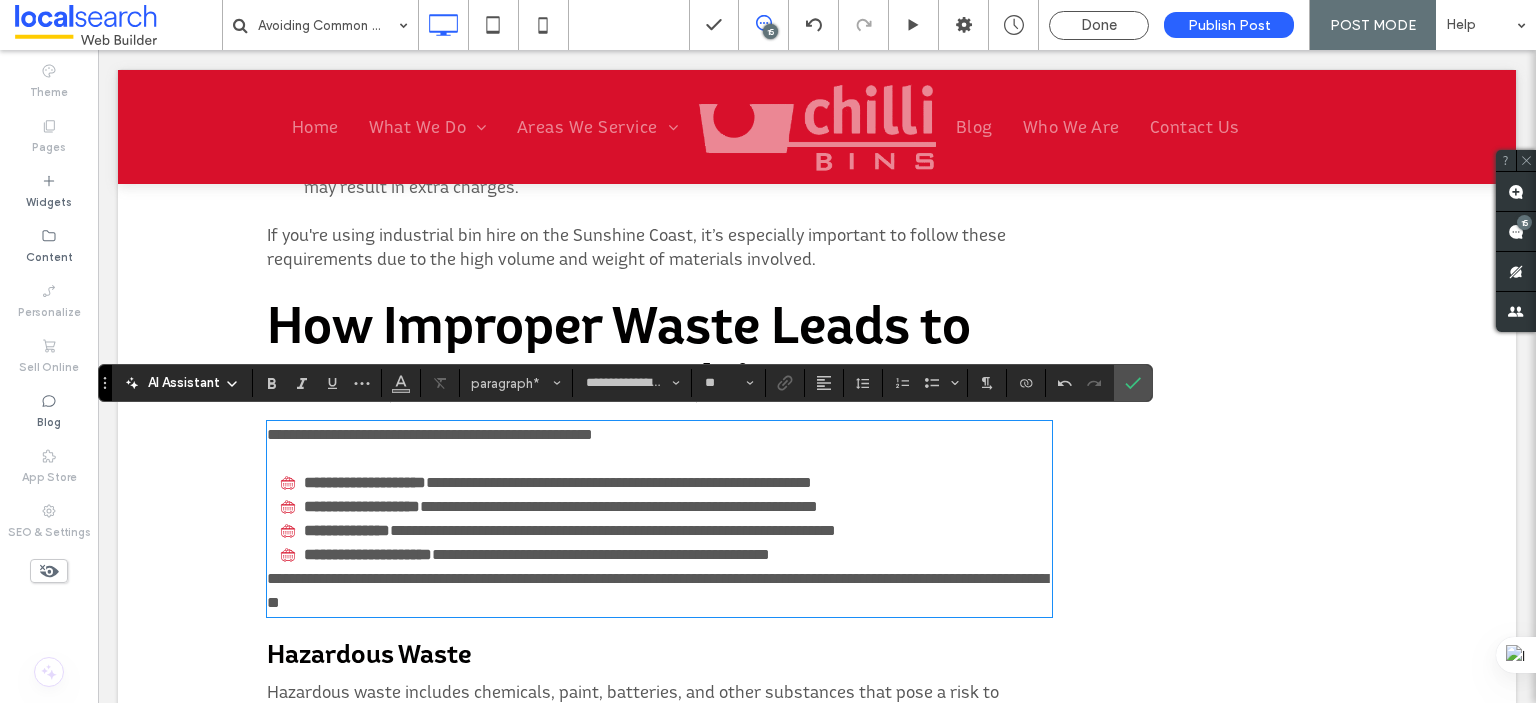 click on "**********" at bounding box center (657, 590) 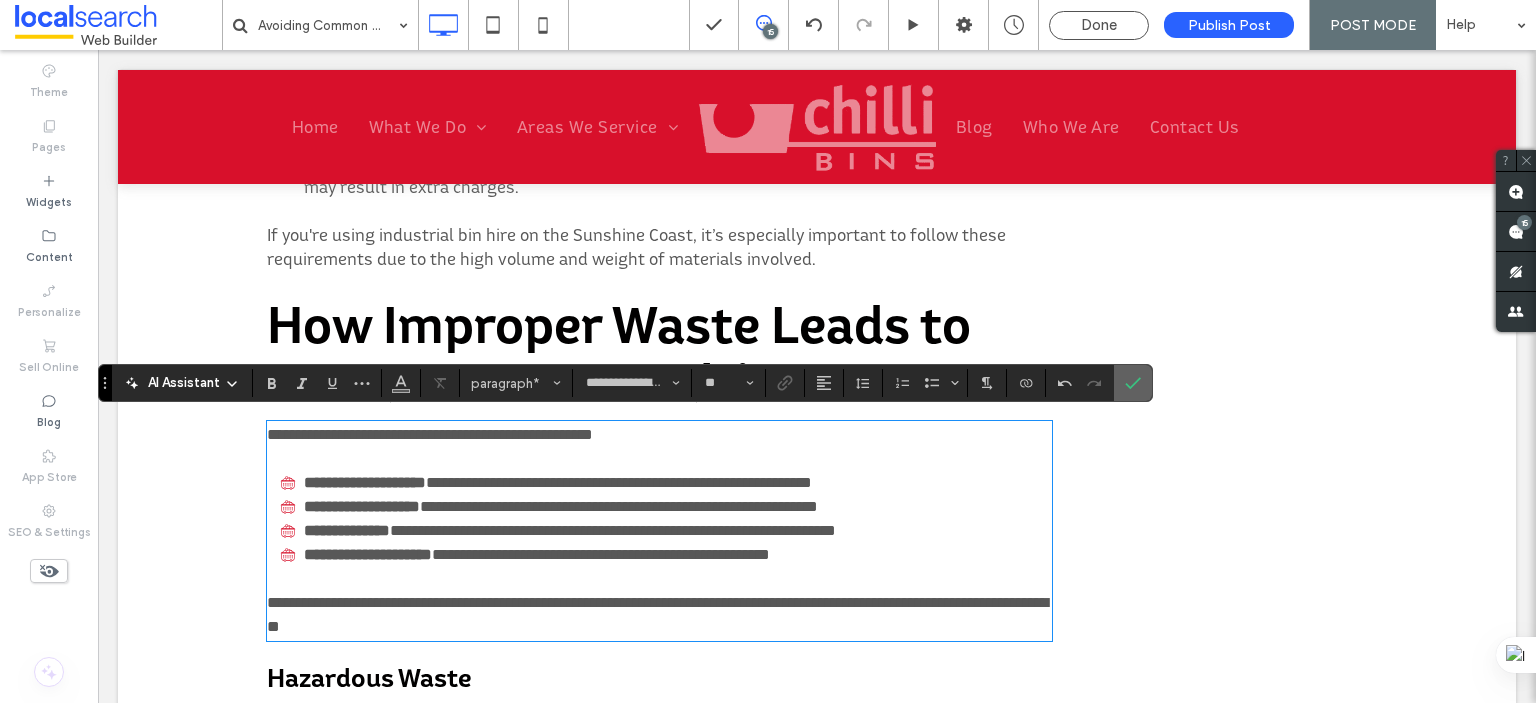 click at bounding box center [1133, 383] 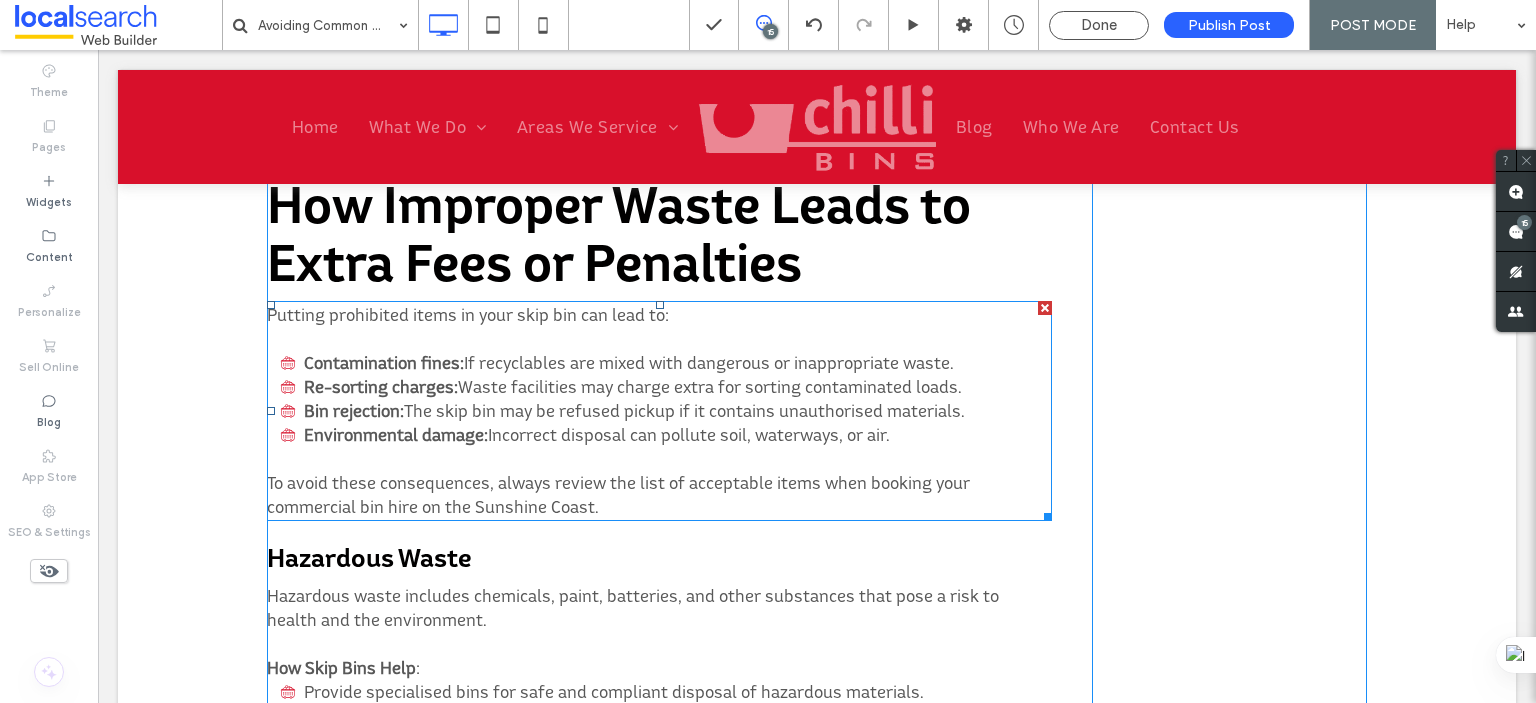 scroll, scrollTop: 3472, scrollLeft: 0, axis: vertical 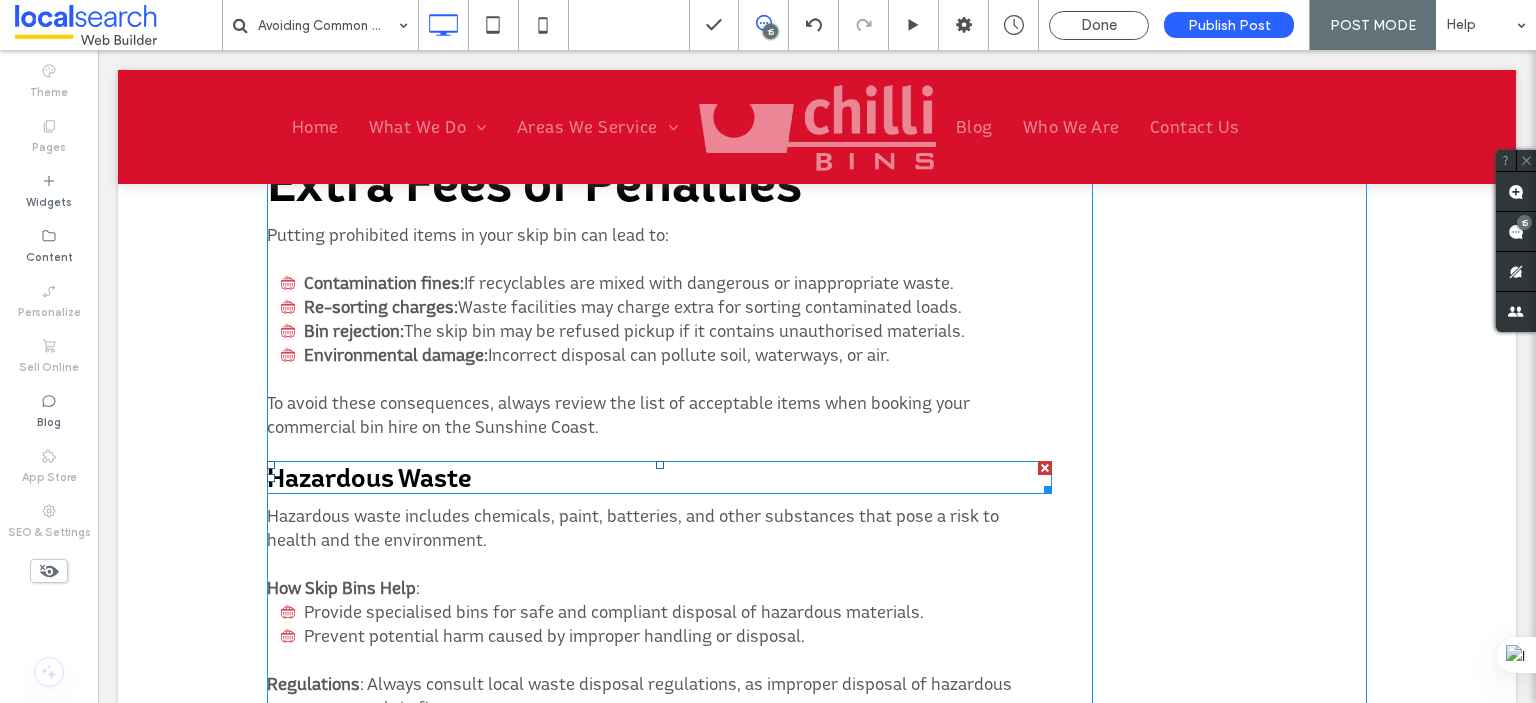 click on "Hazardous Waste" at bounding box center [369, 477] 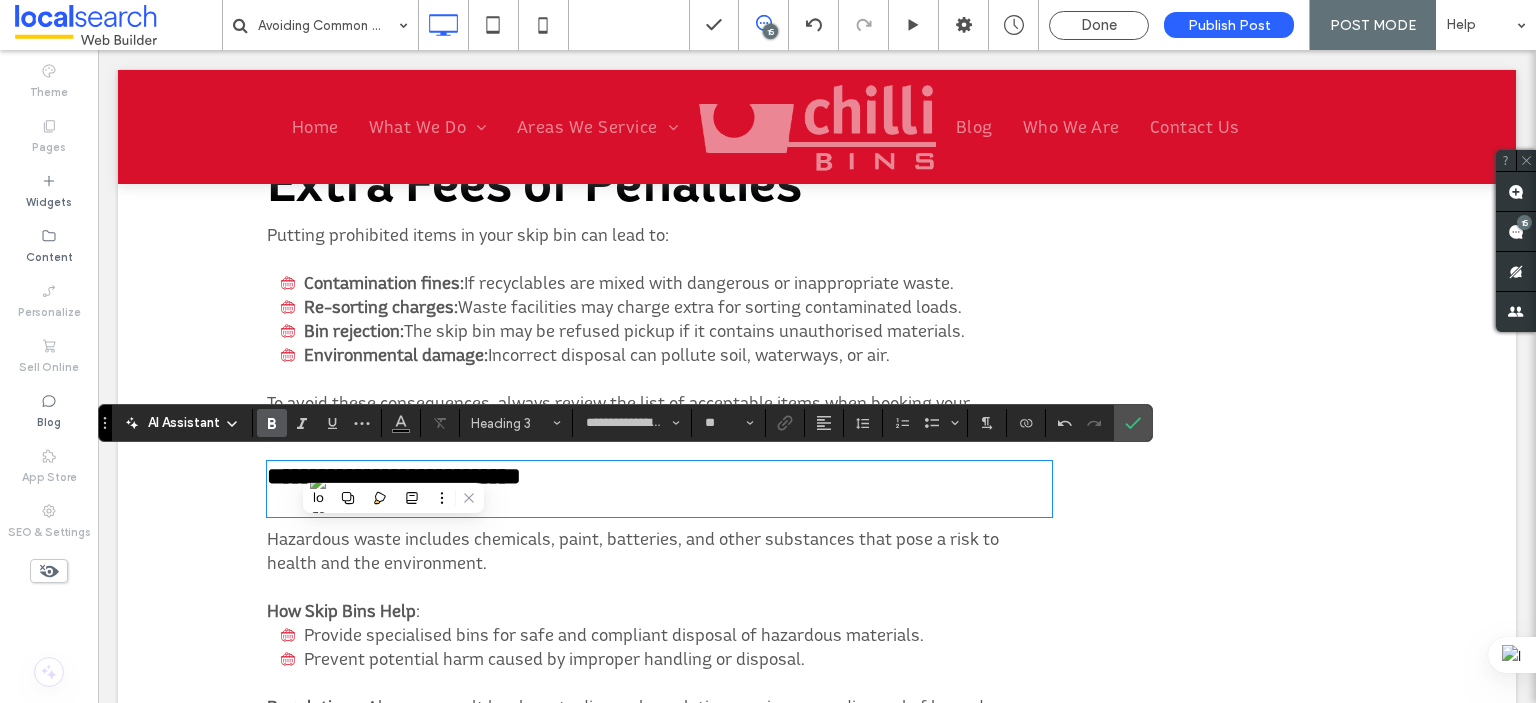scroll, scrollTop: 0, scrollLeft: 0, axis: both 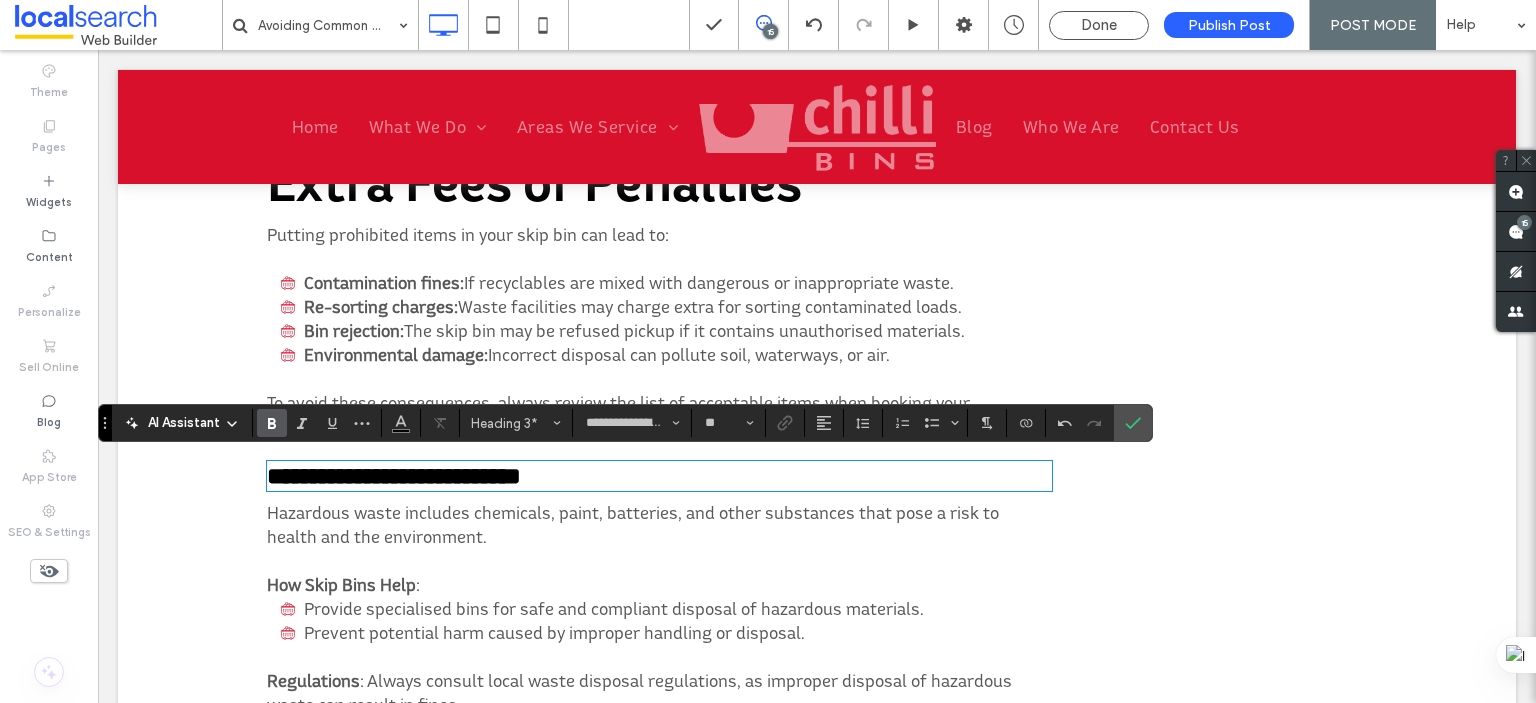 click on "**********" at bounding box center (394, 476) 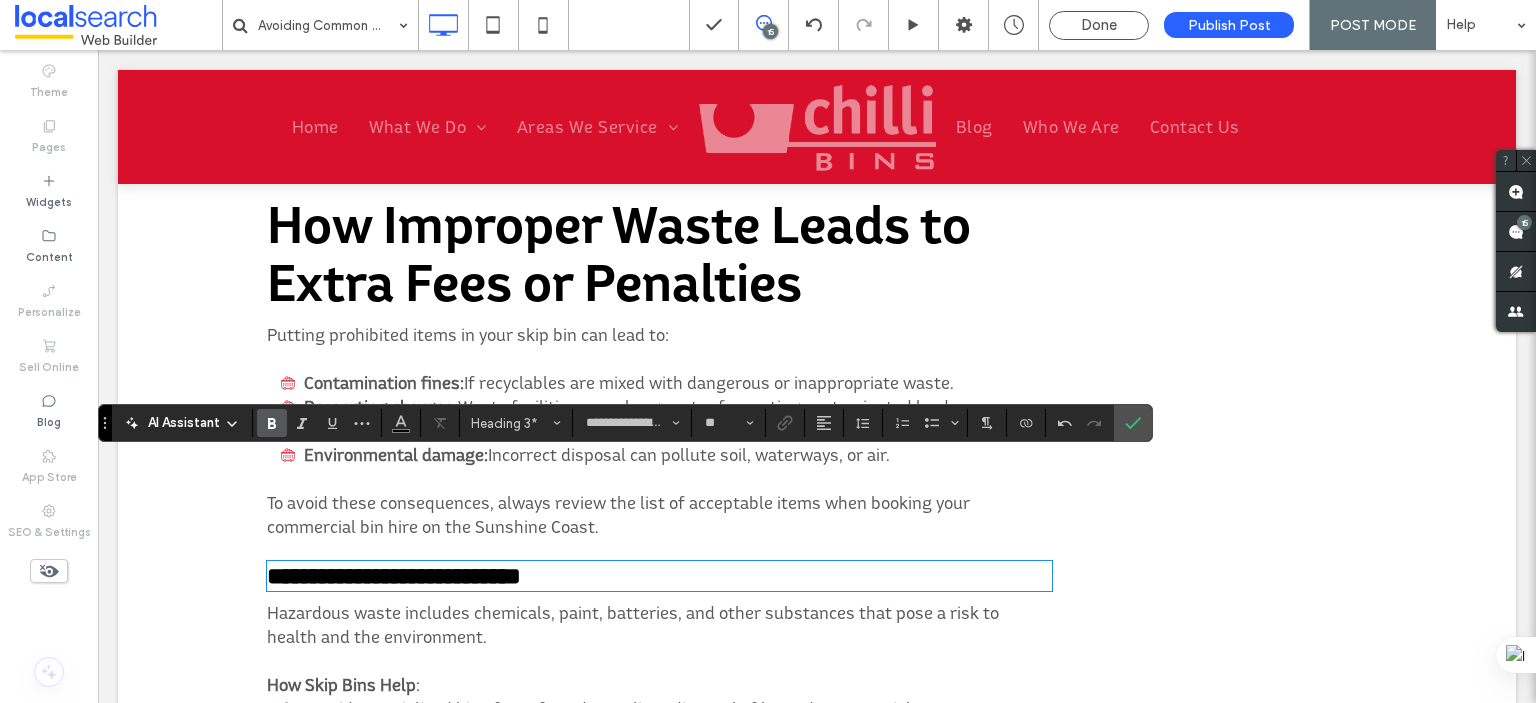 scroll, scrollTop: 3272, scrollLeft: 0, axis: vertical 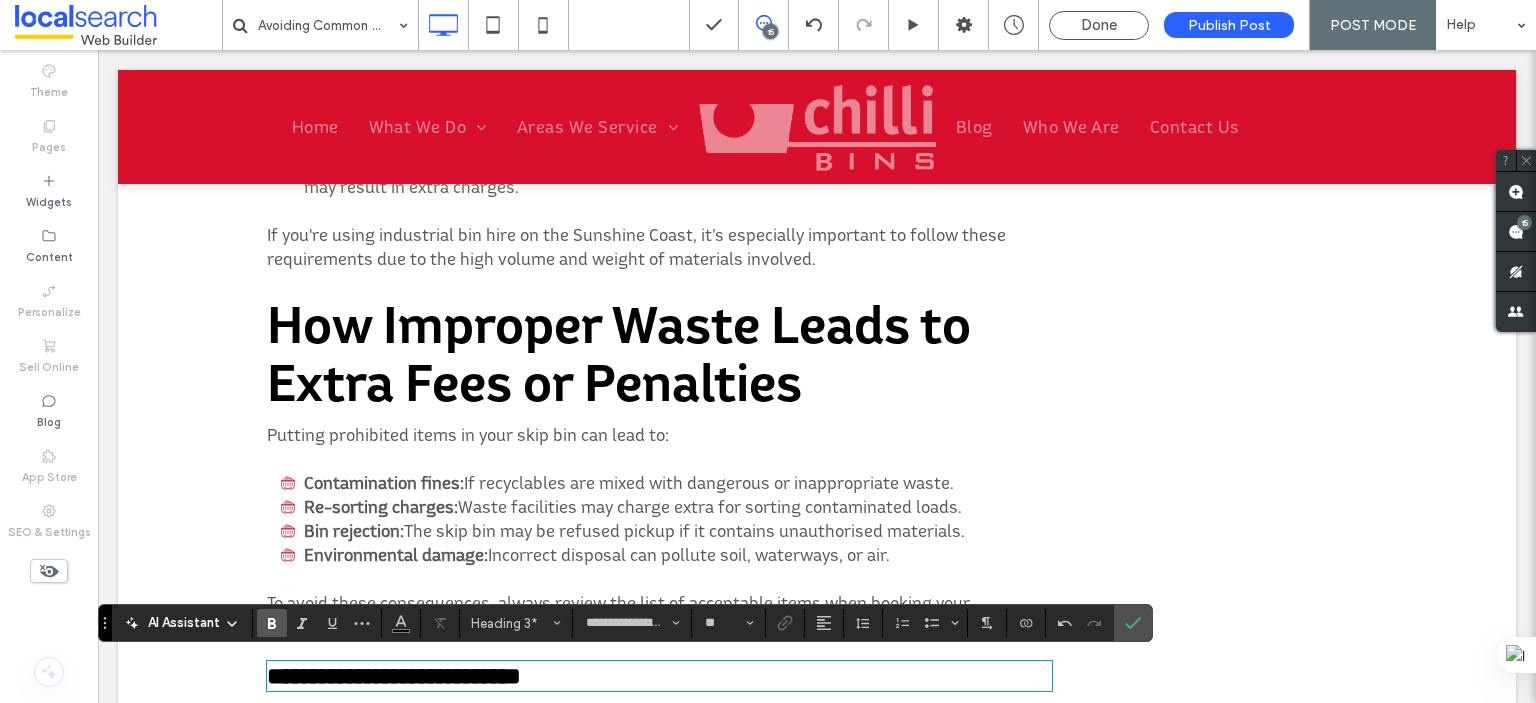 click on "How Improper Waste Leads to Extra Fees or Penalties" at bounding box center [619, 353] 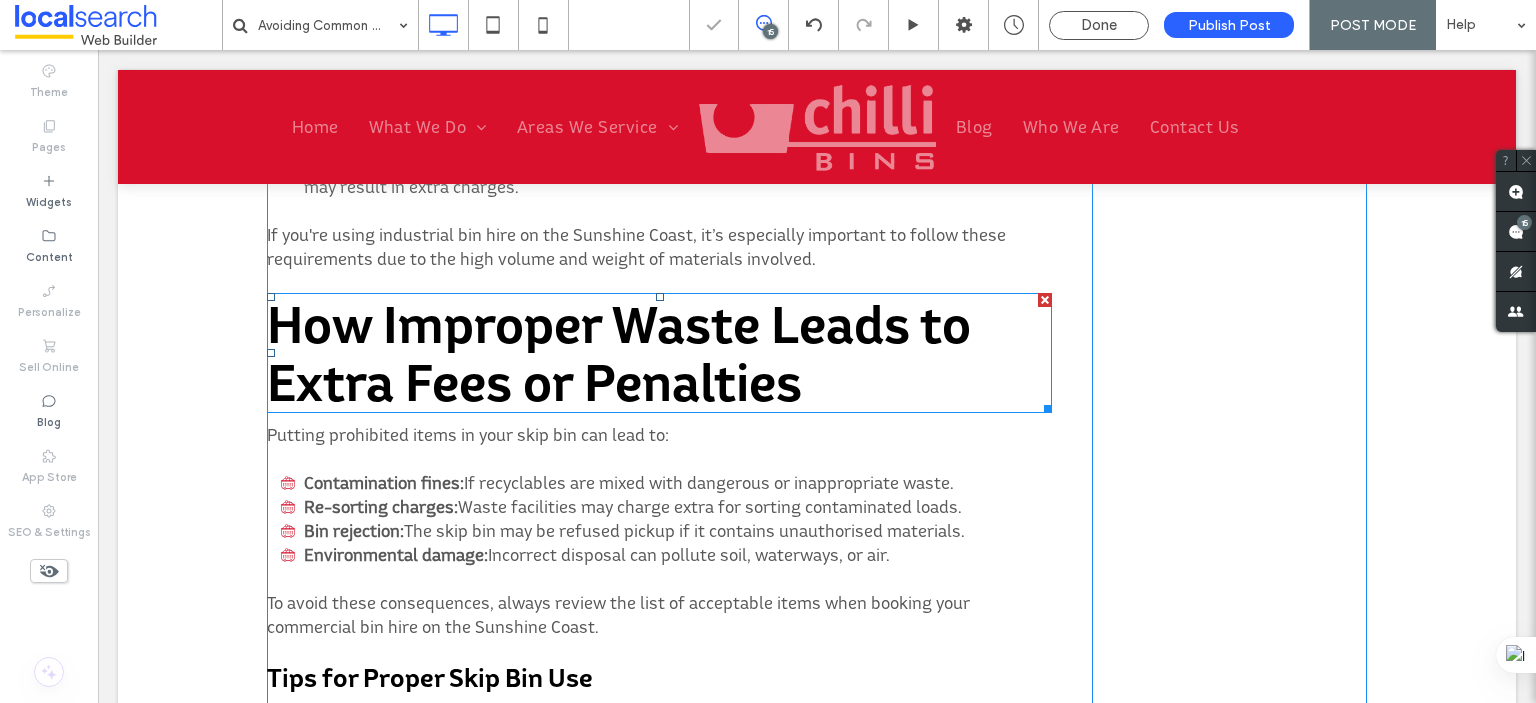 click on "How Improper Waste Leads to Extra Fees or Penalties" at bounding box center [619, 353] 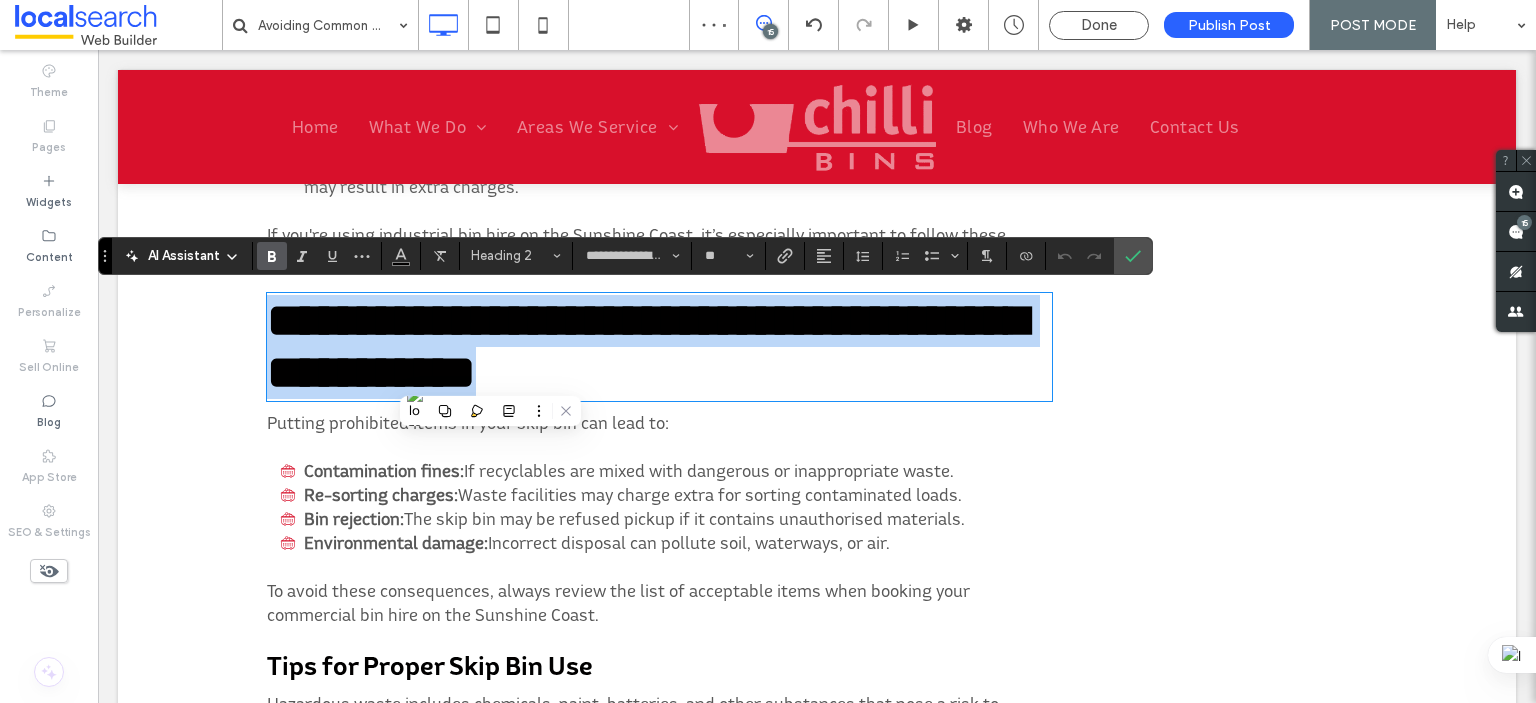 scroll, scrollTop: 3472, scrollLeft: 0, axis: vertical 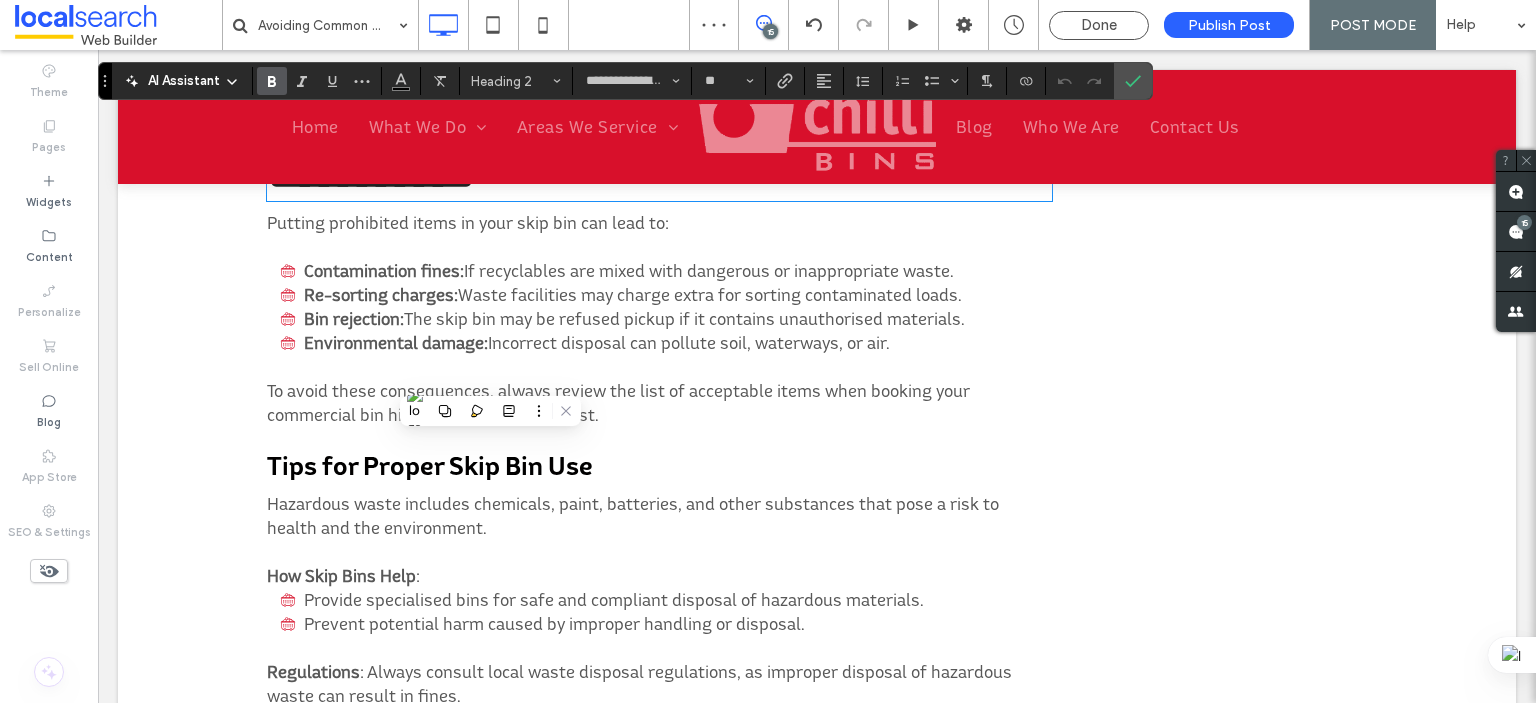 click on "Tips for Proper Skip Bin Use" at bounding box center [430, 465] 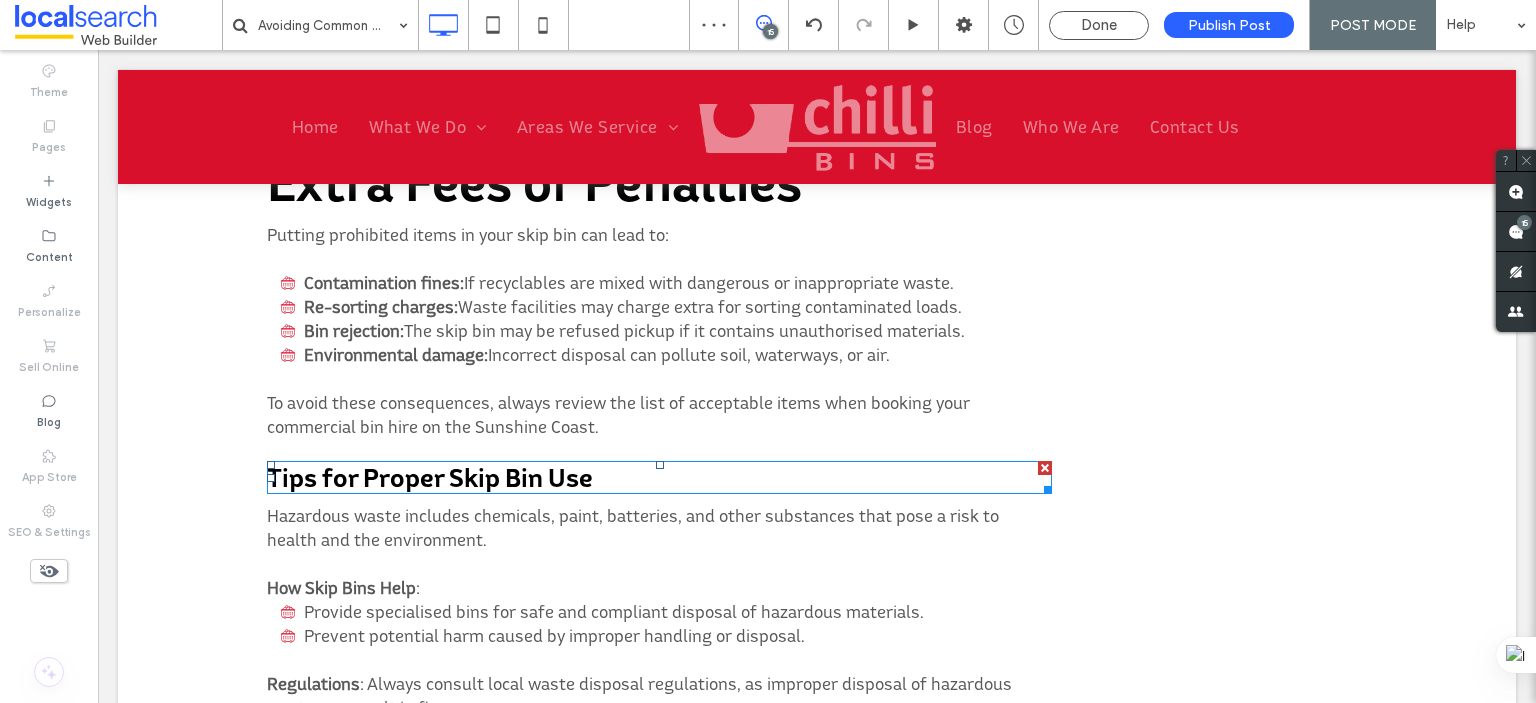 click on "Tips for Proper Skip Bin Use" at bounding box center (430, 477) 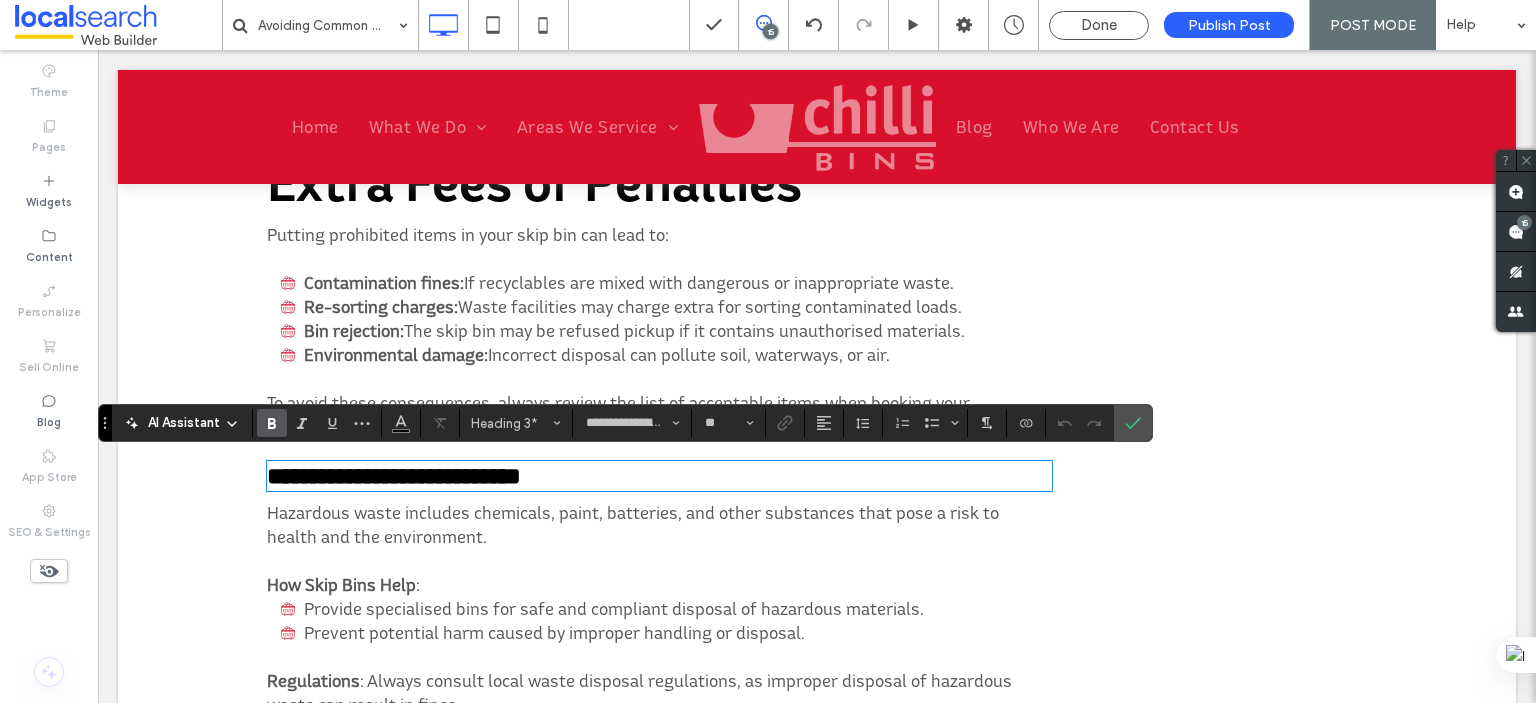 click on "**********" at bounding box center [394, 476] 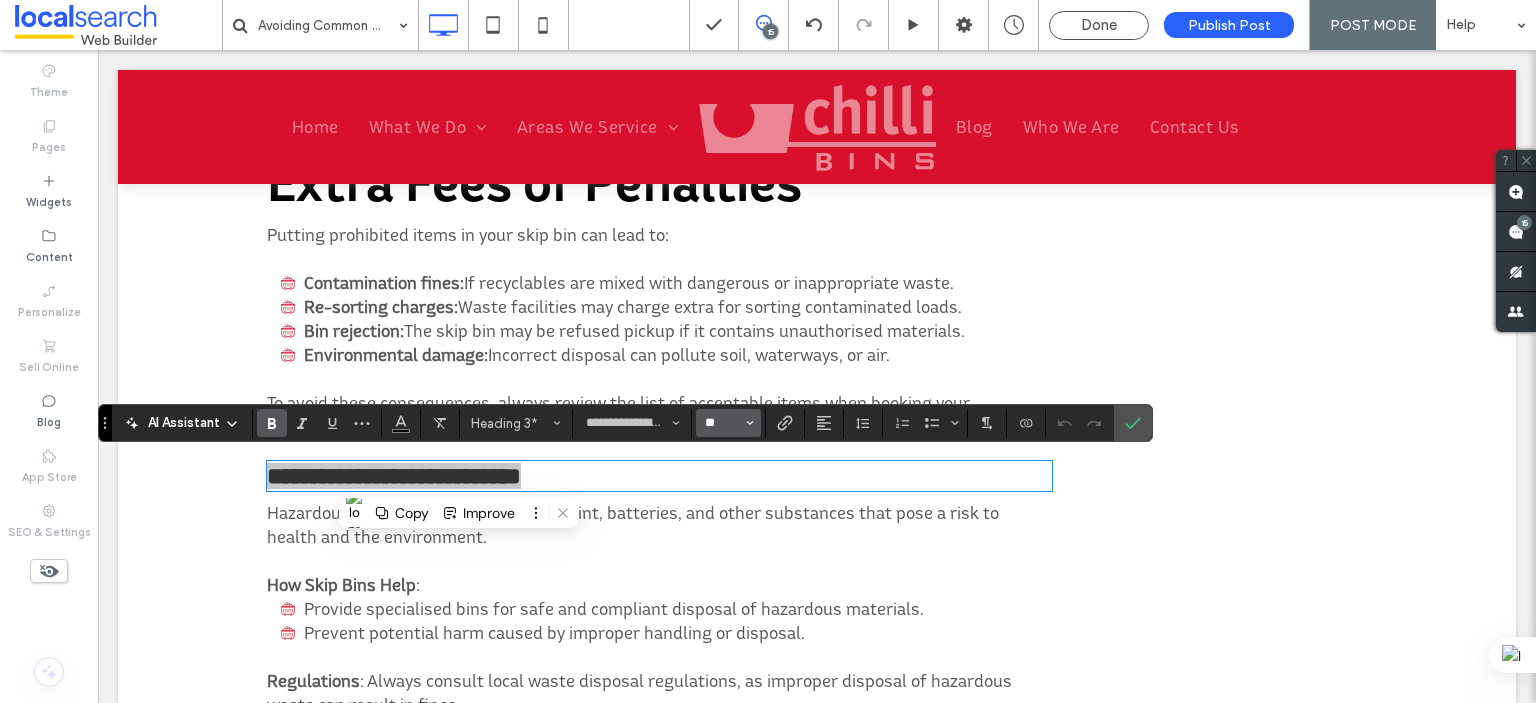 click on "**" at bounding box center (722, 423) 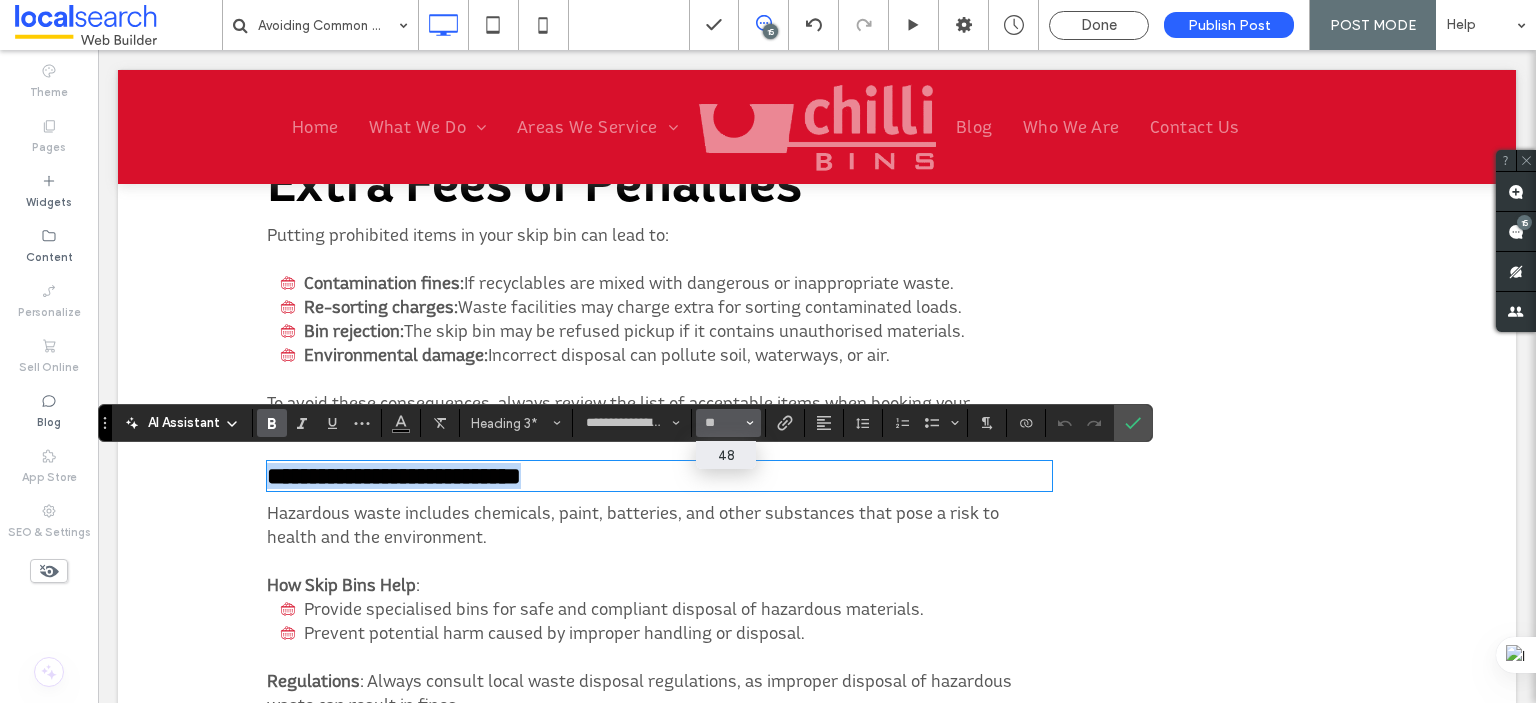 type on "**" 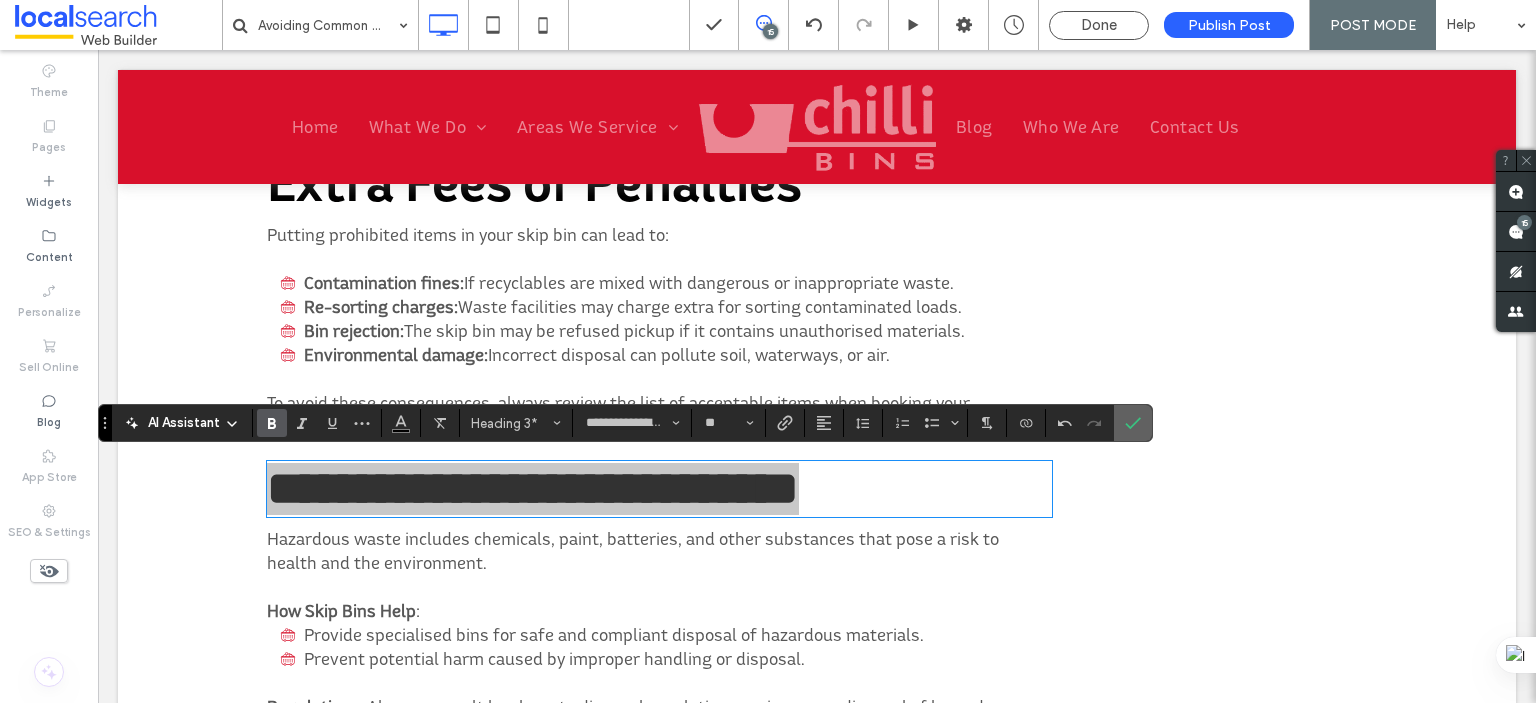 click 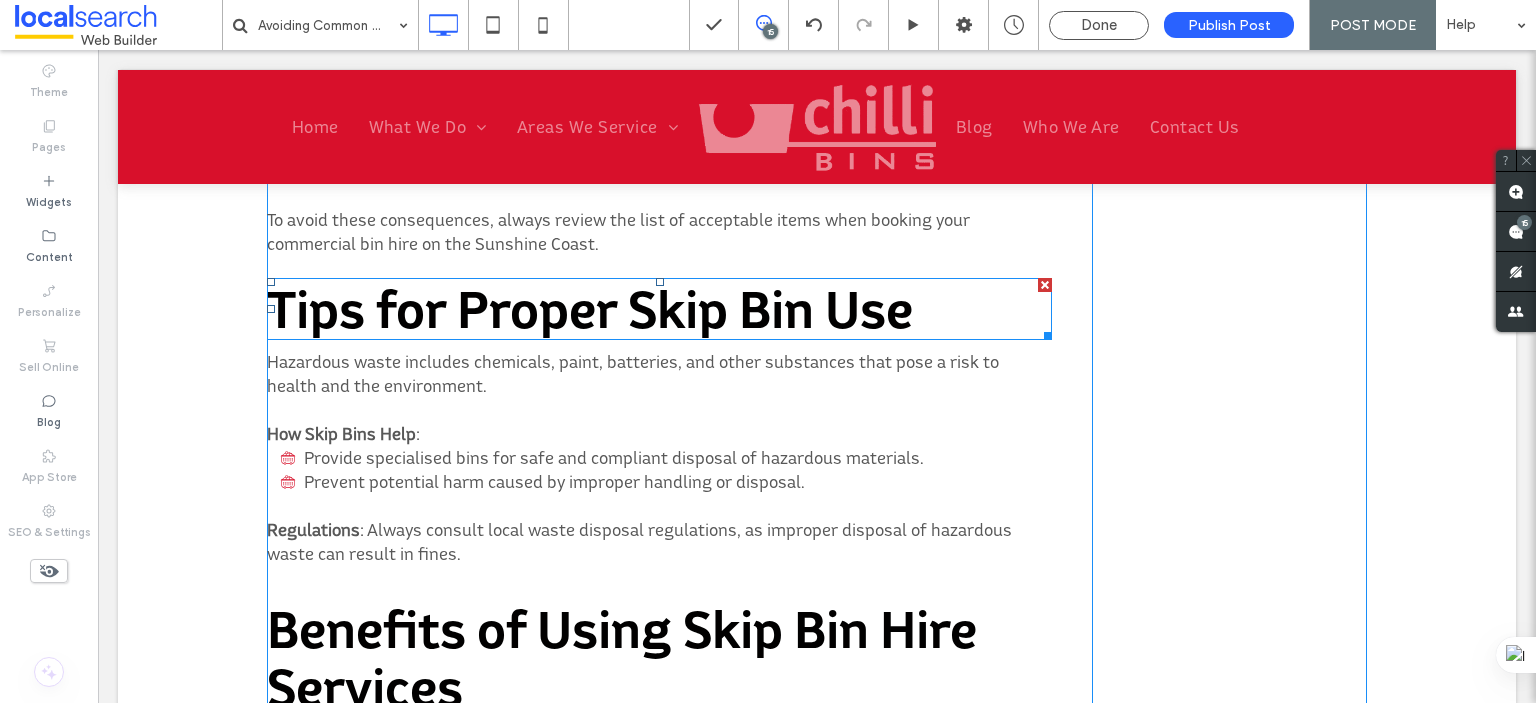scroll, scrollTop: 3672, scrollLeft: 0, axis: vertical 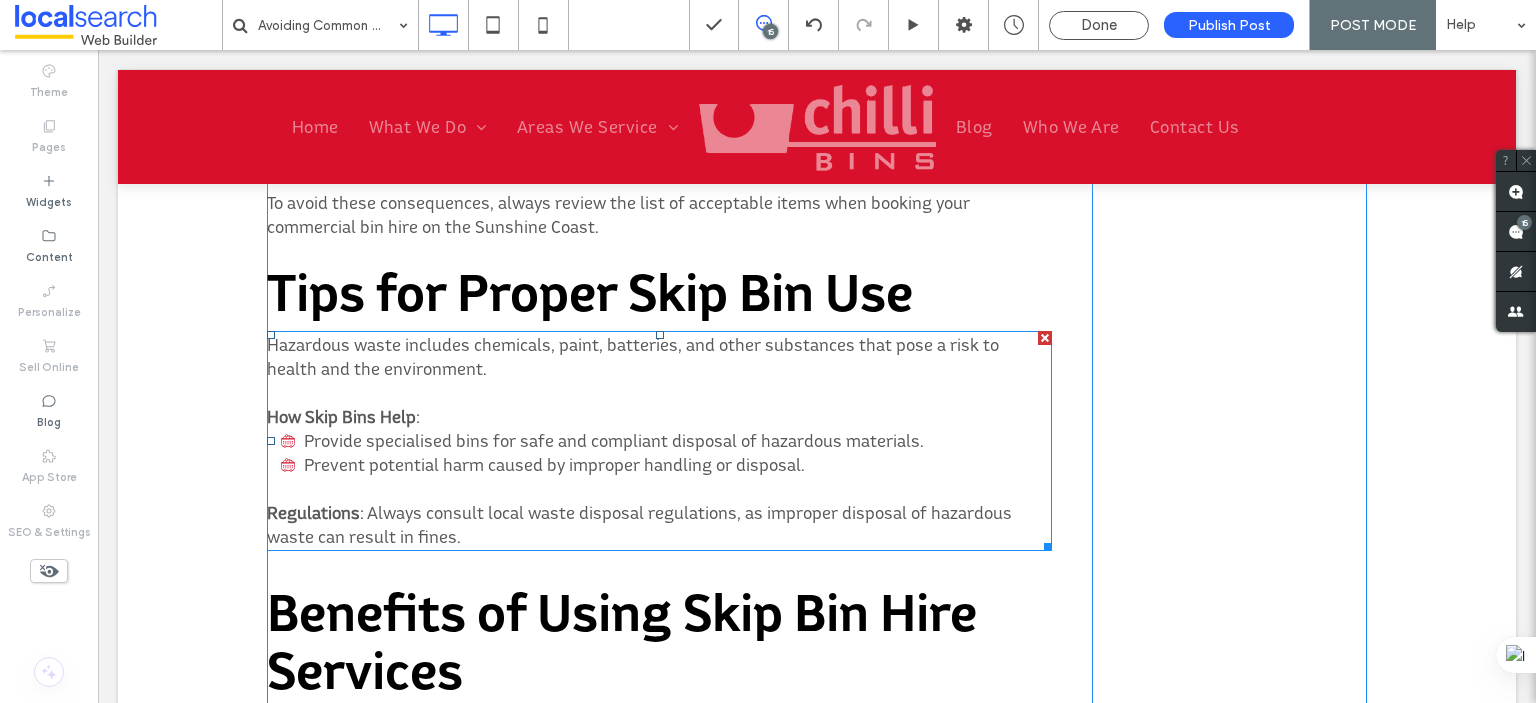 click on "Provide specialised bins for safe and compliant disposal of hazardous materials." at bounding box center (614, 440) 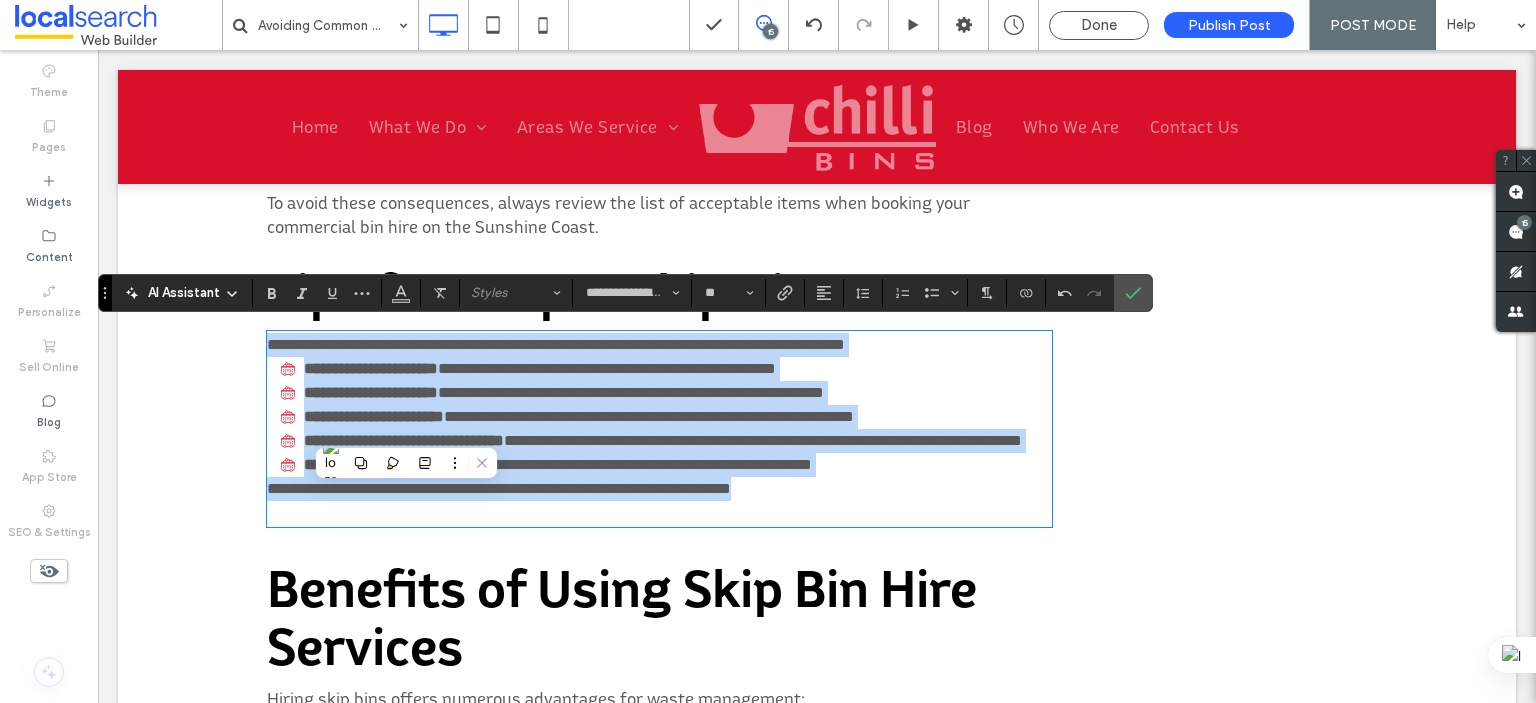 scroll, scrollTop: 0, scrollLeft: 0, axis: both 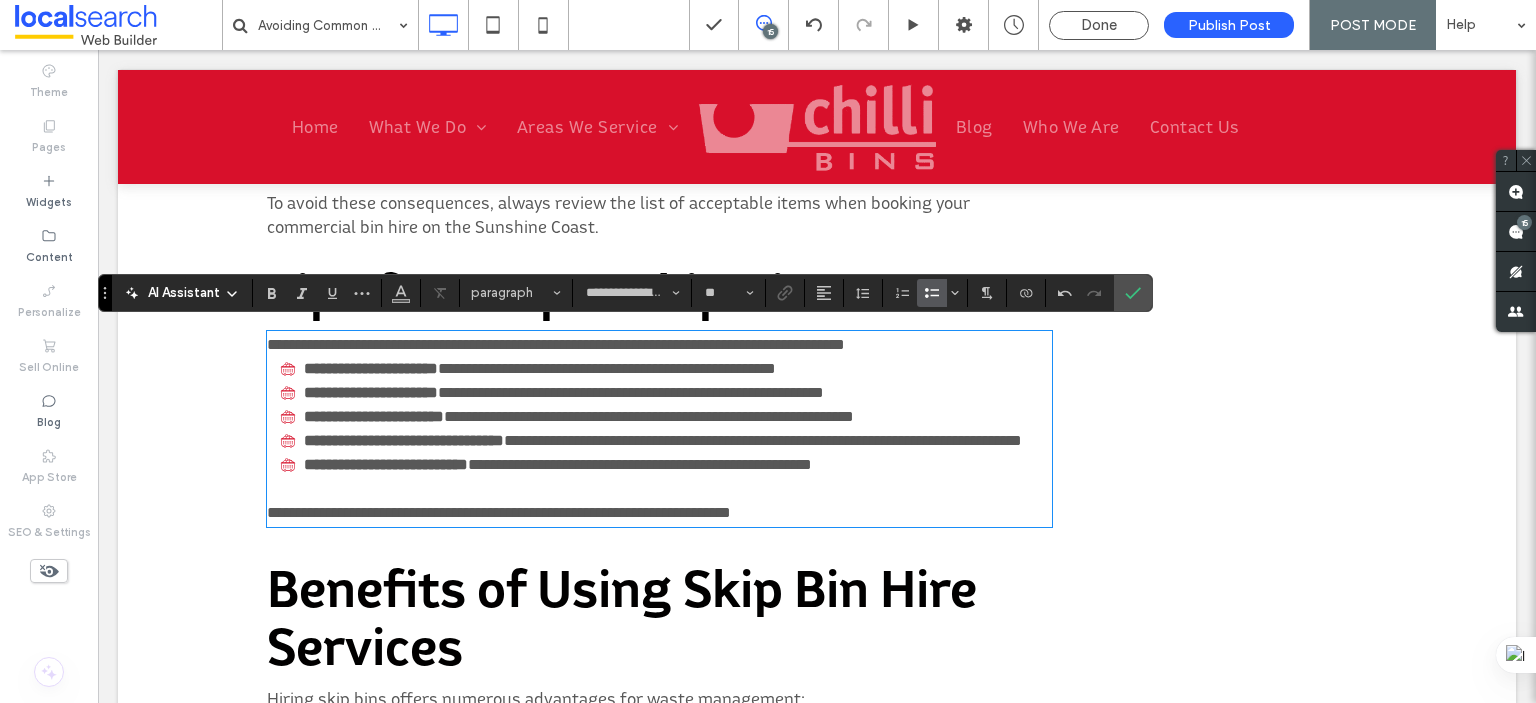 click on "**********" at bounding box center (665, 369) 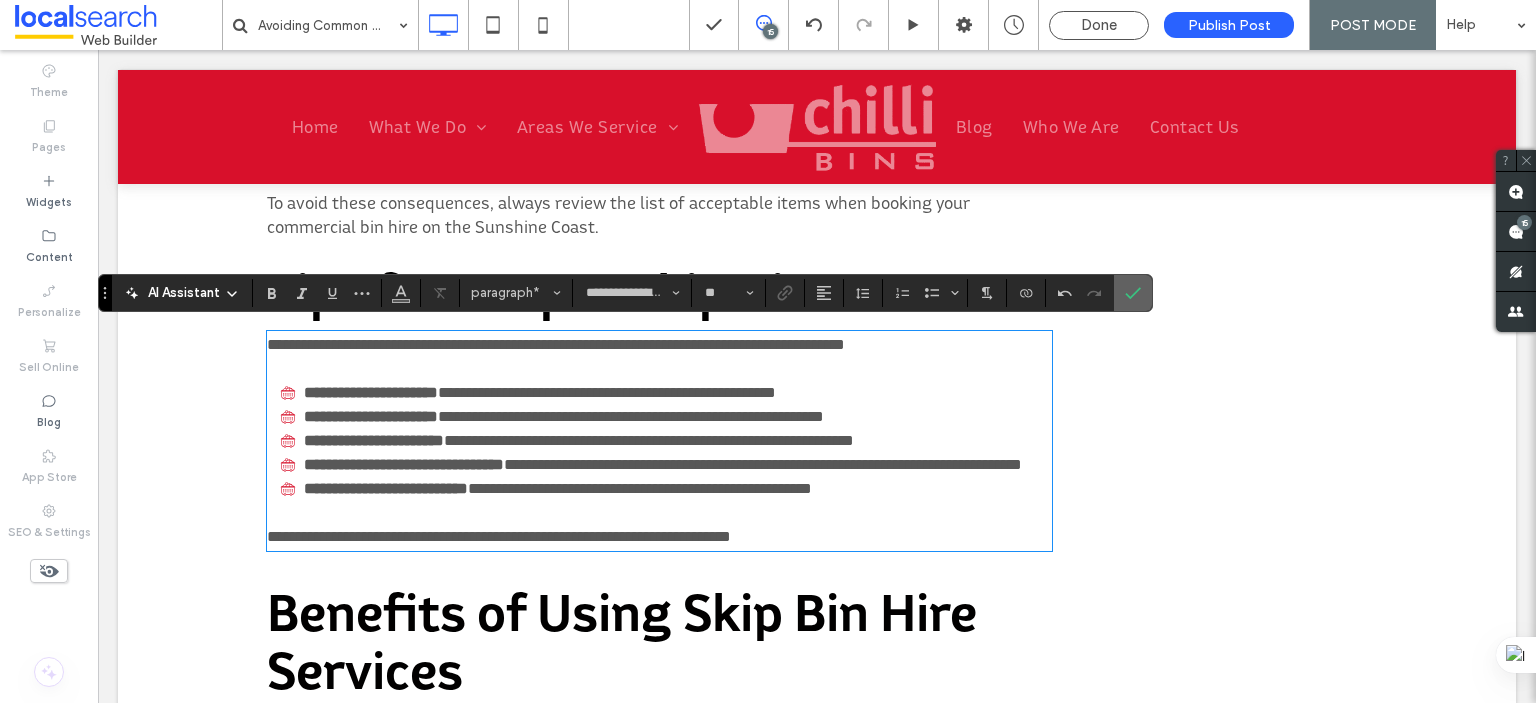click 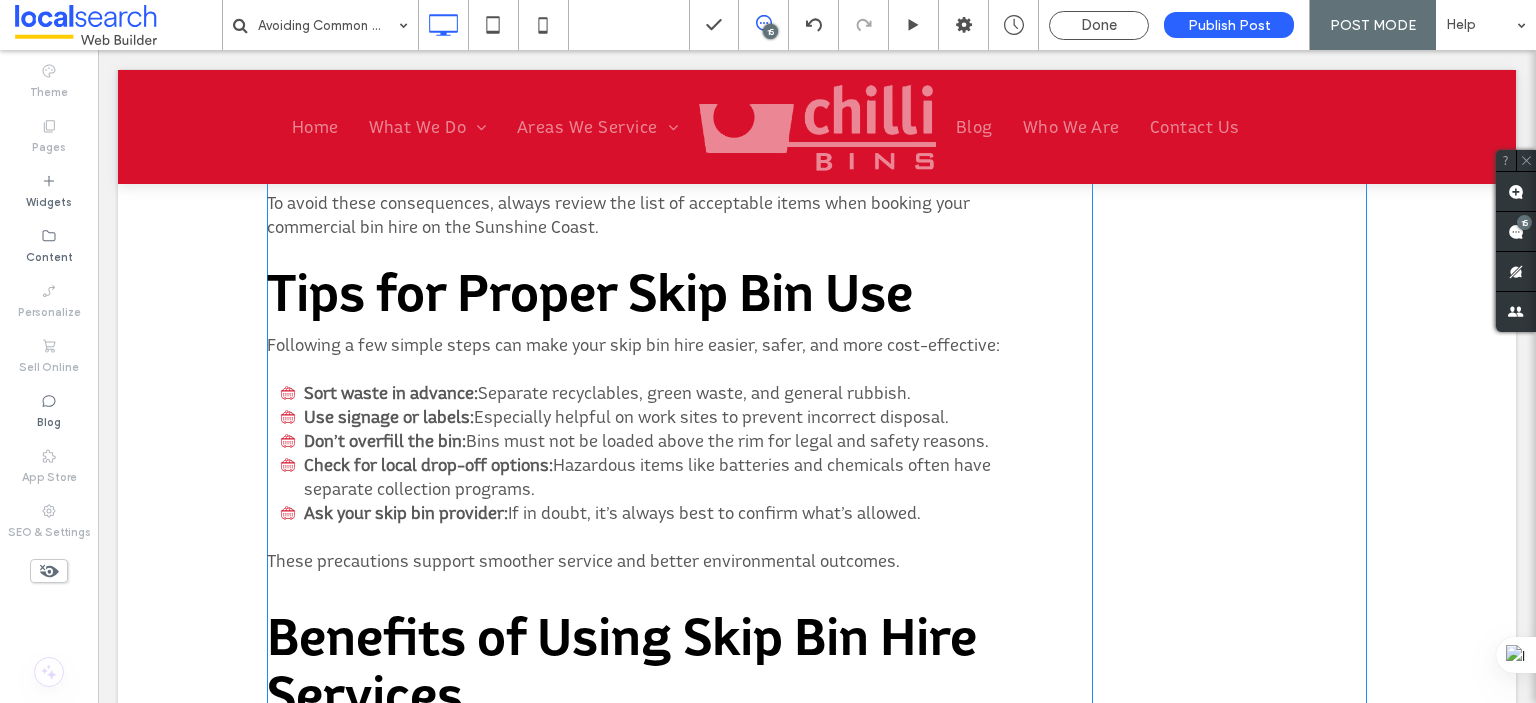 scroll, scrollTop: 3872, scrollLeft: 0, axis: vertical 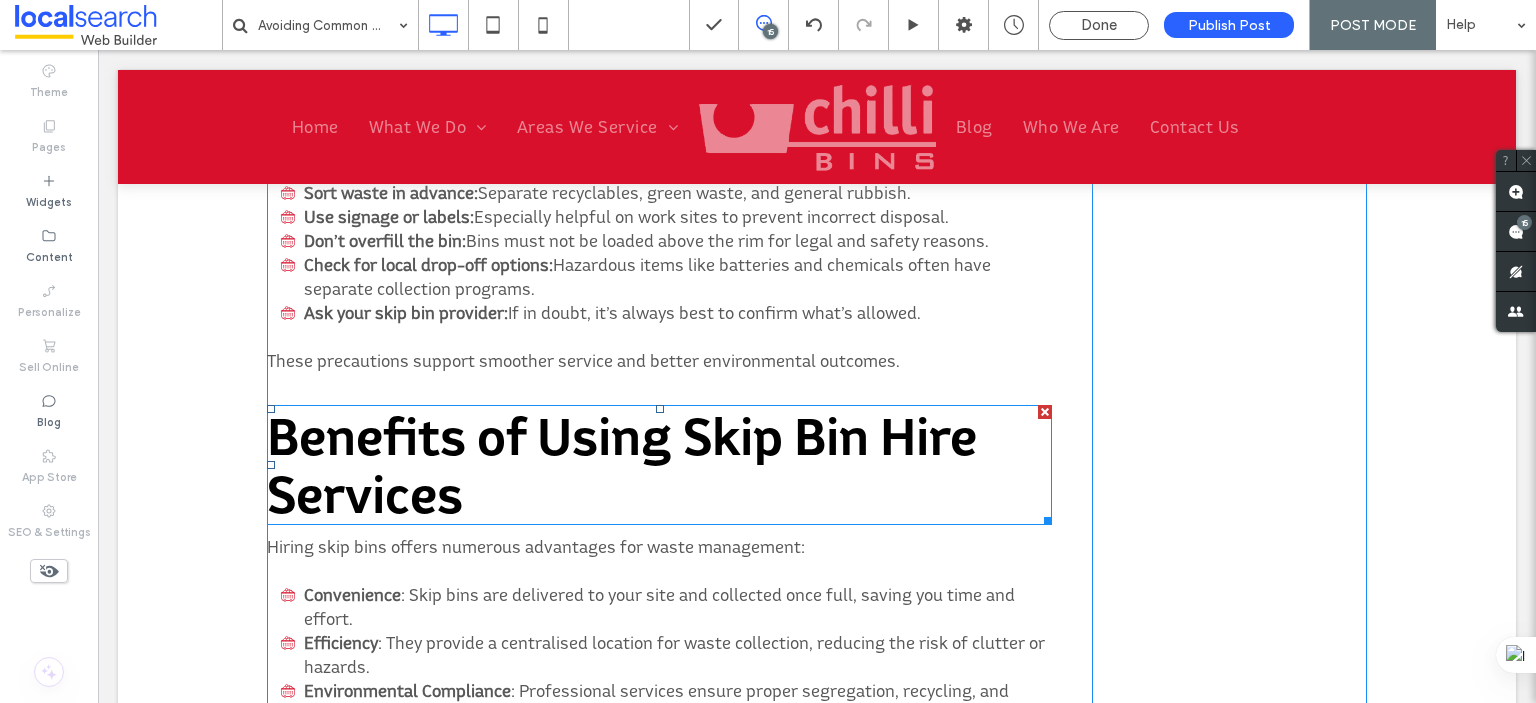 click on "Benefits of Using Skip Bin Hire Services" at bounding box center [622, 465] 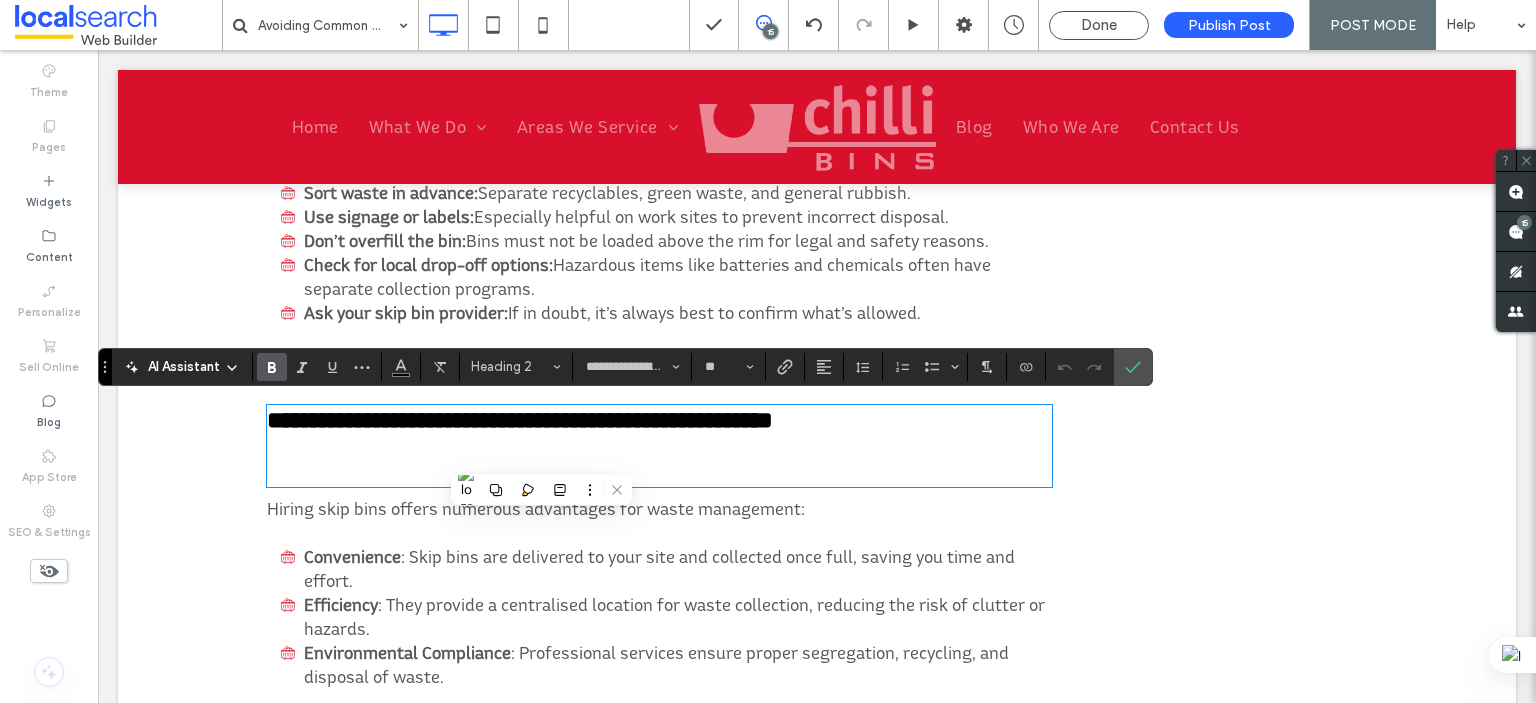 scroll, scrollTop: 0, scrollLeft: 0, axis: both 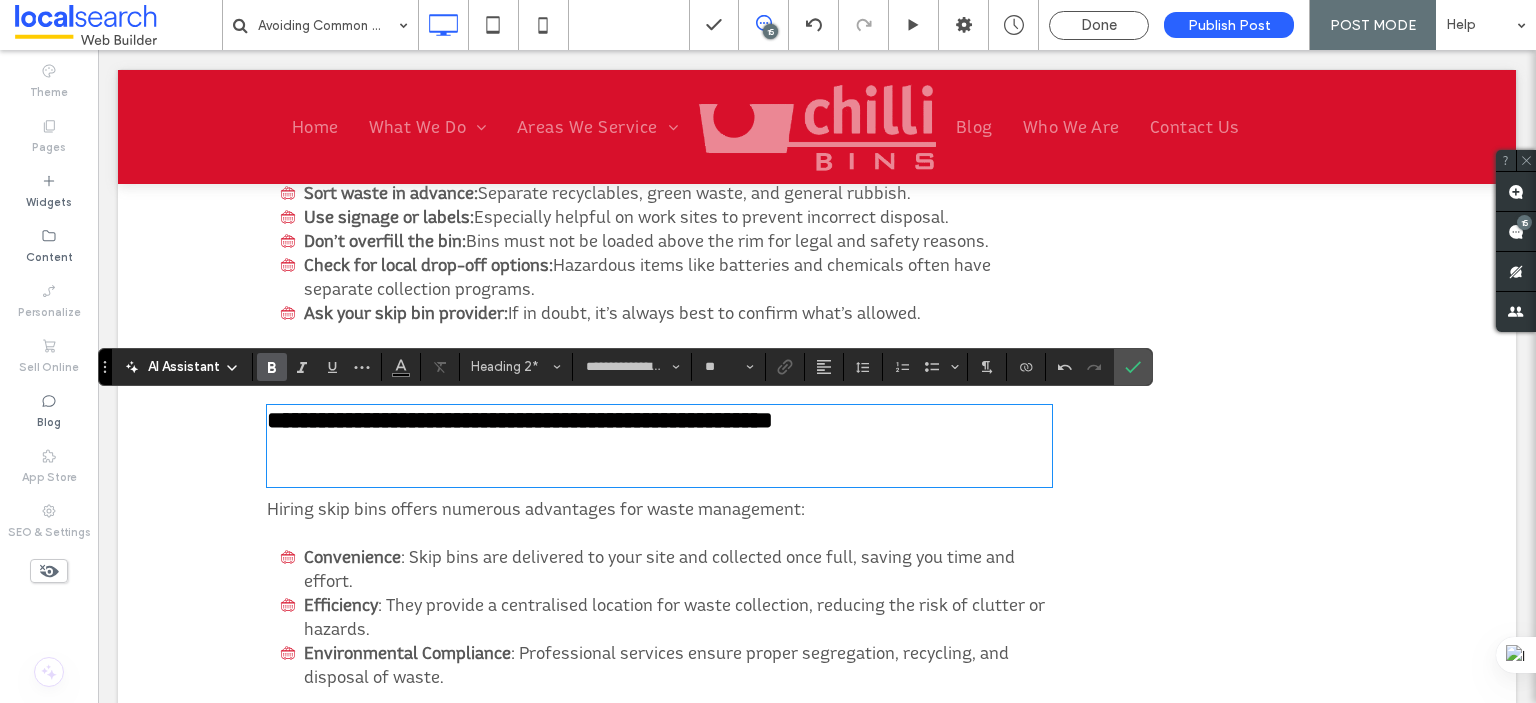 type on "**" 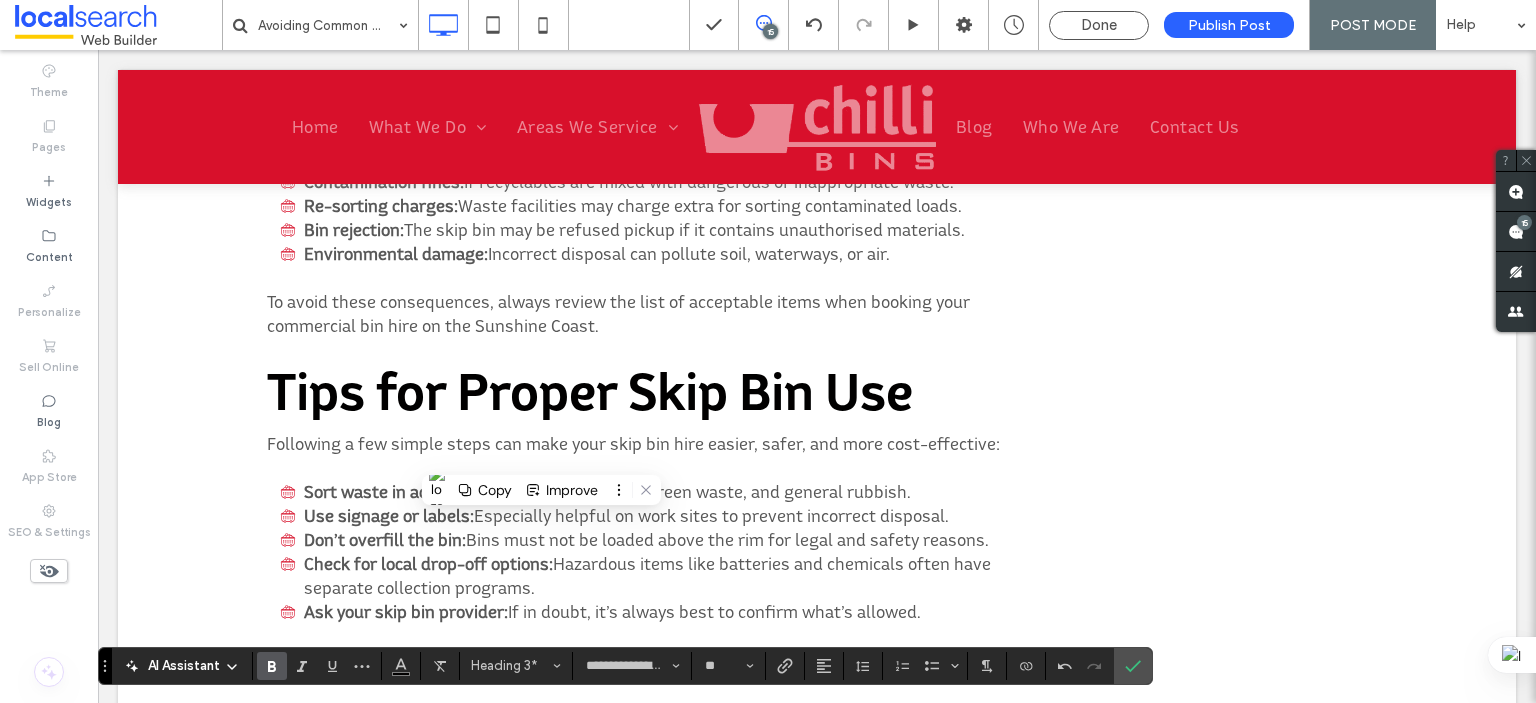 scroll, scrollTop: 3572, scrollLeft: 0, axis: vertical 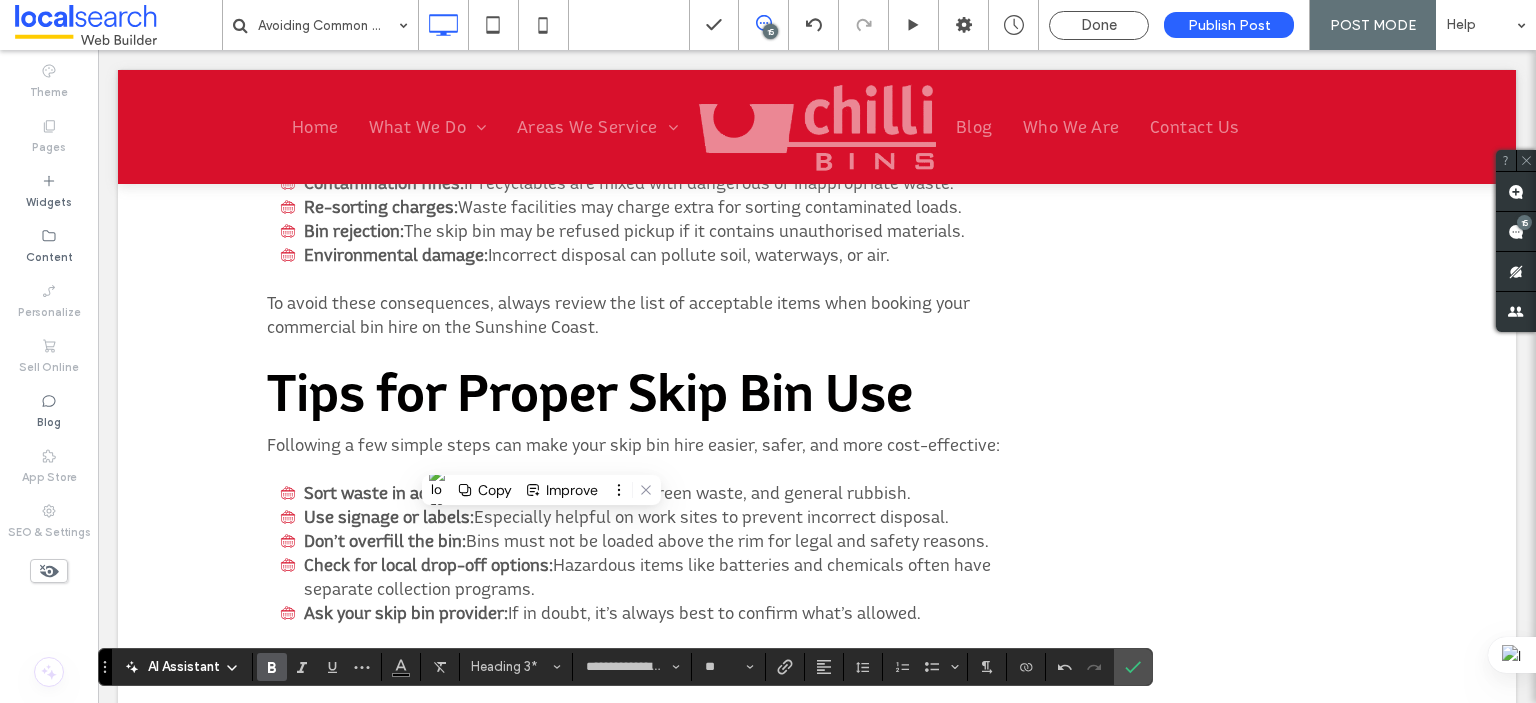 click on "Tips for Proper Skip Bin Use" at bounding box center (590, 392) 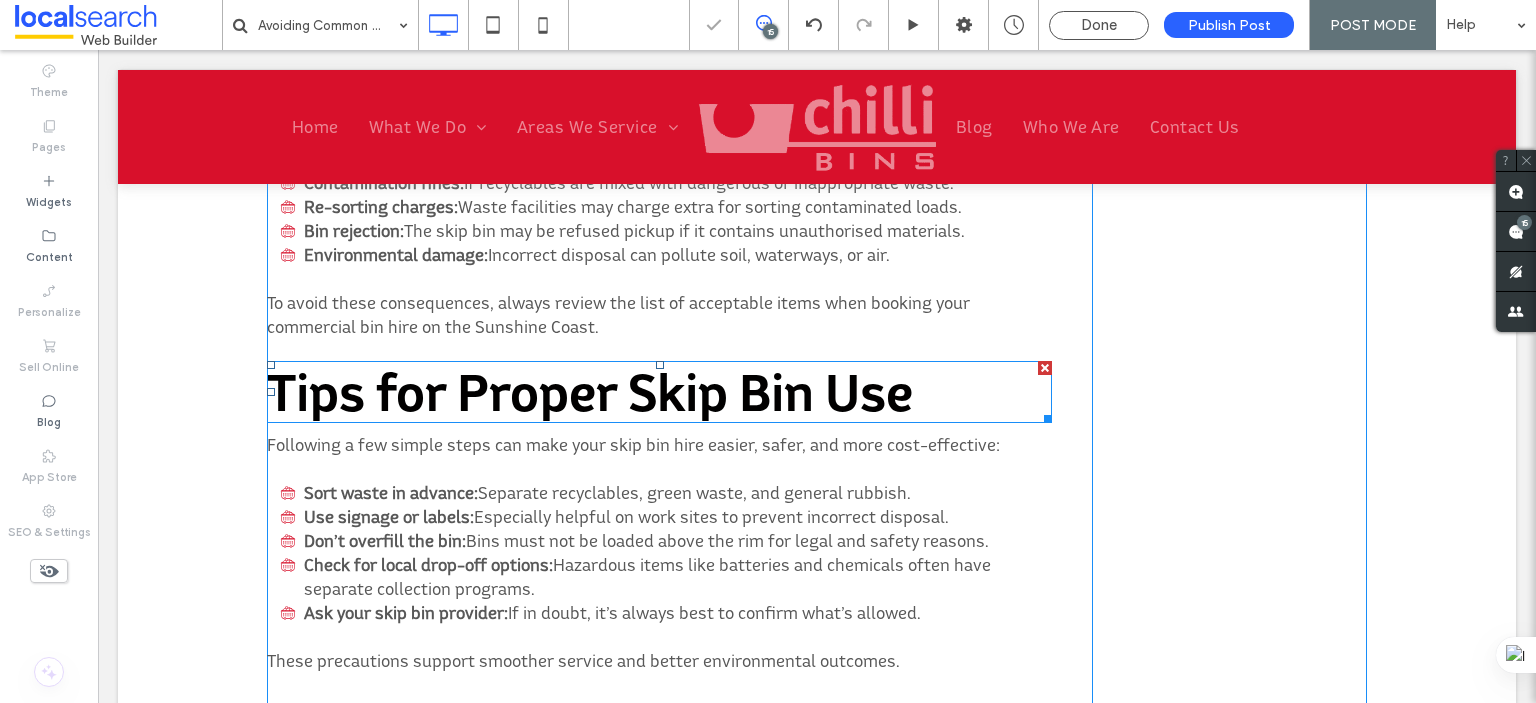 click on "Tips for Proper Skip Bin Use" at bounding box center [590, 392] 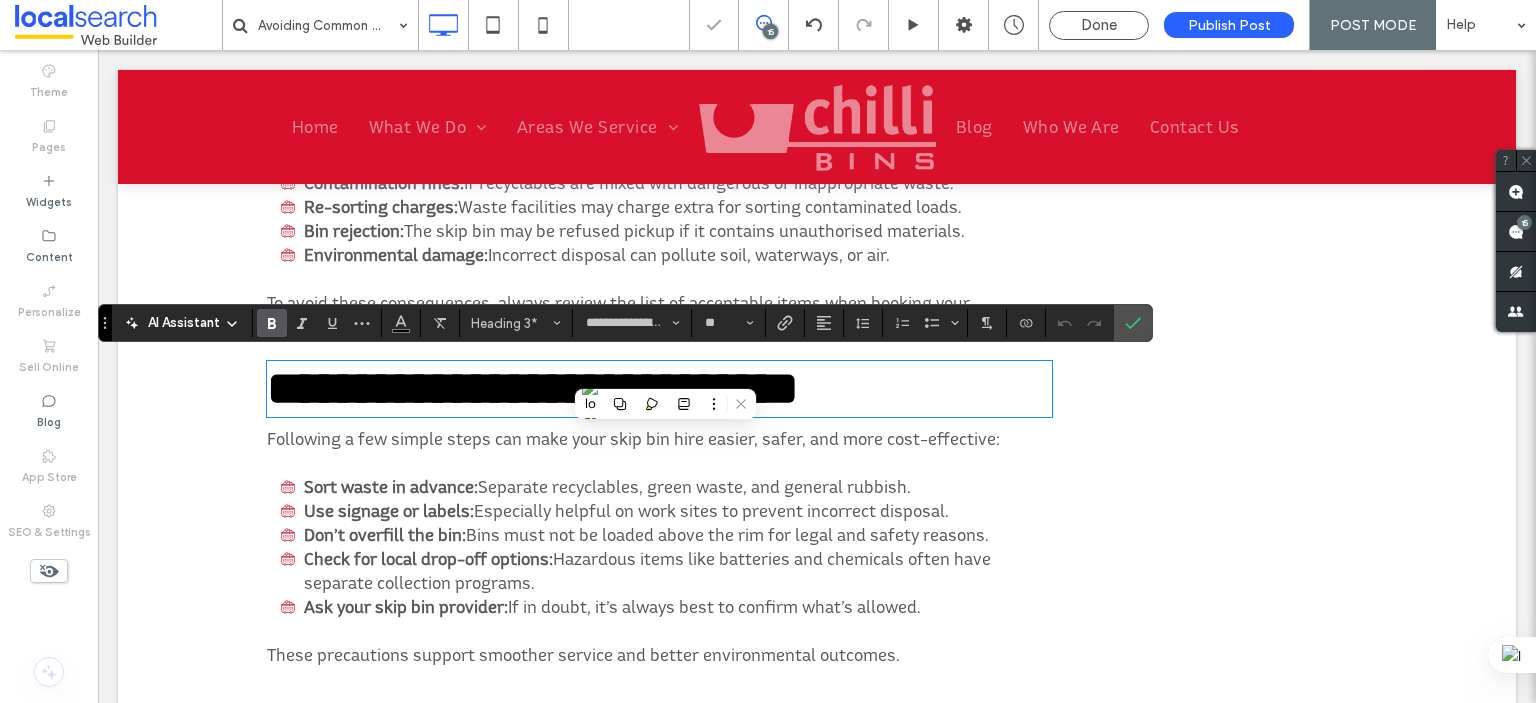 scroll, scrollTop: 3772, scrollLeft: 0, axis: vertical 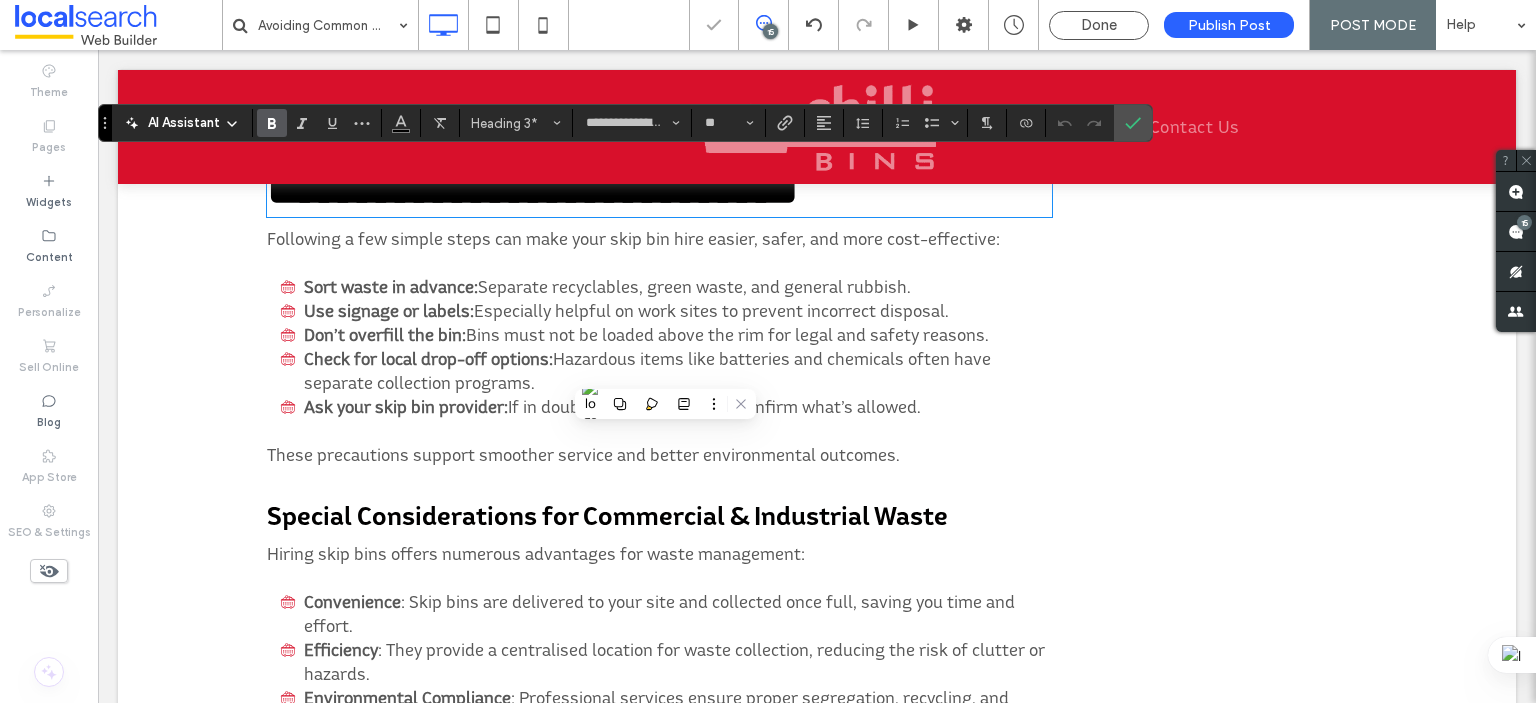 click on "Special Considerations for Commercial & Industrial Waste" at bounding box center [607, 515] 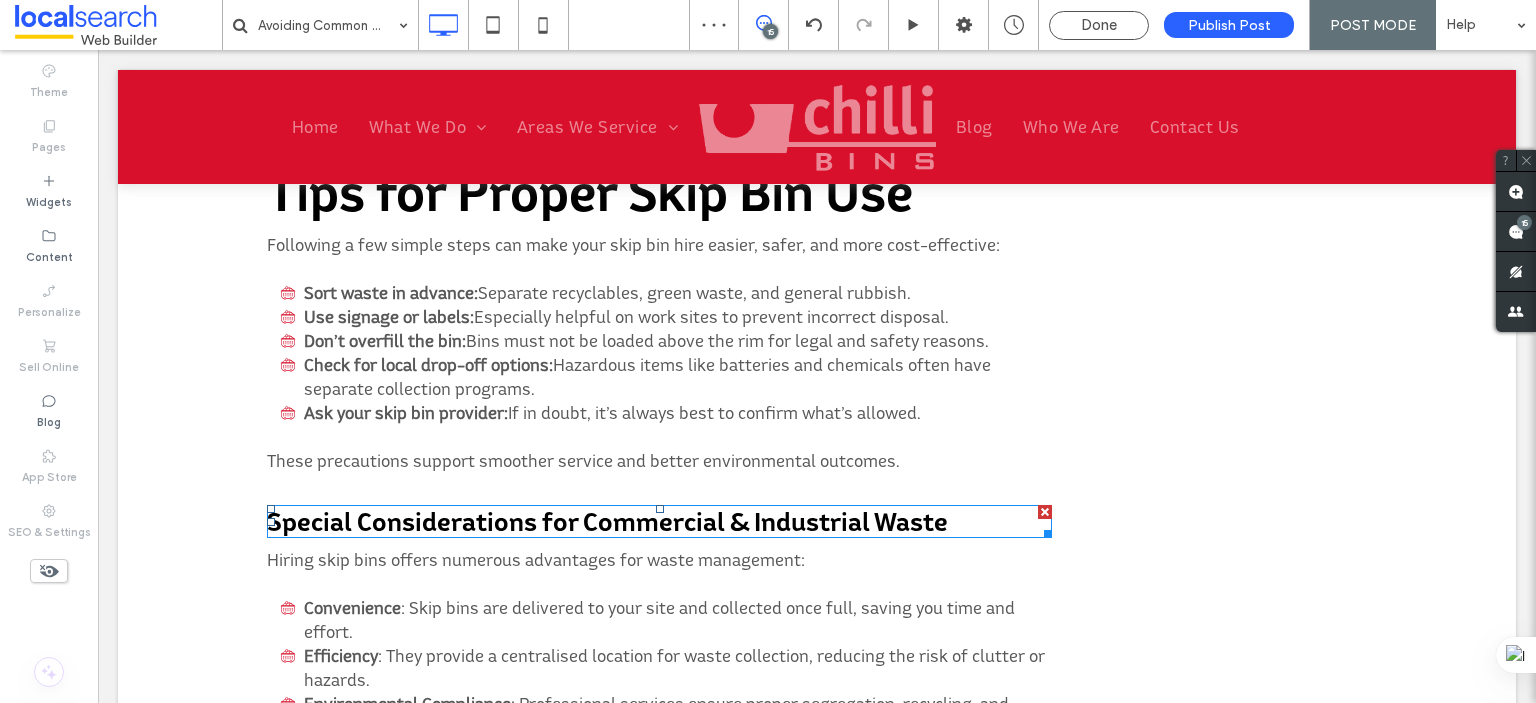 click on "Special Considerations for Commercial & Industrial Waste" at bounding box center (607, 521) 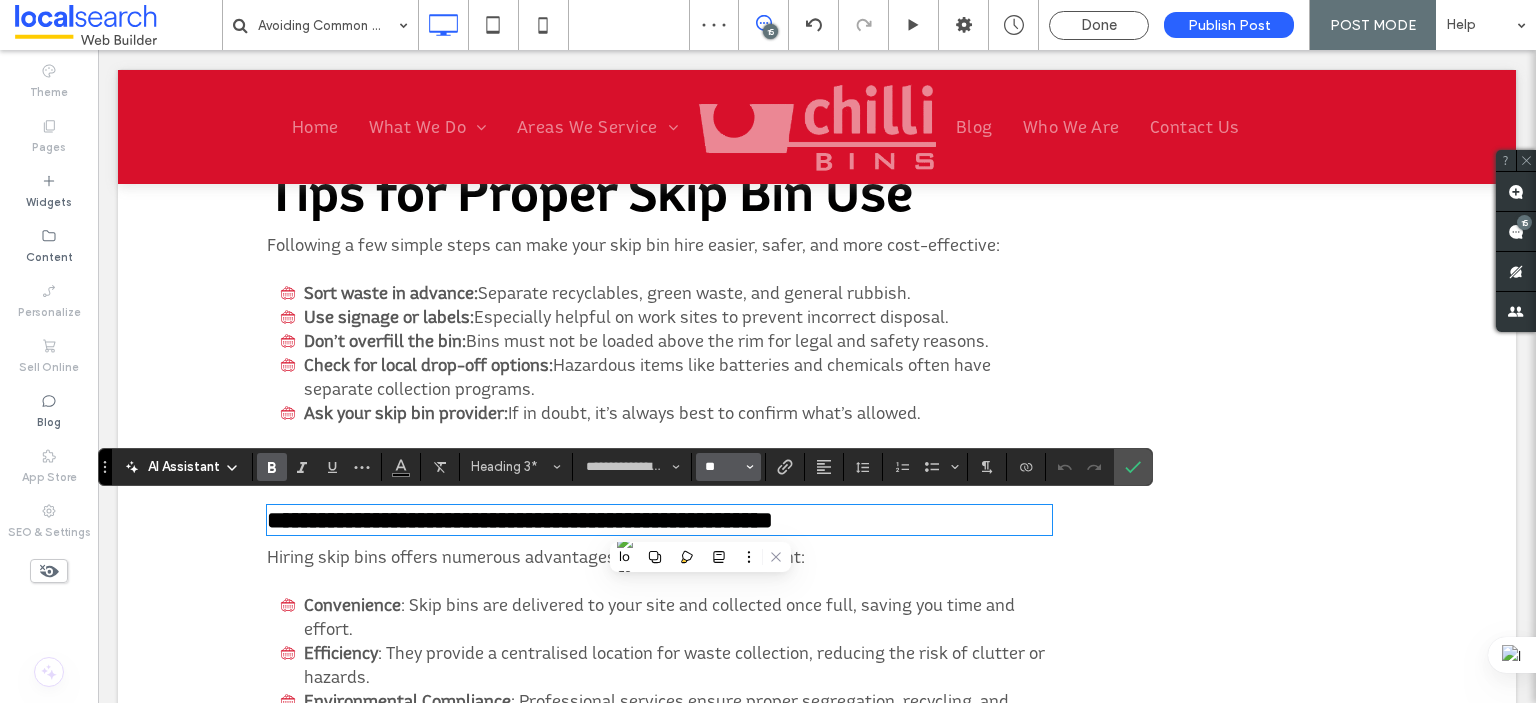 click on "**" at bounding box center [722, 467] 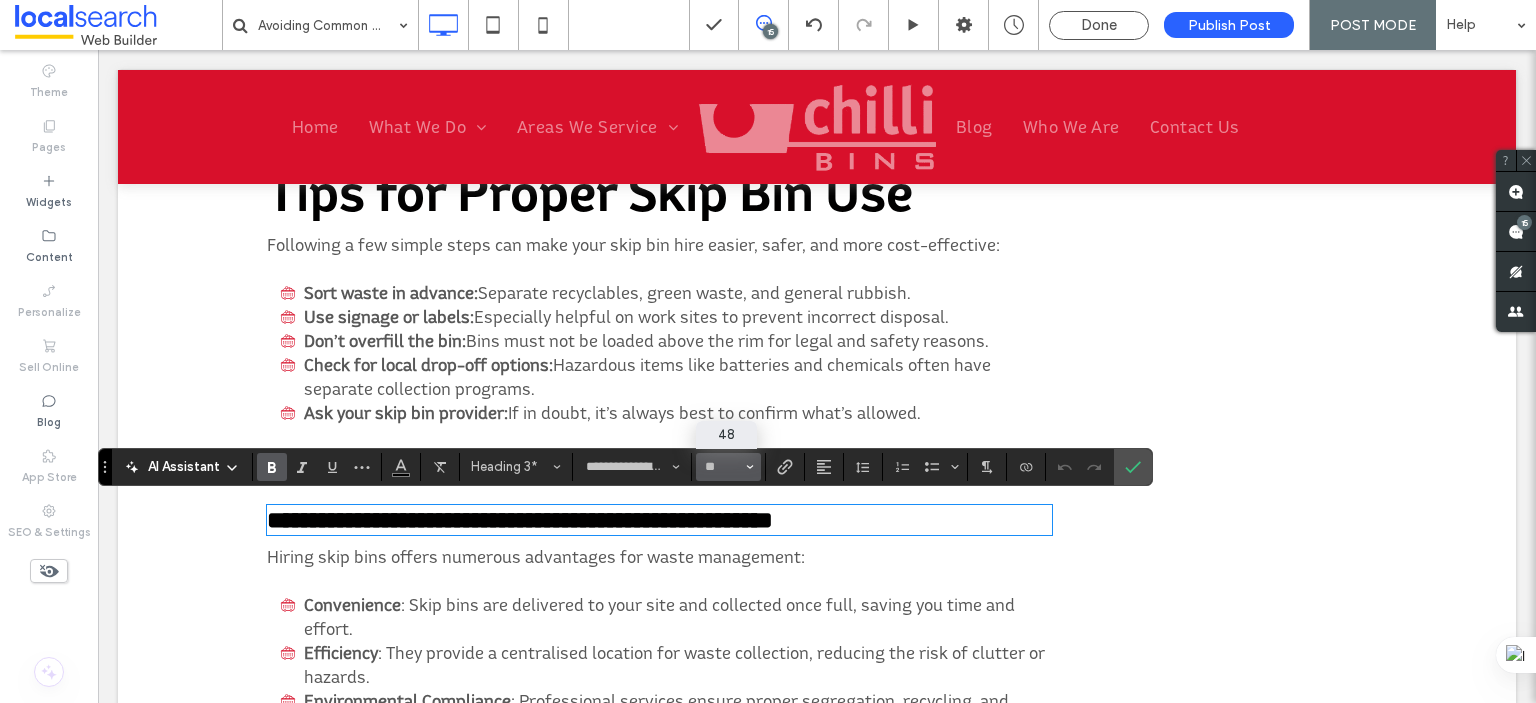 type on "**" 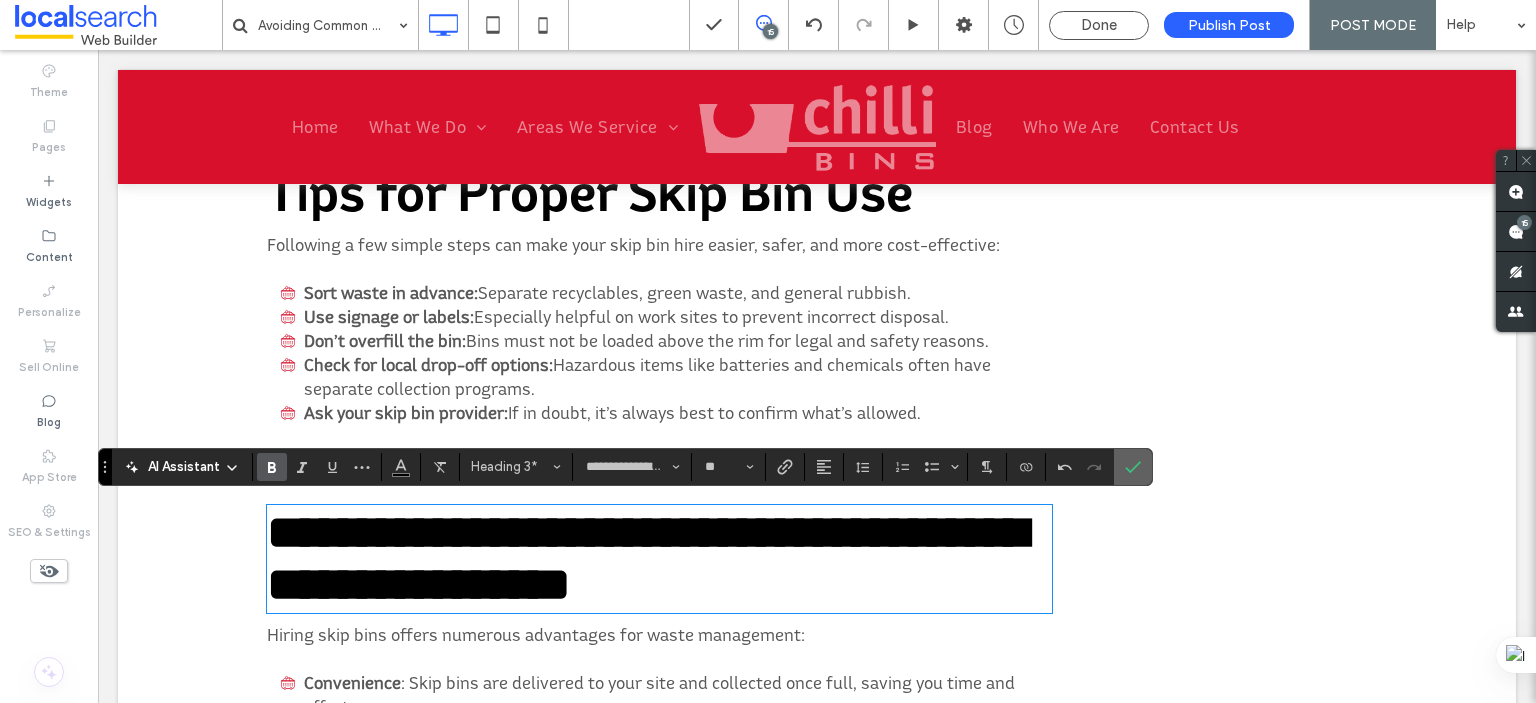 click 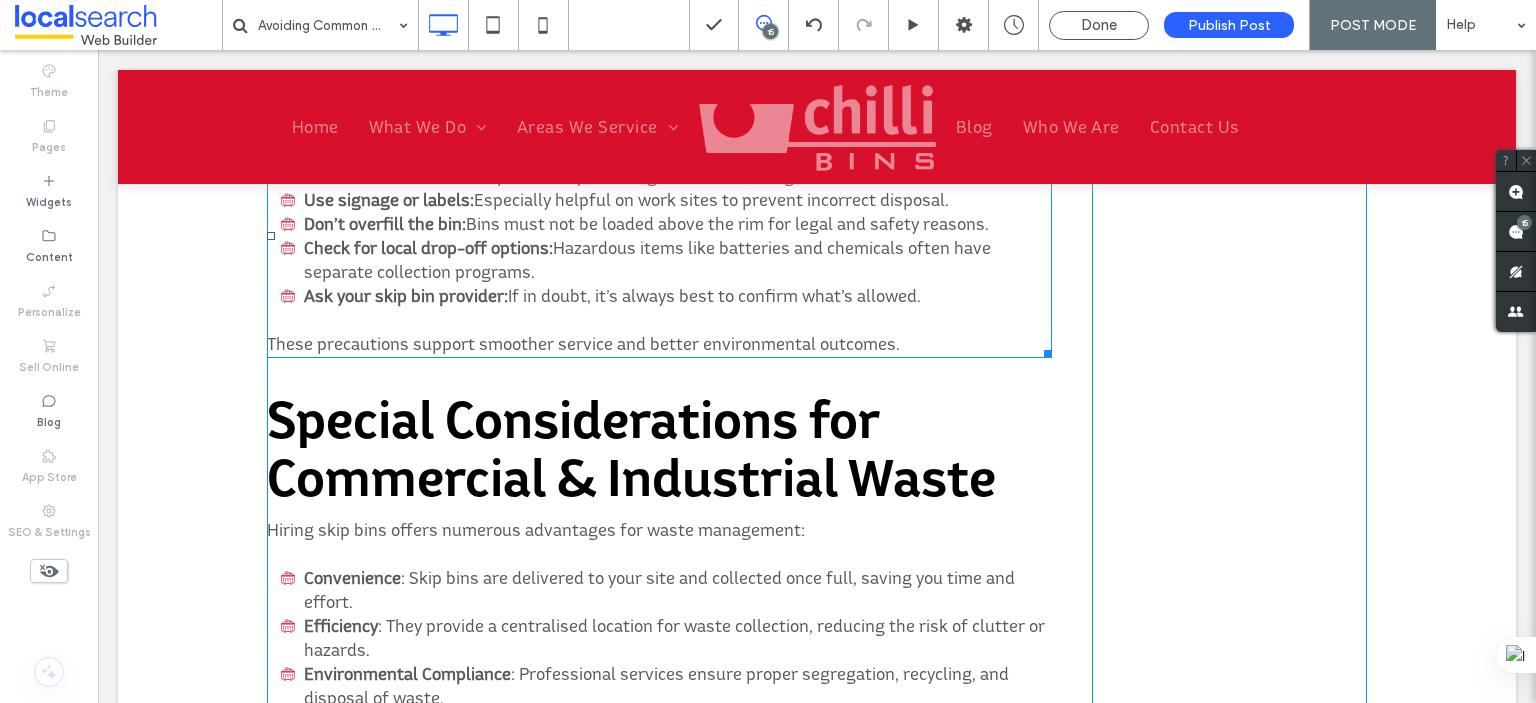 scroll, scrollTop: 3972, scrollLeft: 0, axis: vertical 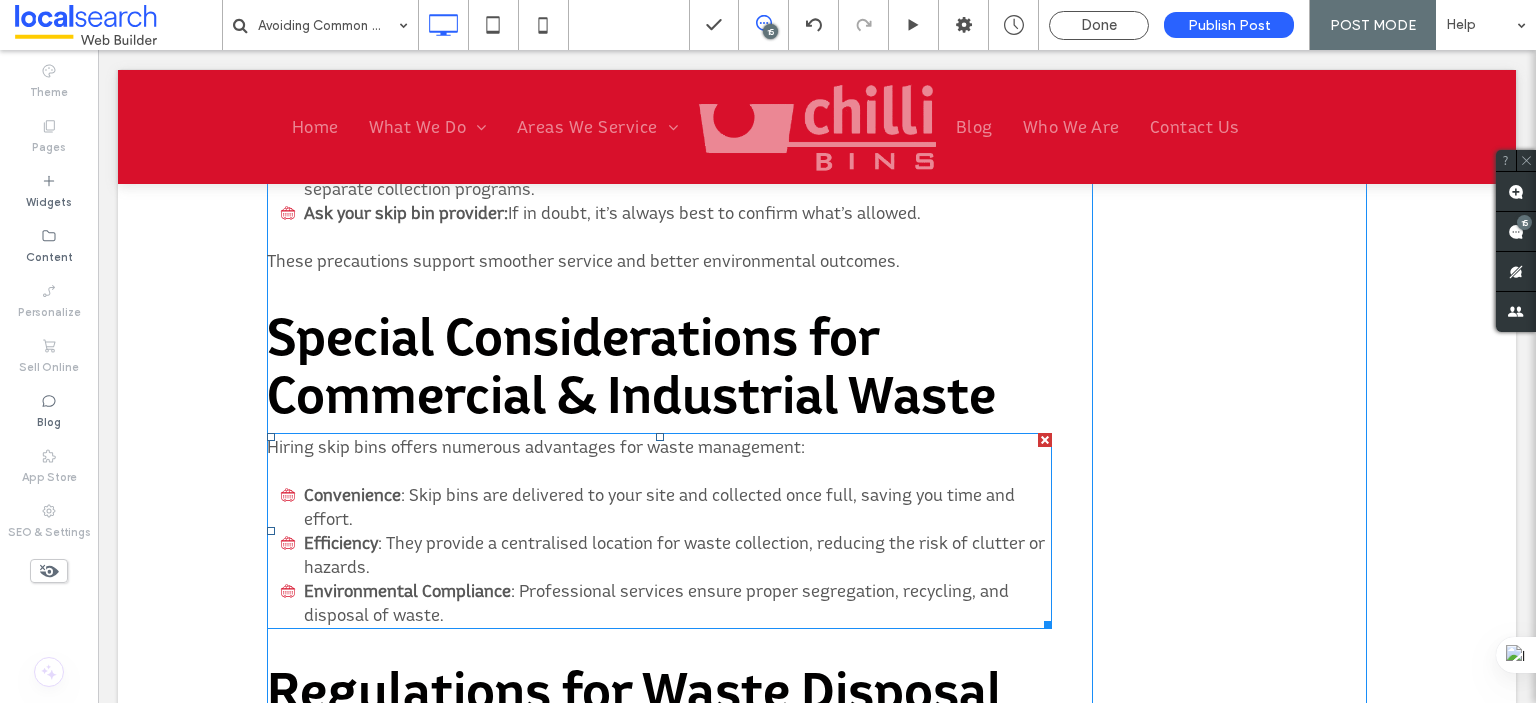 click on "Convenience : Skip bins are delivered to your site and collected once full, saving you time and effort." at bounding box center (665, 507) 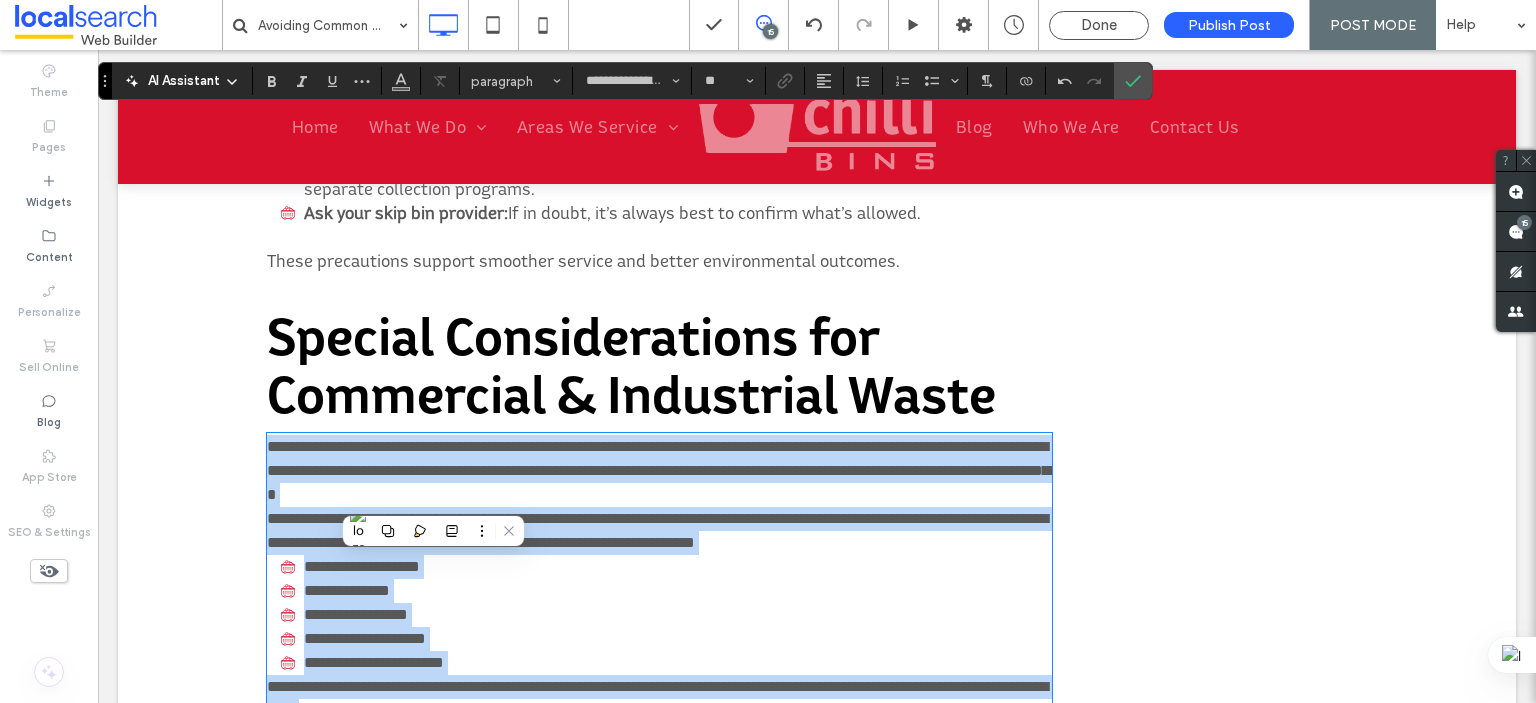 scroll, scrollTop: 0, scrollLeft: 0, axis: both 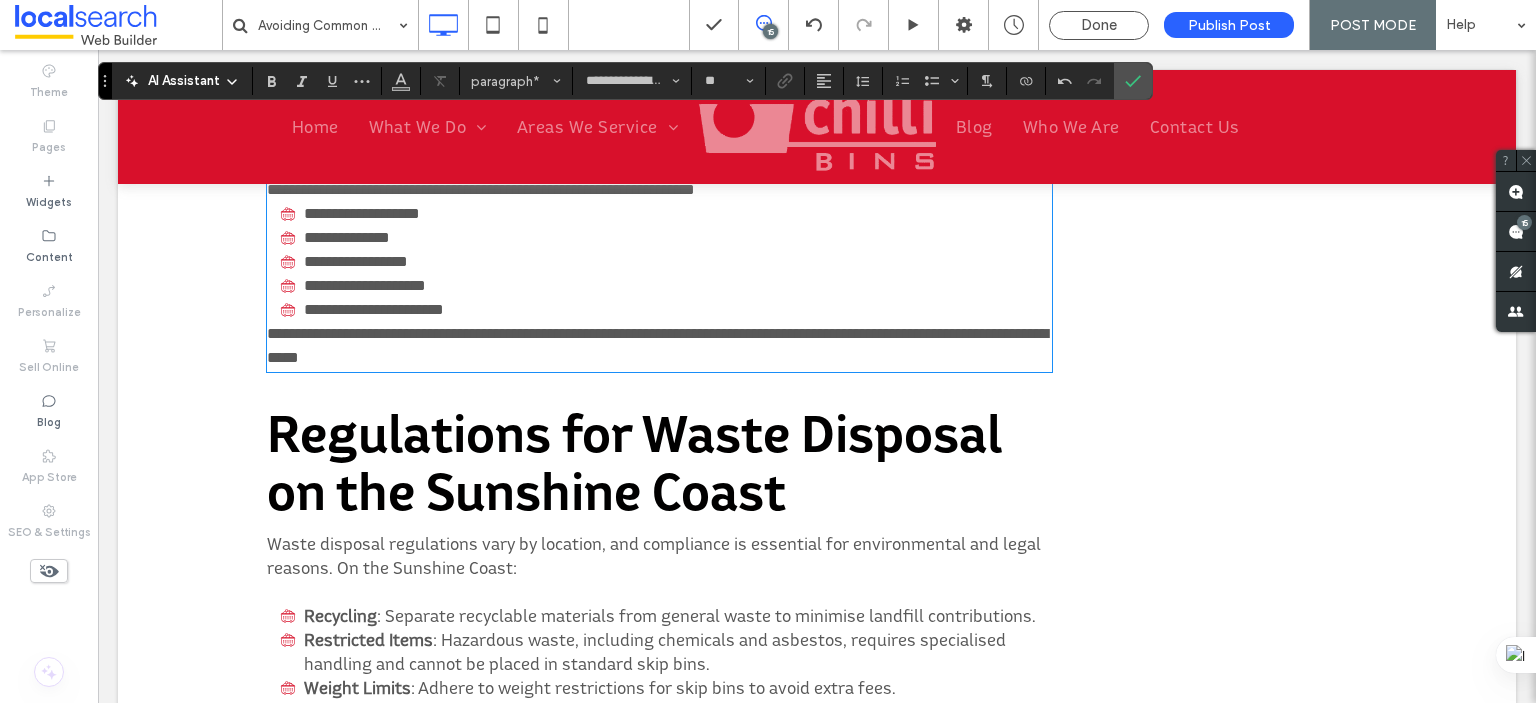 click on "**********" at bounding box center [657, 345] 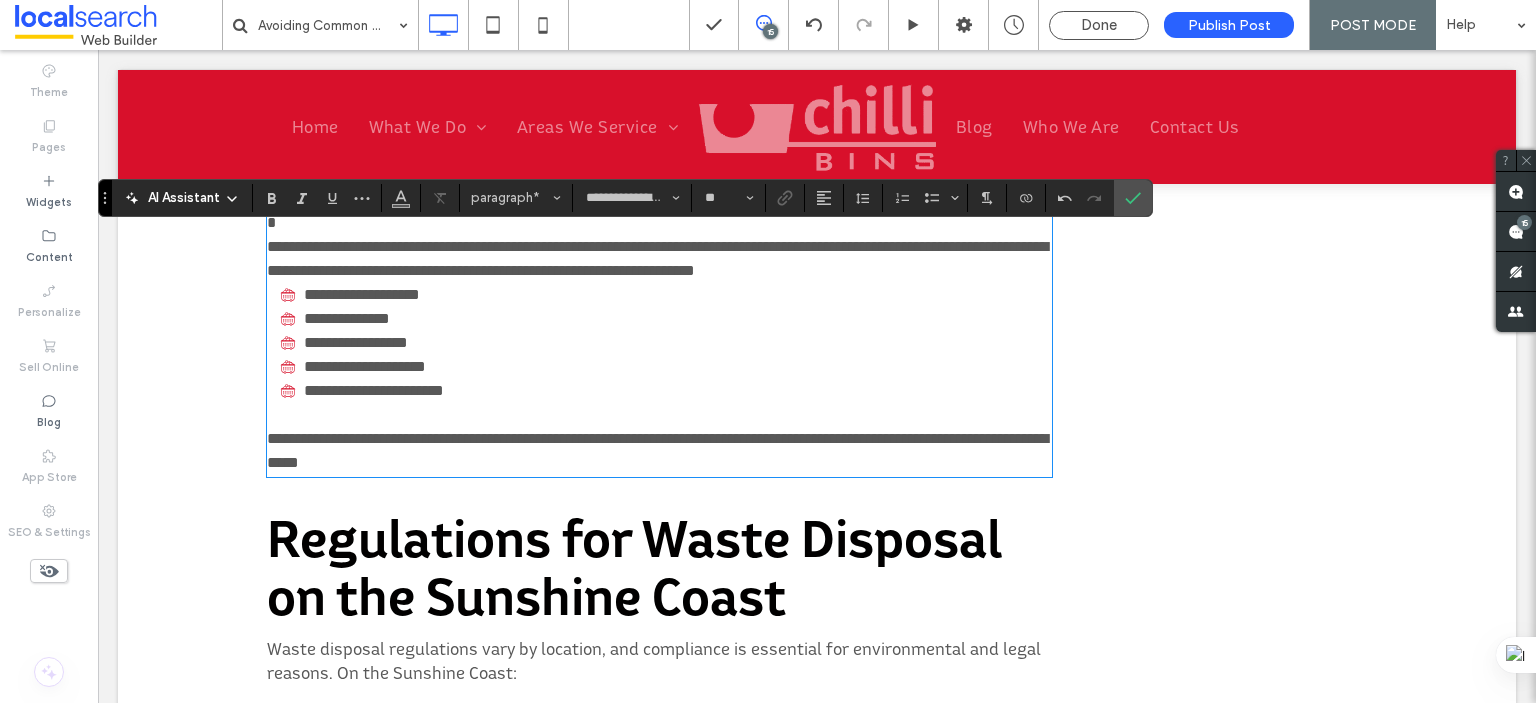 scroll, scrollTop: 4125, scrollLeft: 0, axis: vertical 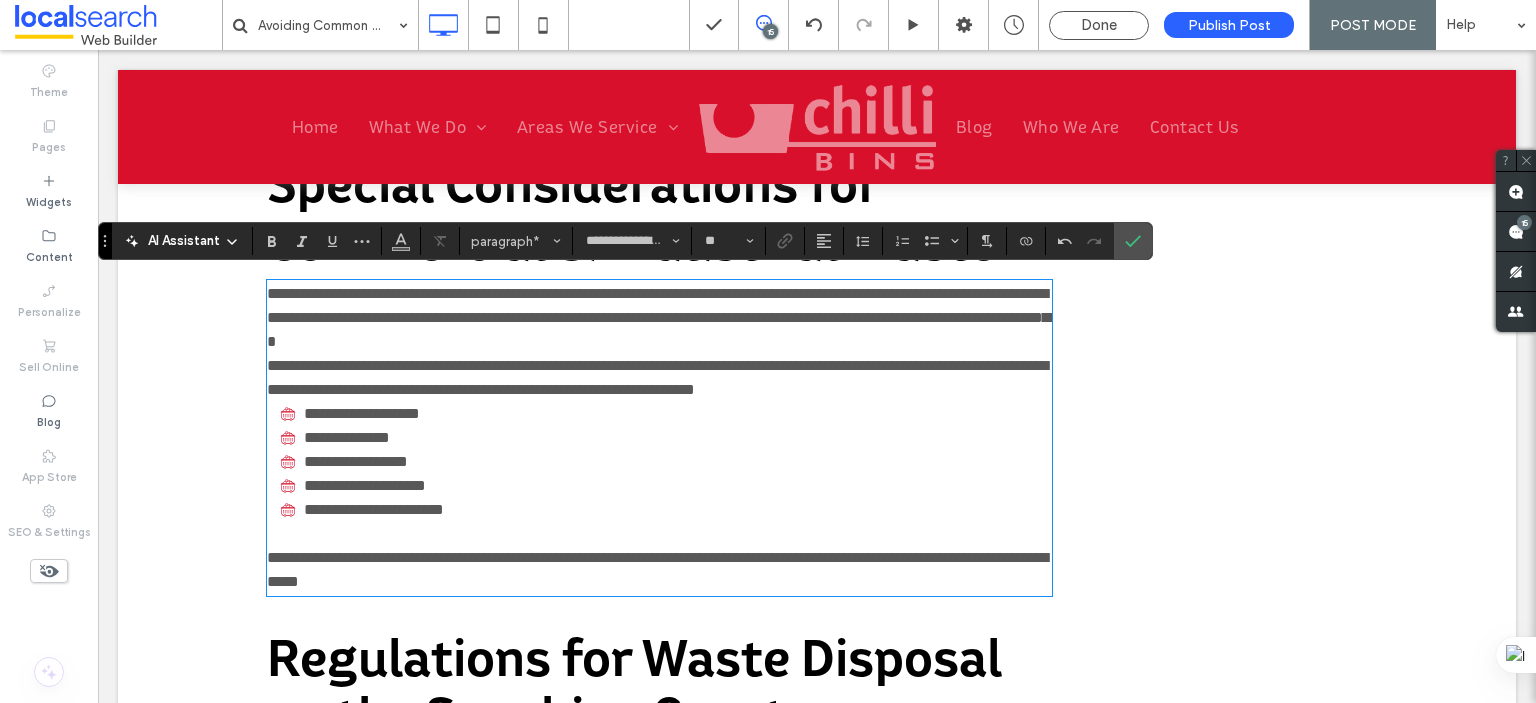 click on "**********" at bounding box center [659, 318] 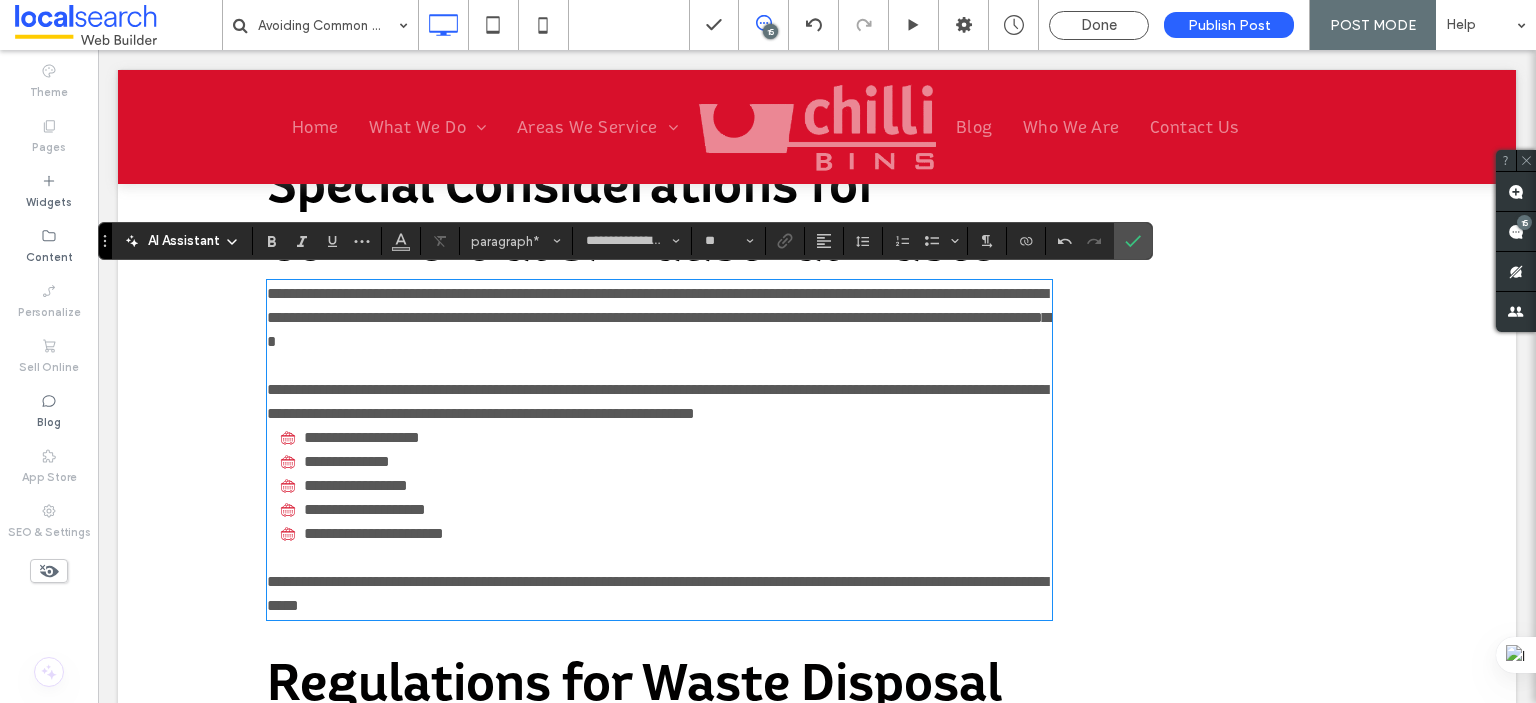 click on "**********" at bounding box center (659, 402) 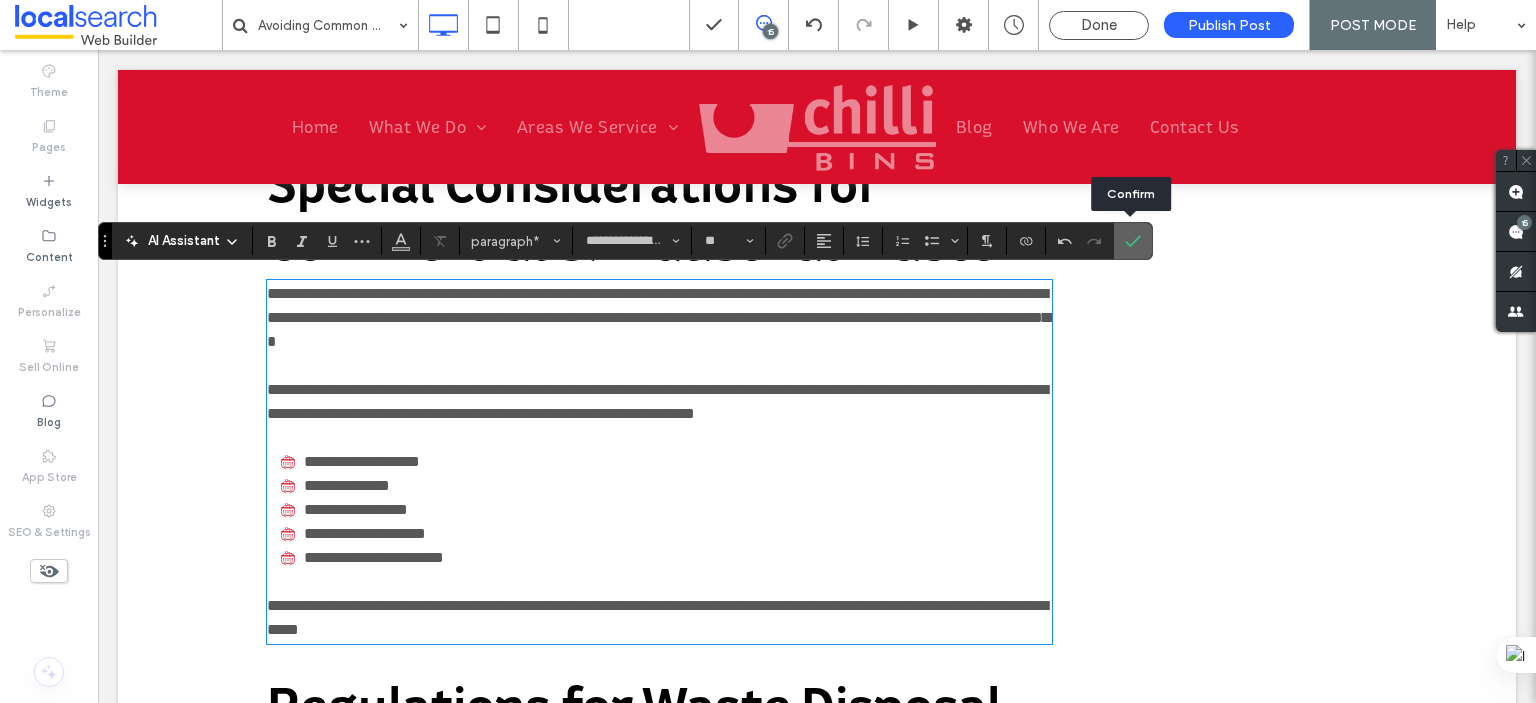 click at bounding box center (1133, 241) 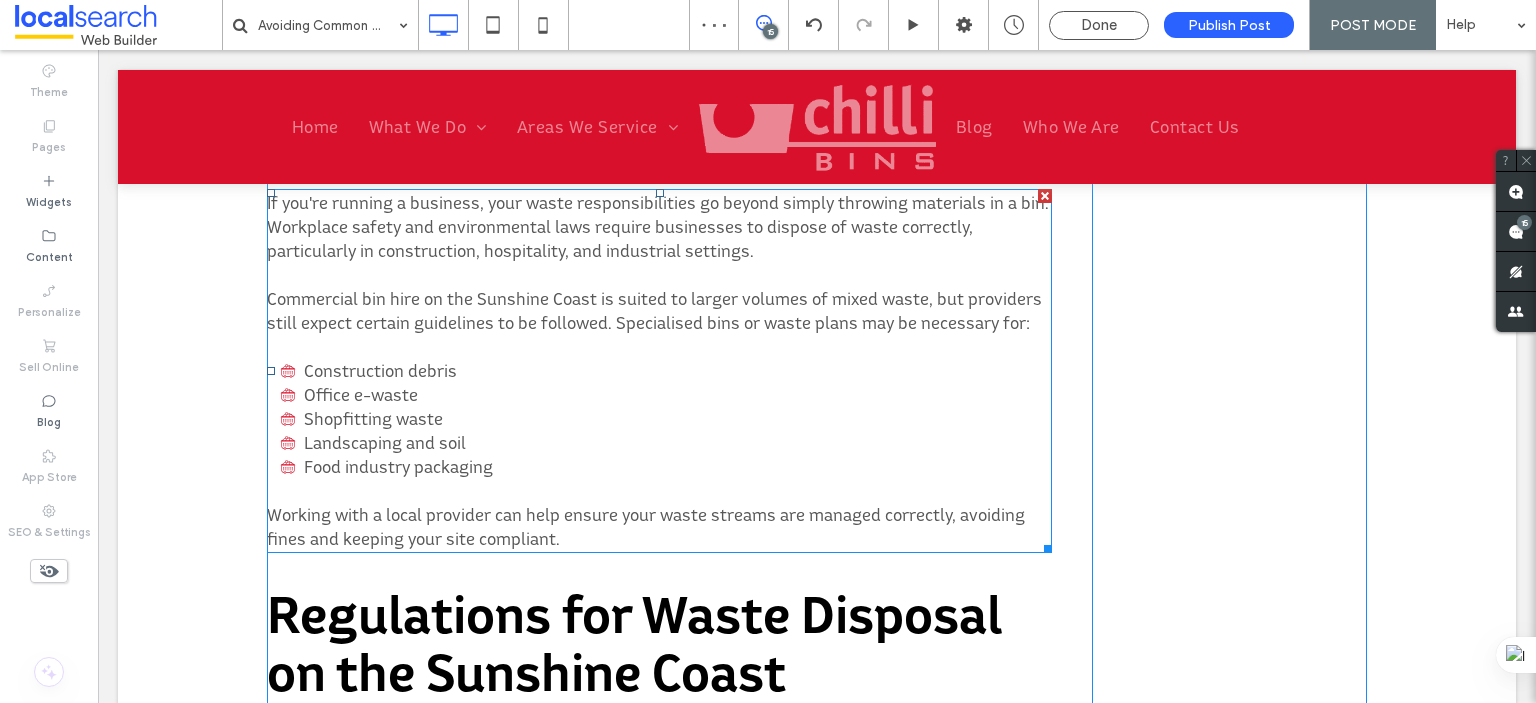 scroll, scrollTop: 4325, scrollLeft: 0, axis: vertical 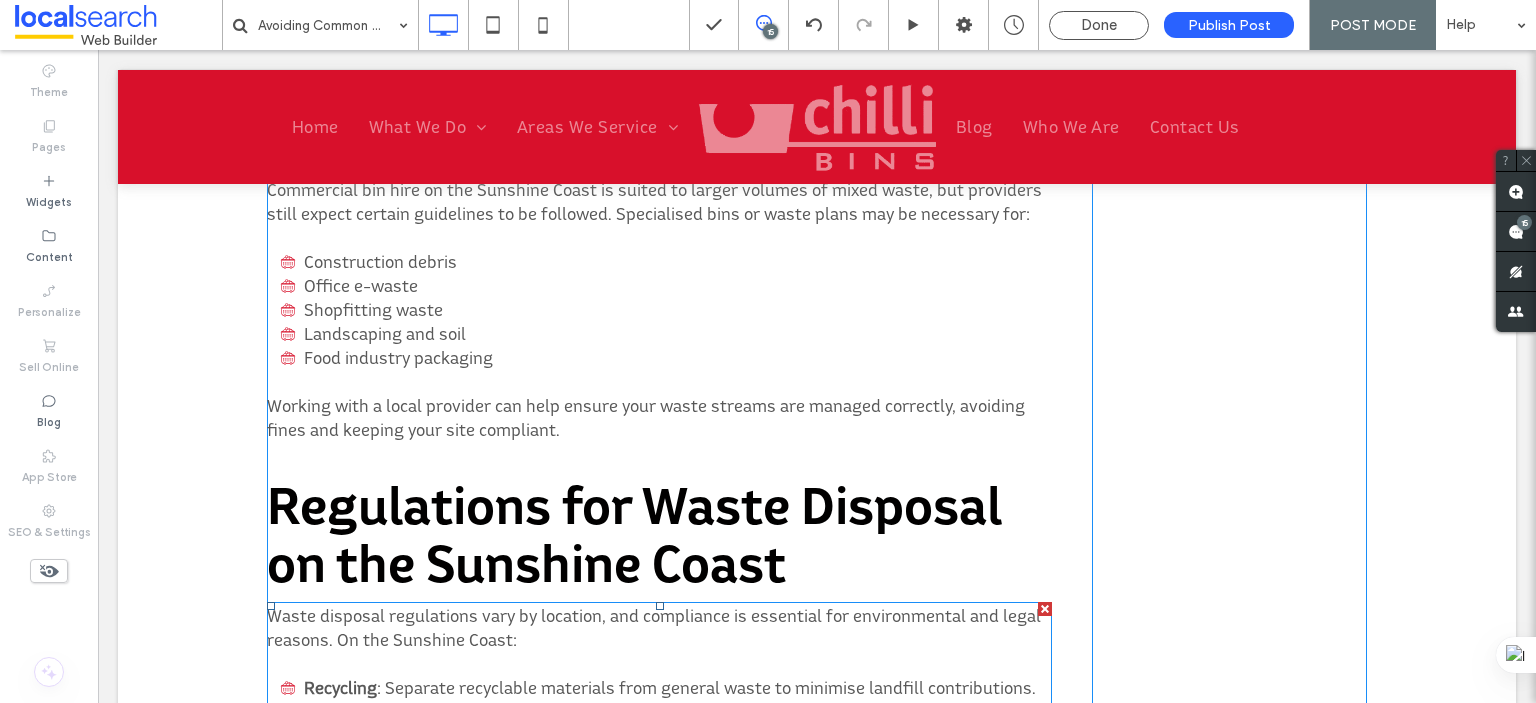 click on "Waste disposal regulations vary by location, and compliance is essential for environmental and legal reasons. On the Sunshine Coast:" at bounding box center [654, 627] 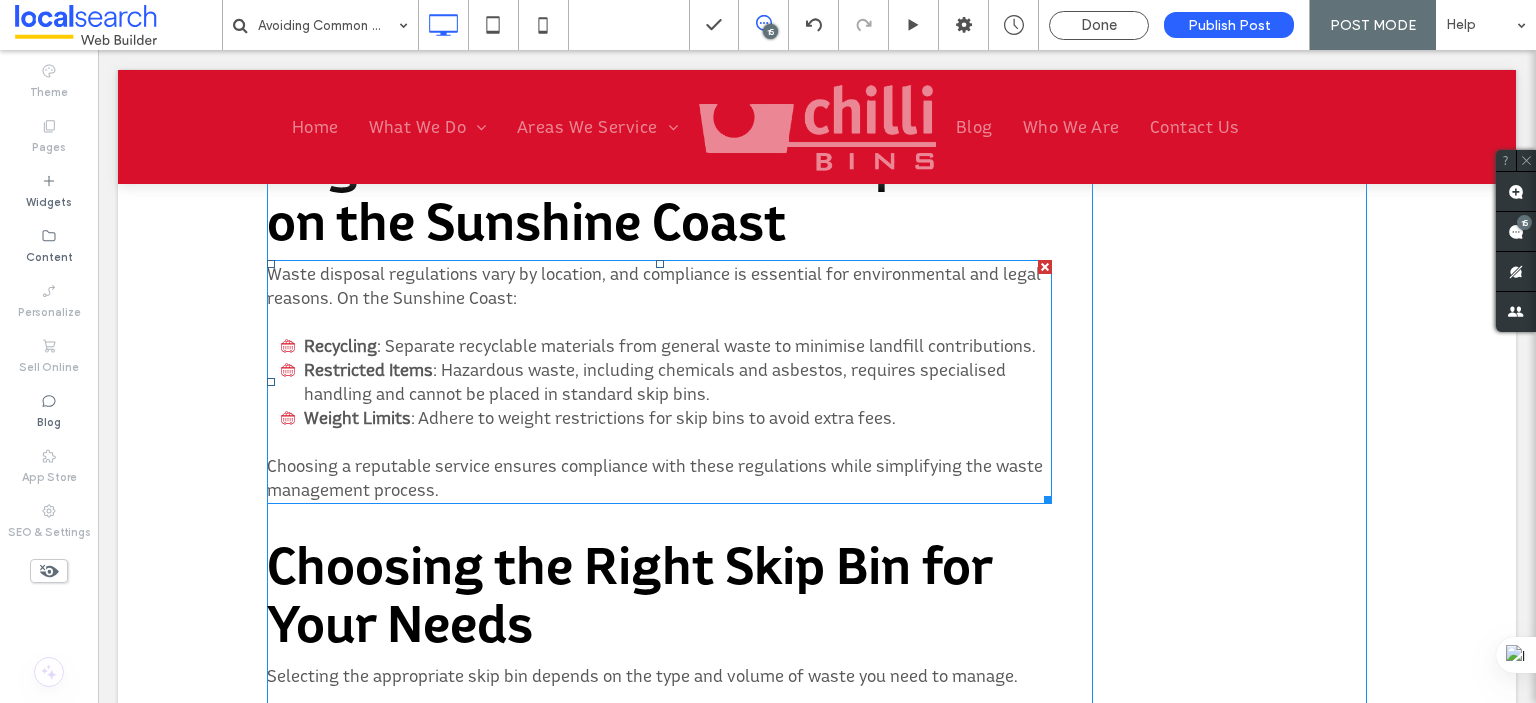 type on "**********" 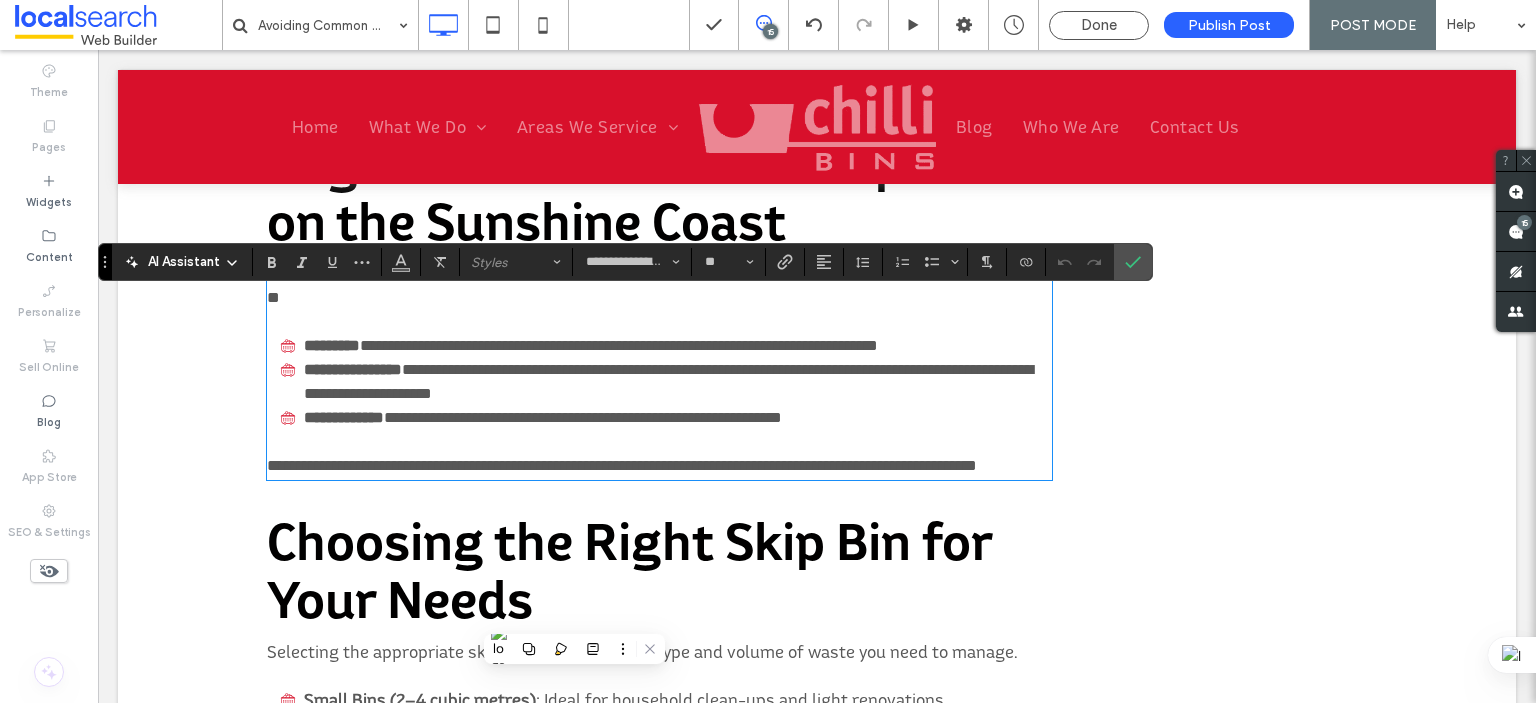 scroll, scrollTop: 4467, scrollLeft: 0, axis: vertical 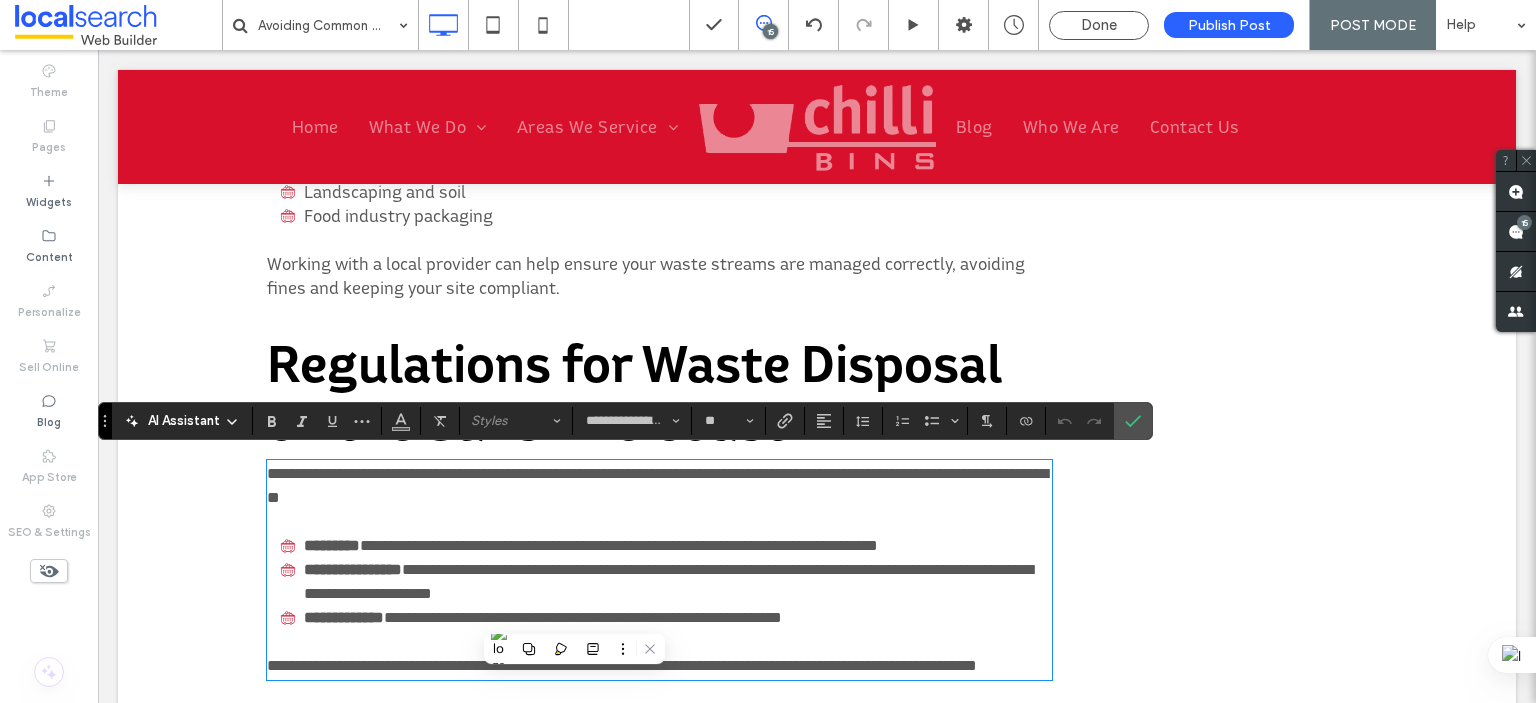 click on "Regulations for Waste Disposal on the Sunshine Coast" at bounding box center (634, 392) 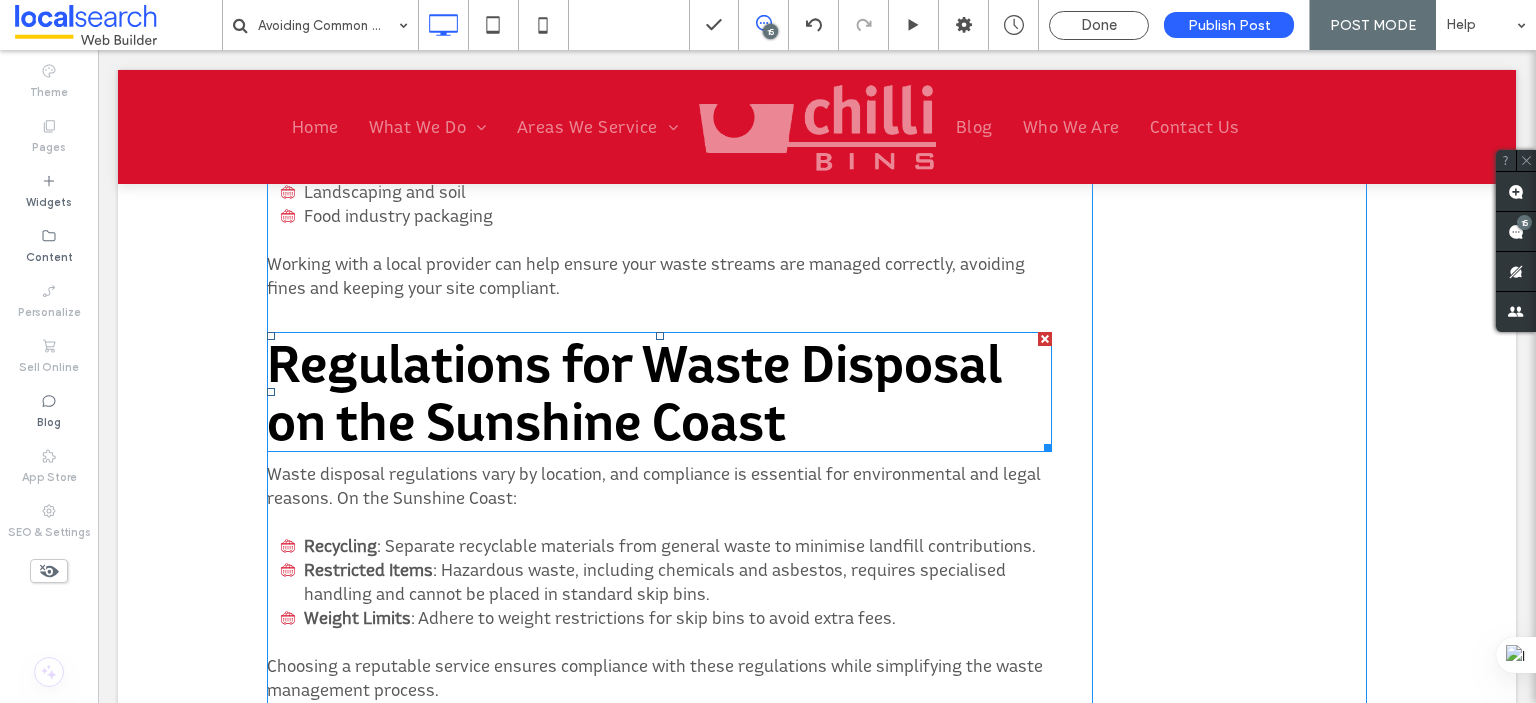 click on "Regulations for Waste Disposal on the Sunshine Coast" at bounding box center [634, 392] 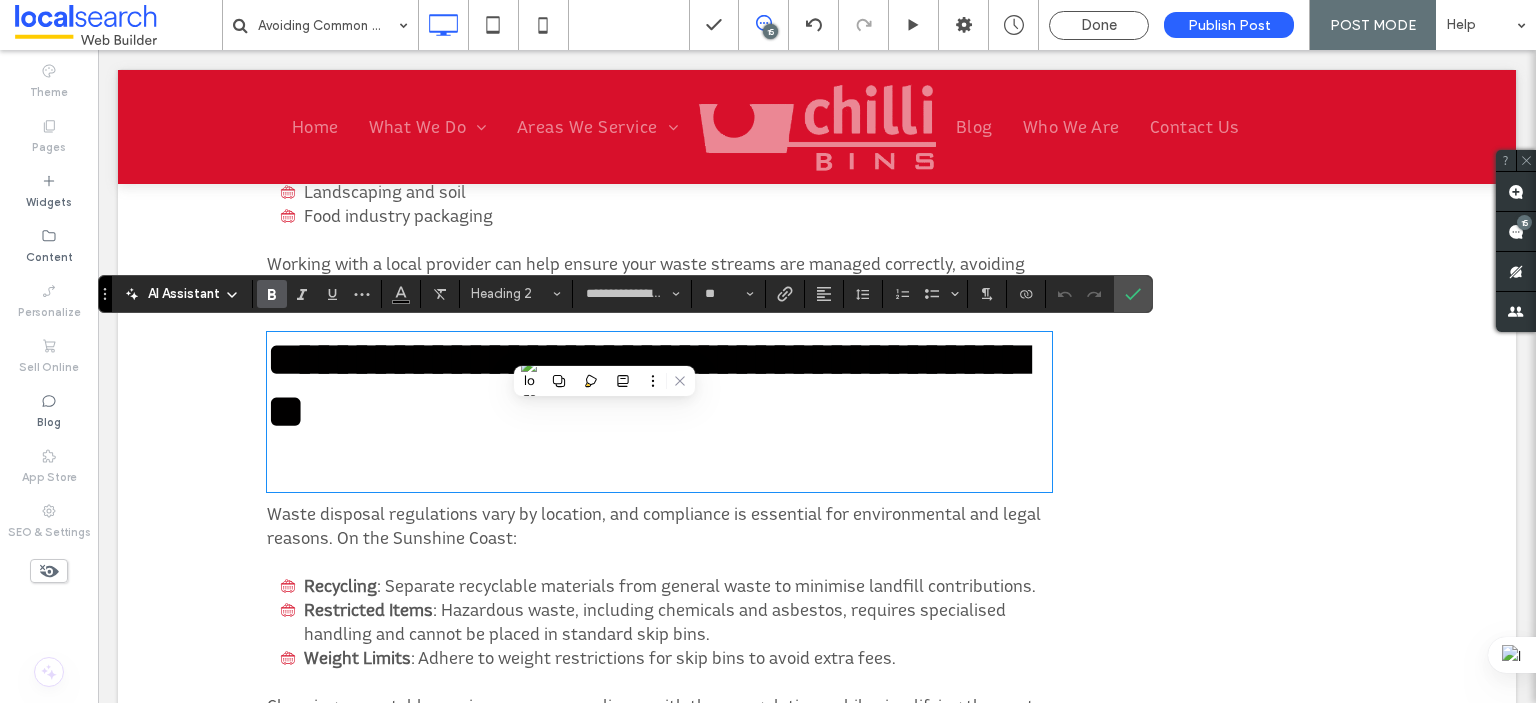 scroll, scrollTop: 0, scrollLeft: 0, axis: both 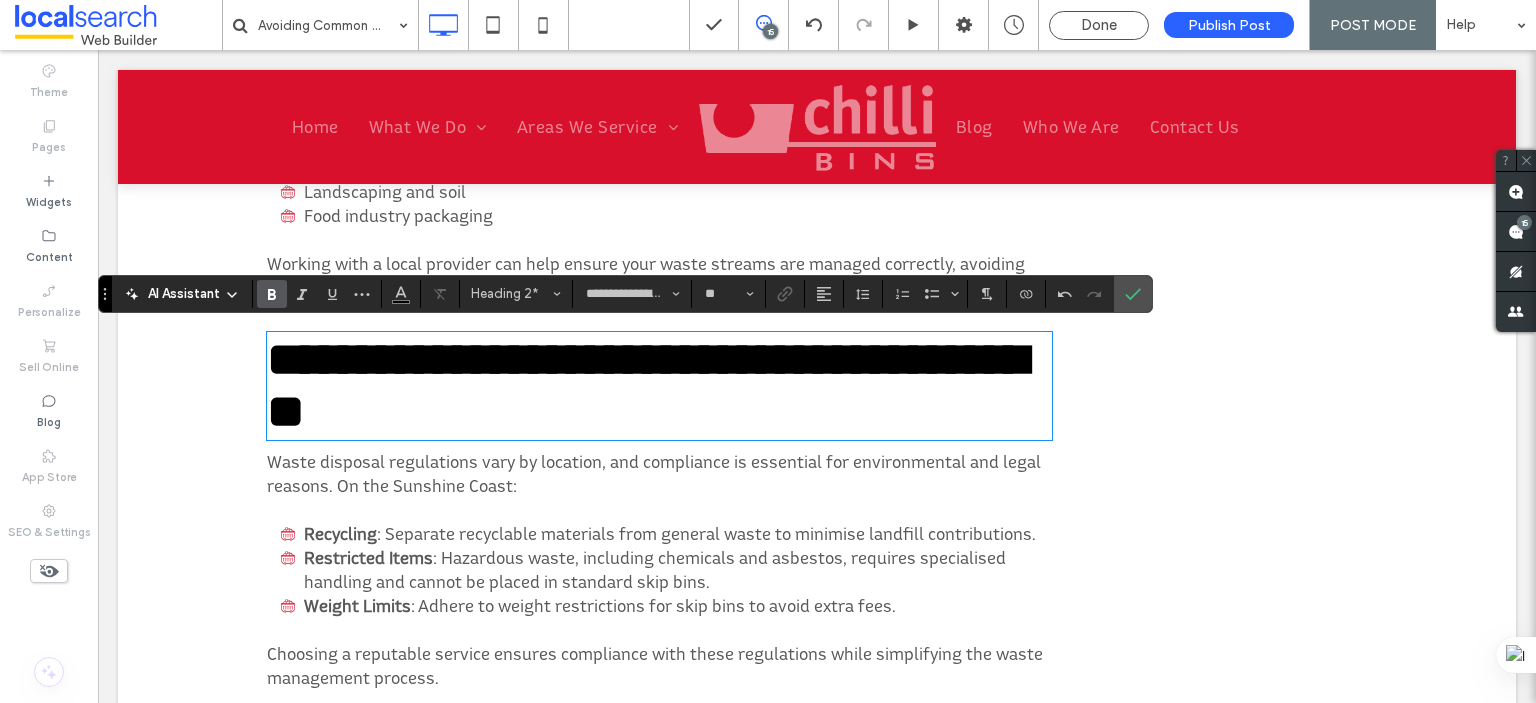 click on "**********" at bounding box center [647, 385] 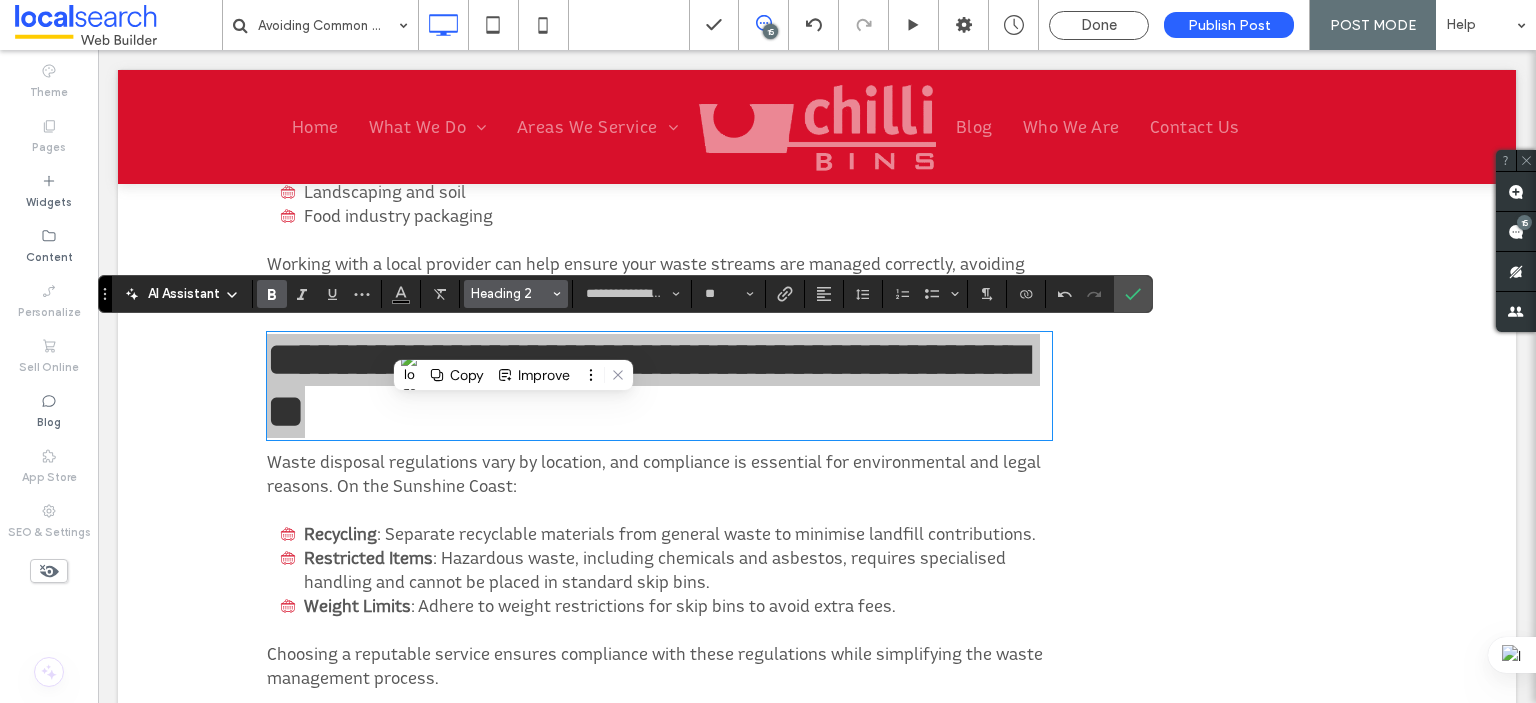 click on "Heading 2" at bounding box center [510, 293] 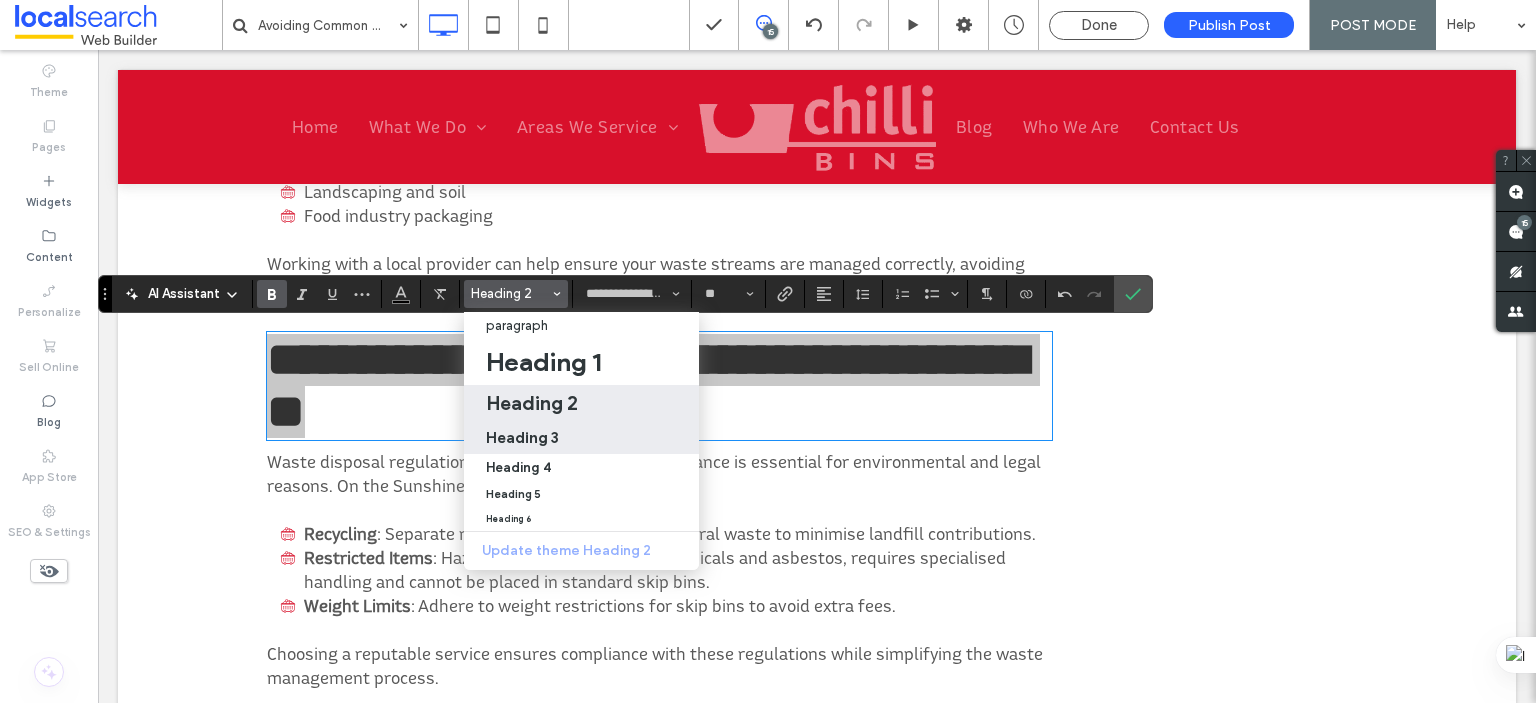 drag, startPoint x: 536, startPoint y: 432, endPoint x: 524, endPoint y: 288, distance: 144.49913 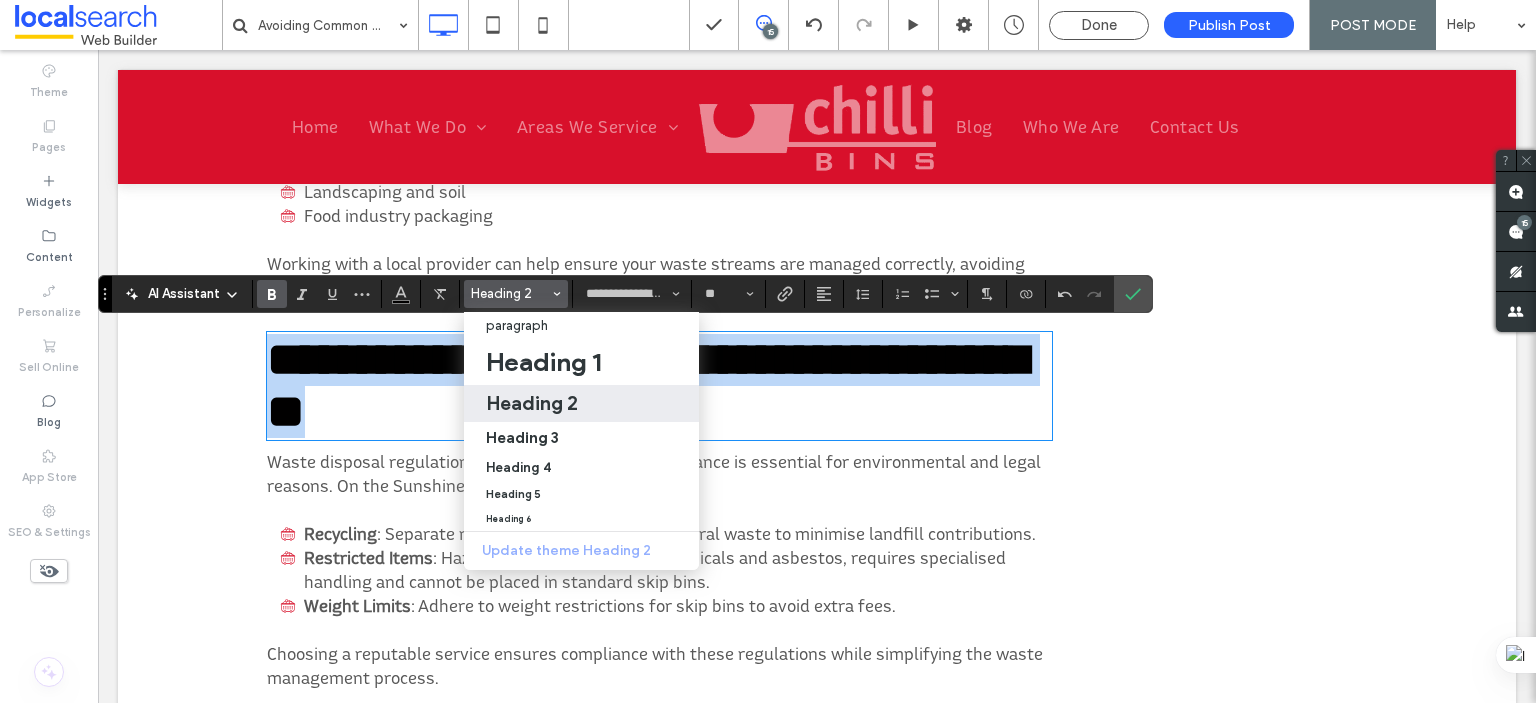 type on "**" 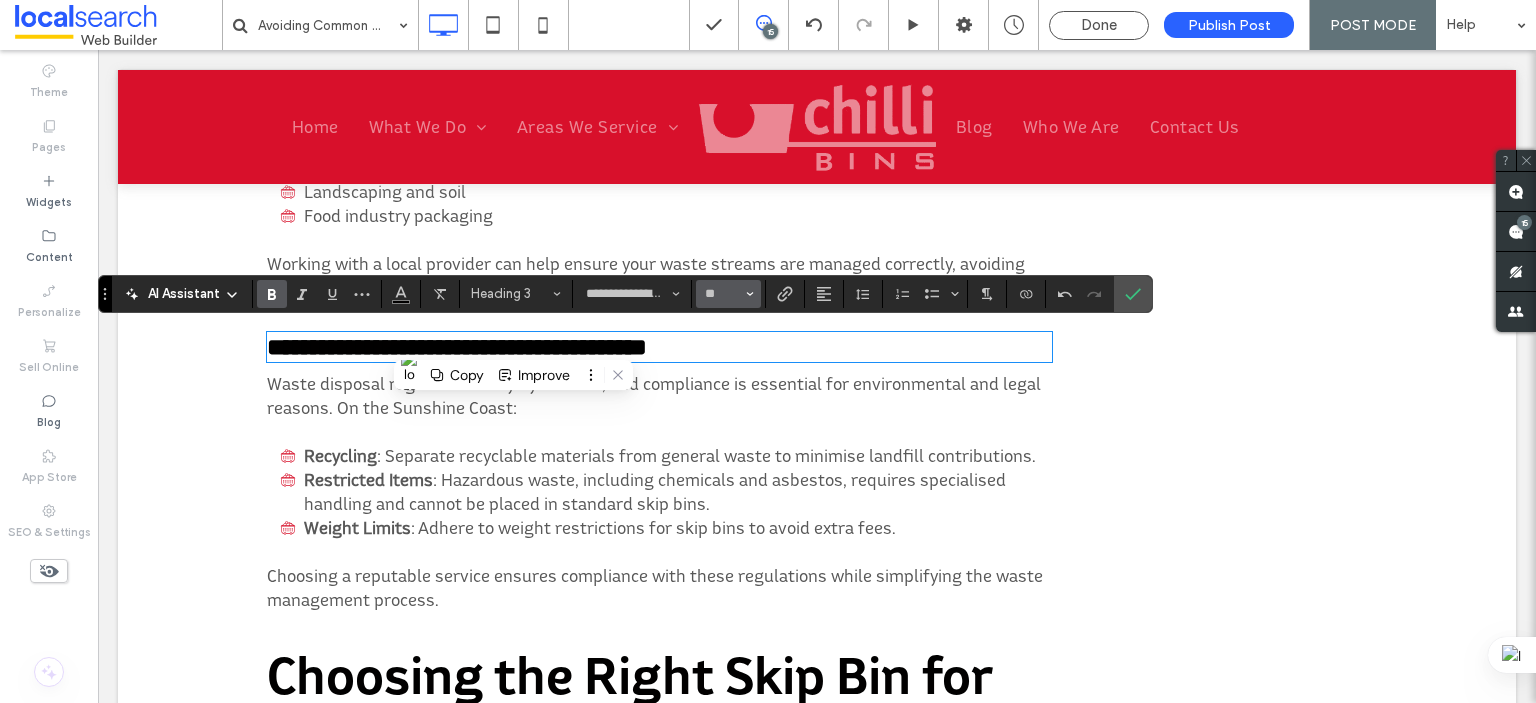 click on "**" at bounding box center (722, 294) 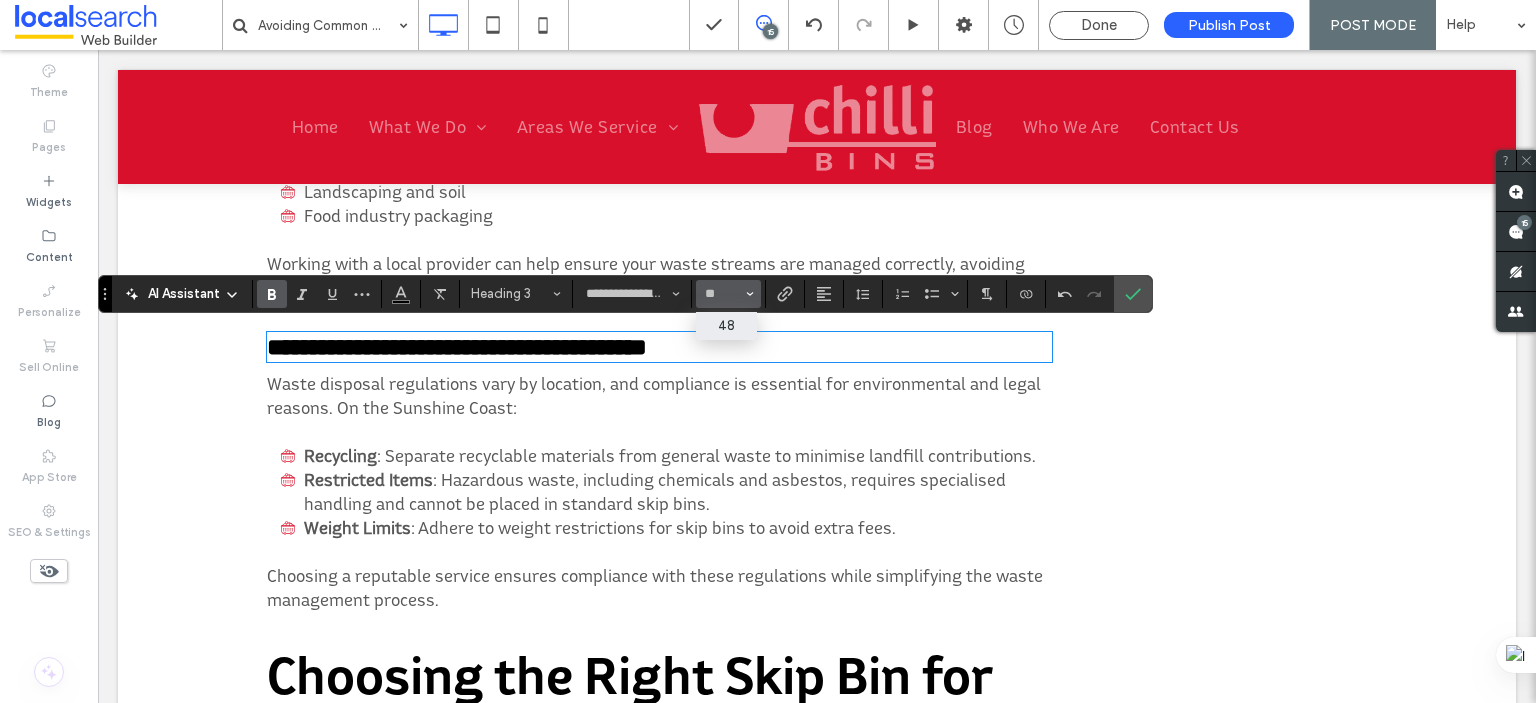 type on "**" 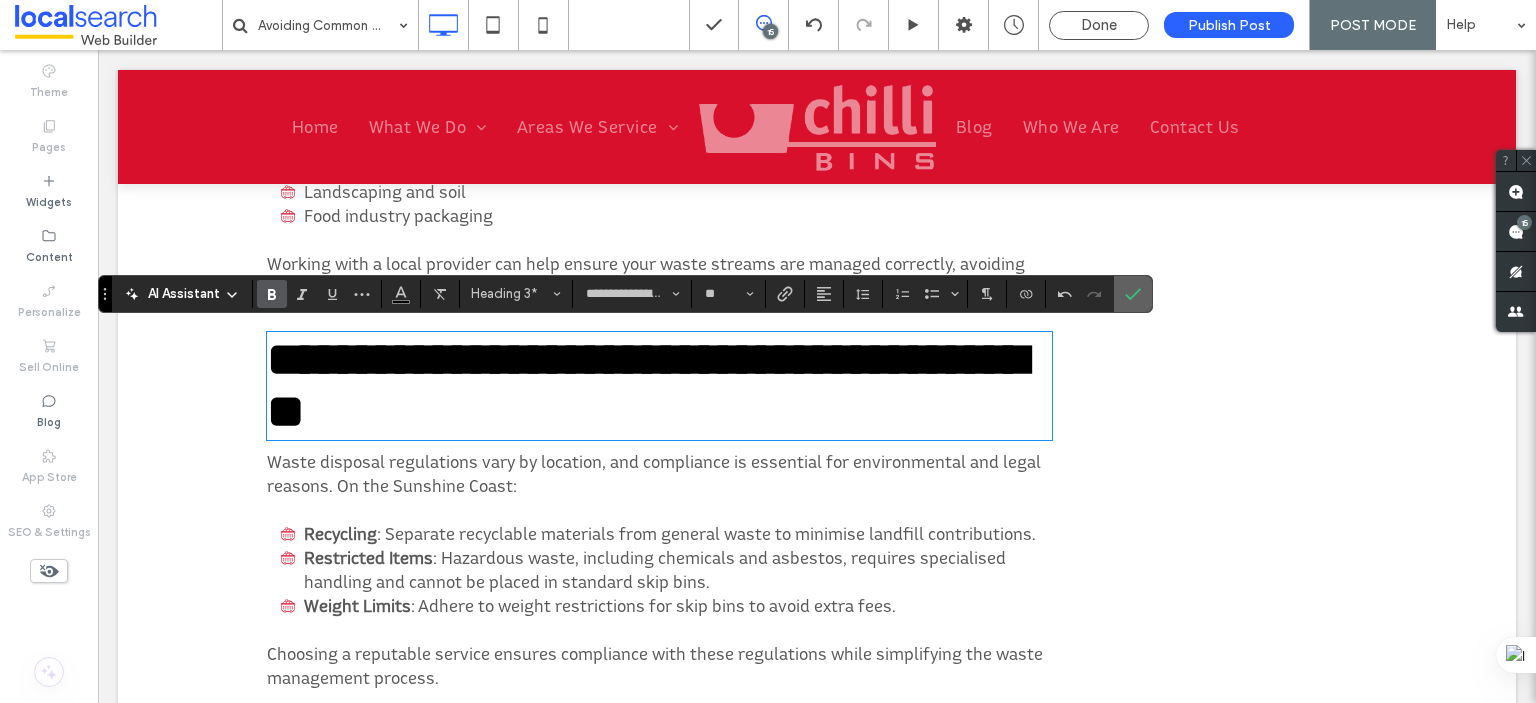 drag, startPoint x: 1133, startPoint y: 301, endPoint x: 966, endPoint y: 302, distance: 167.00299 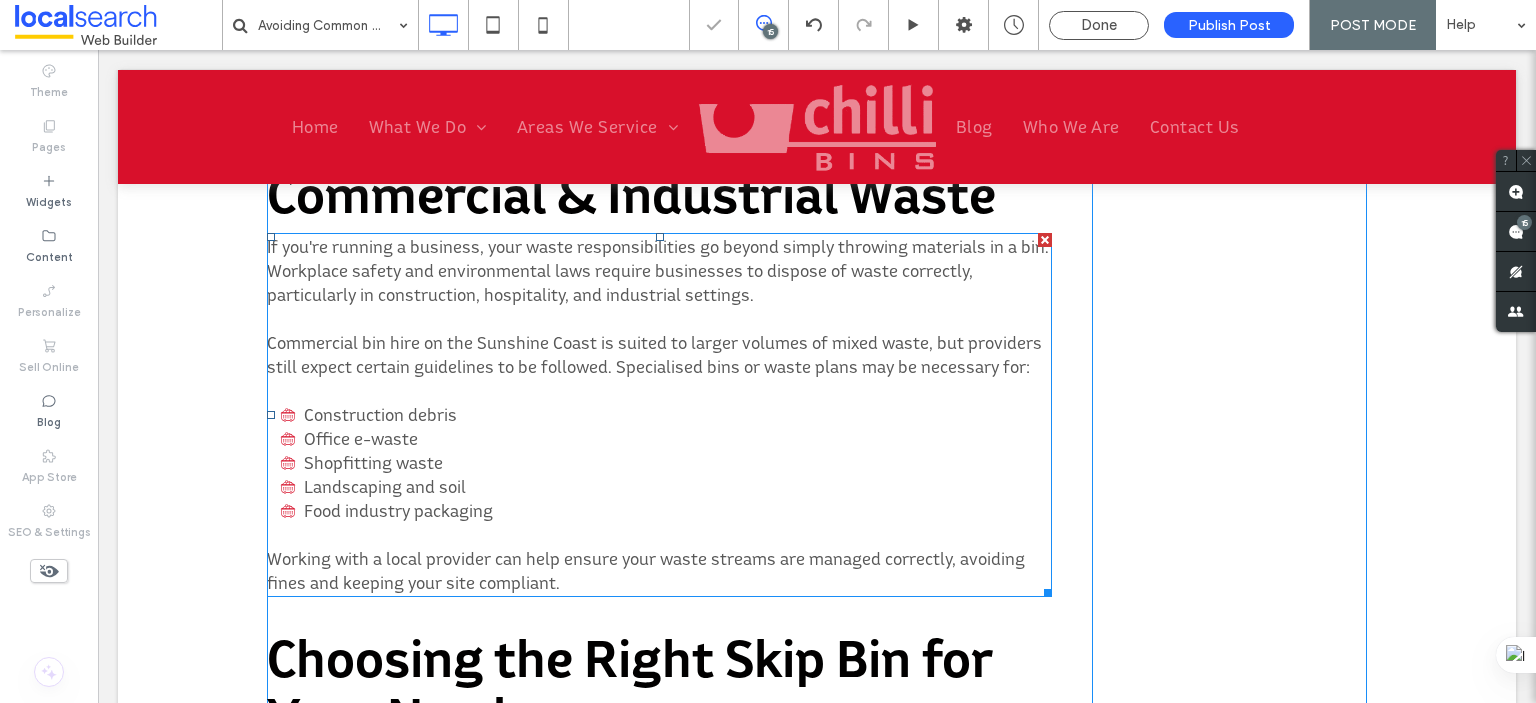 scroll, scrollTop: 4167, scrollLeft: 0, axis: vertical 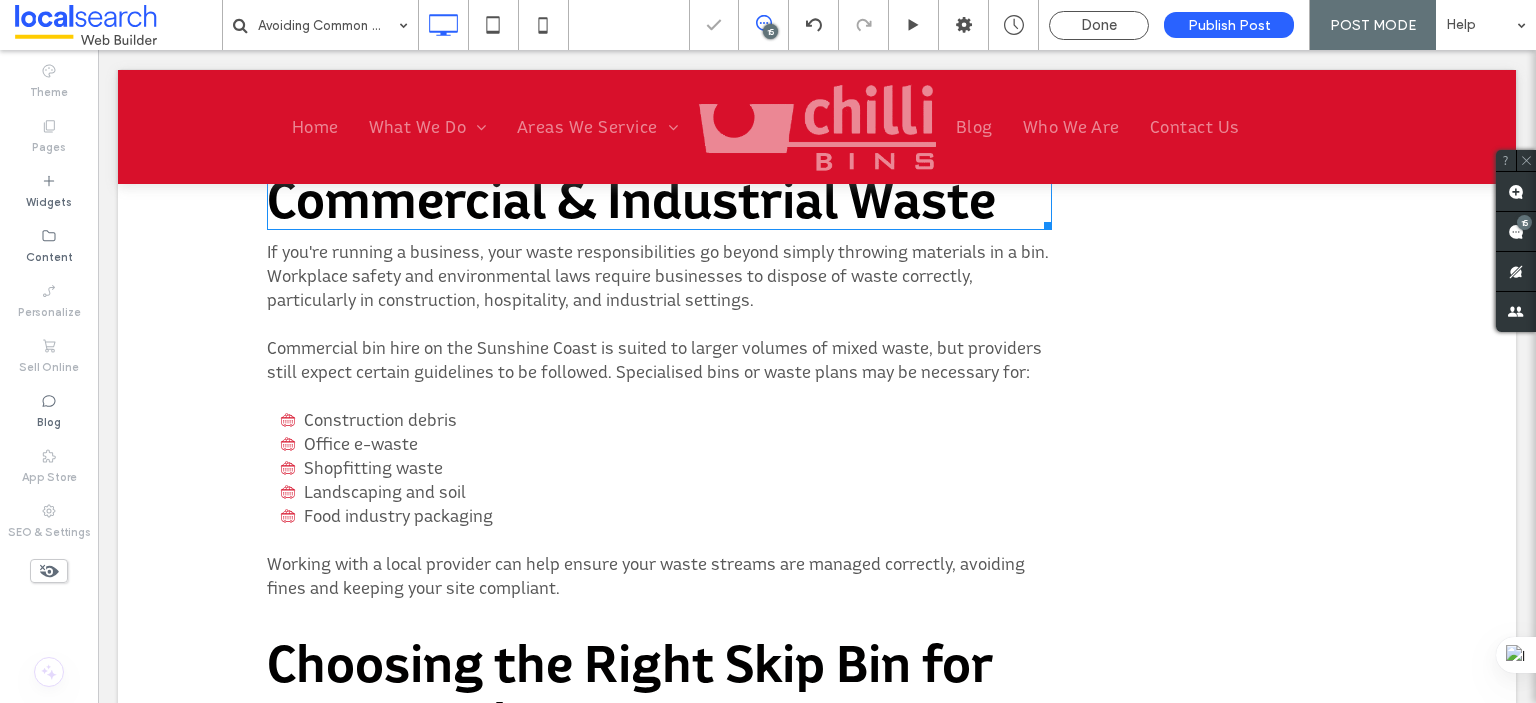 click on "Special Considerations for Commercial & Industrial Waste" at bounding box center (631, 170) 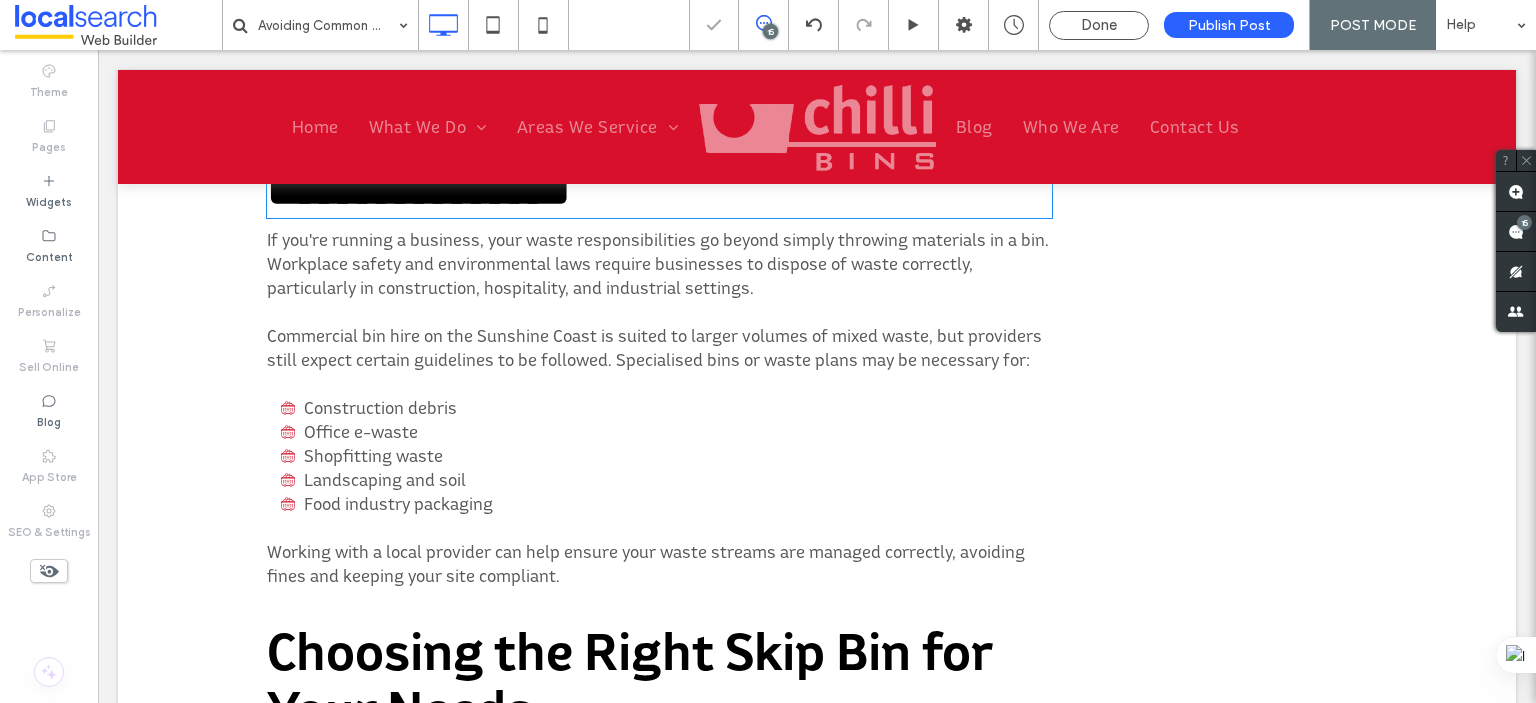type on "**********" 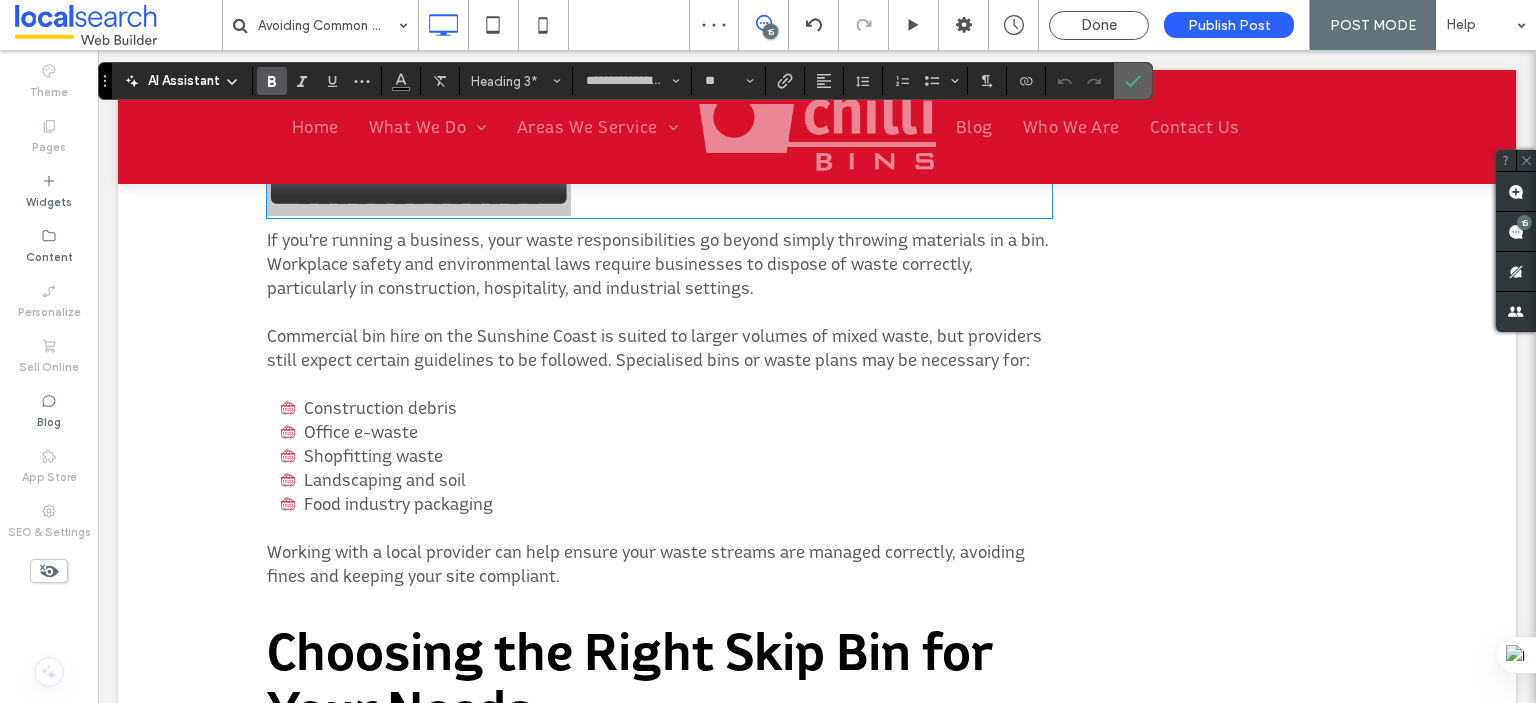 click 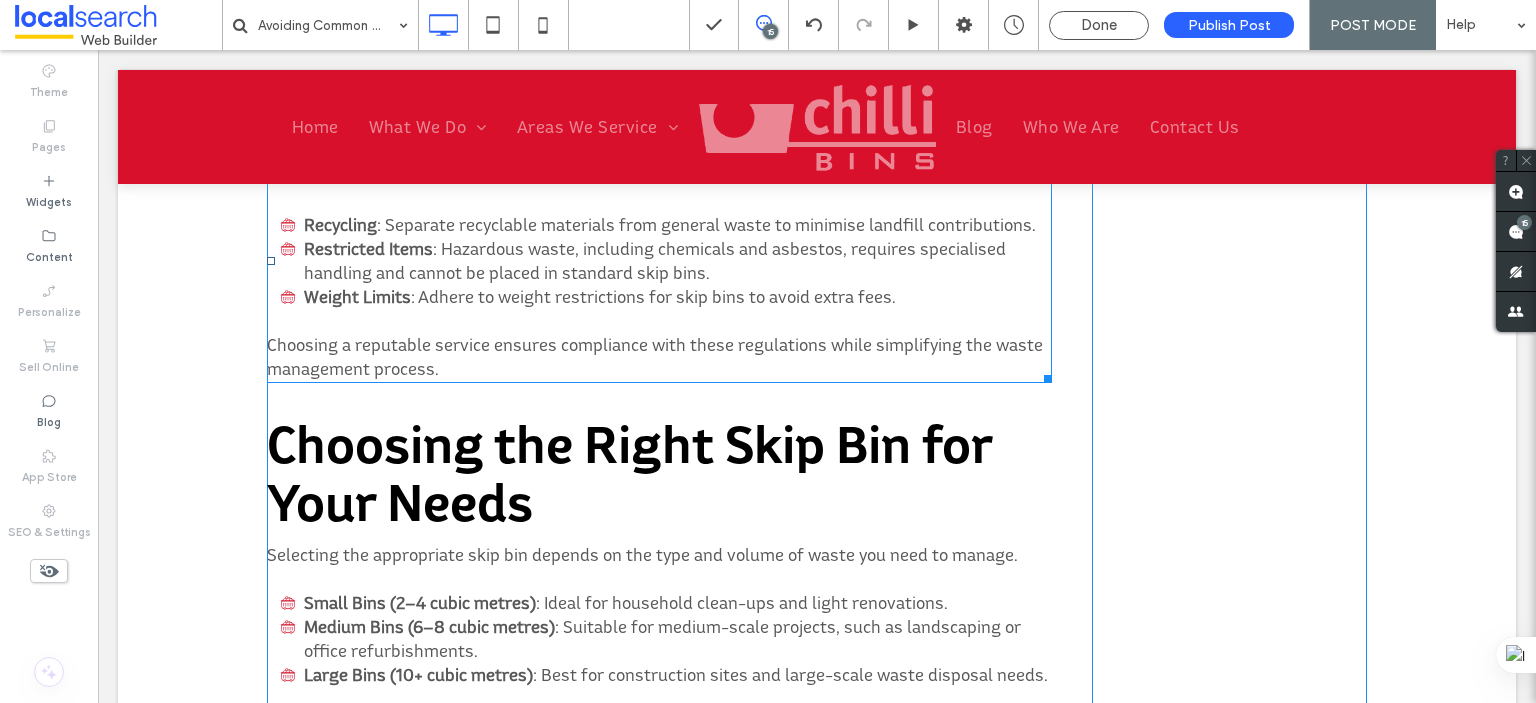 scroll, scrollTop: 4667, scrollLeft: 0, axis: vertical 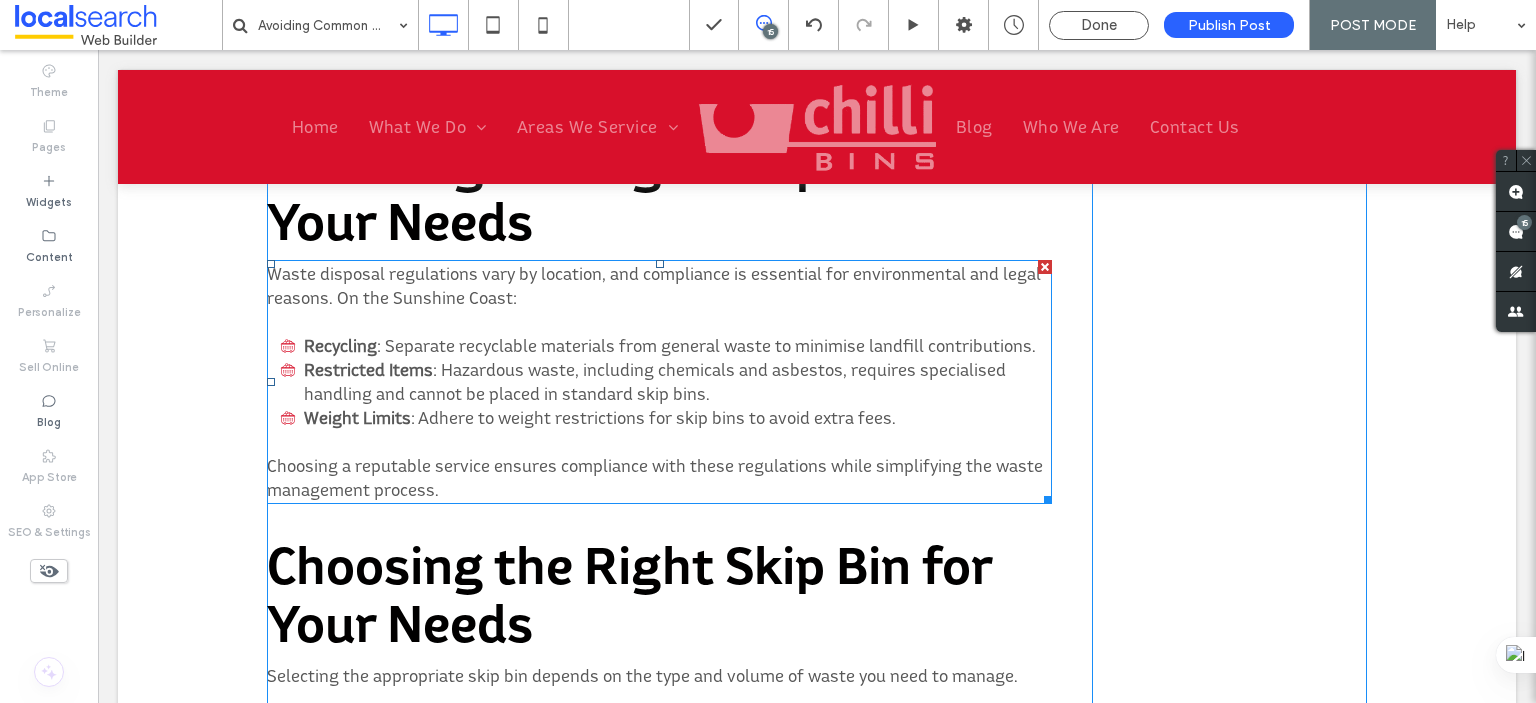 click on ": Adhere to weight restrictions for skip bins to avoid extra fees." at bounding box center (653, 417) 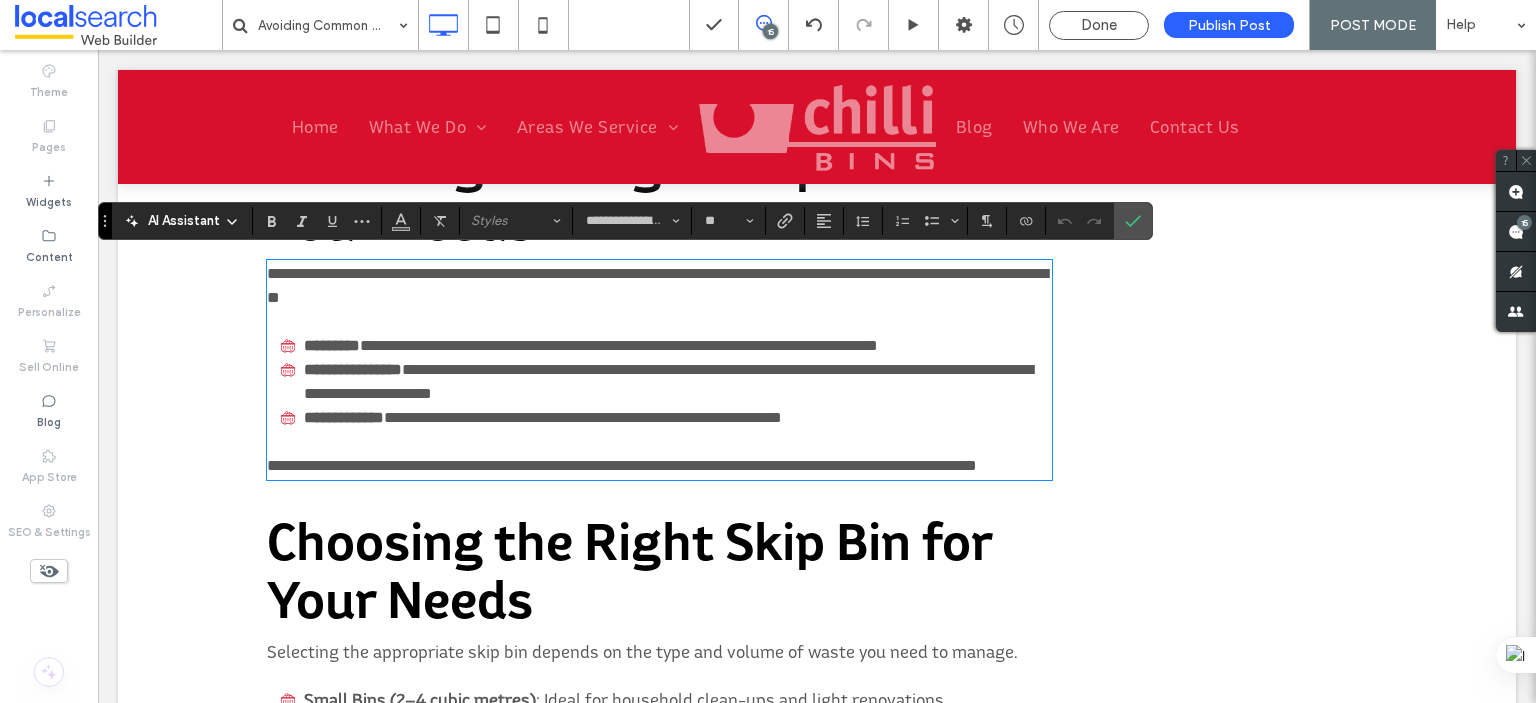 scroll, scrollTop: 0, scrollLeft: 0, axis: both 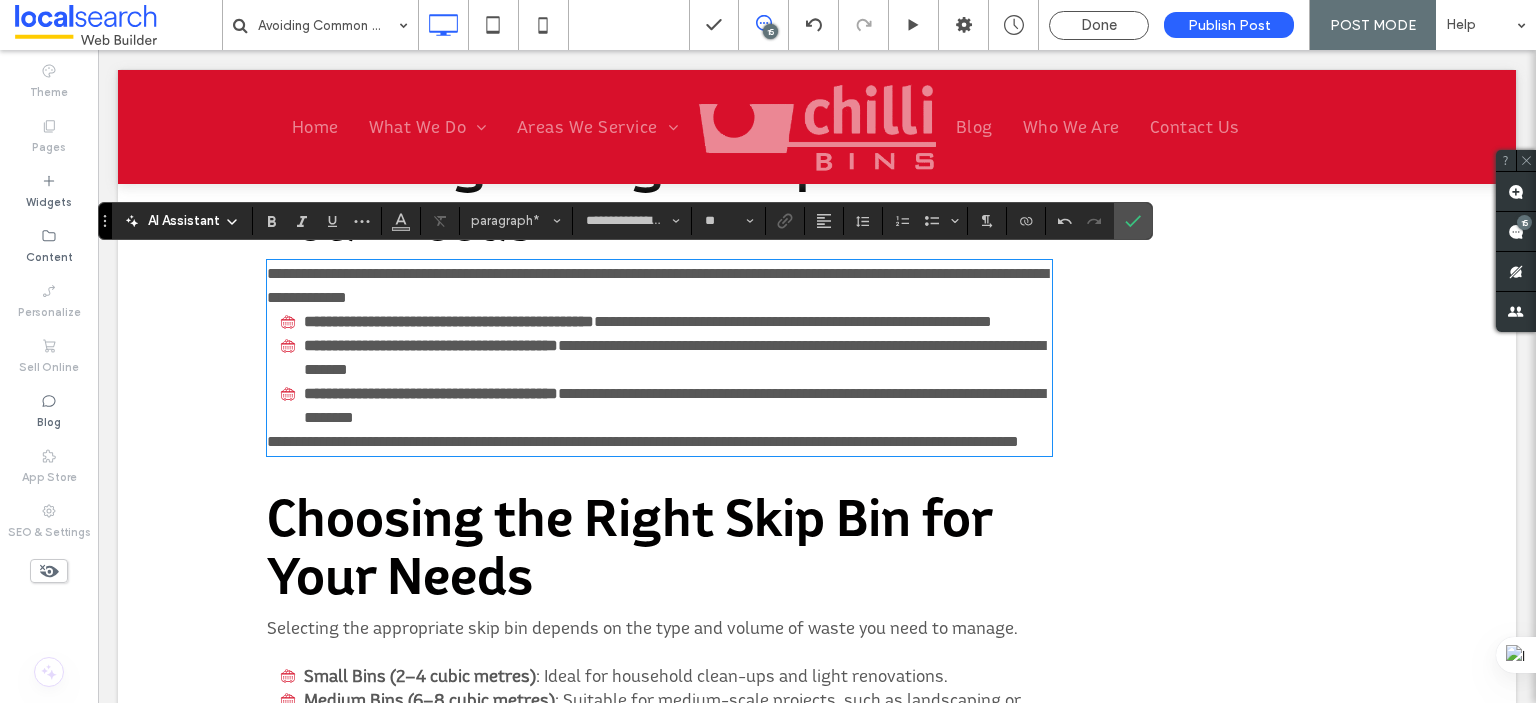 click on "**********" at bounding box center (659, 286) 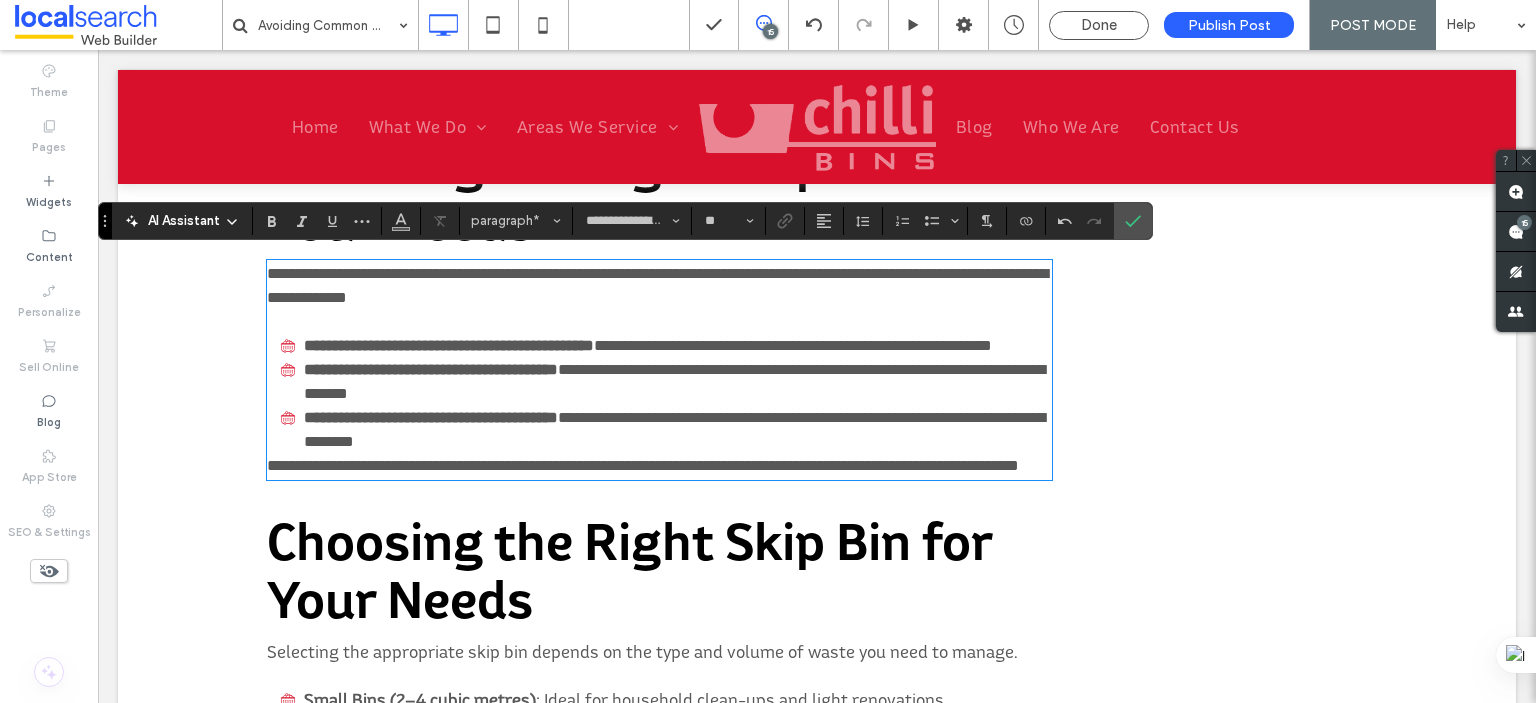 click on "**********" at bounding box center (643, 465) 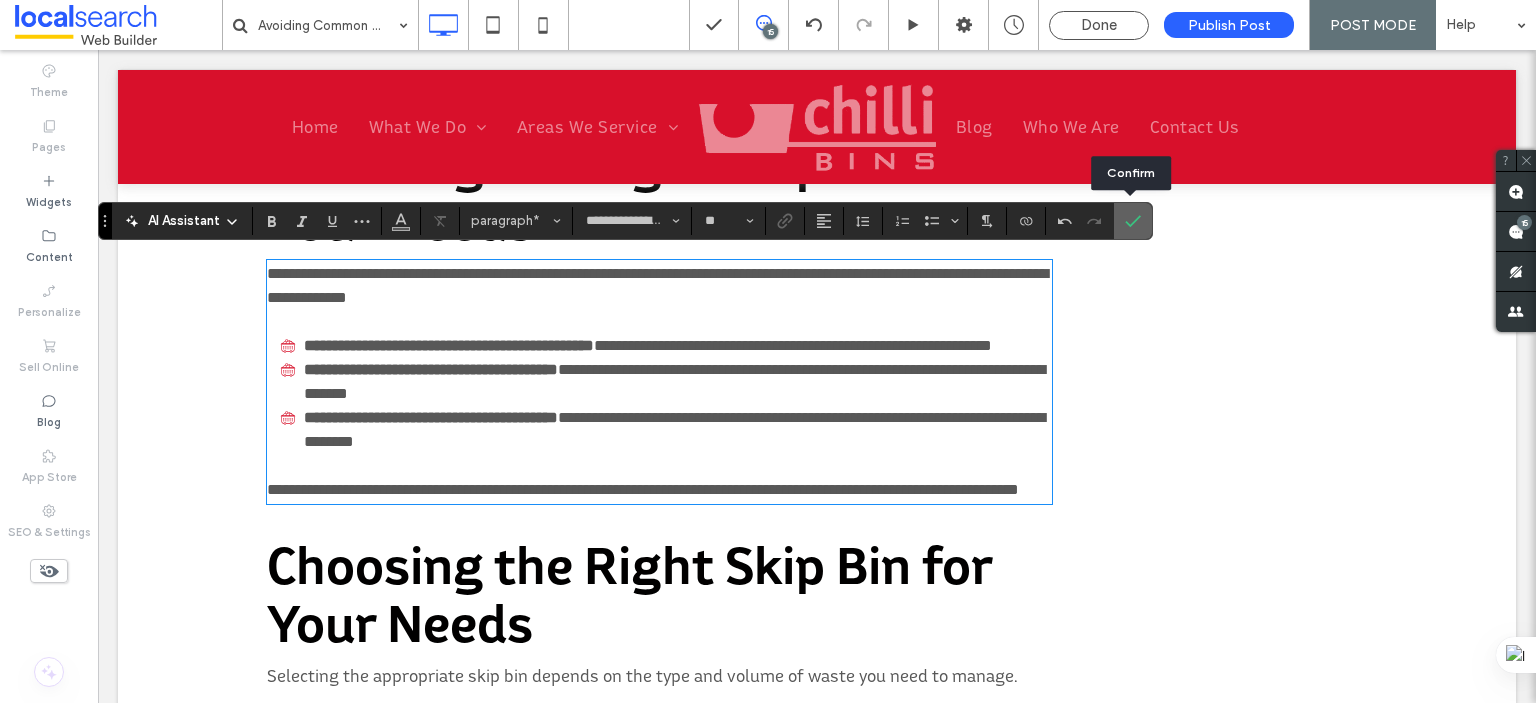 click at bounding box center [1133, 221] 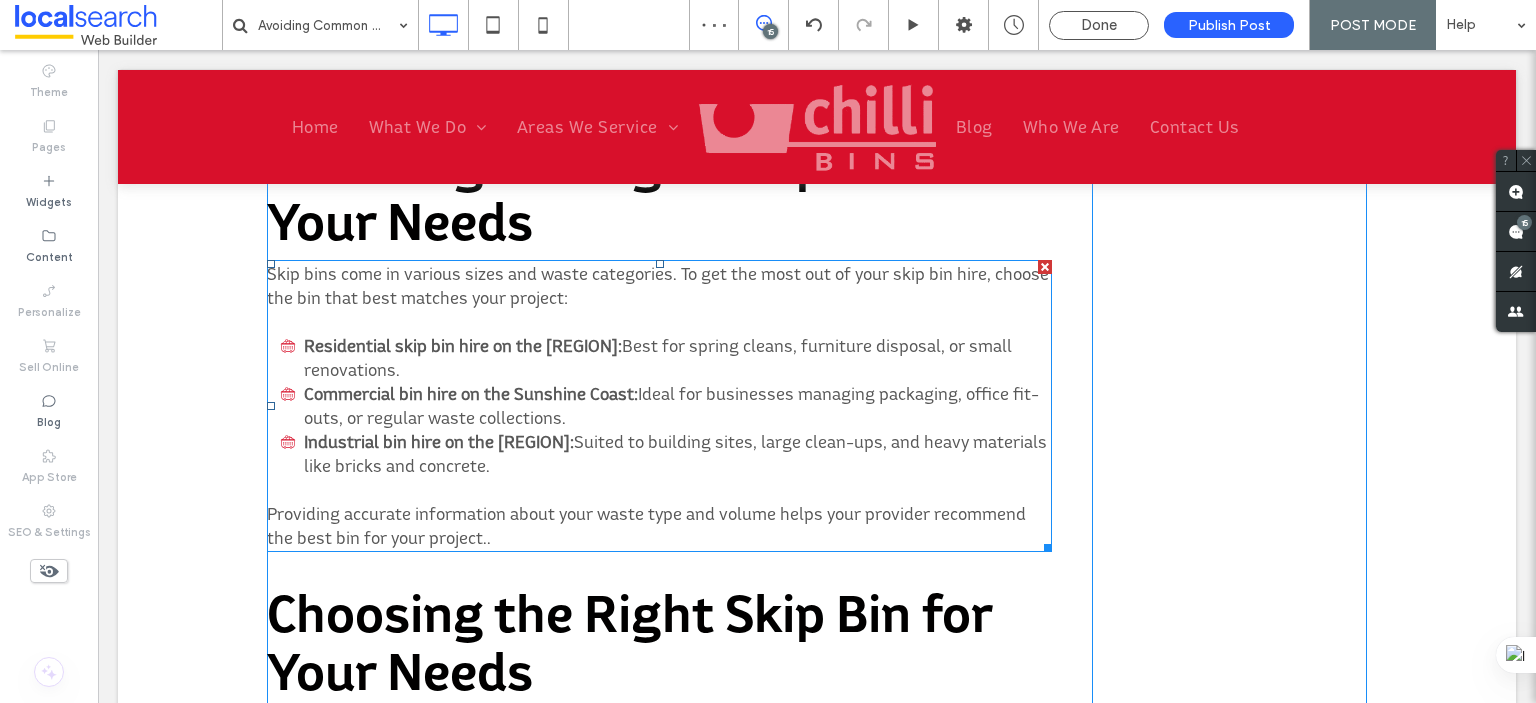 scroll, scrollTop: 4867, scrollLeft: 0, axis: vertical 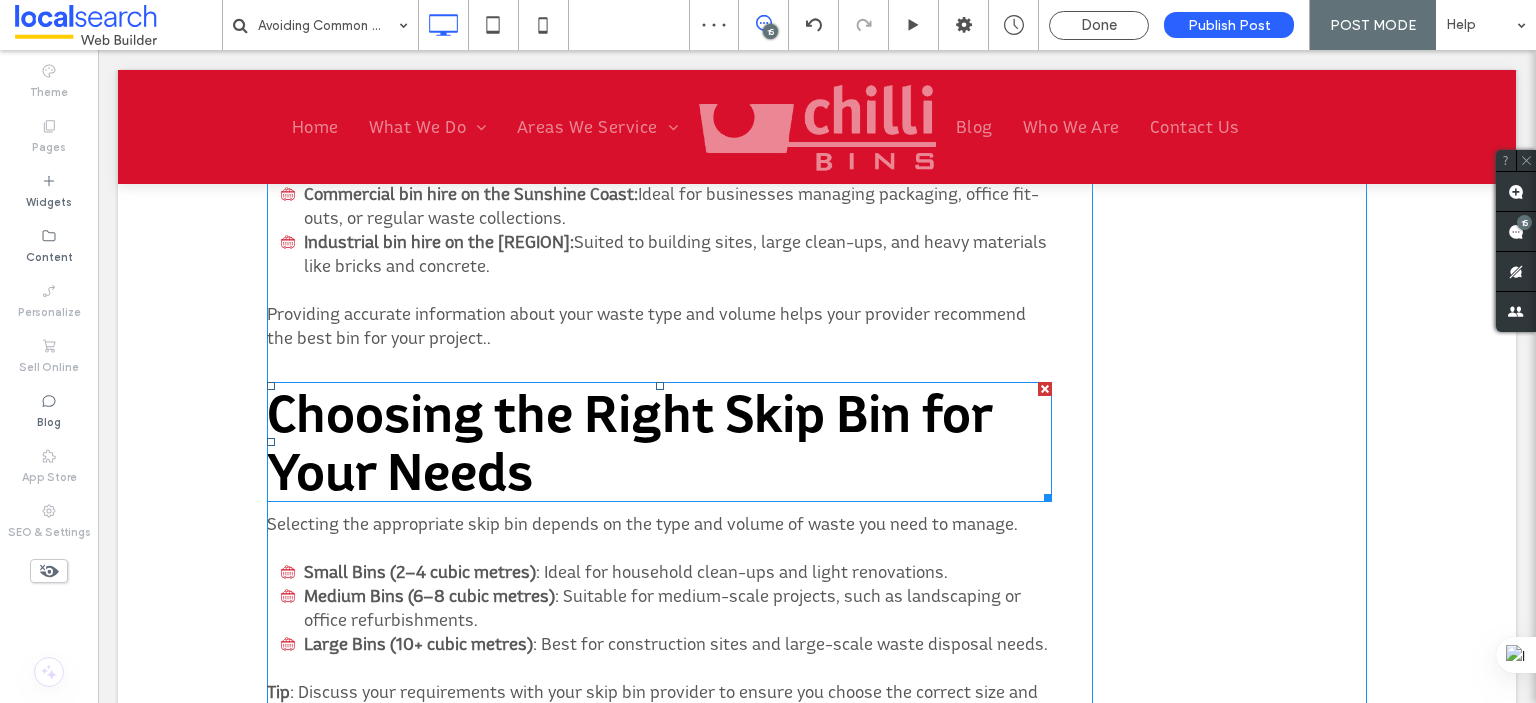 click on "Choosing the Right Skip Bin for Your Needs" at bounding box center (629, 442) 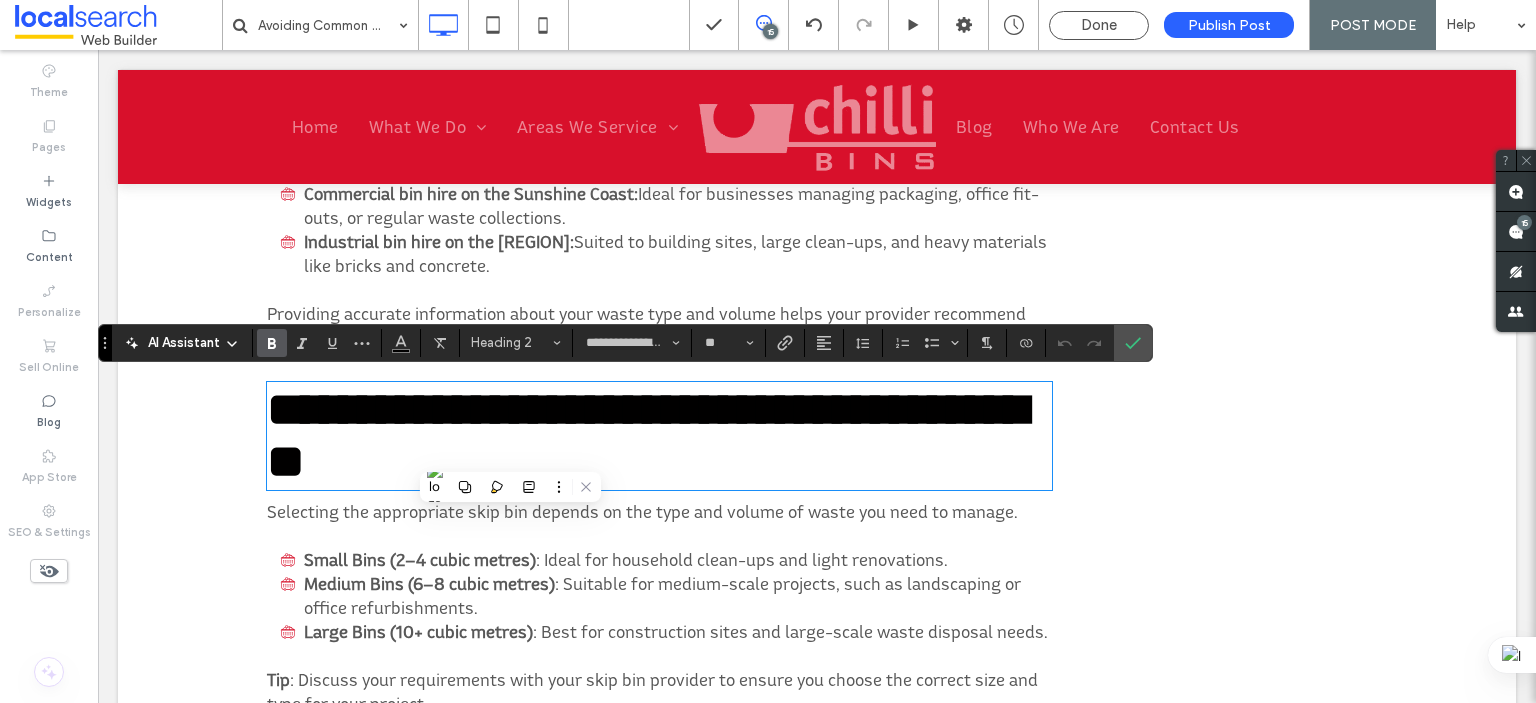 scroll, scrollTop: 0, scrollLeft: 0, axis: both 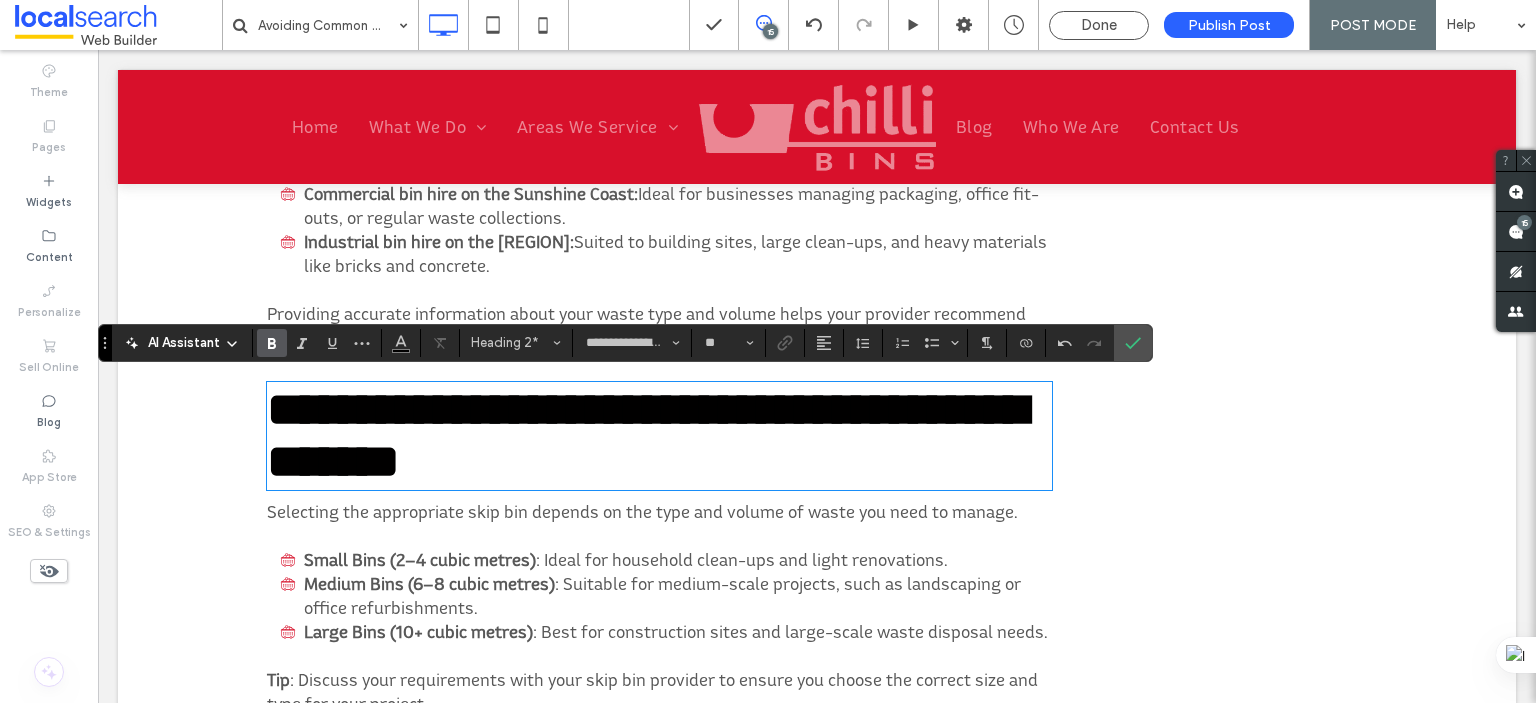 click on "**********" at bounding box center (647, 435) 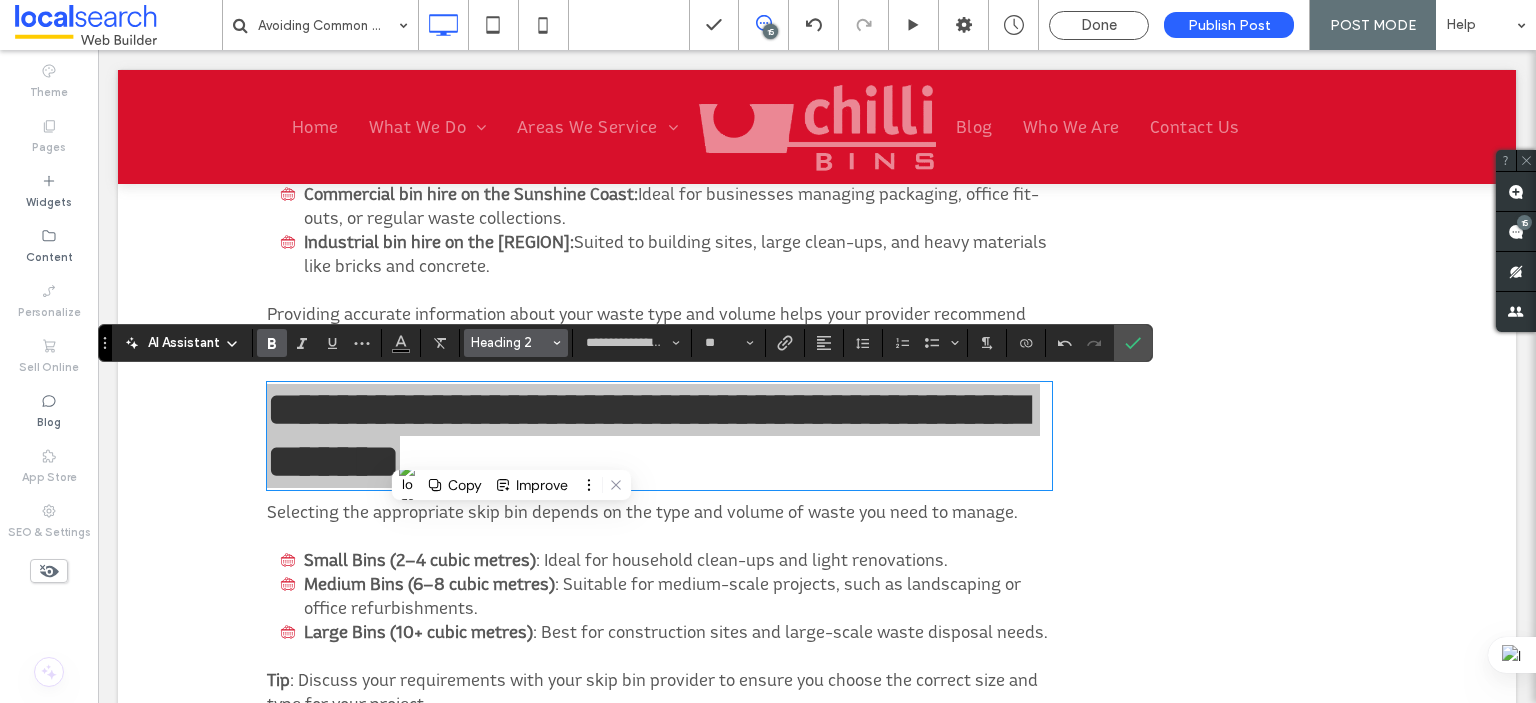 click on "Heading 2" at bounding box center [510, 342] 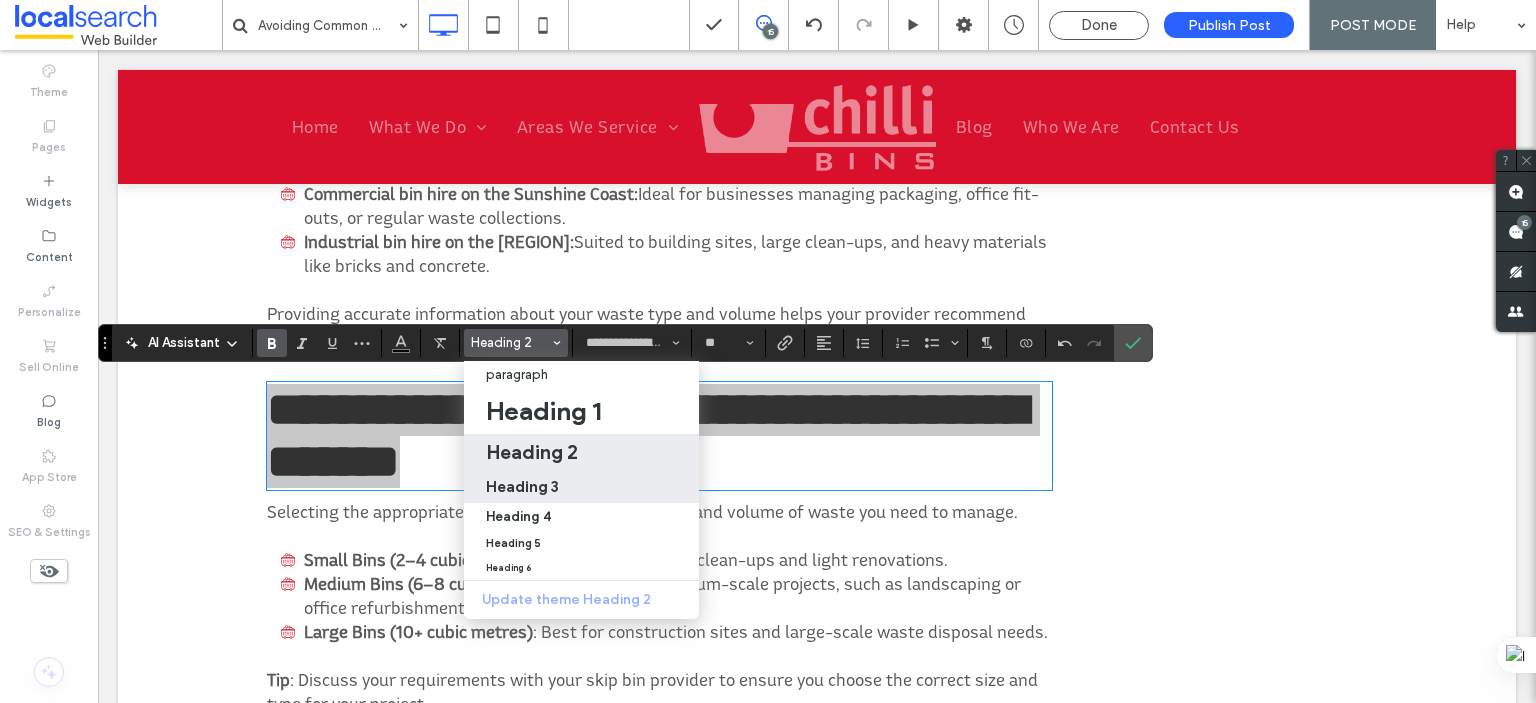 drag, startPoint x: 512, startPoint y: 479, endPoint x: 556, endPoint y: 357, distance: 129.69194 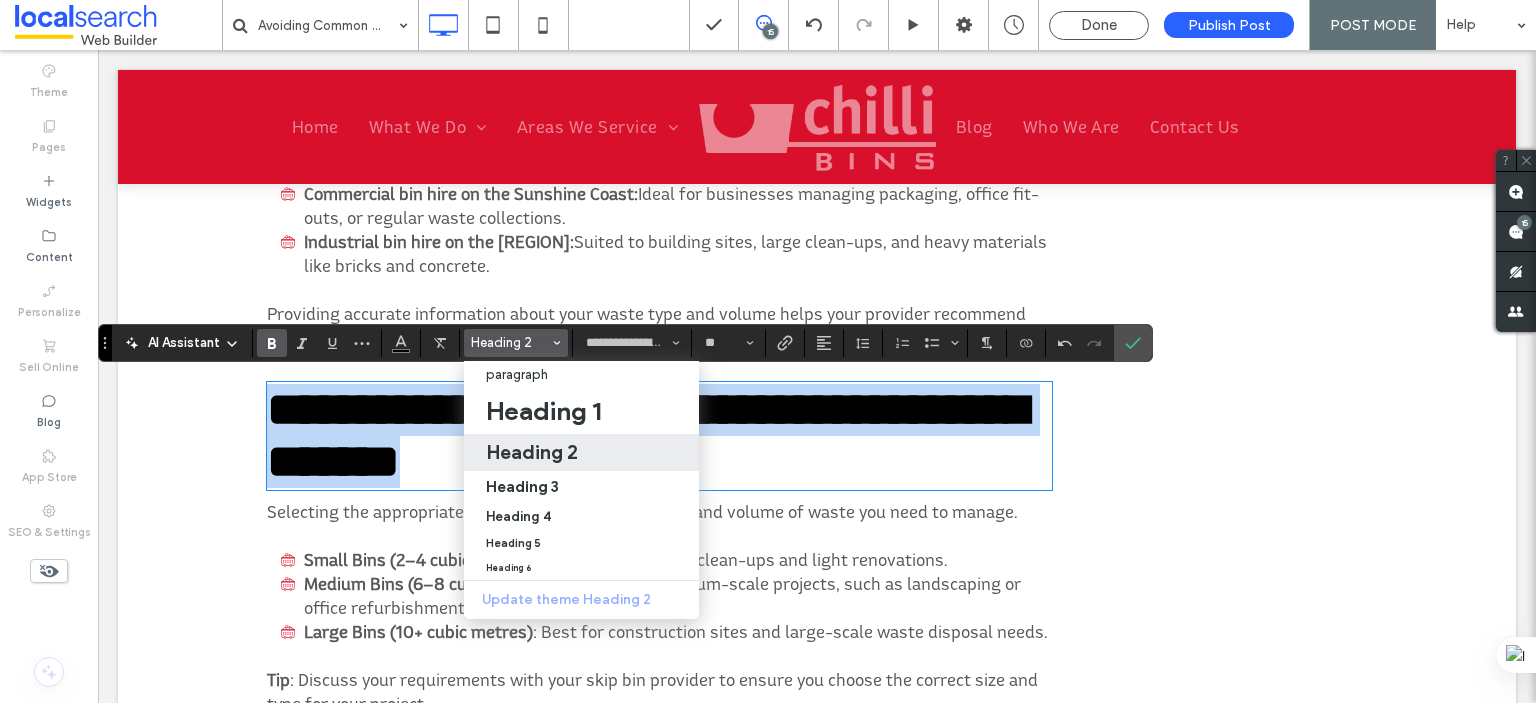 type on "**" 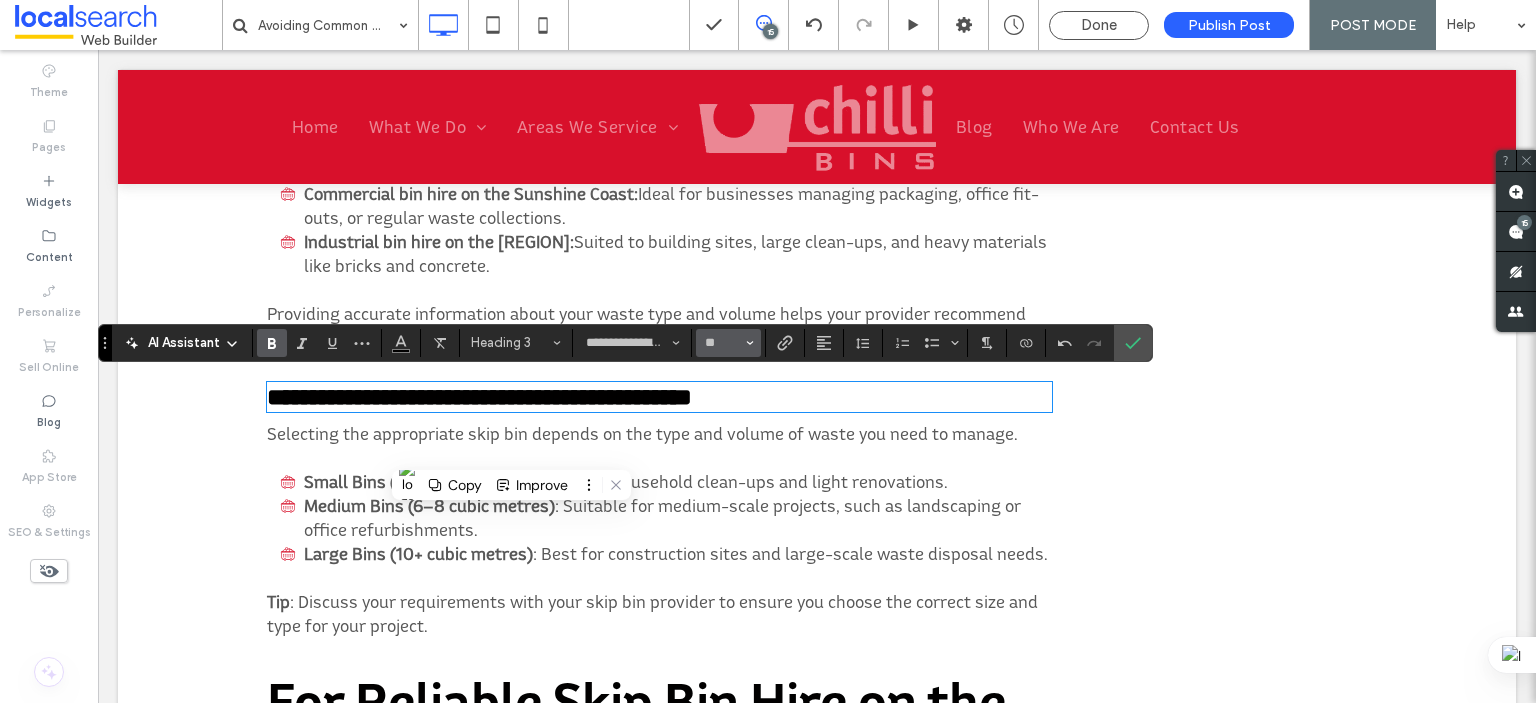 click on "**" at bounding box center [722, 343] 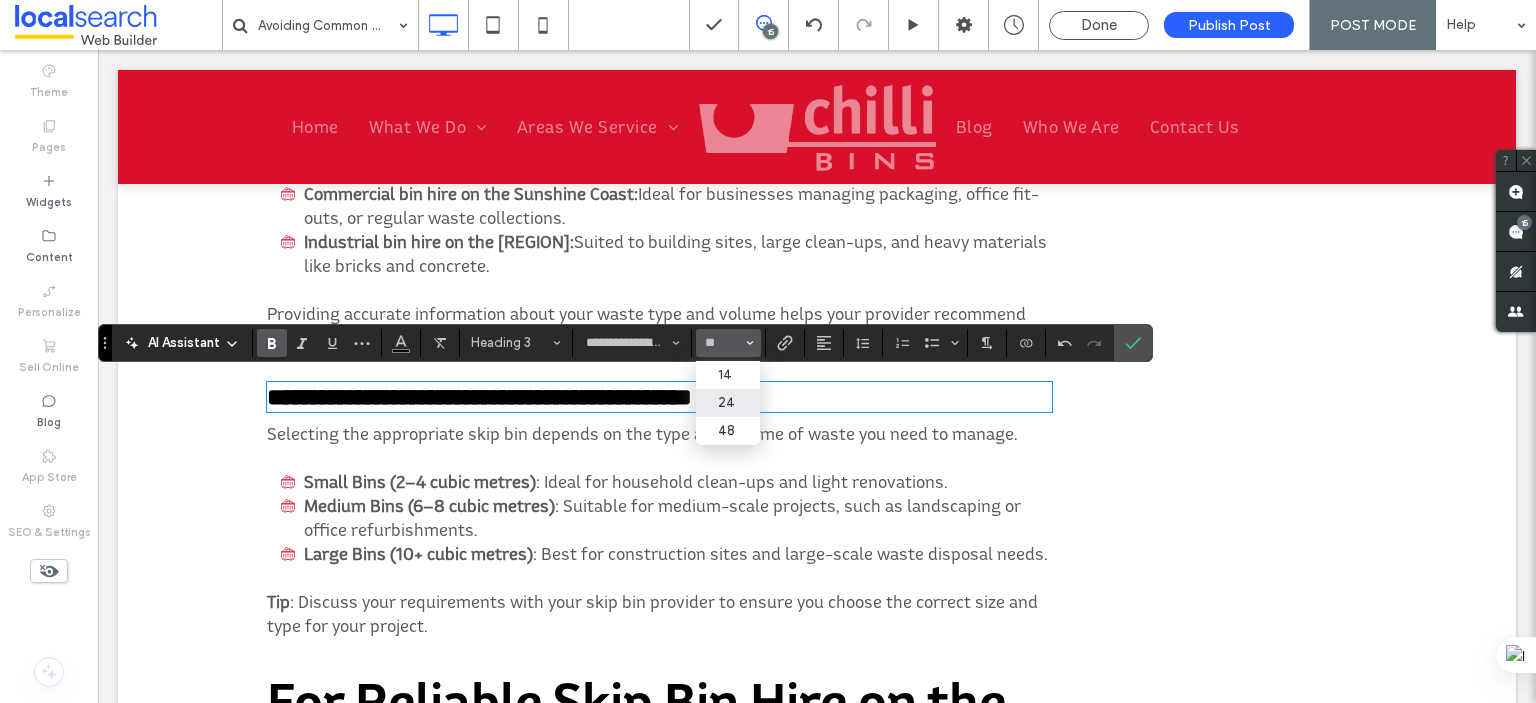 type on "**" 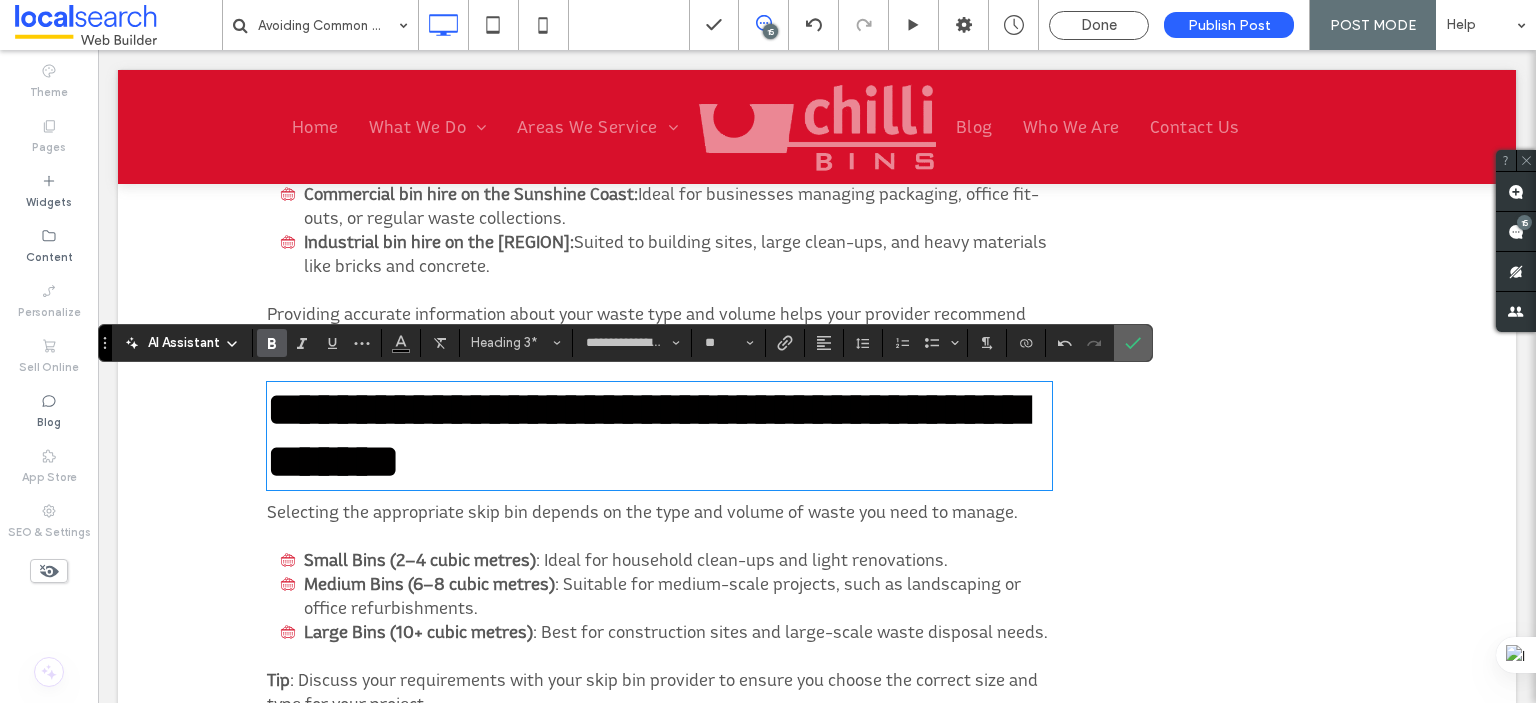 click 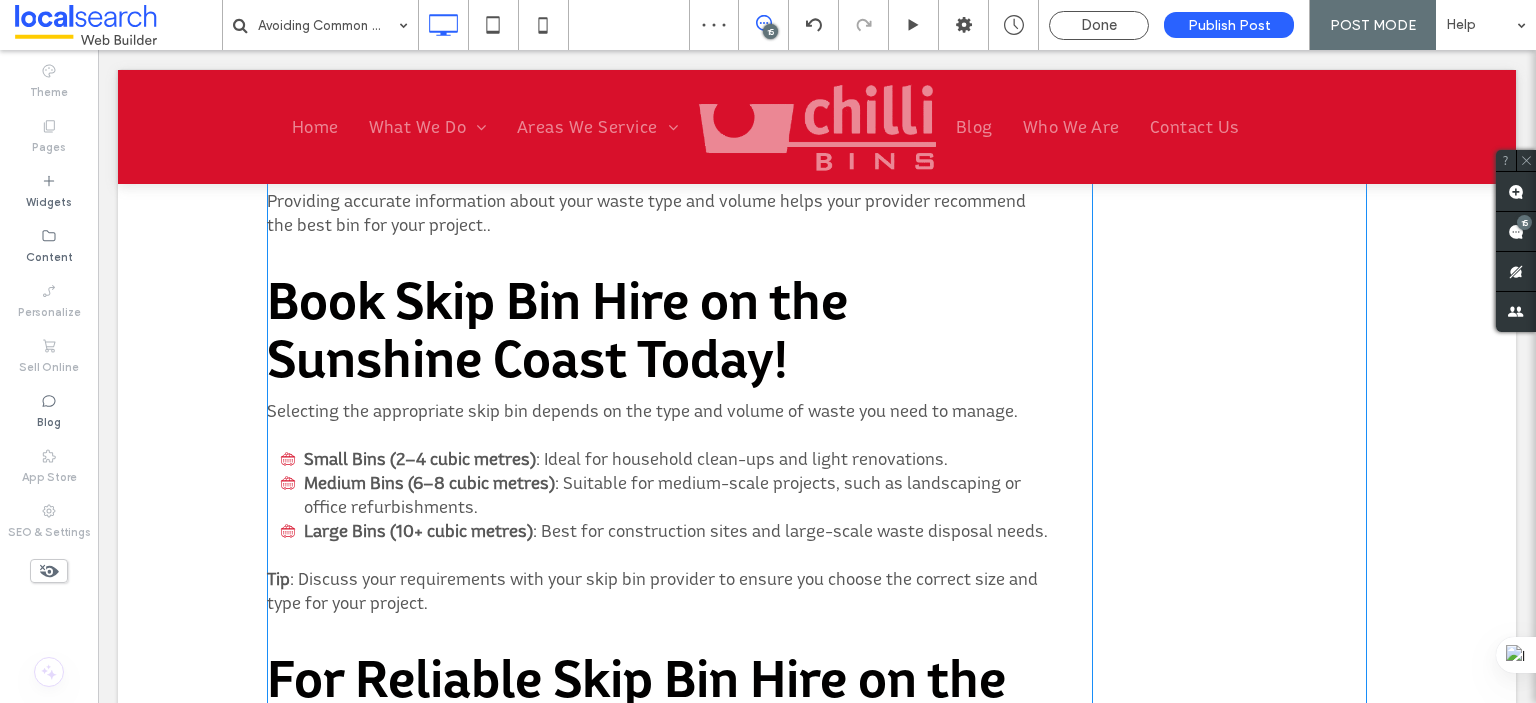 scroll, scrollTop: 5067, scrollLeft: 0, axis: vertical 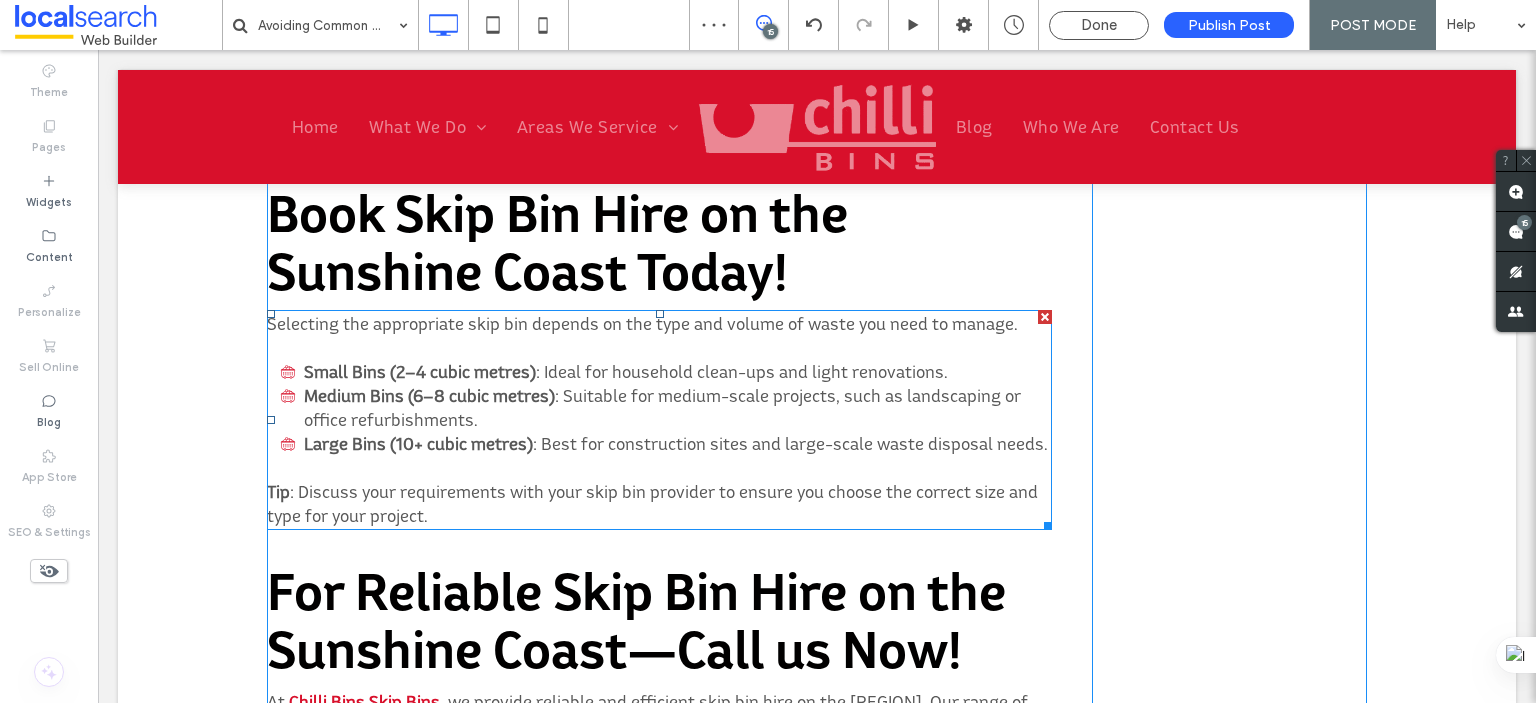 click on "Medium Bins (6–8 cubic metres)" at bounding box center [429, 395] 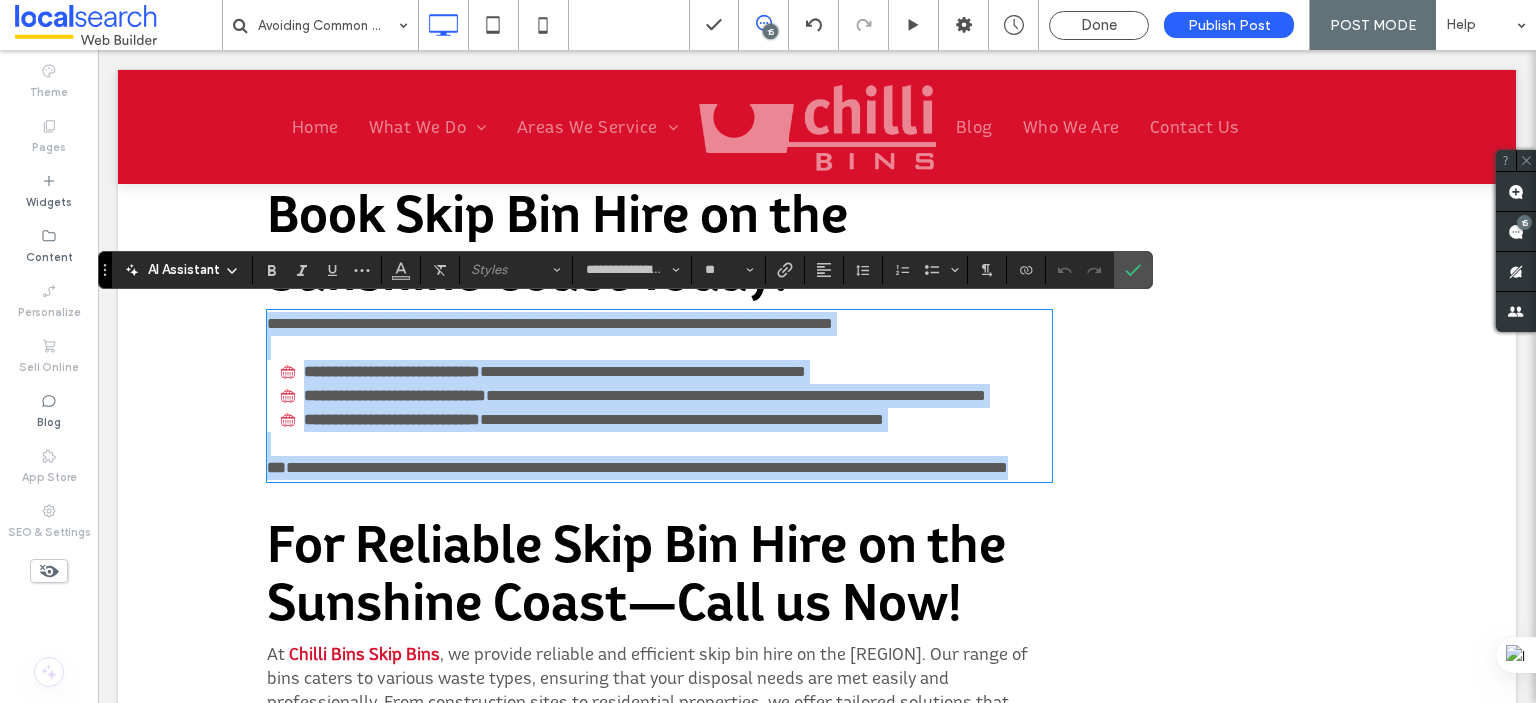 scroll, scrollTop: 0, scrollLeft: 0, axis: both 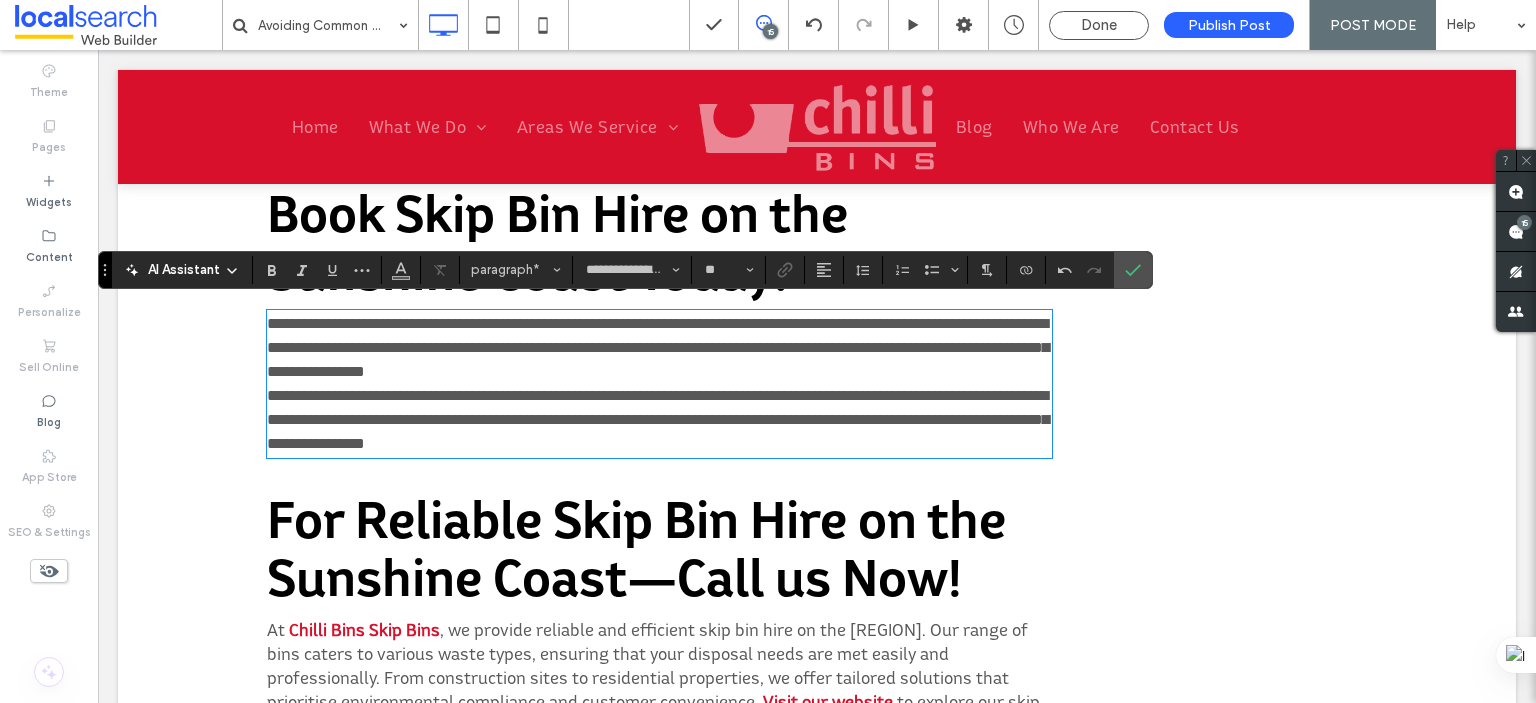 click on "**********" at bounding box center (659, 348) 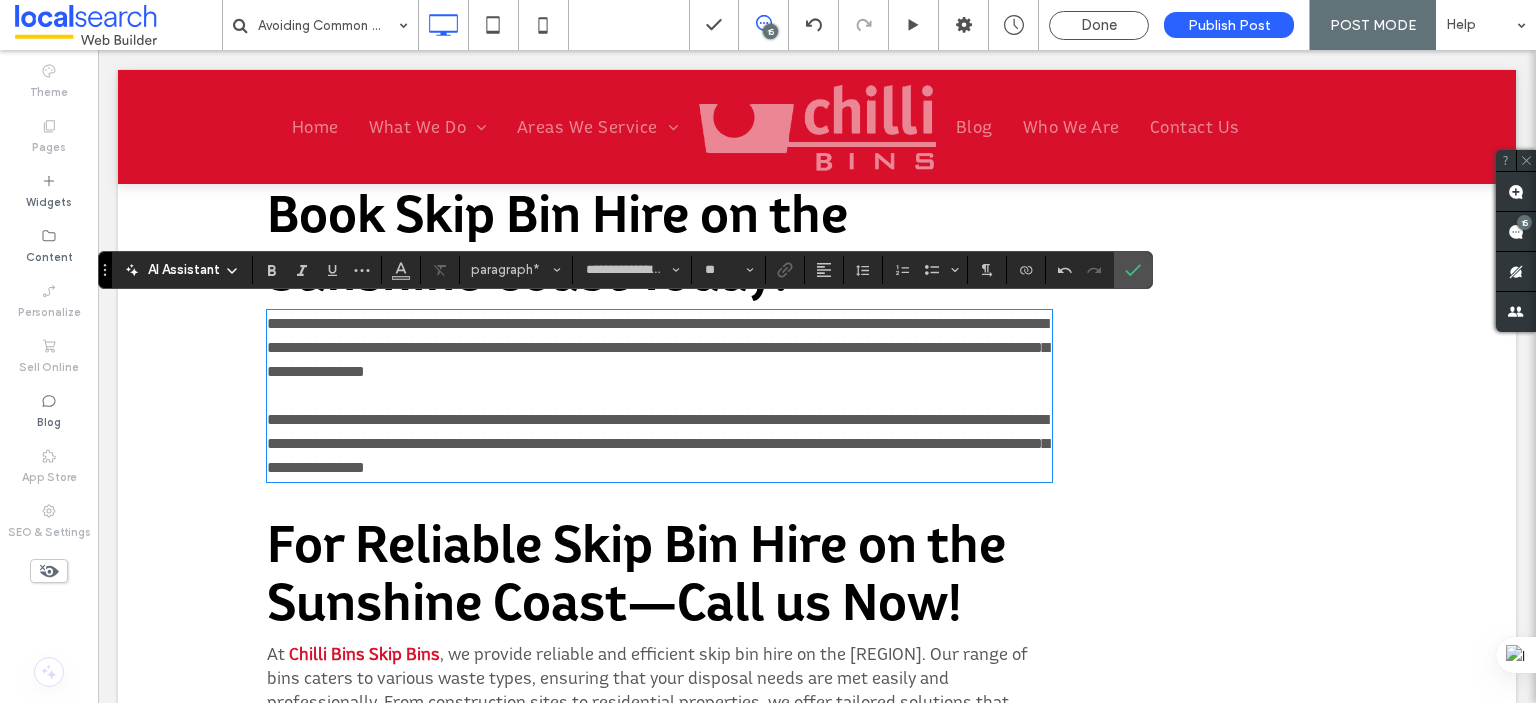 click on "**********" at bounding box center [658, 443] 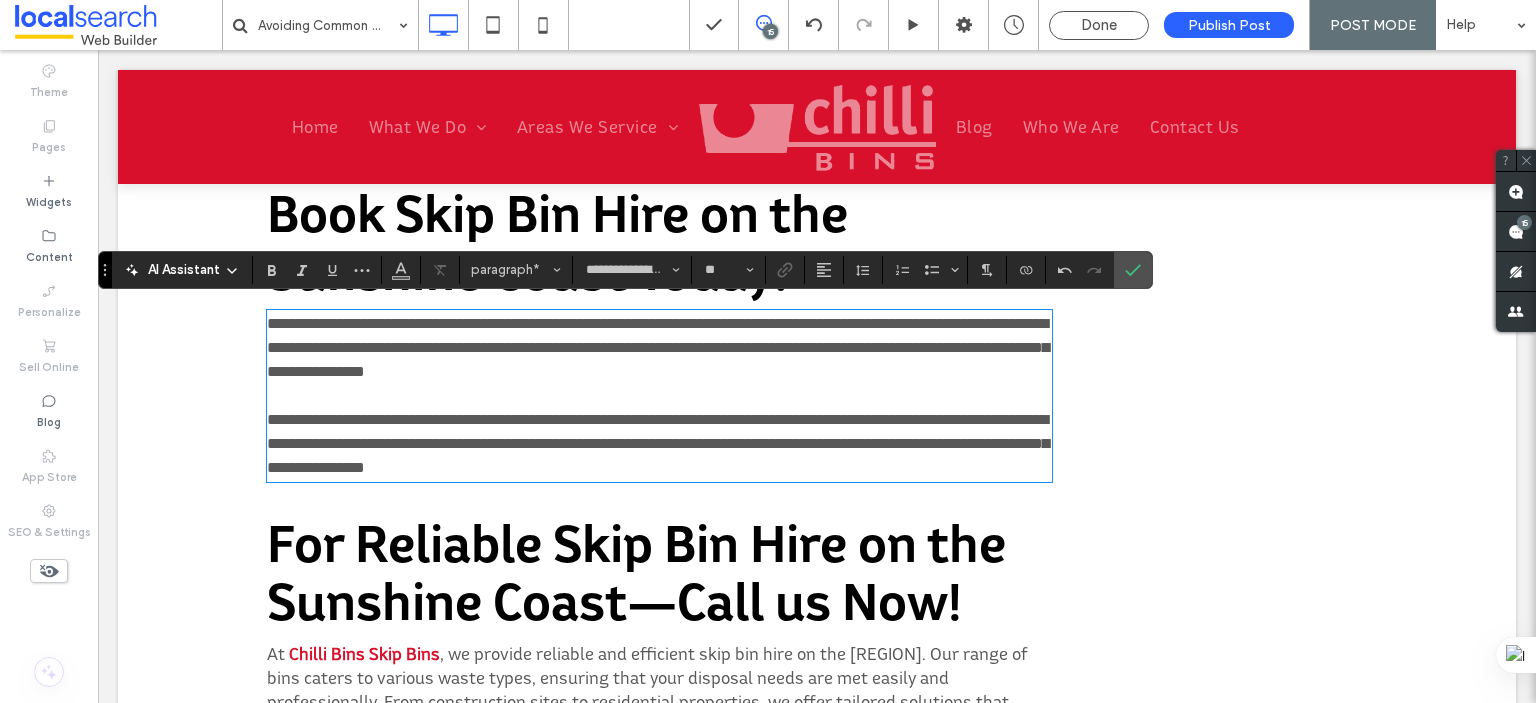 click on "For Reliable Skip Bin Hire on the Sunshine Coast—Call us Now!" at bounding box center [636, 572] 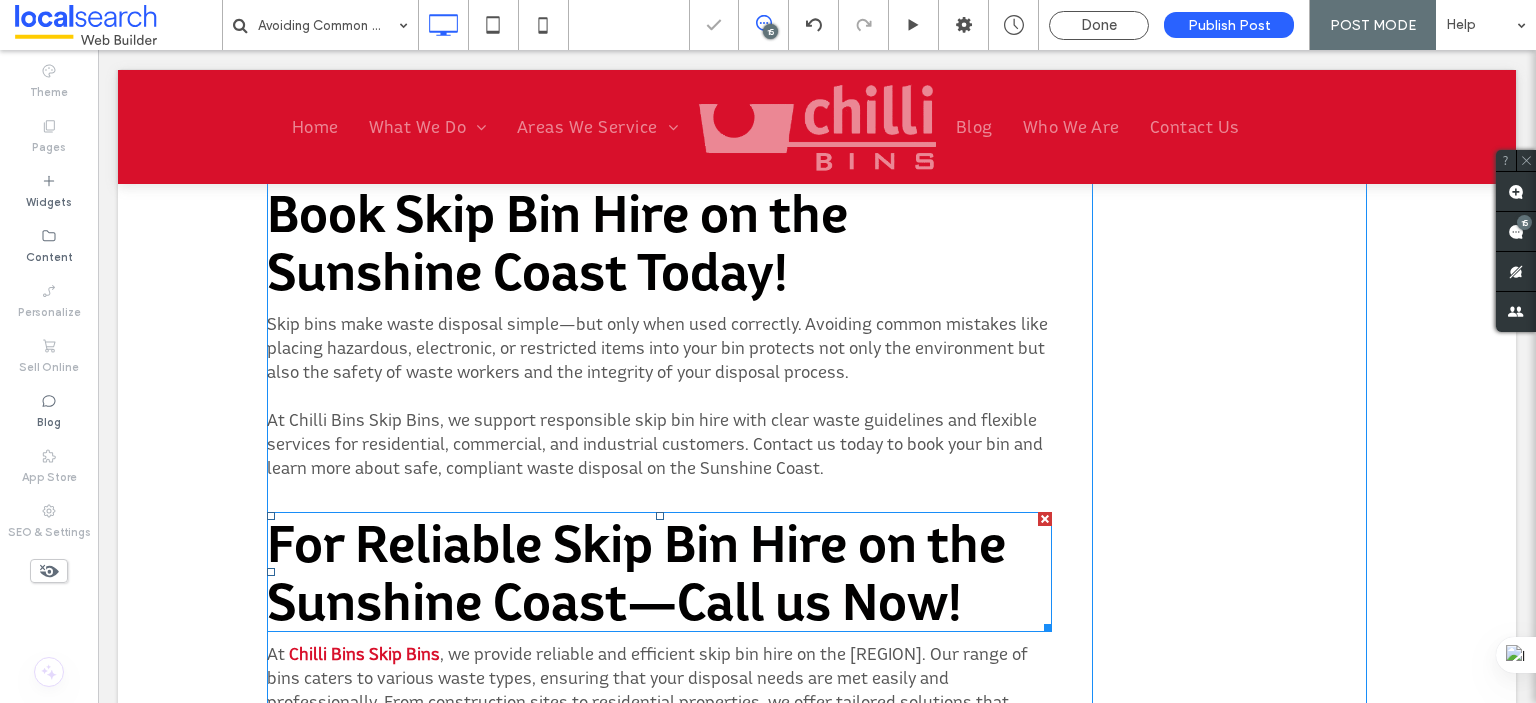 click at bounding box center [1045, 519] 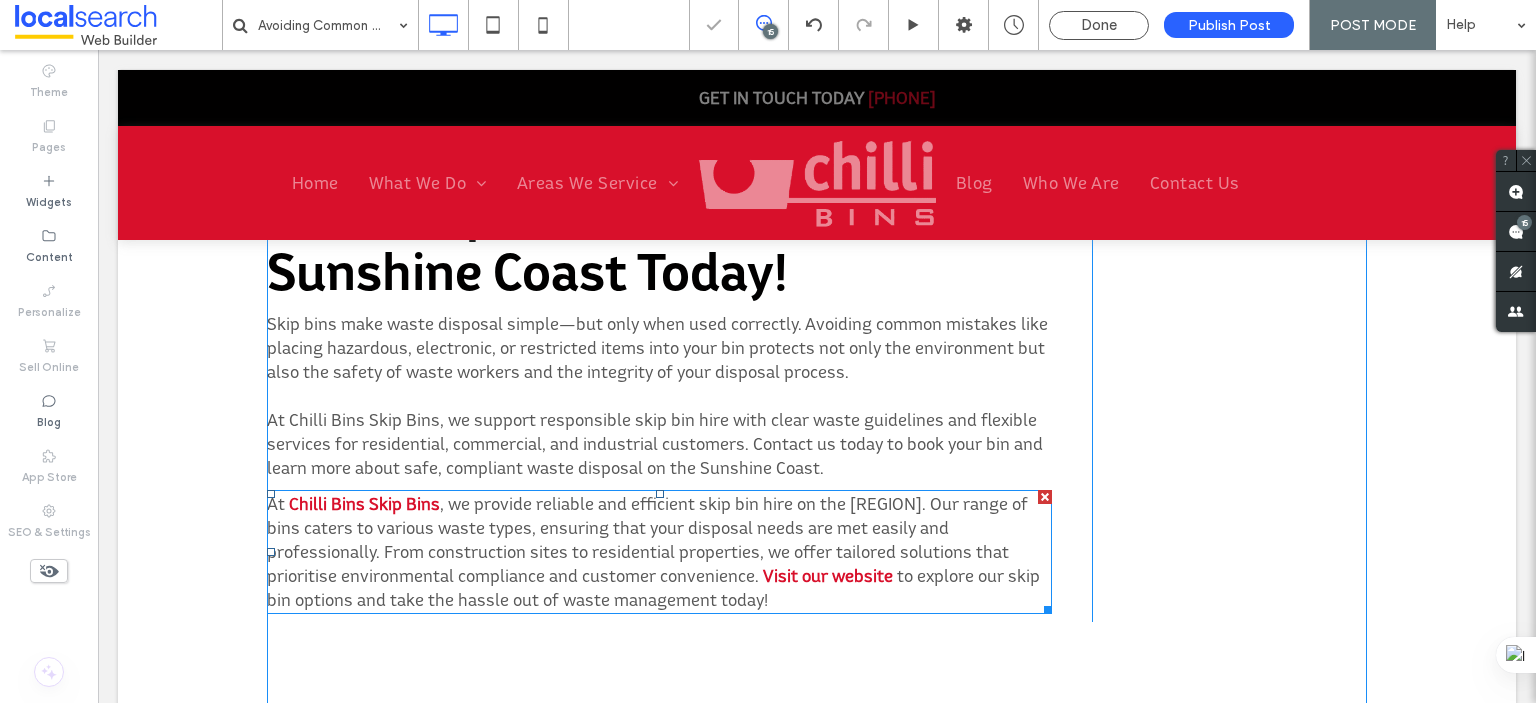 click at bounding box center [1045, 497] 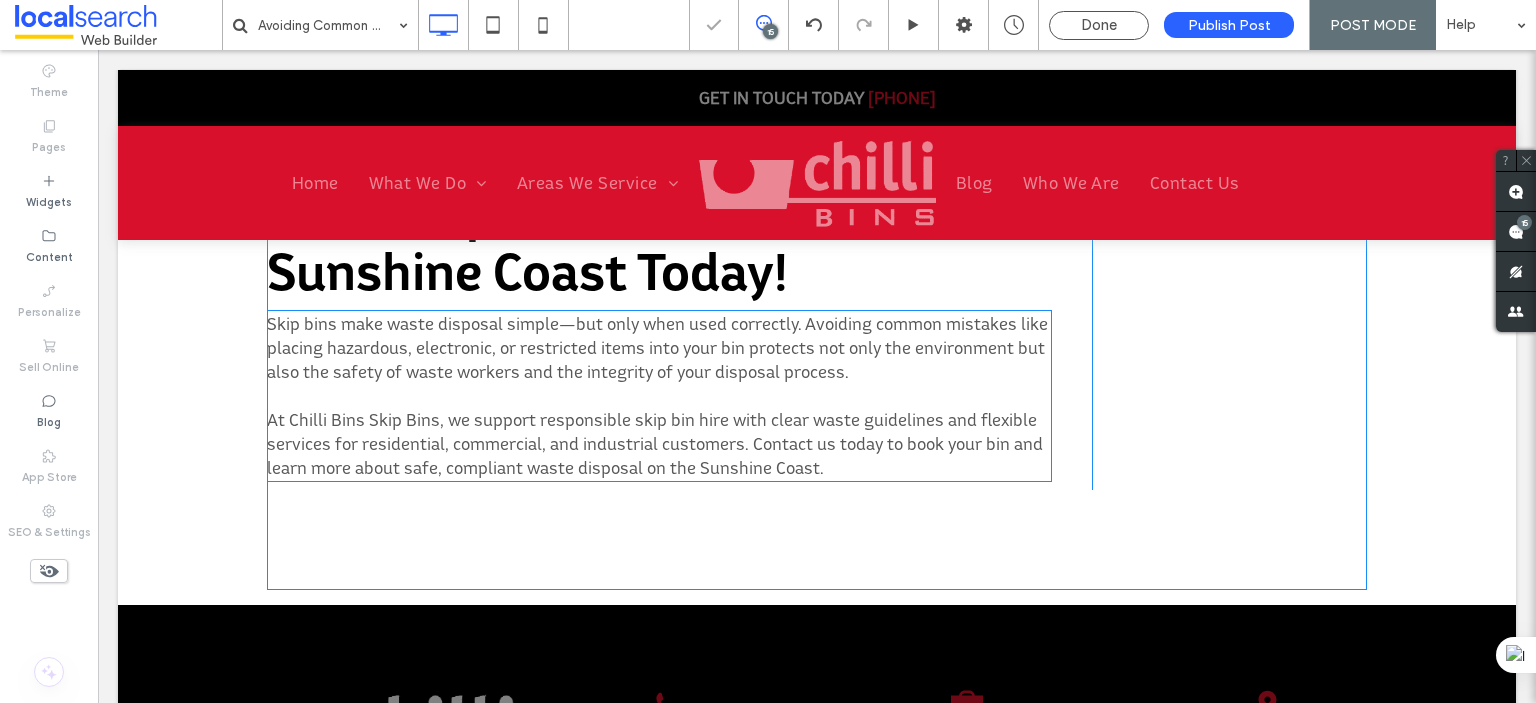 click on "At Chilli Bins Skip Bins, we support responsible skip bin hire with clear waste guidelines and flexible services for residential, commercial, and industrial customers. Contact us today to book your bin and learn more about safe, compliant waste disposal on the Sunshine Coast." at bounding box center (659, 444) 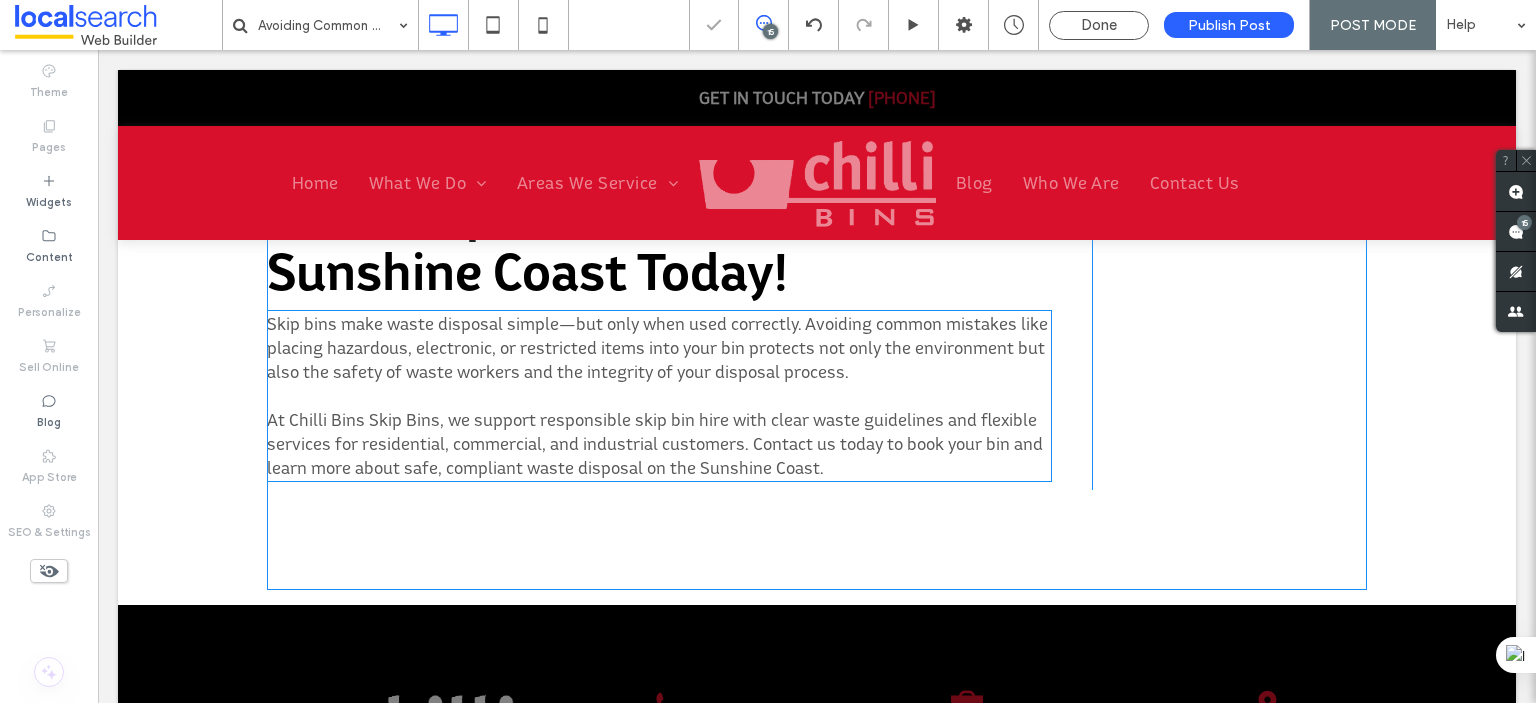 type on "**********" 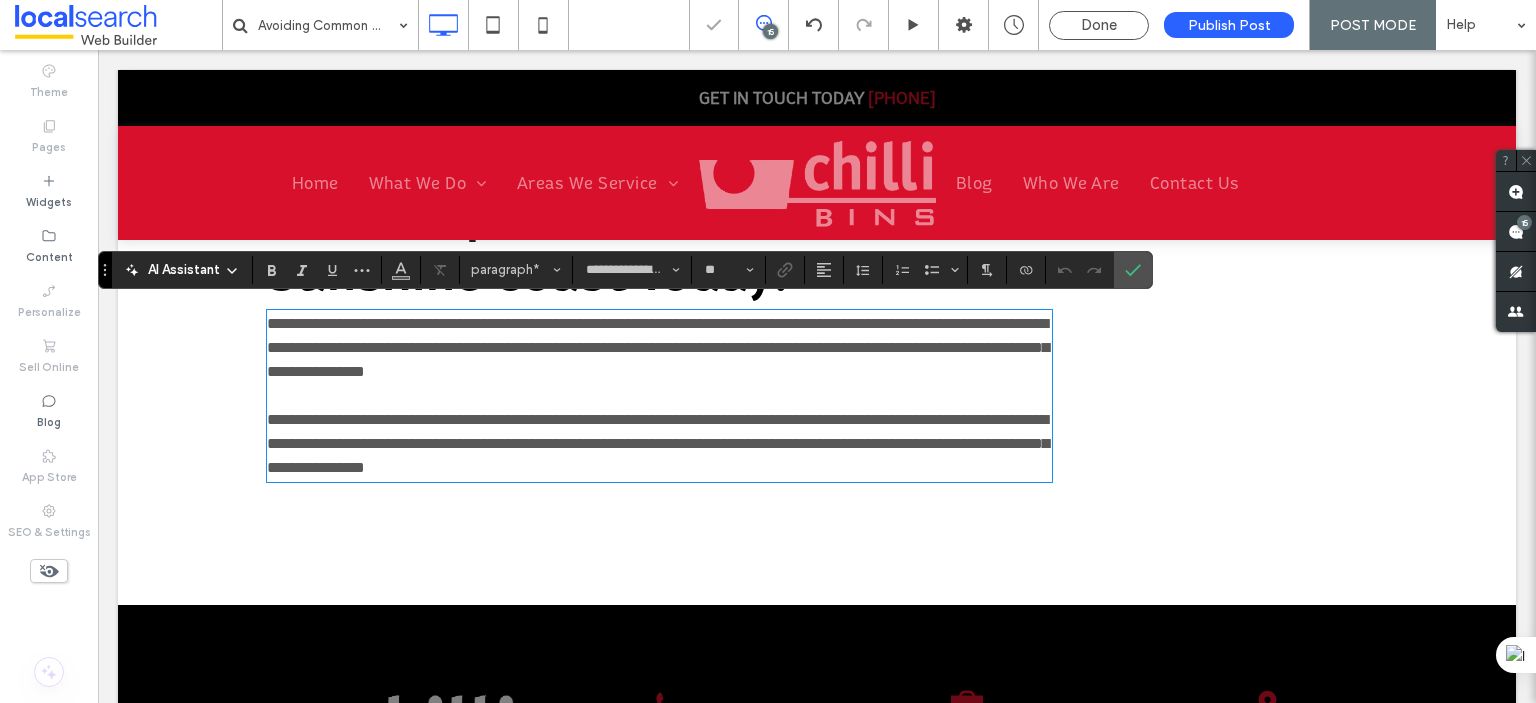click on "**********" at bounding box center [658, 443] 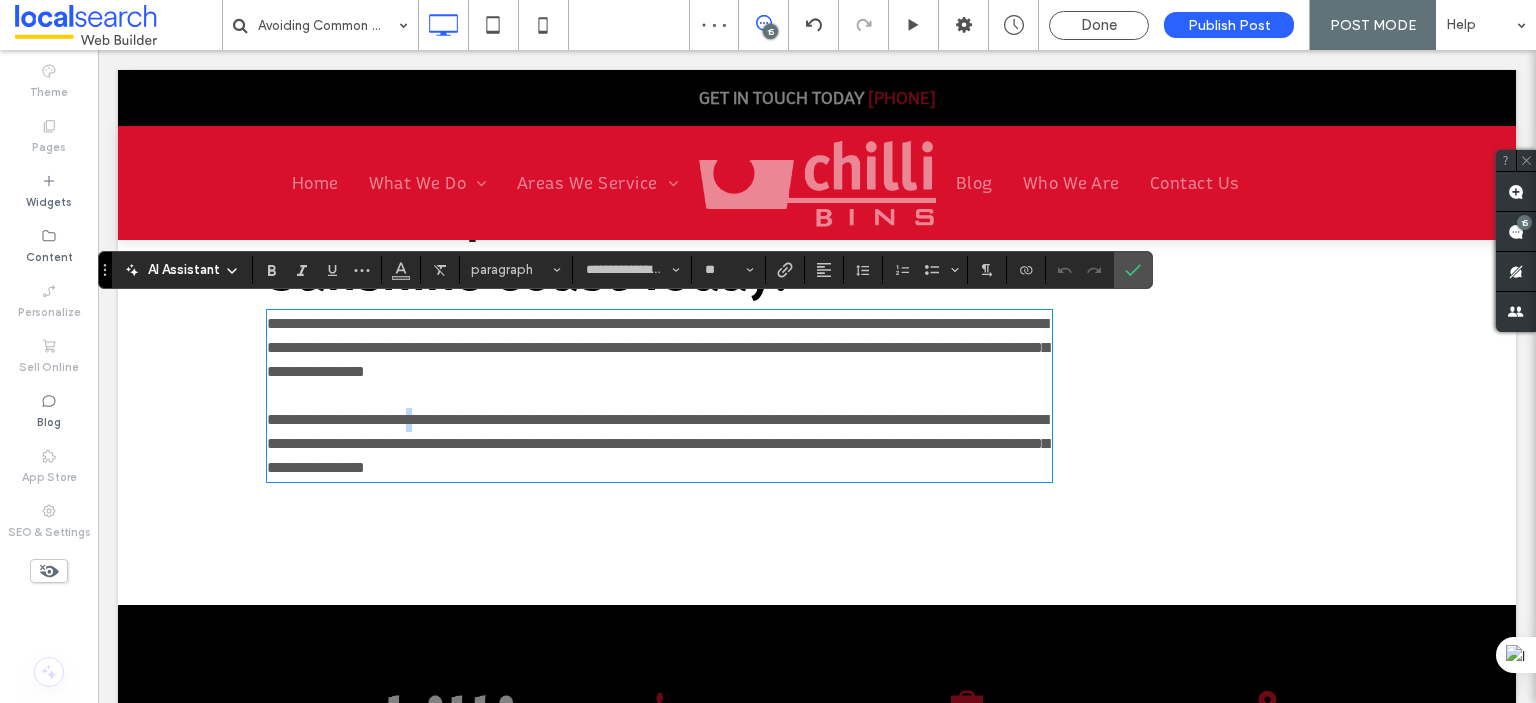 drag, startPoint x: 284, startPoint y: 412, endPoint x: 424, endPoint y: 414, distance: 140.01428 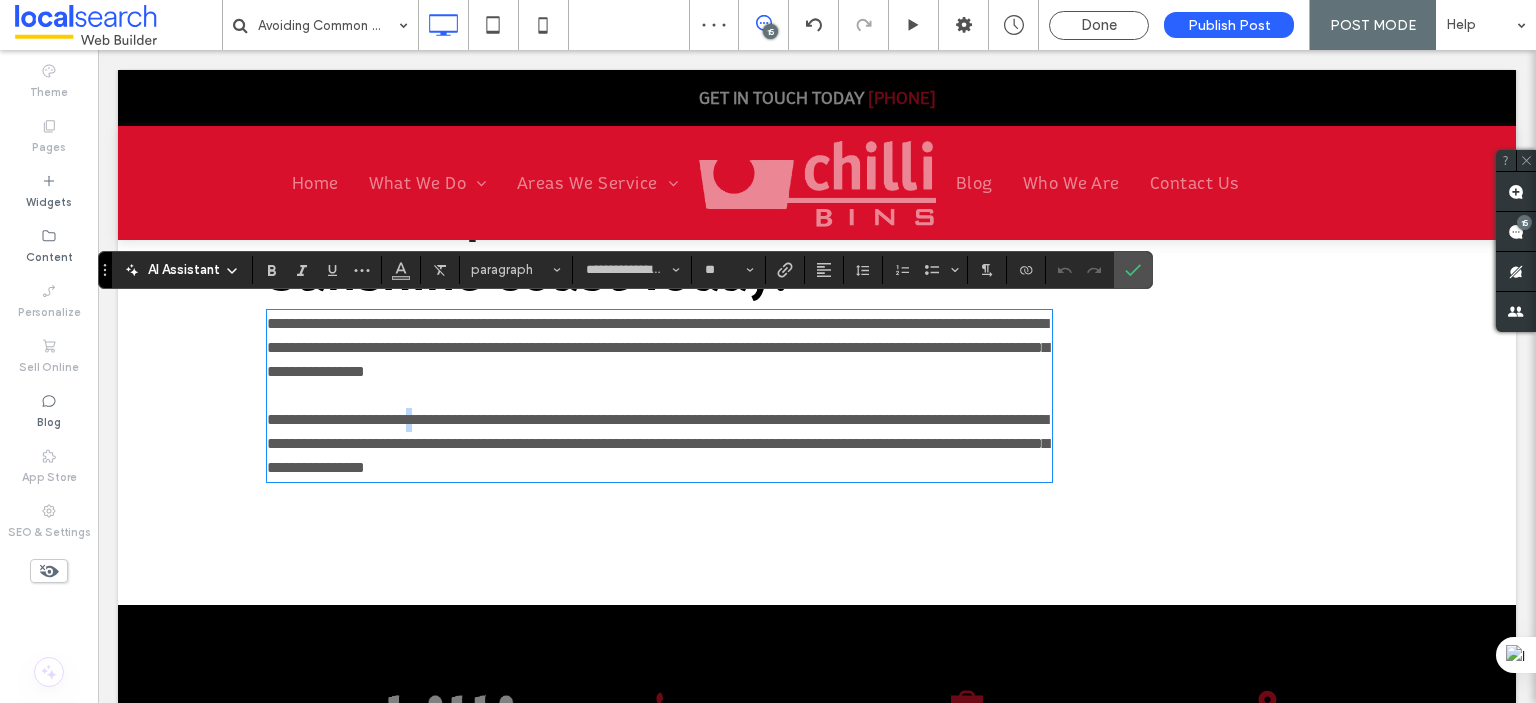 click on "**********" at bounding box center (658, 443) 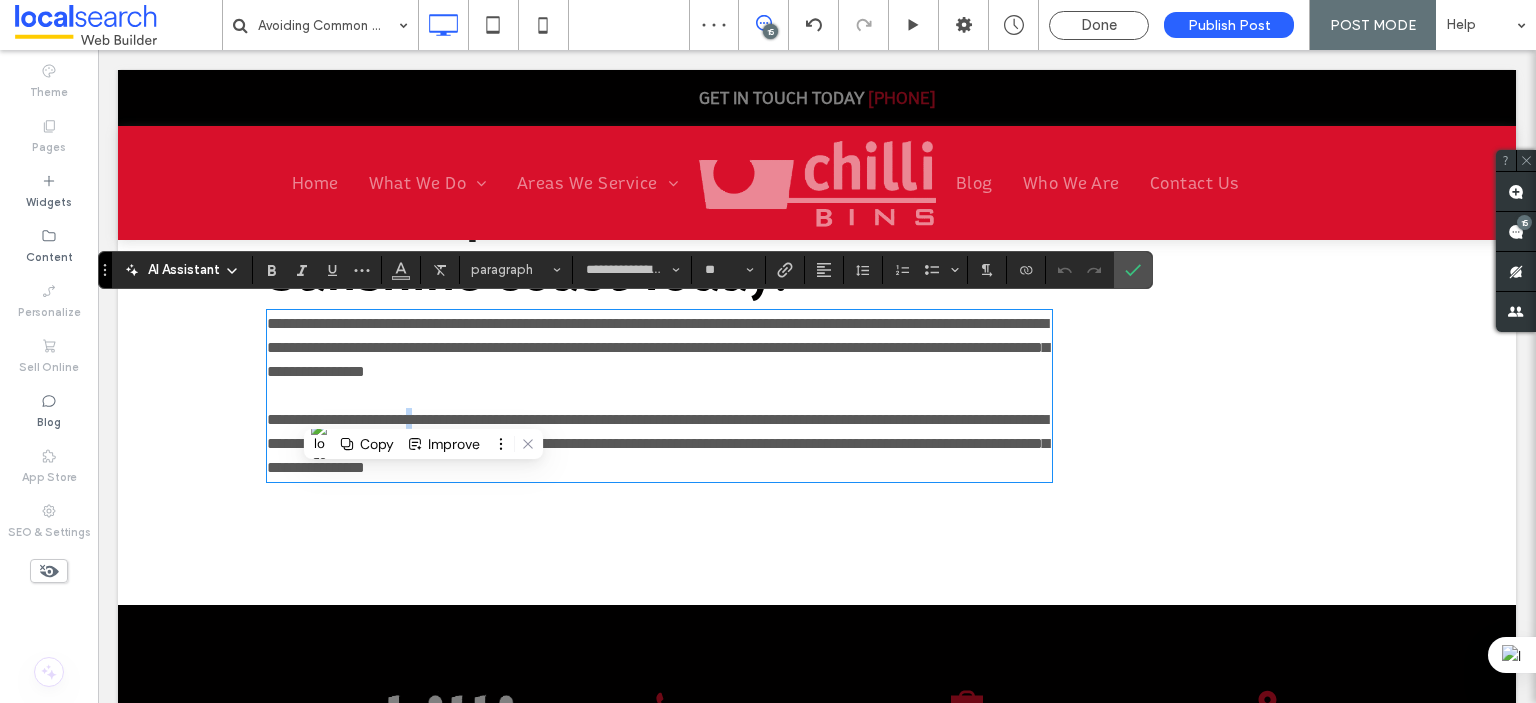 click on "**********" at bounding box center (658, 443) 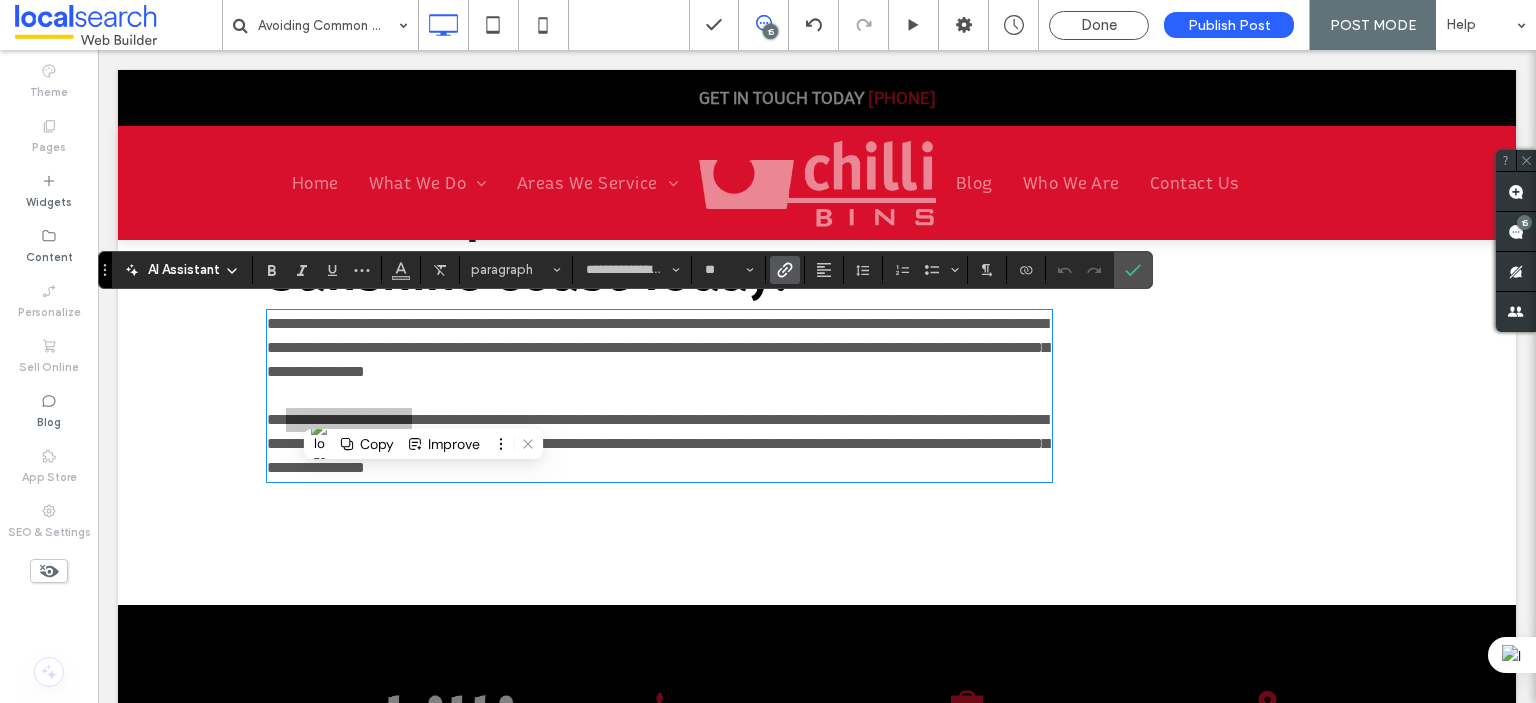 click 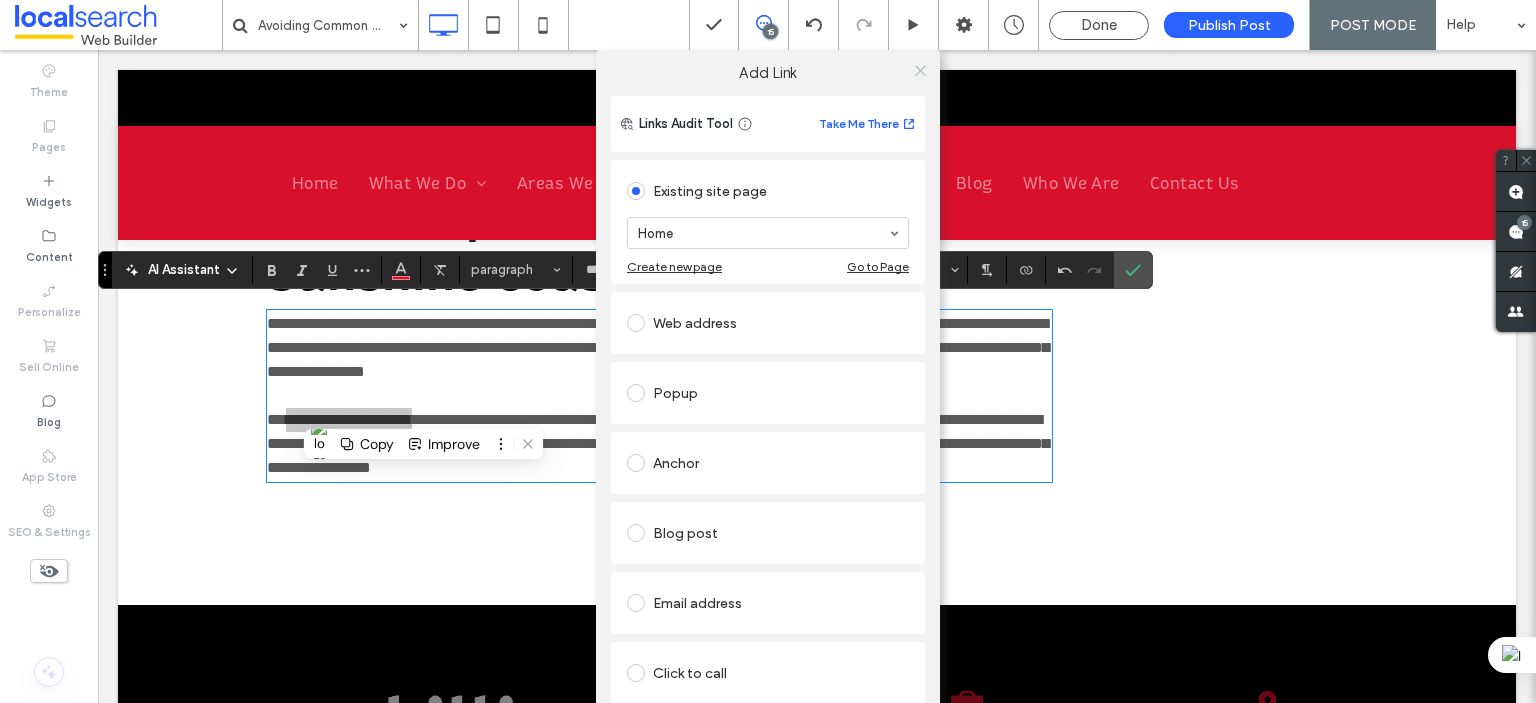 click 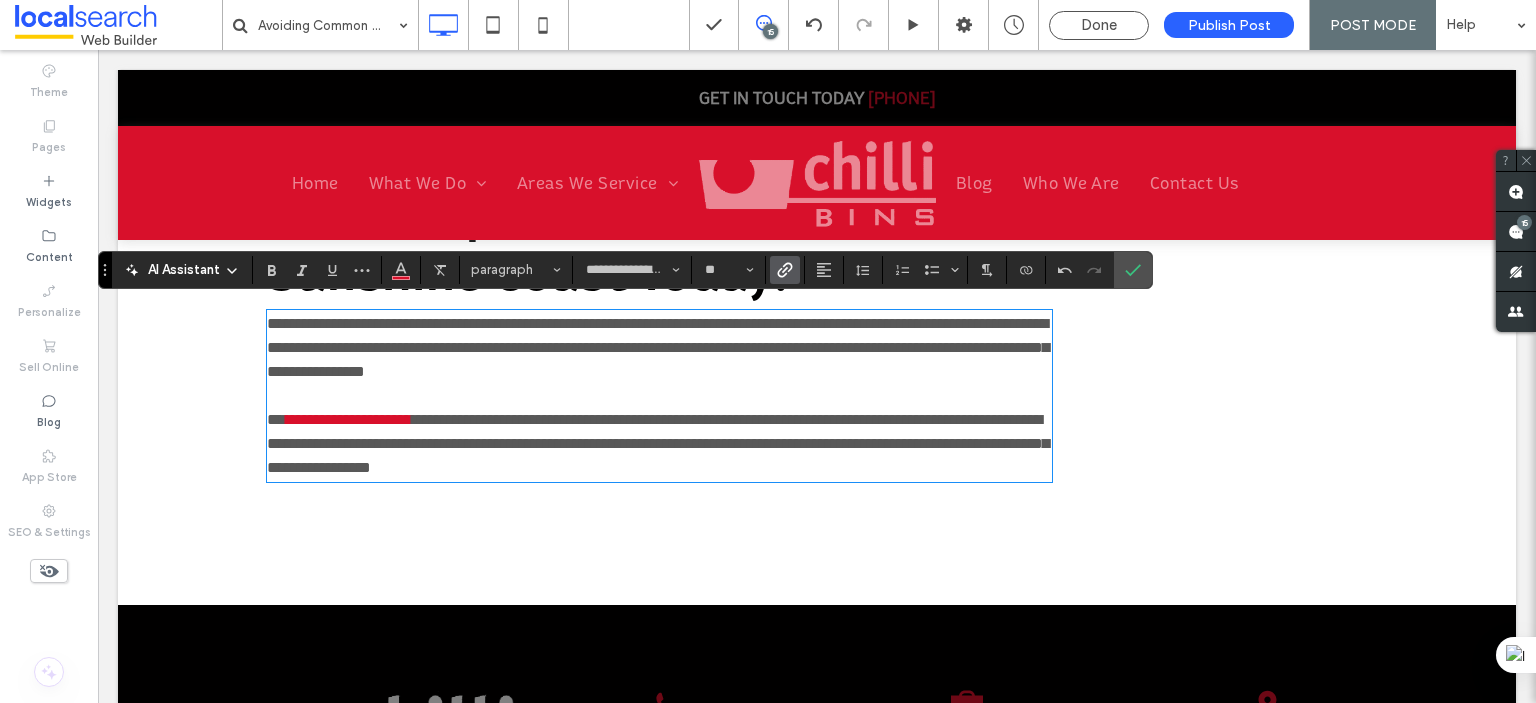 click on "**********" at bounding box center [658, 443] 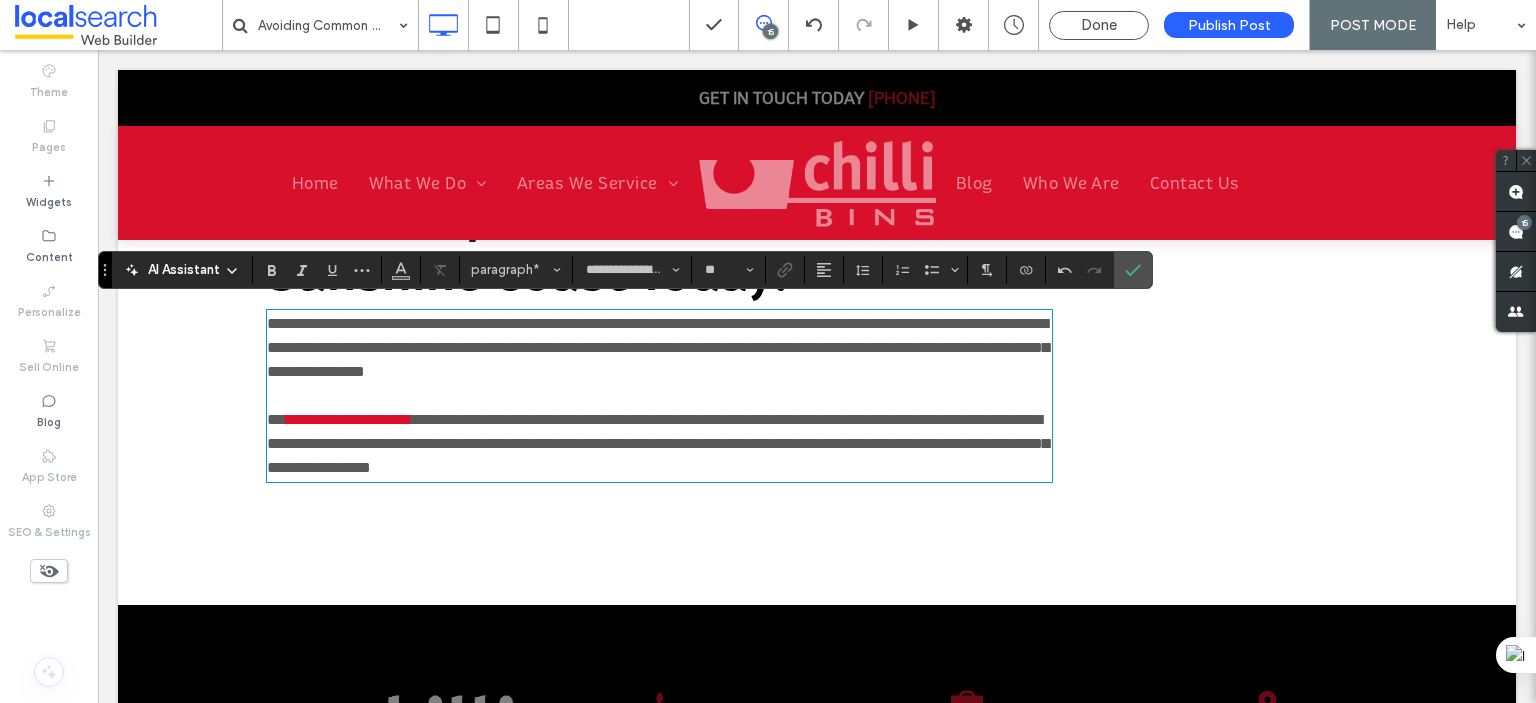 click on "**********" at bounding box center [659, 444] 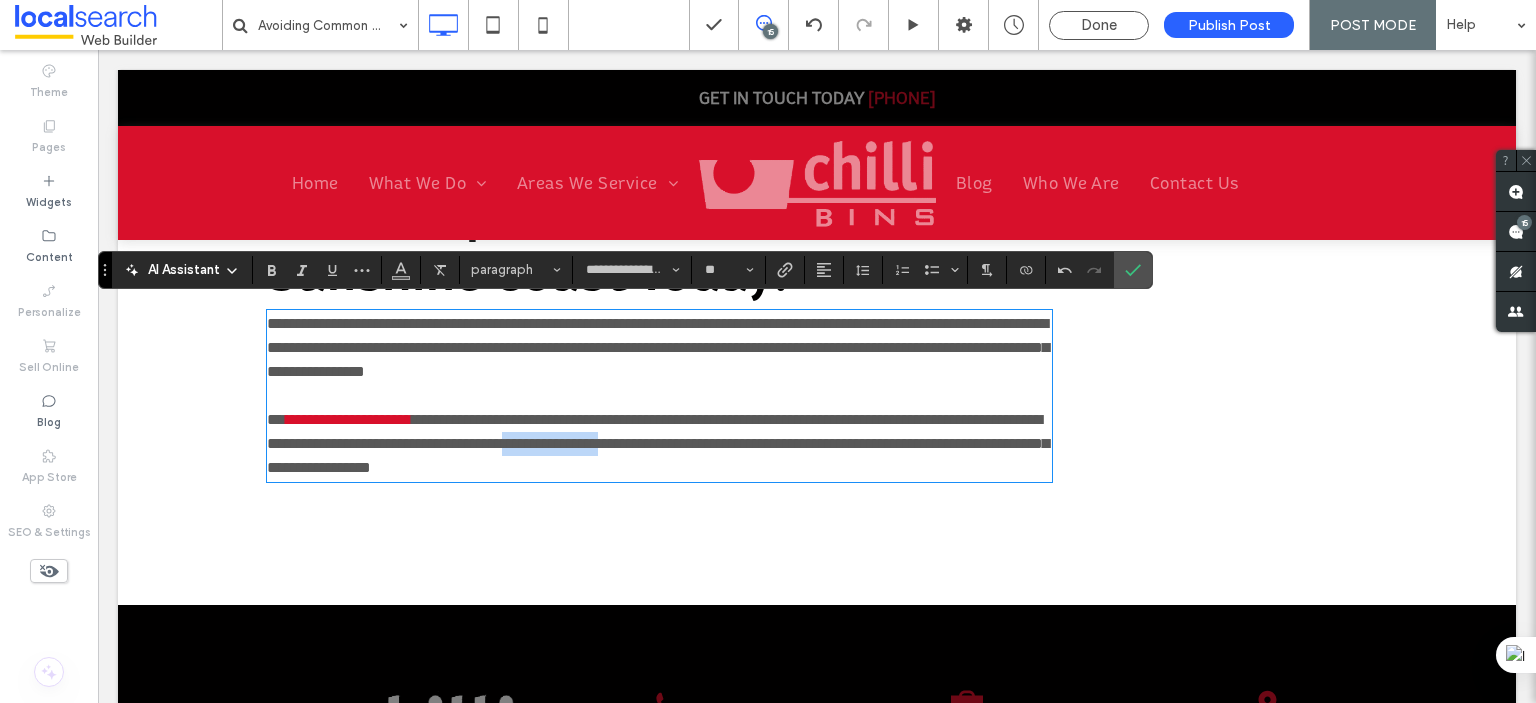 drag, startPoint x: 740, startPoint y: 440, endPoint x: 861, endPoint y: 437, distance: 121.037186 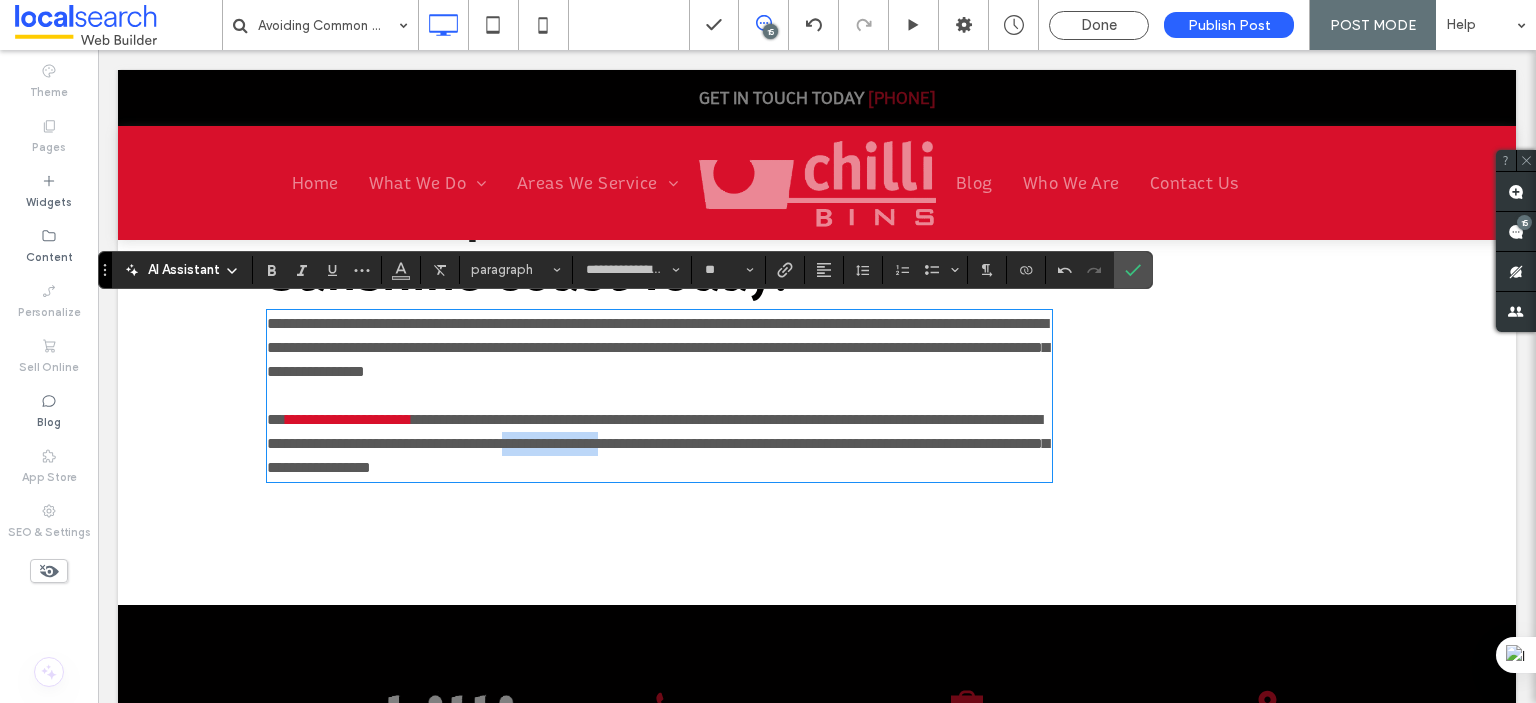 click on "**********" at bounding box center (658, 443) 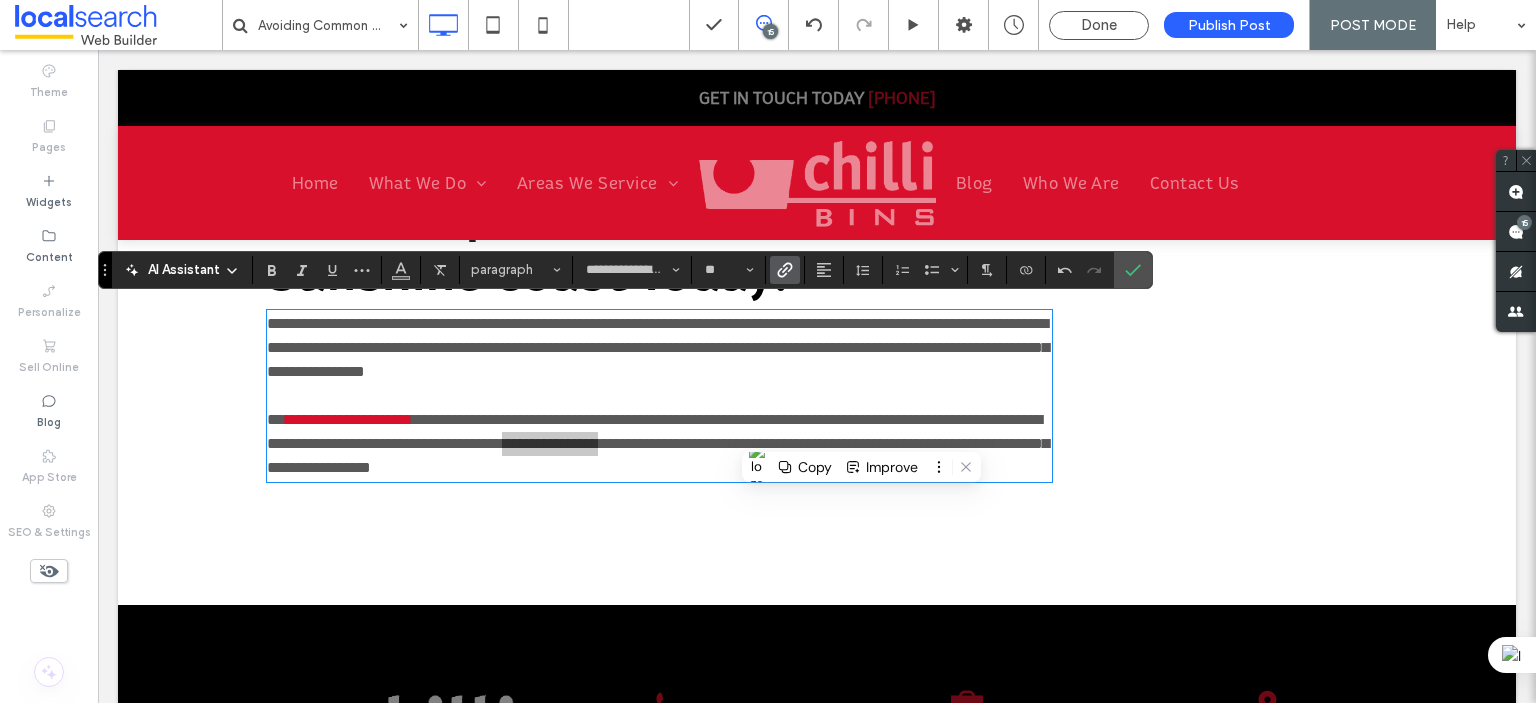 click 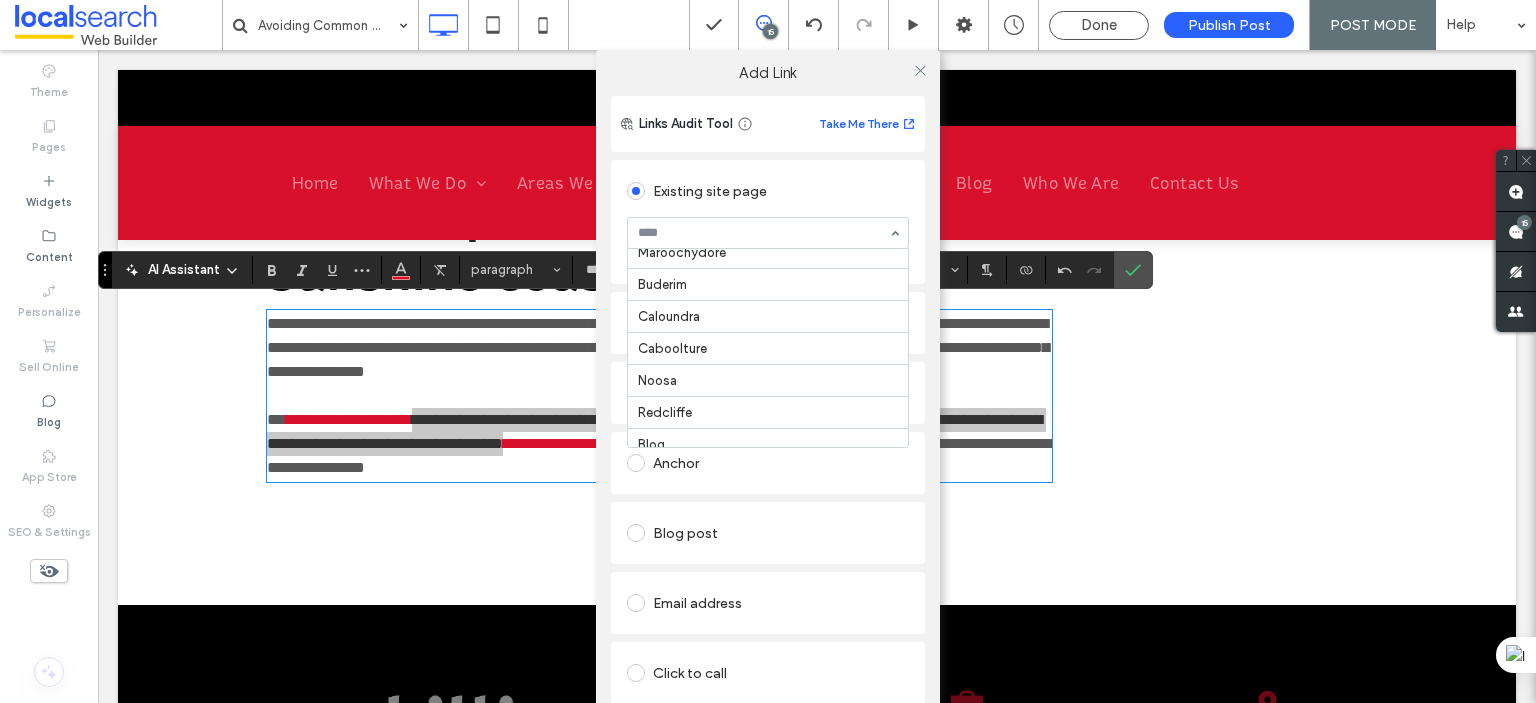 scroll, scrollTop: 391, scrollLeft: 0, axis: vertical 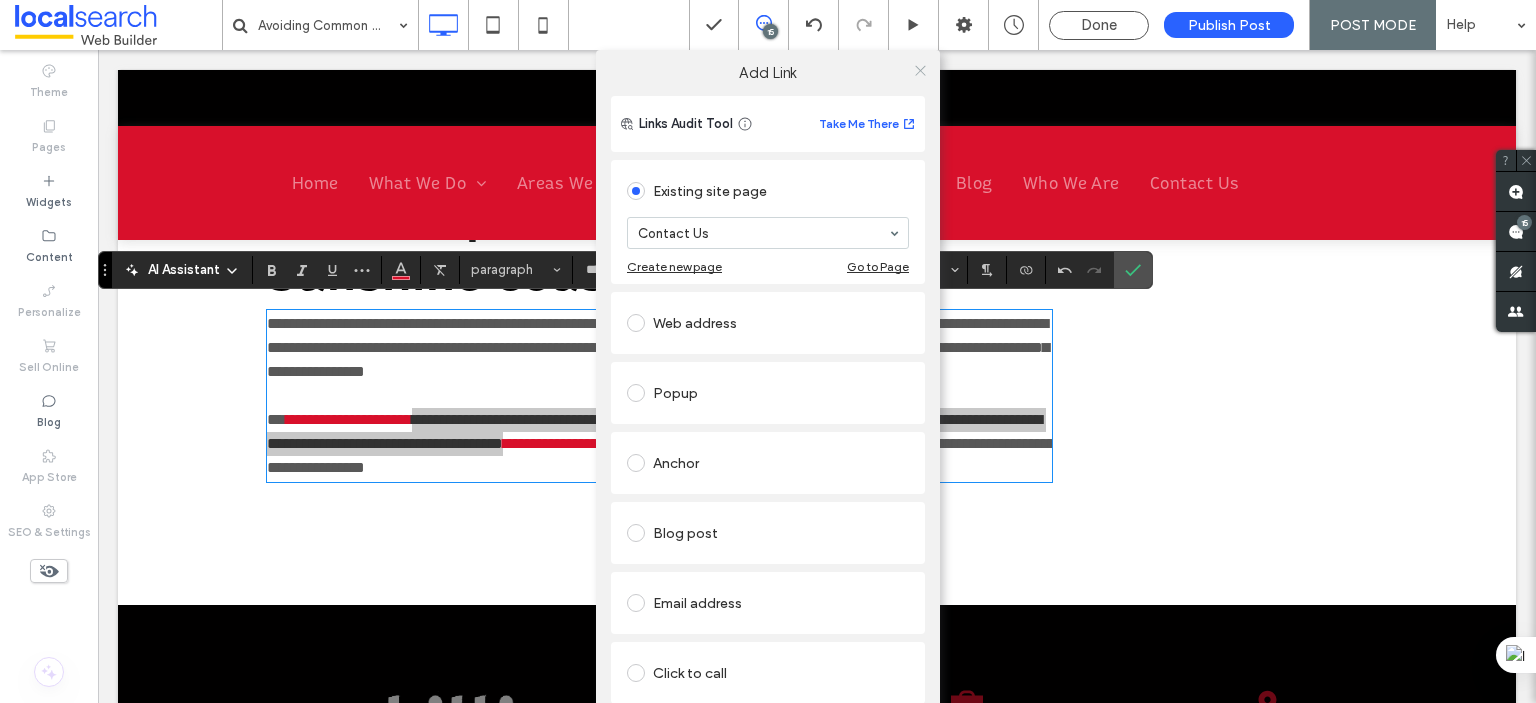 click 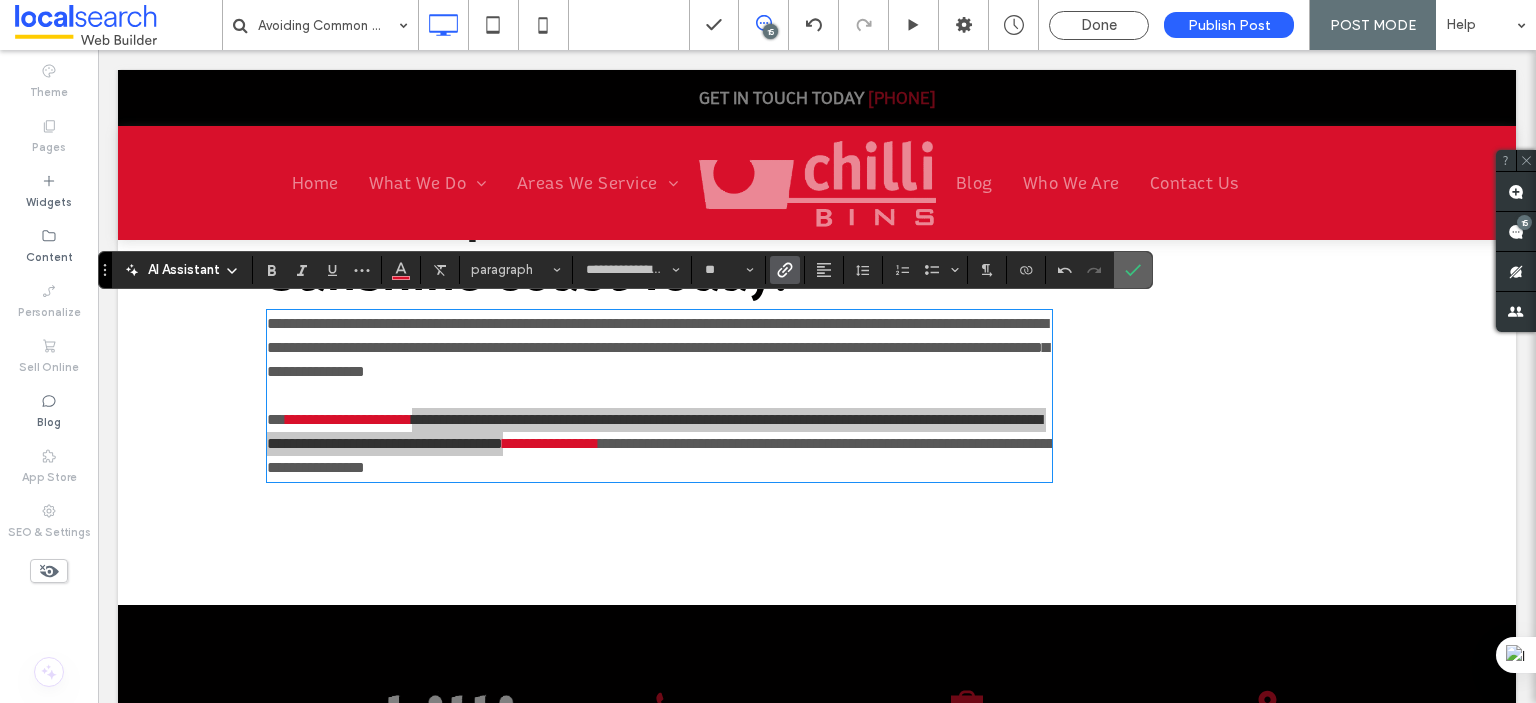 click 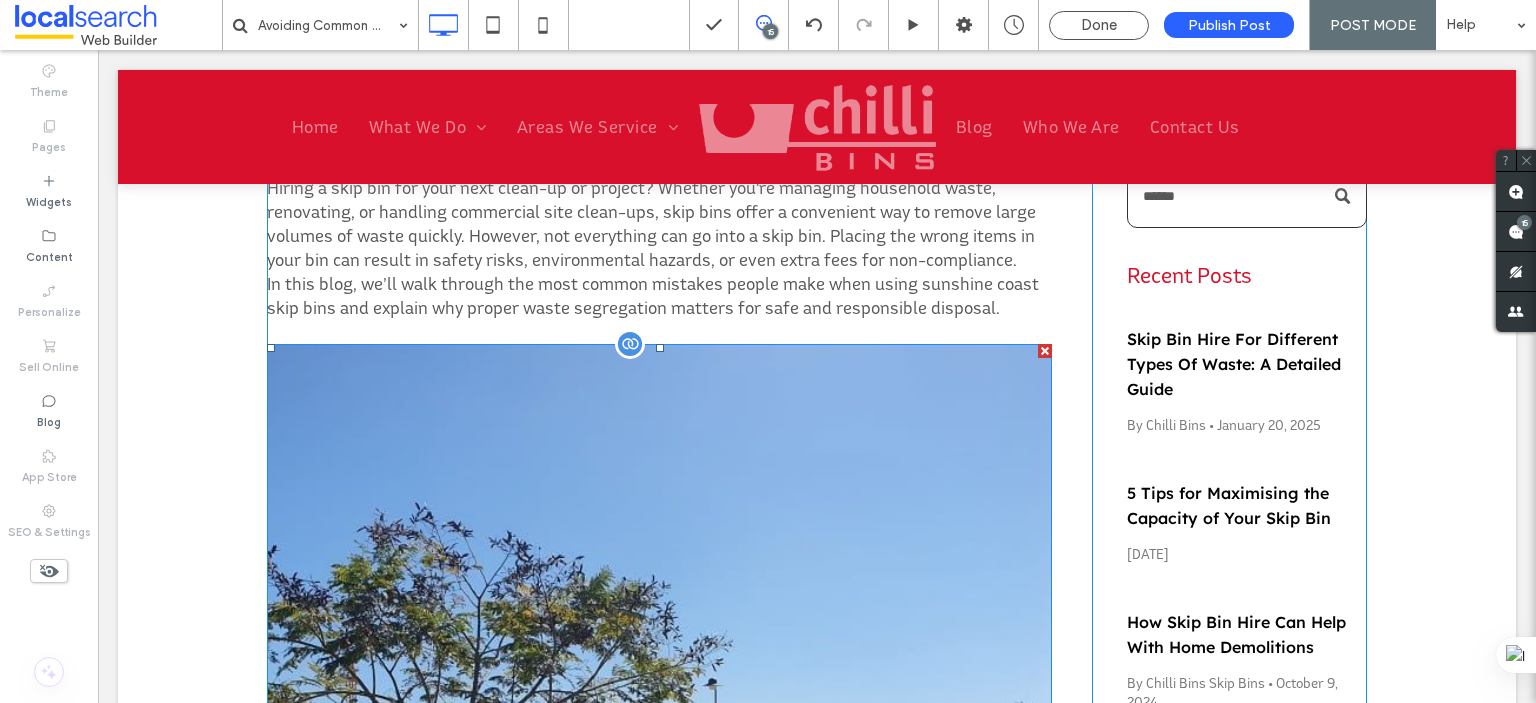 scroll, scrollTop: 0, scrollLeft: 0, axis: both 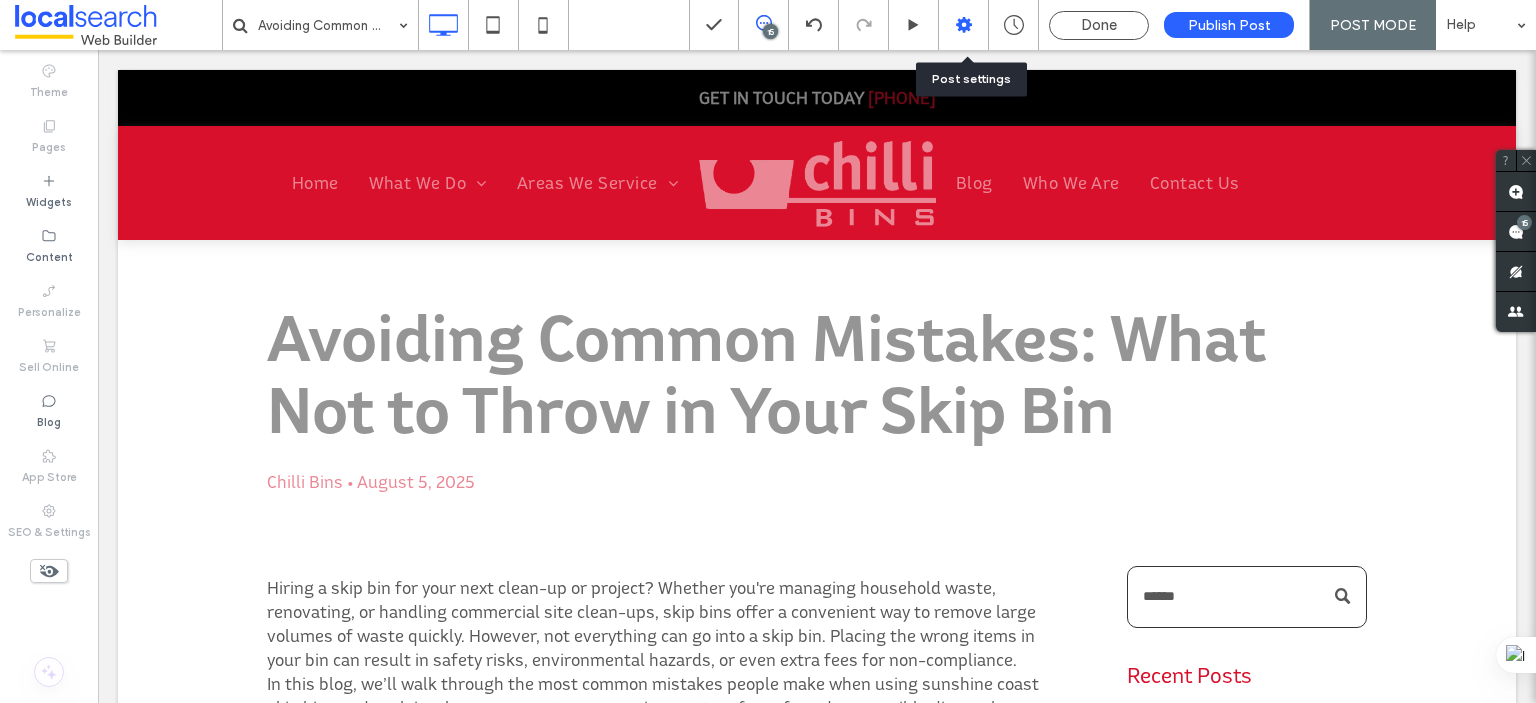 click 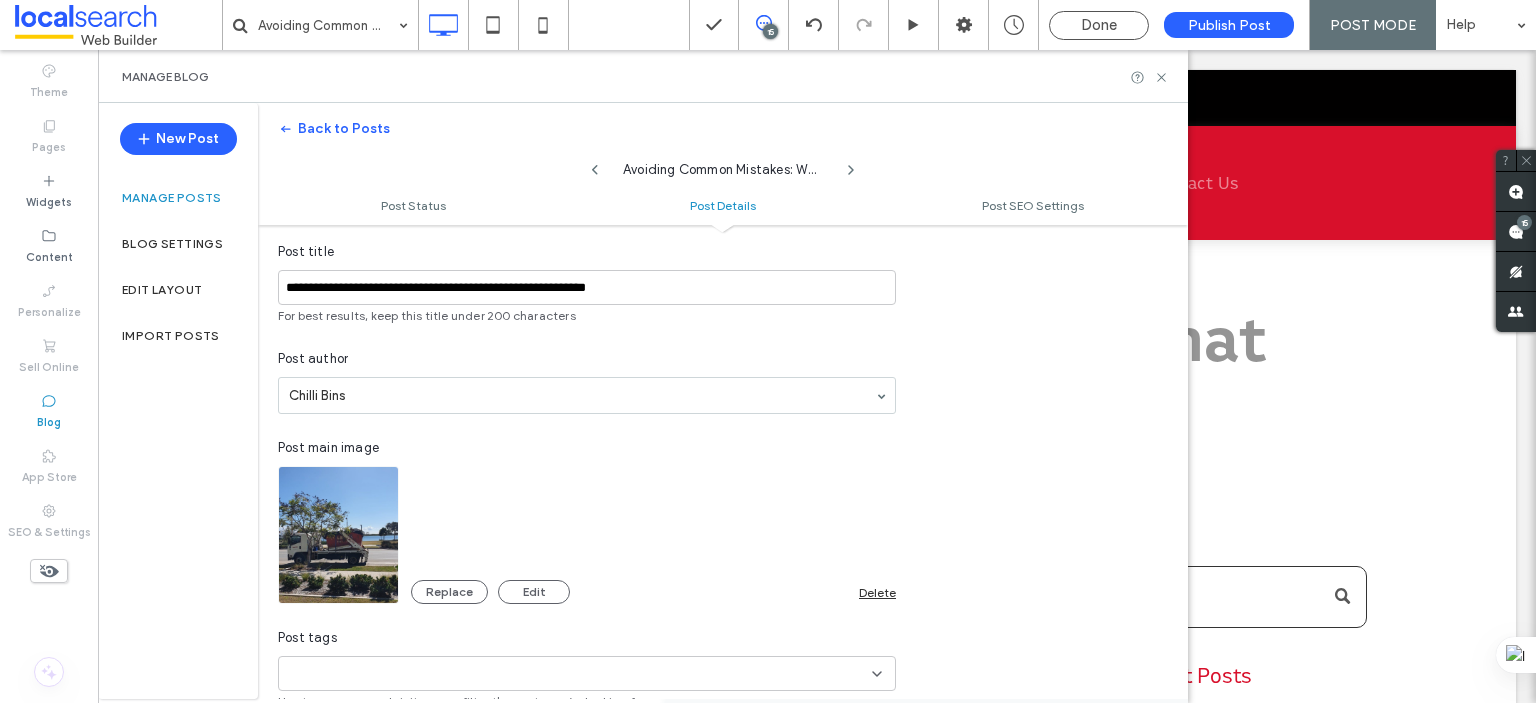 scroll, scrollTop: 500, scrollLeft: 0, axis: vertical 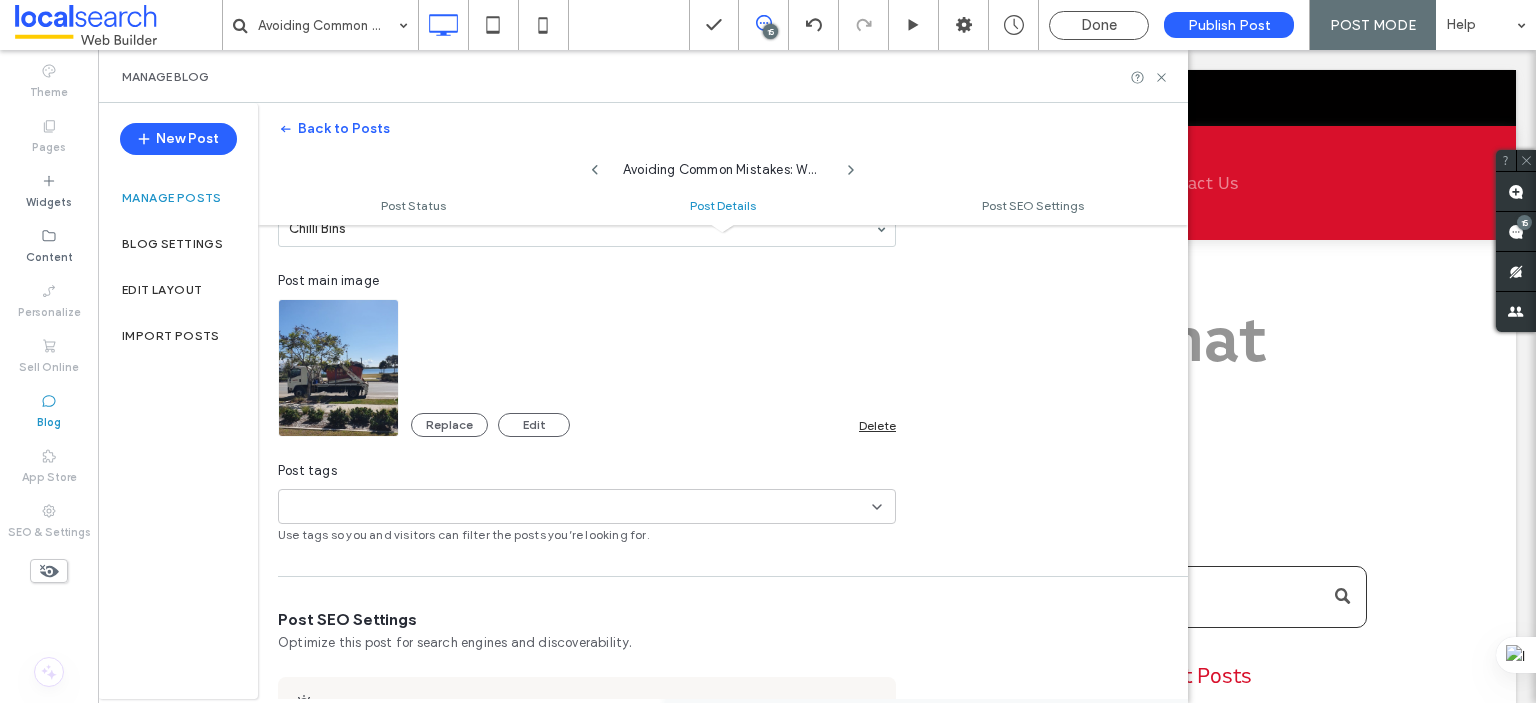 click on "+0 +0" at bounding box center (579, 506) 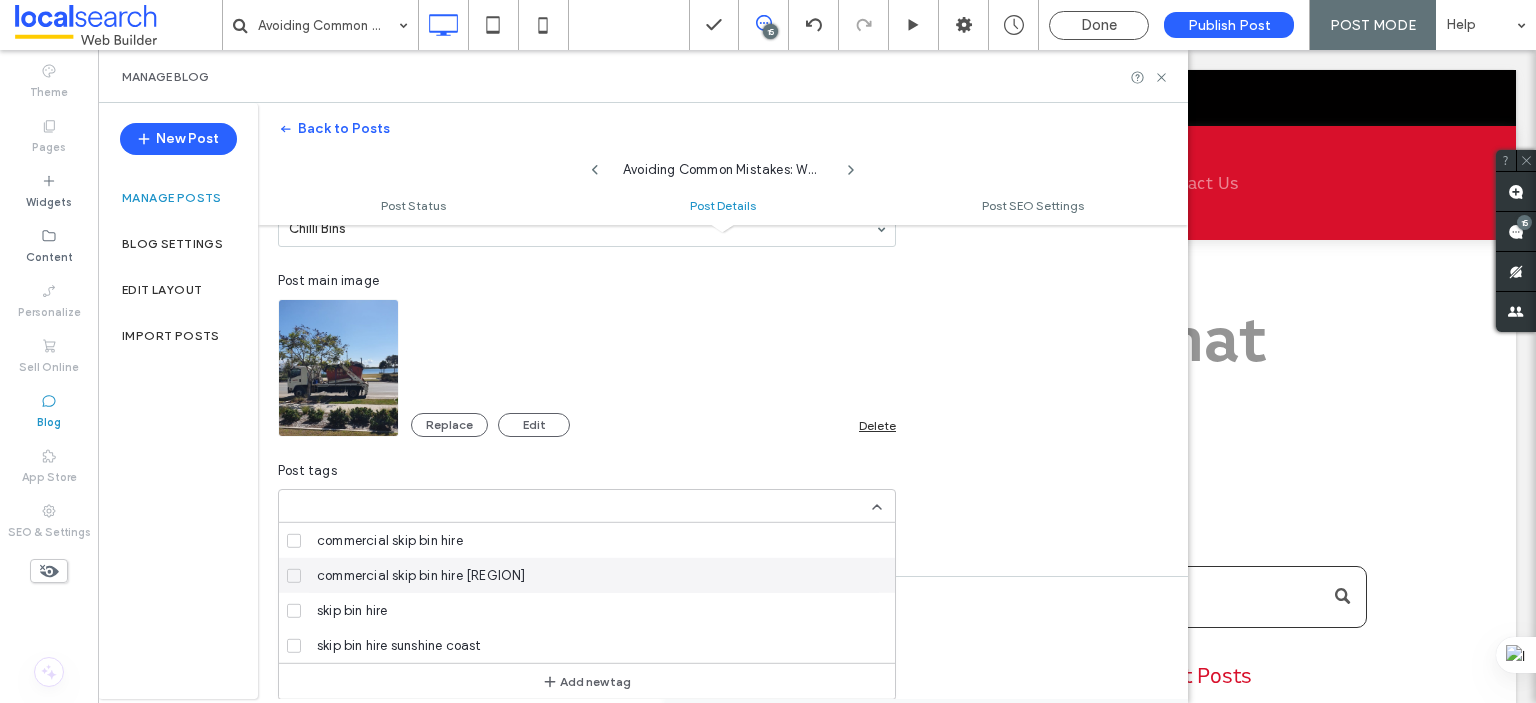 scroll, scrollTop: 700, scrollLeft: 0, axis: vertical 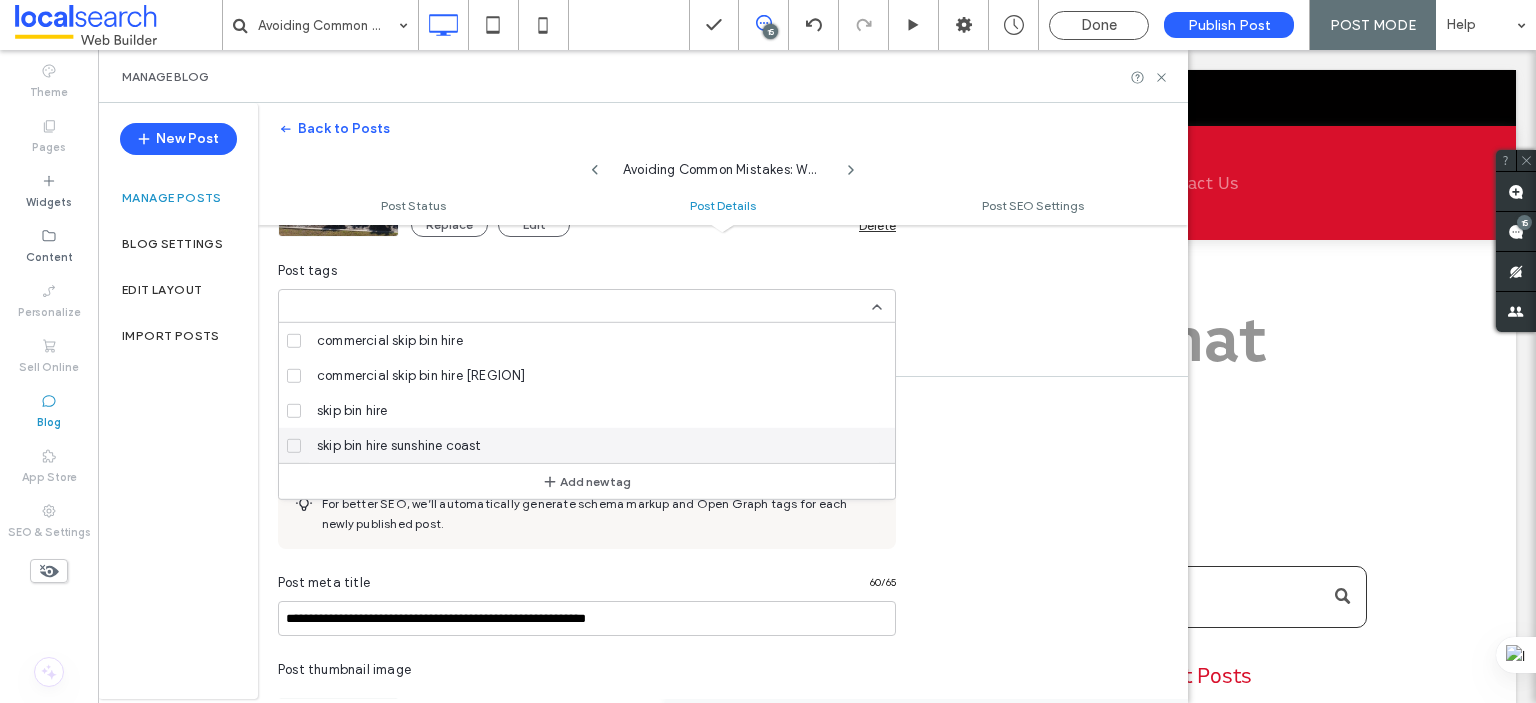 click on "skip bin hire sunshine coast" at bounding box center [399, 445] 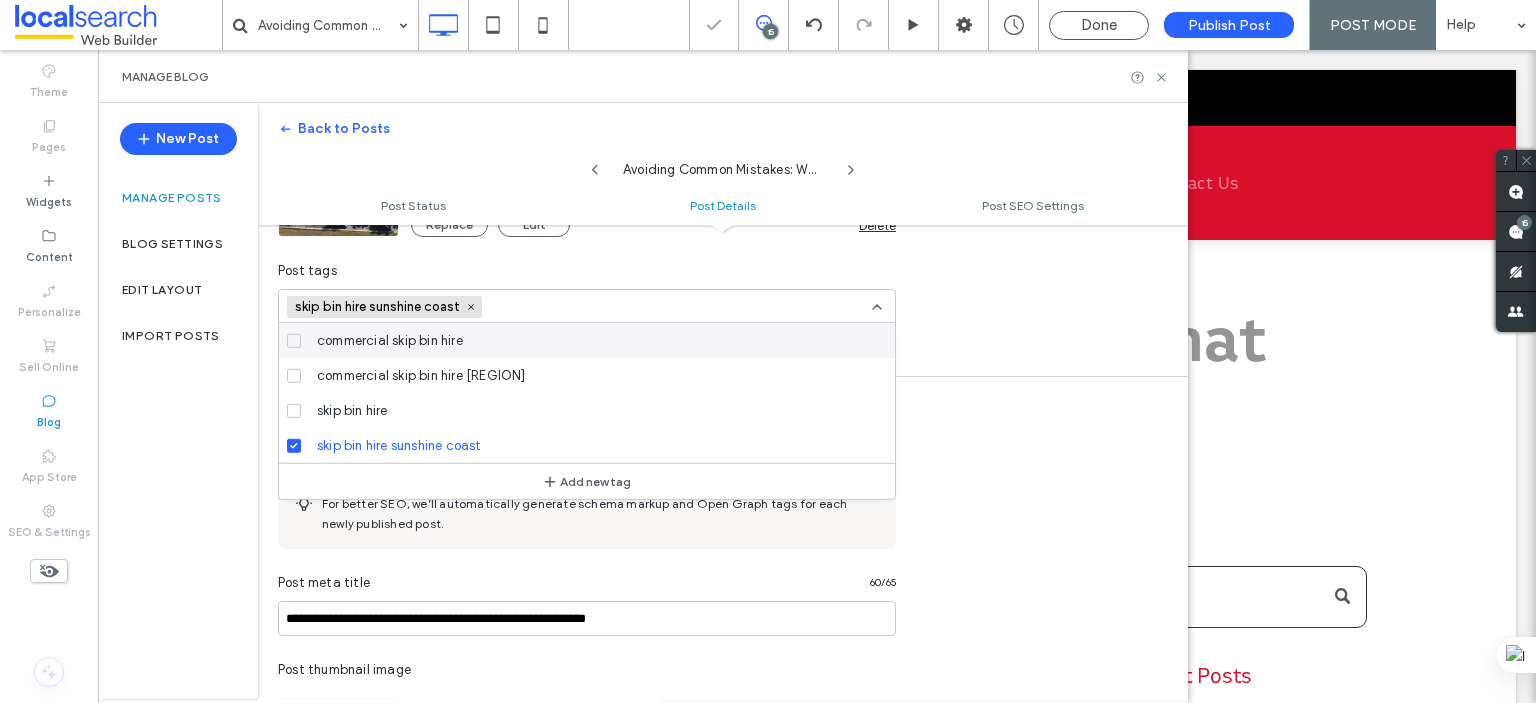 click 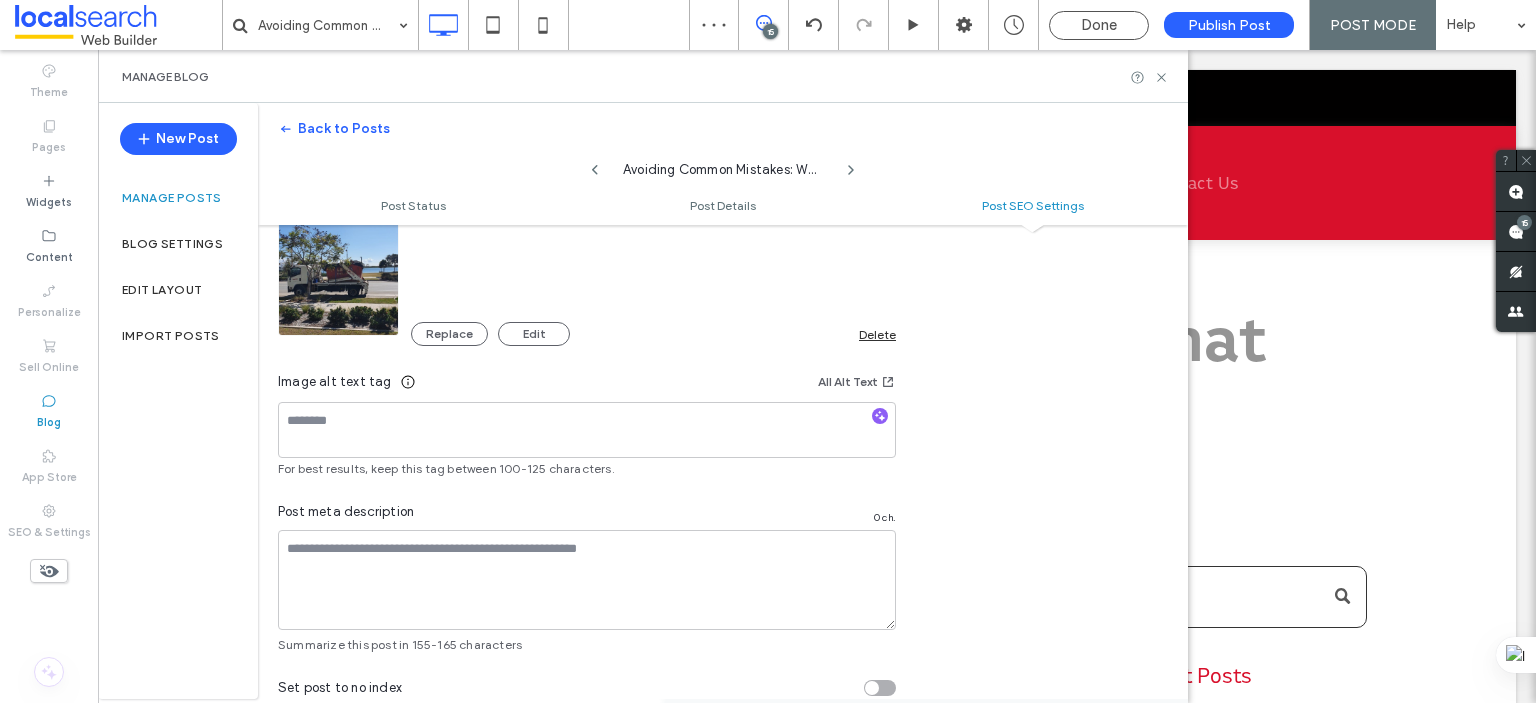 scroll, scrollTop: 1277, scrollLeft: 0, axis: vertical 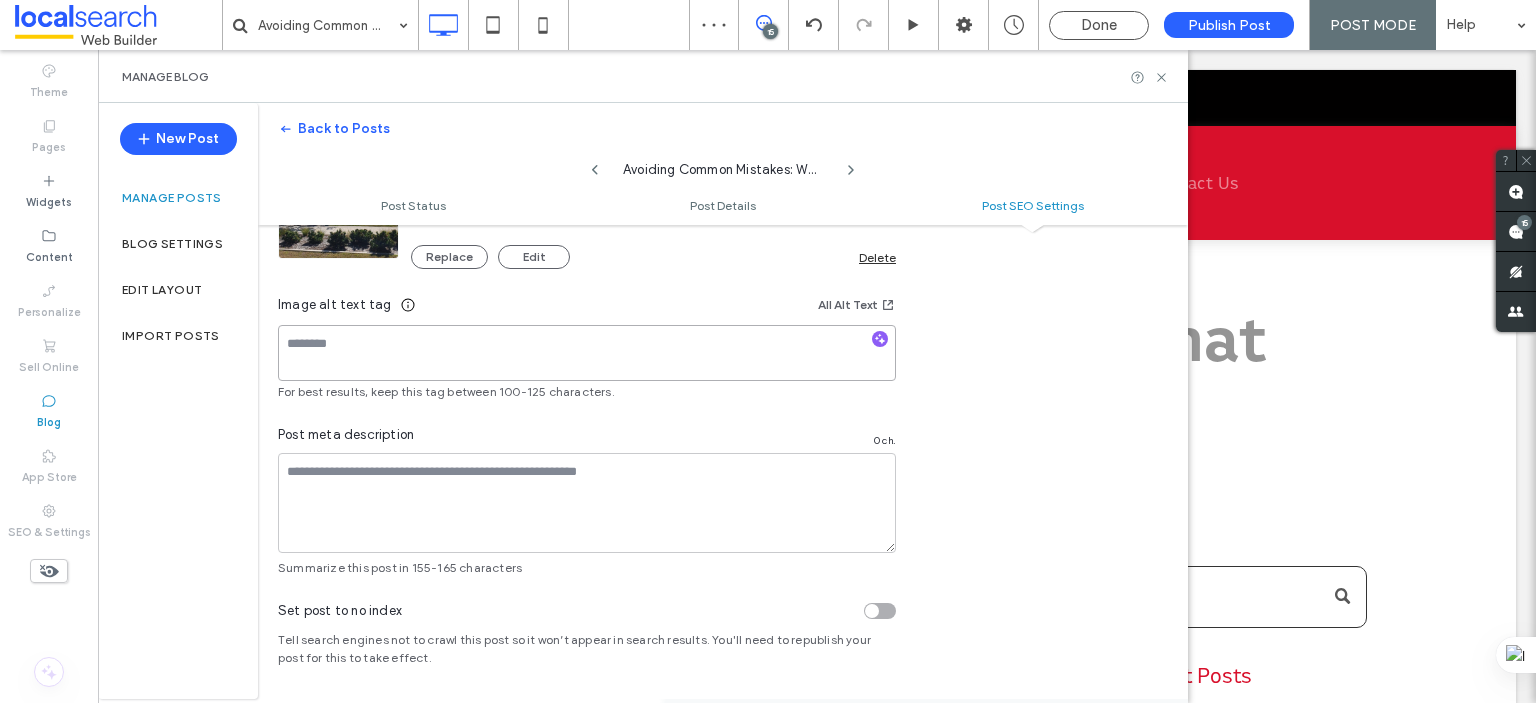 click at bounding box center [587, 353] 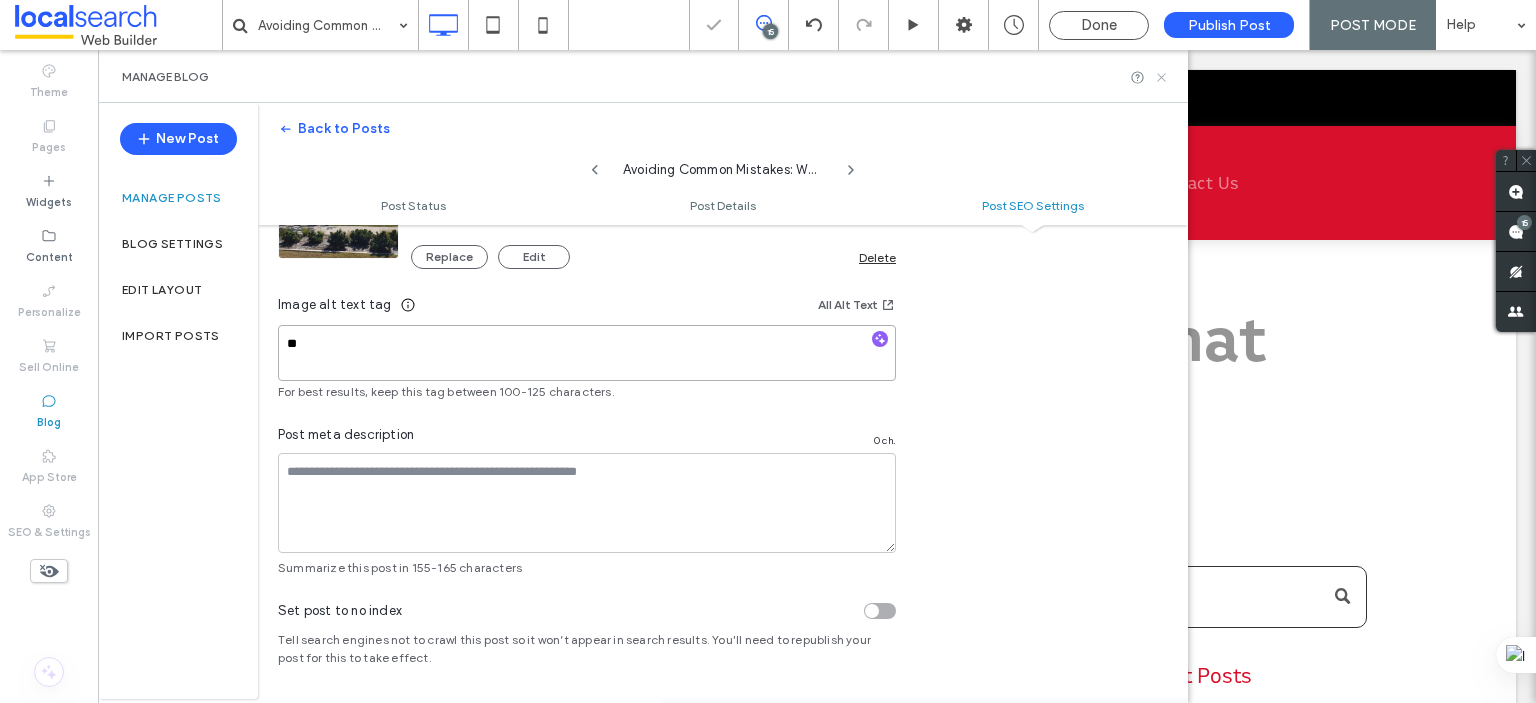 type on "**" 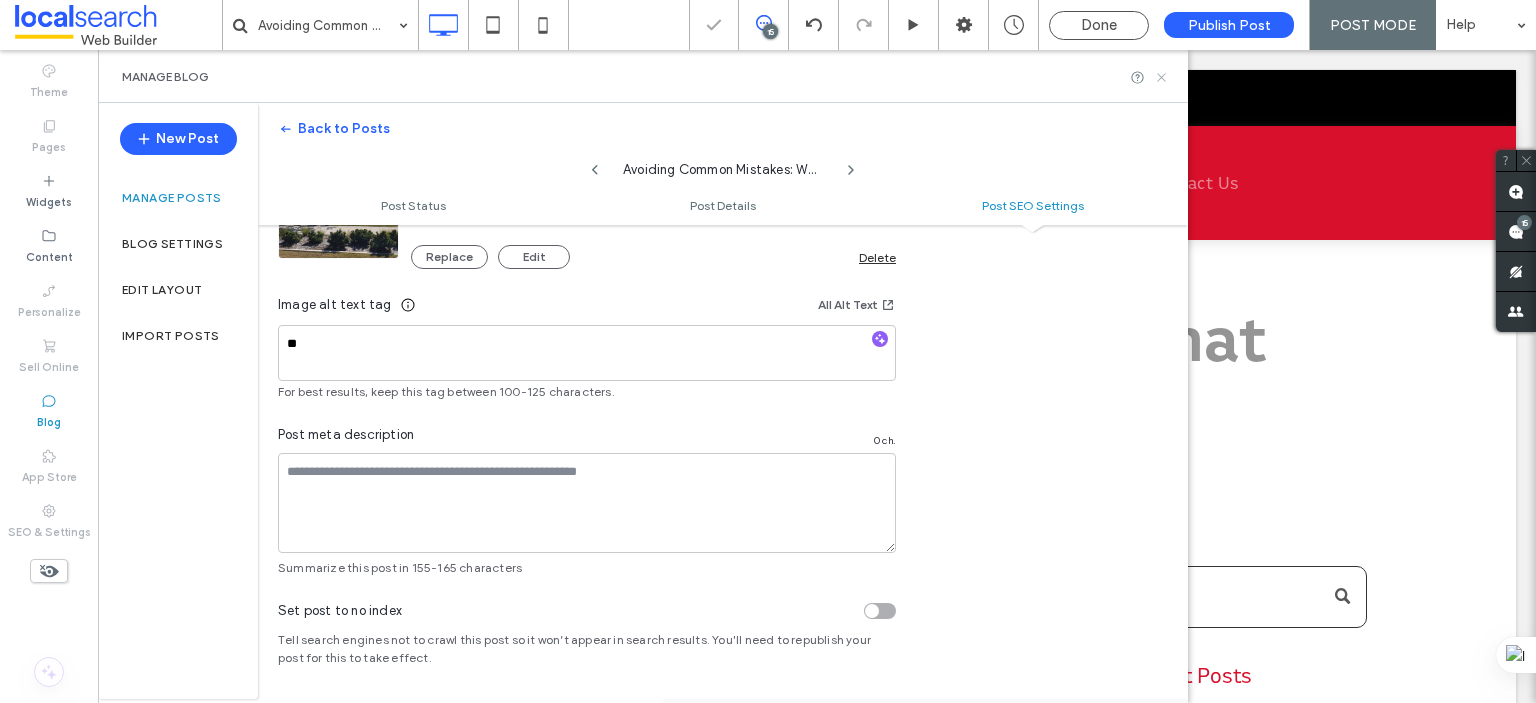click 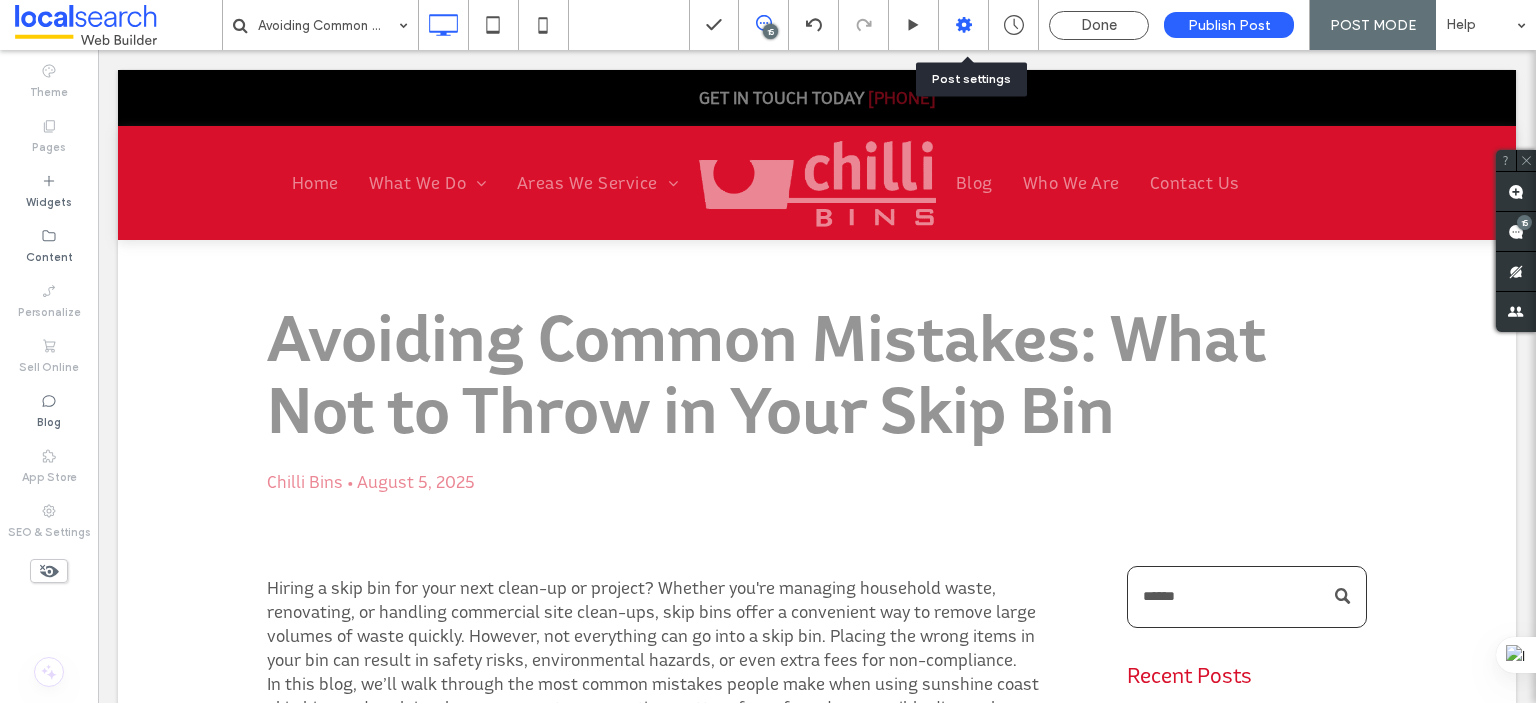 click 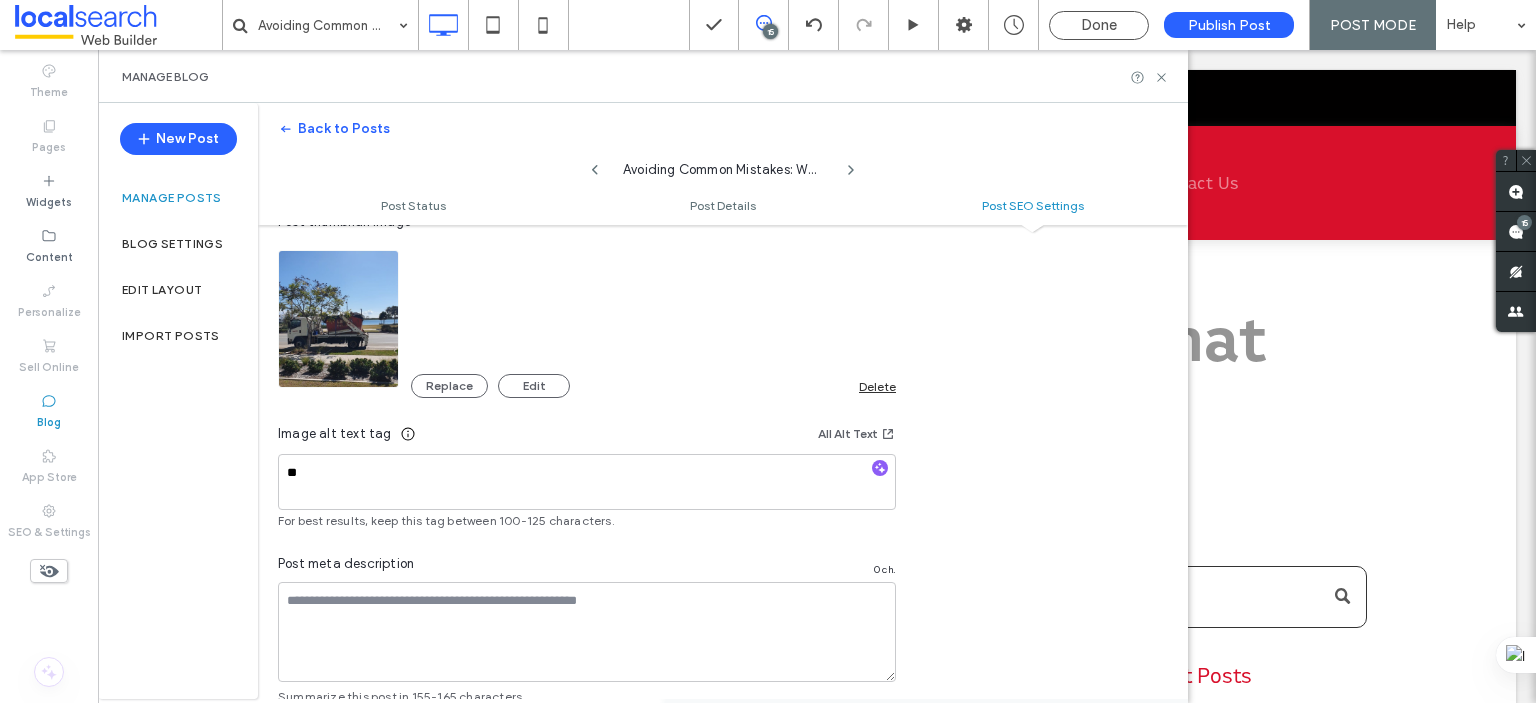 scroll, scrollTop: 1277, scrollLeft: 0, axis: vertical 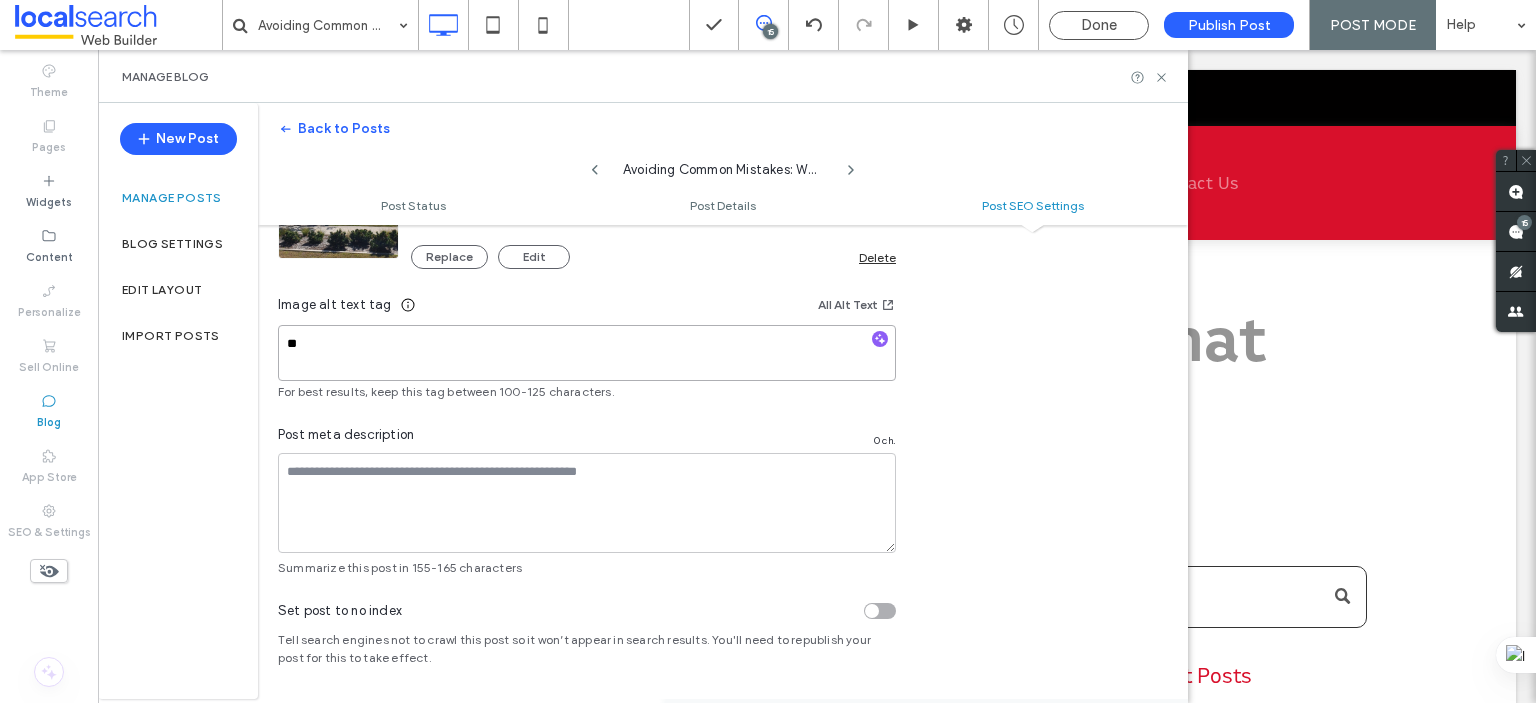 click on "**" at bounding box center (587, 353) 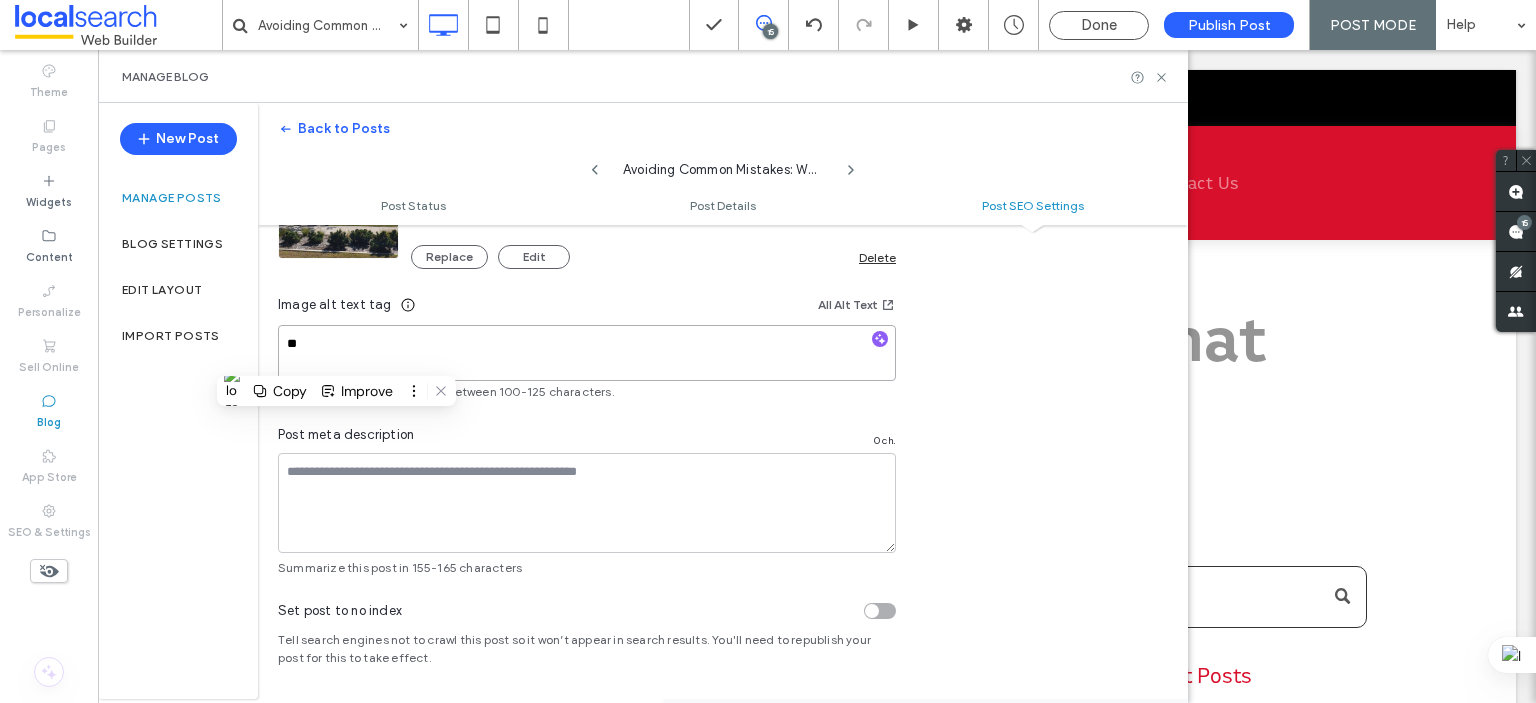 paste on "**********" 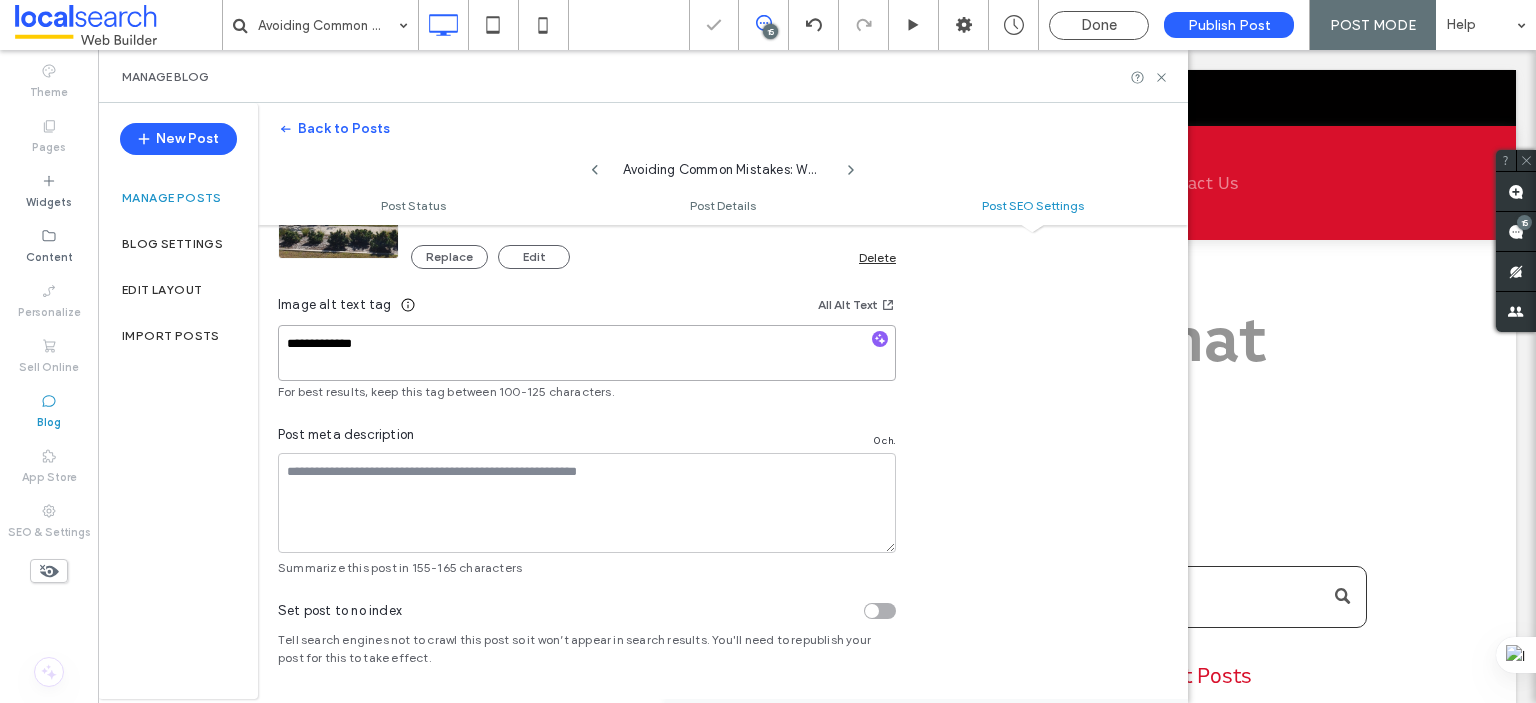 type on "**********" 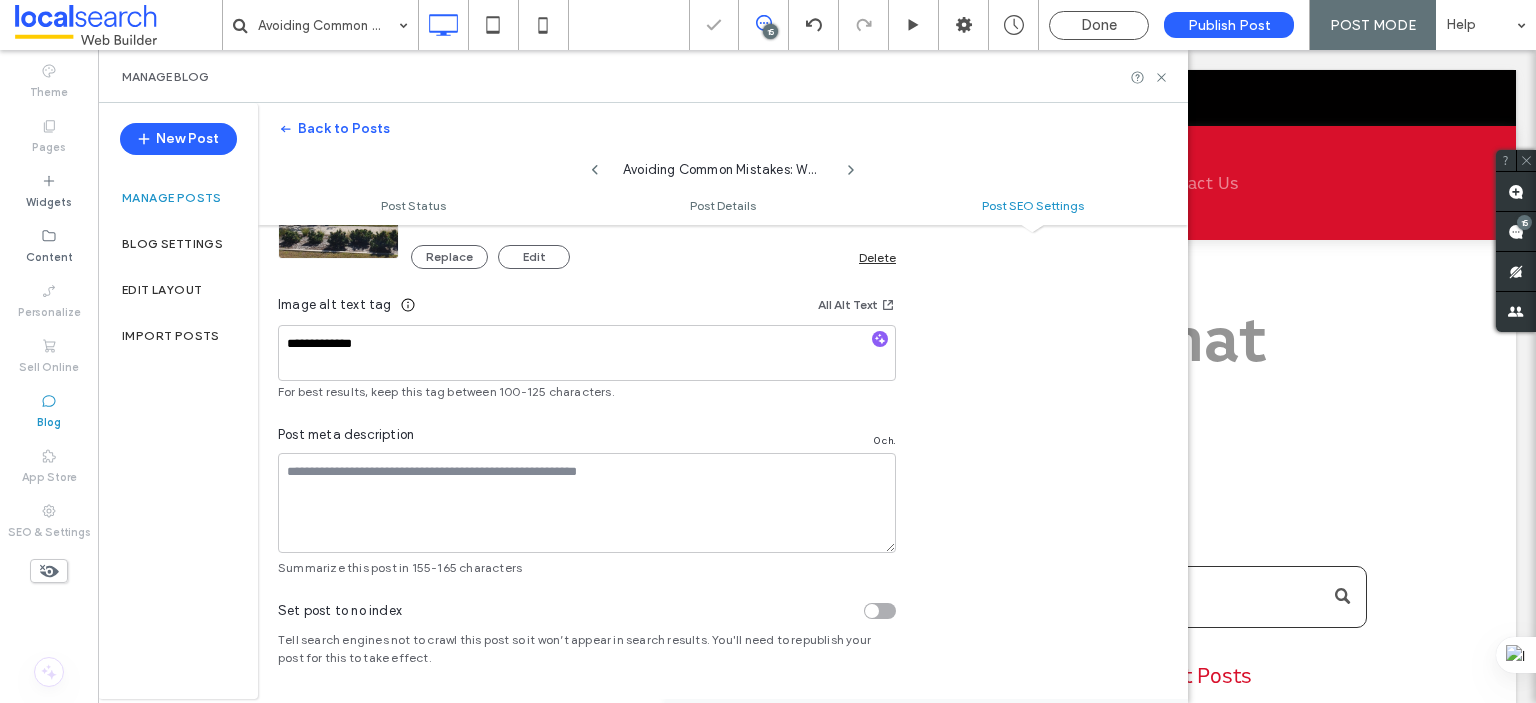 click at bounding box center [768, 351] 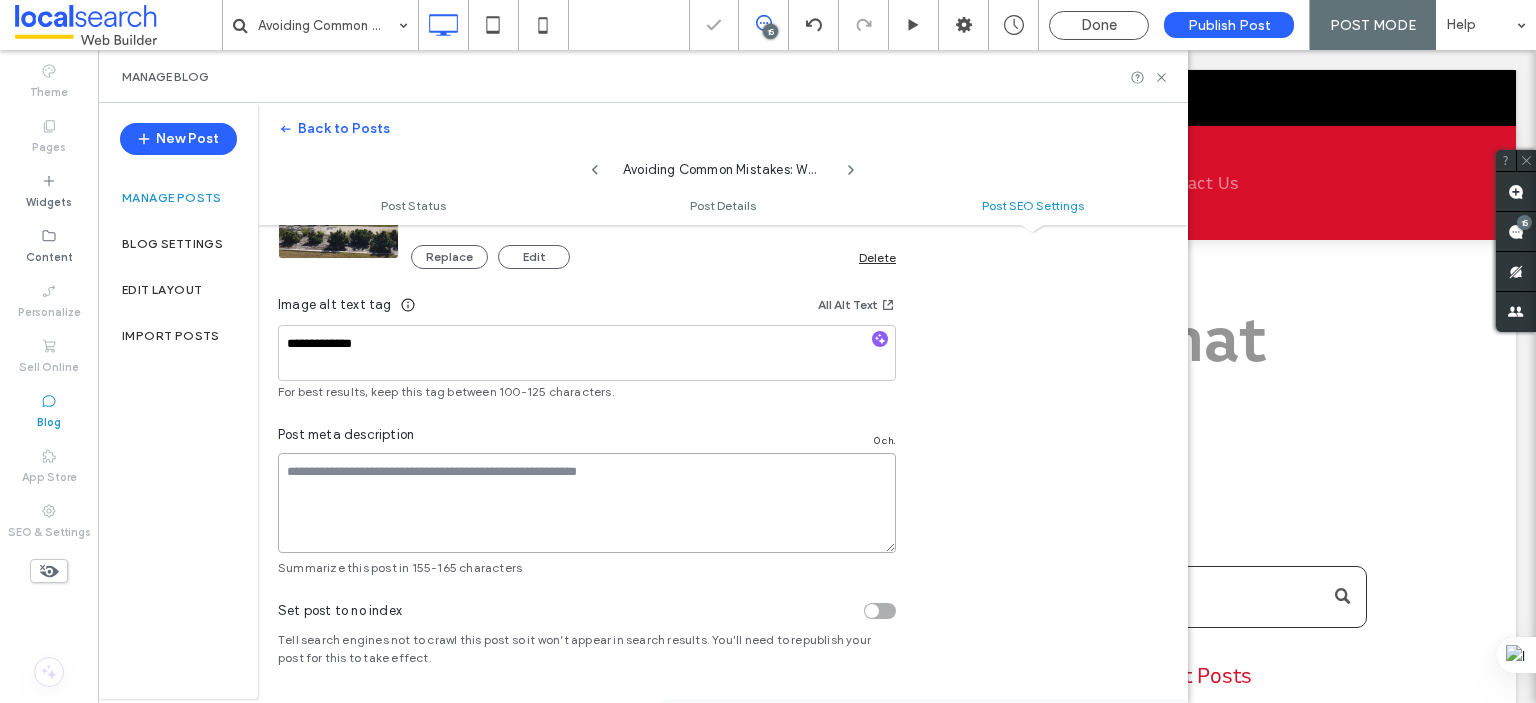 click at bounding box center (587, 503) 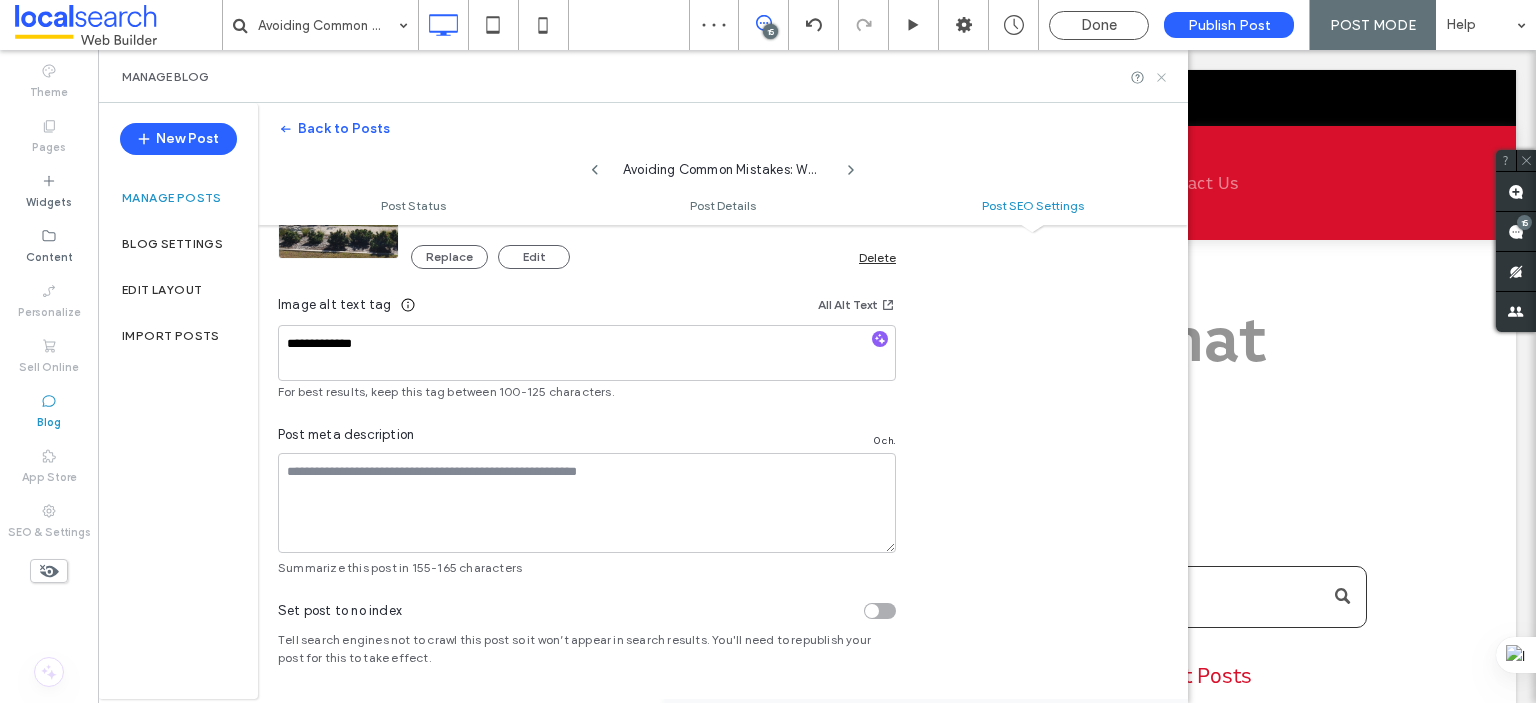 click 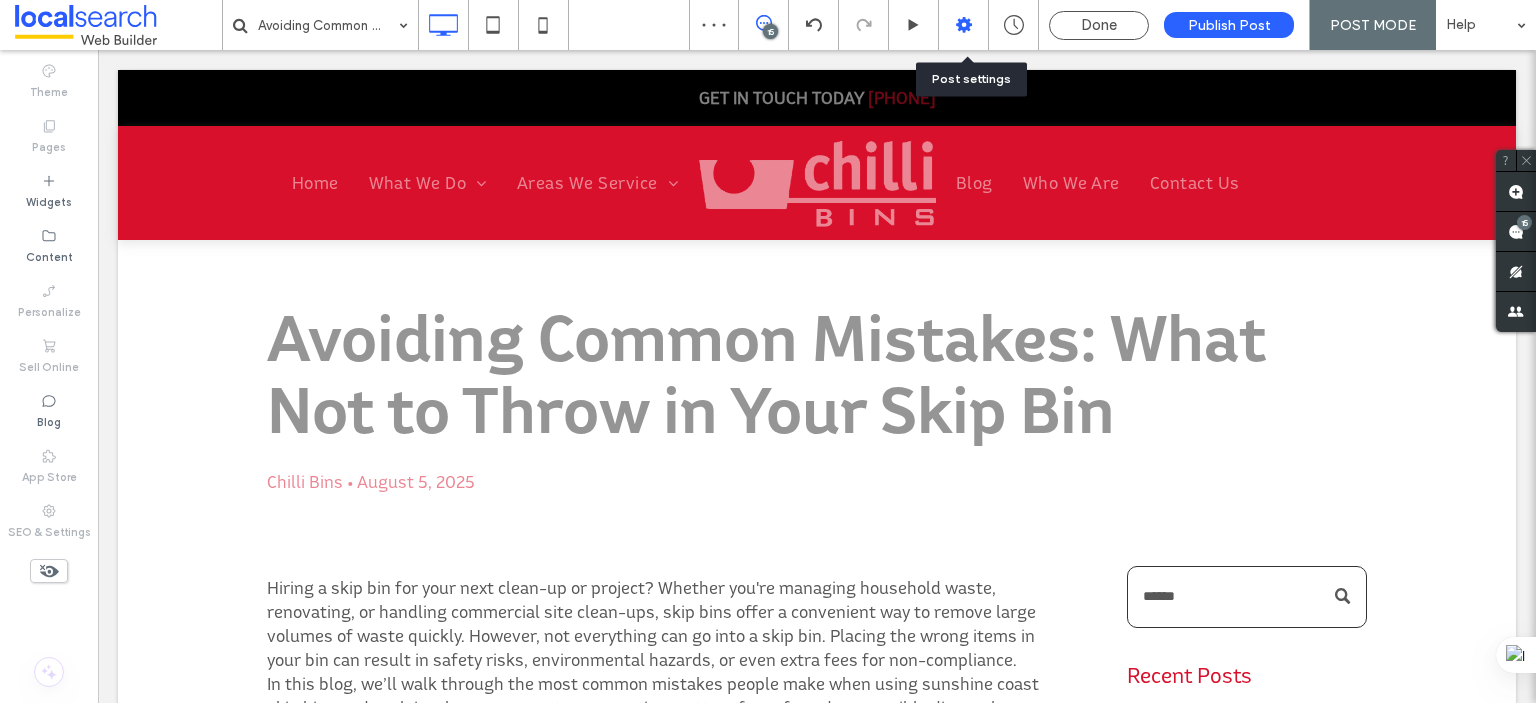 click 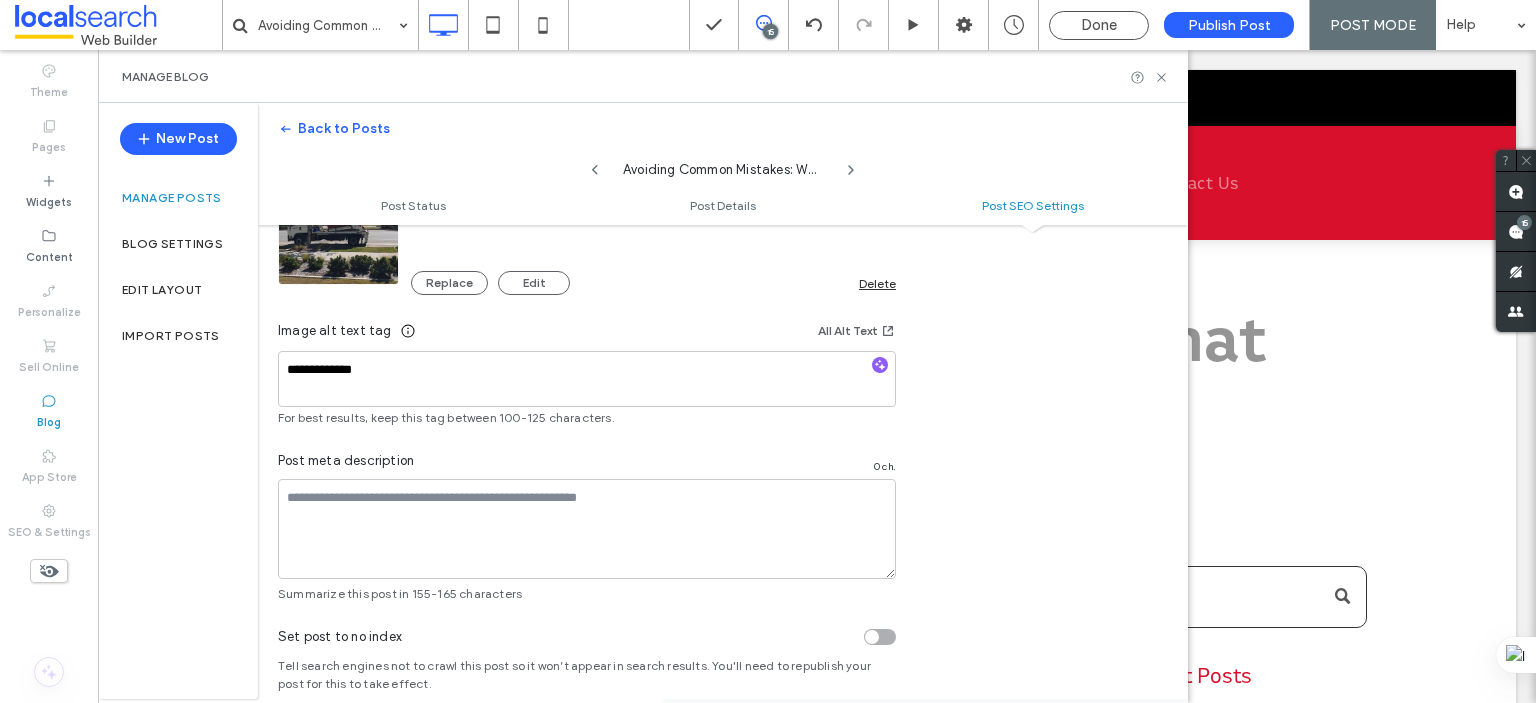 scroll, scrollTop: 1277, scrollLeft: 0, axis: vertical 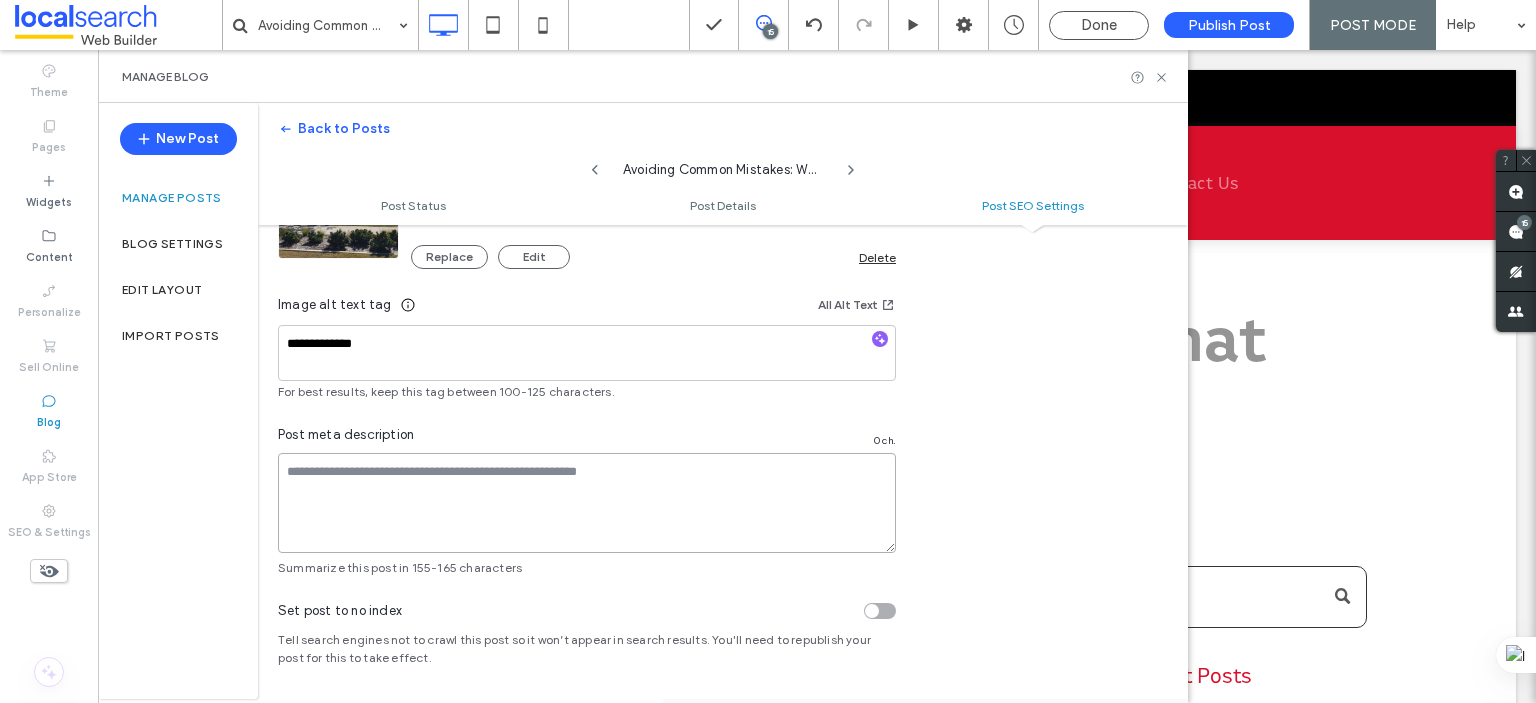 click at bounding box center [587, 503] 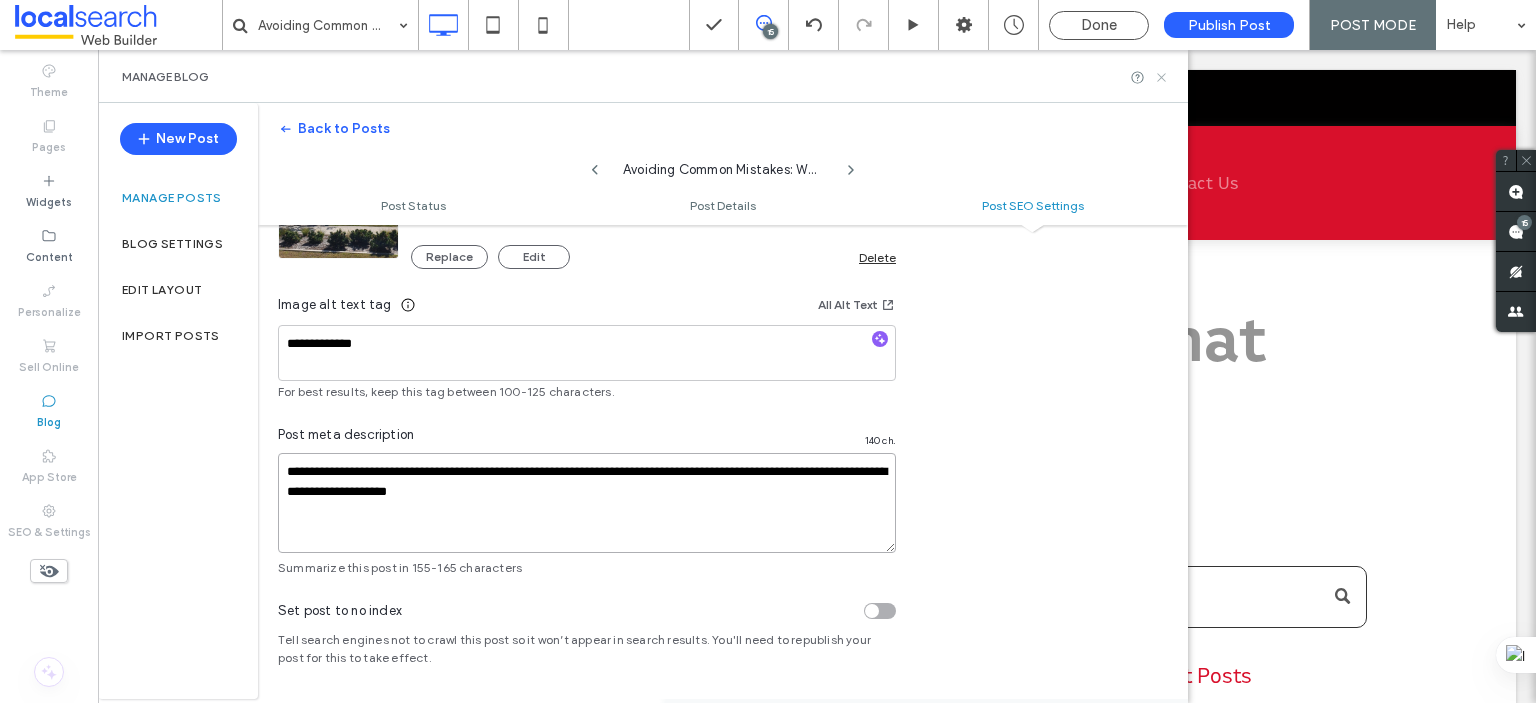 type on "**********" 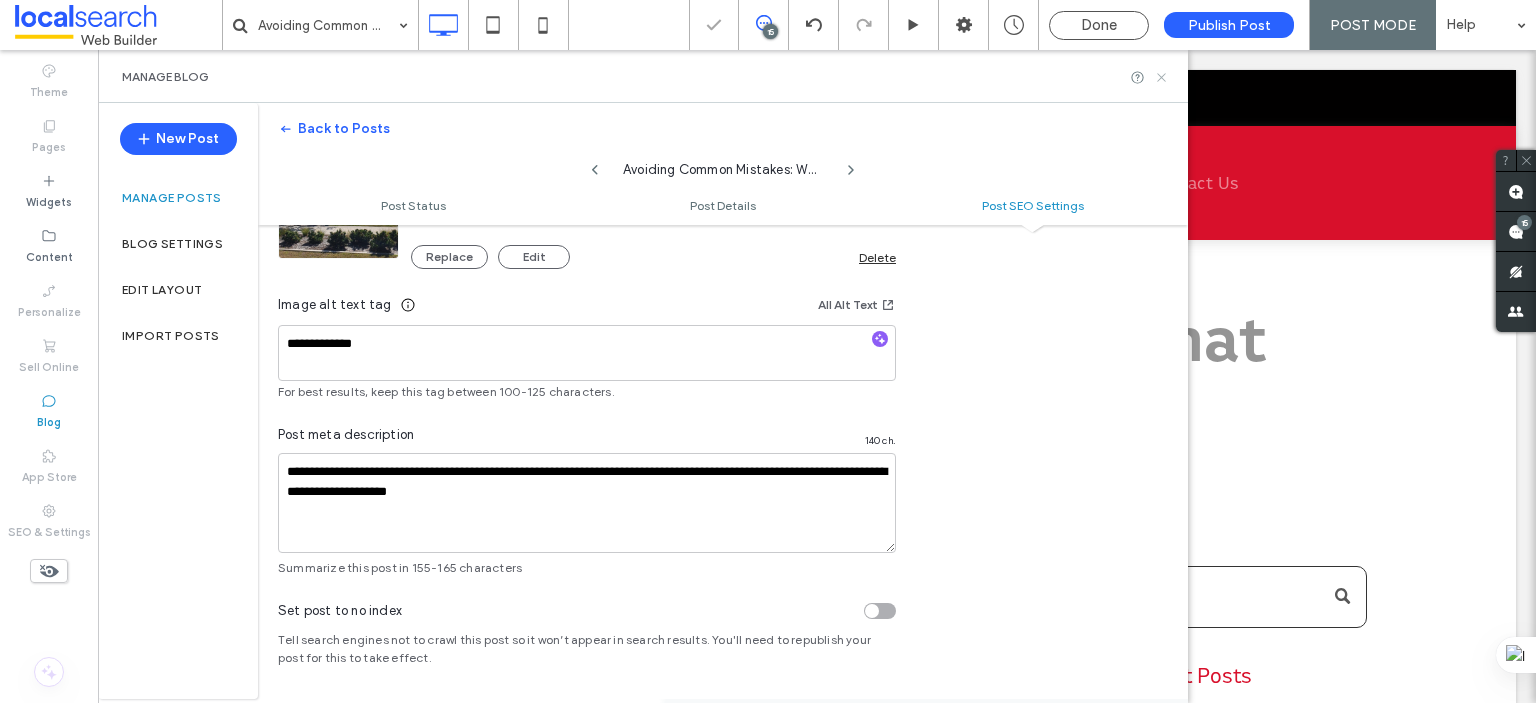 click 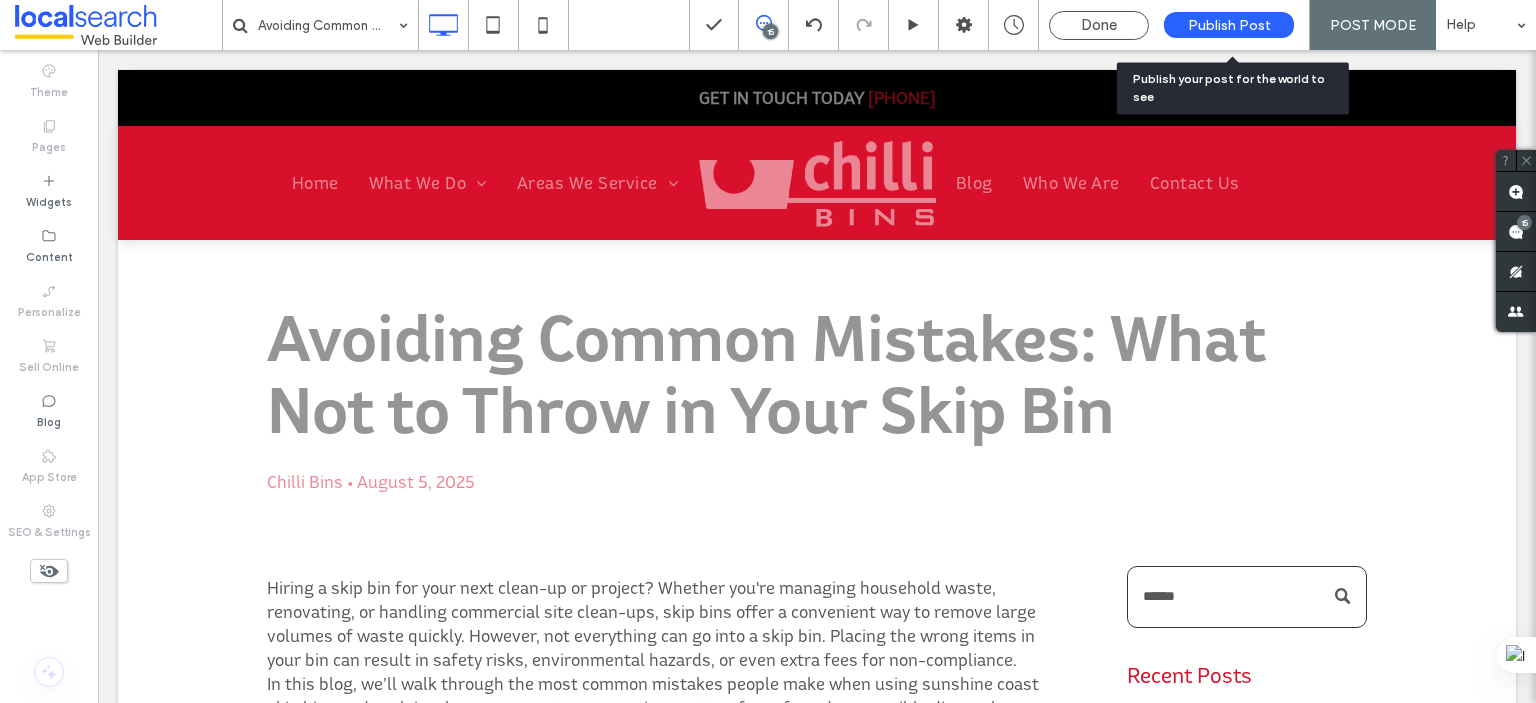 click on "Publish Post" at bounding box center (1229, 25) 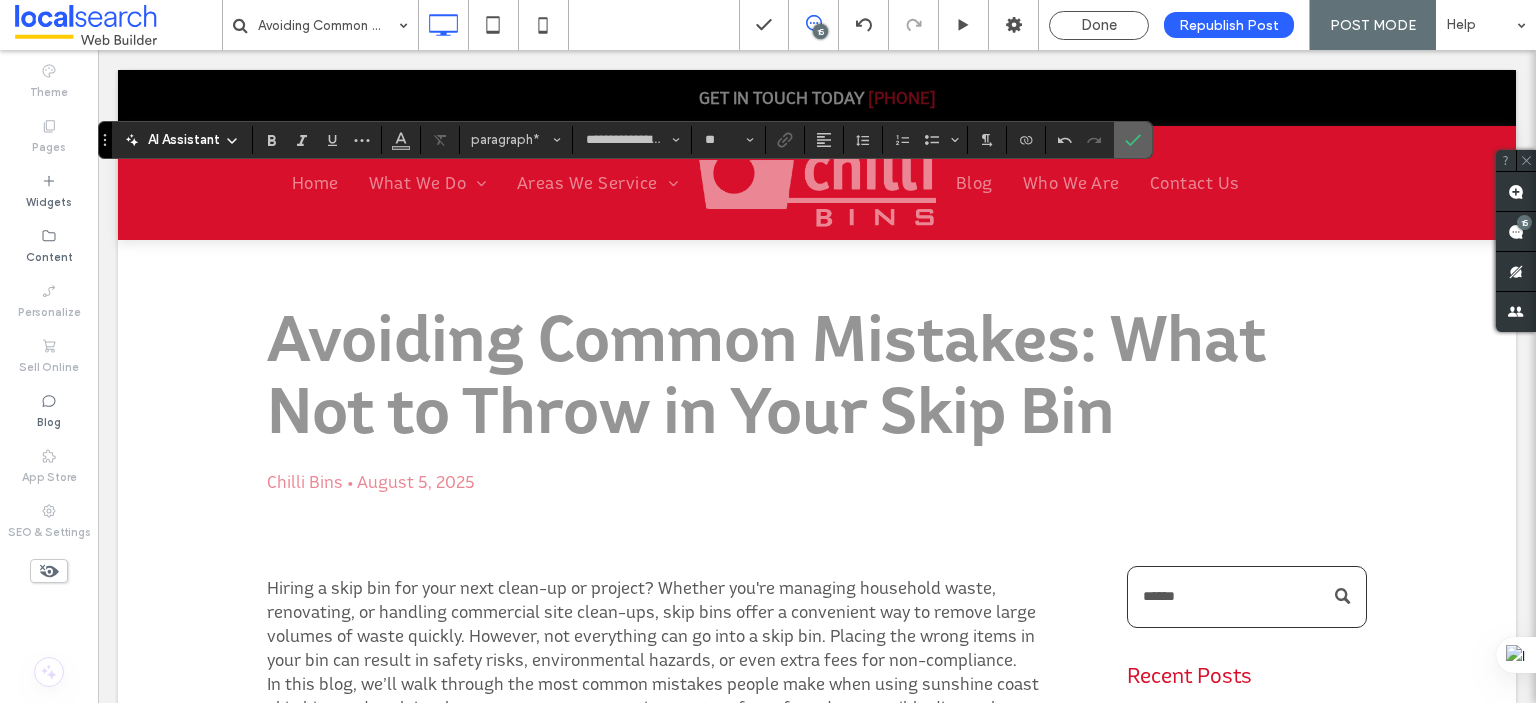 click at bounding box center (1129, 140) 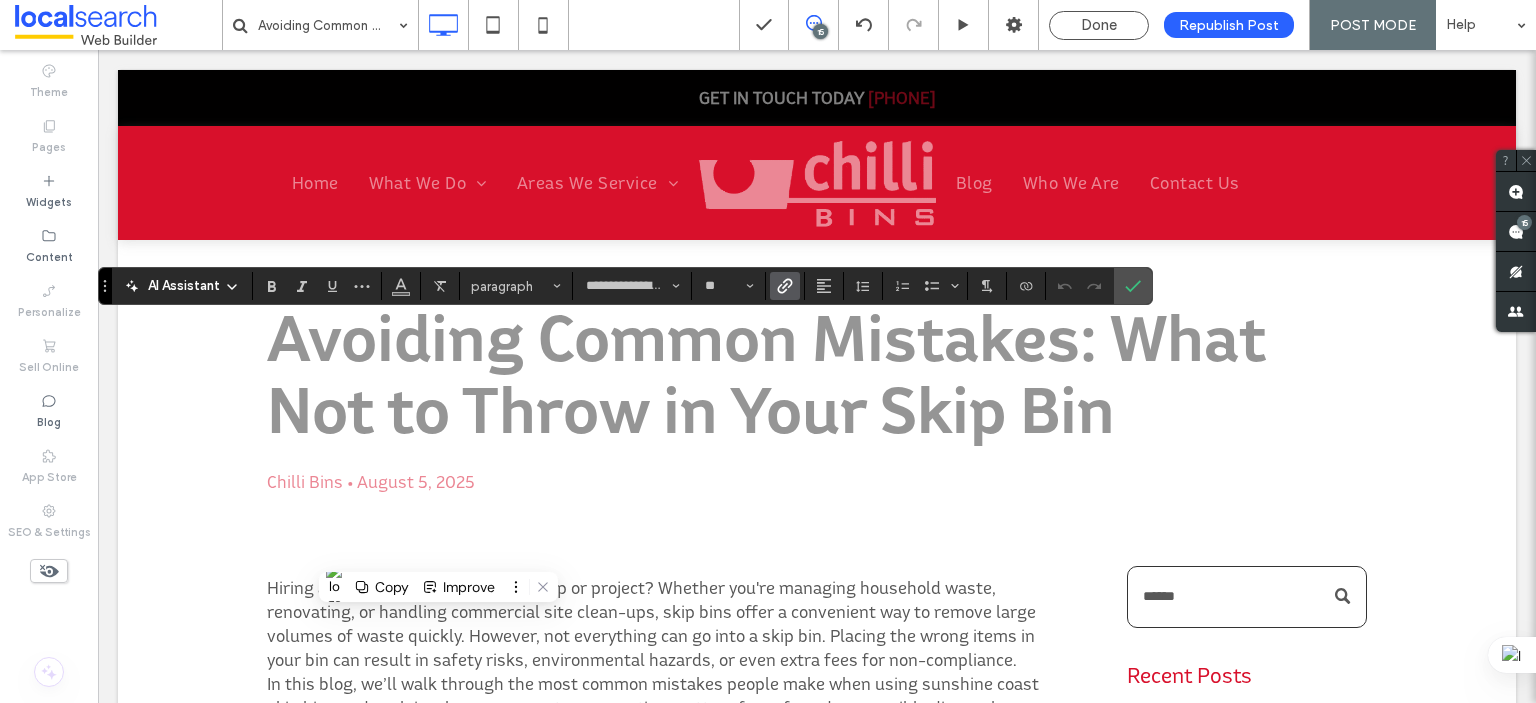 click 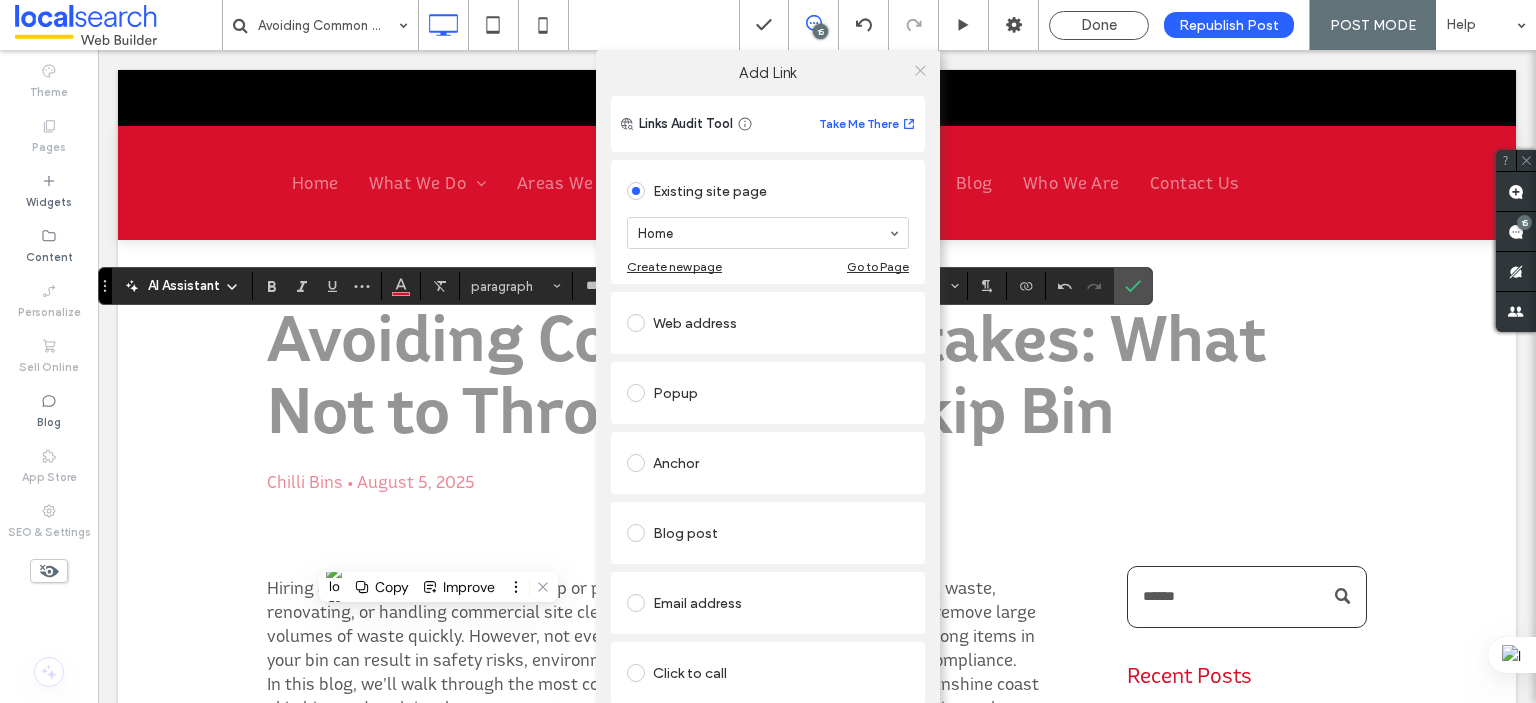 click 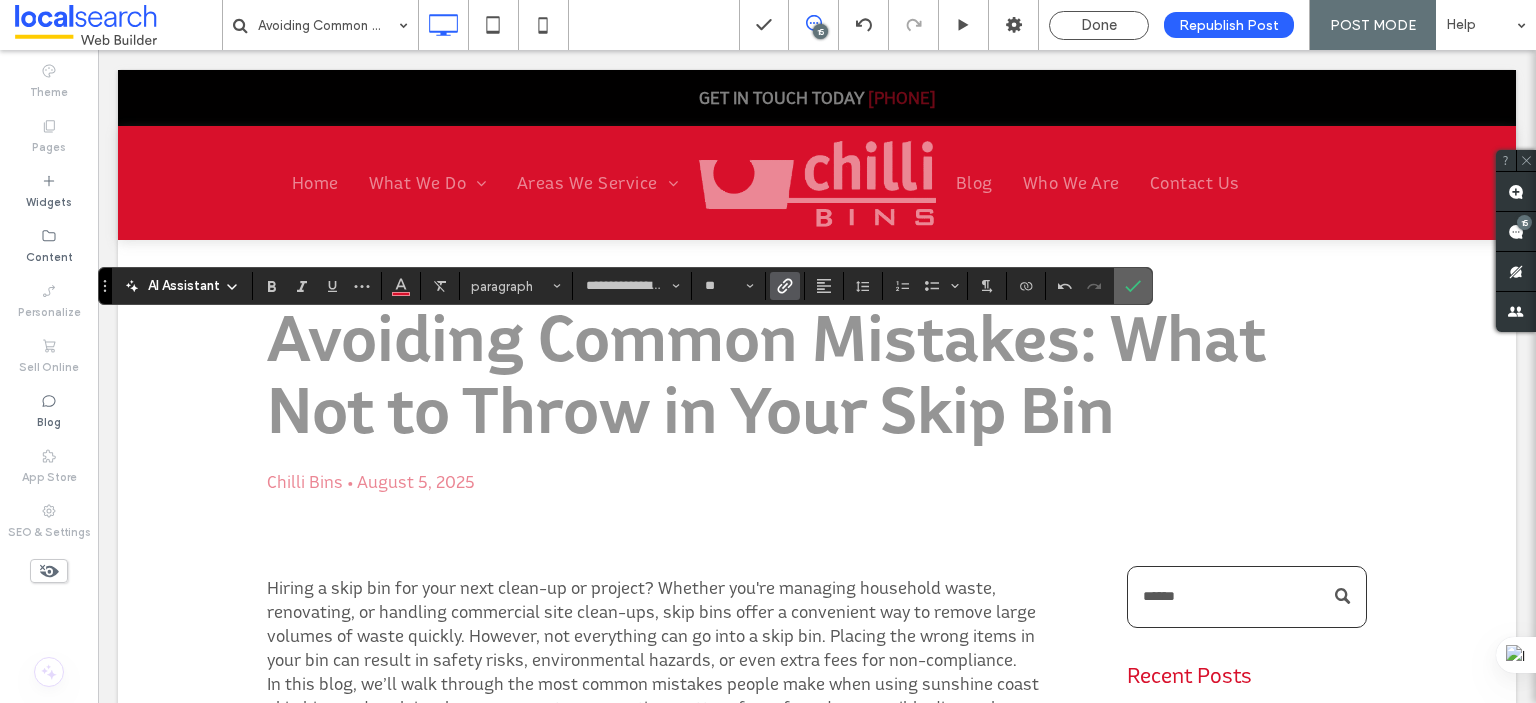 click 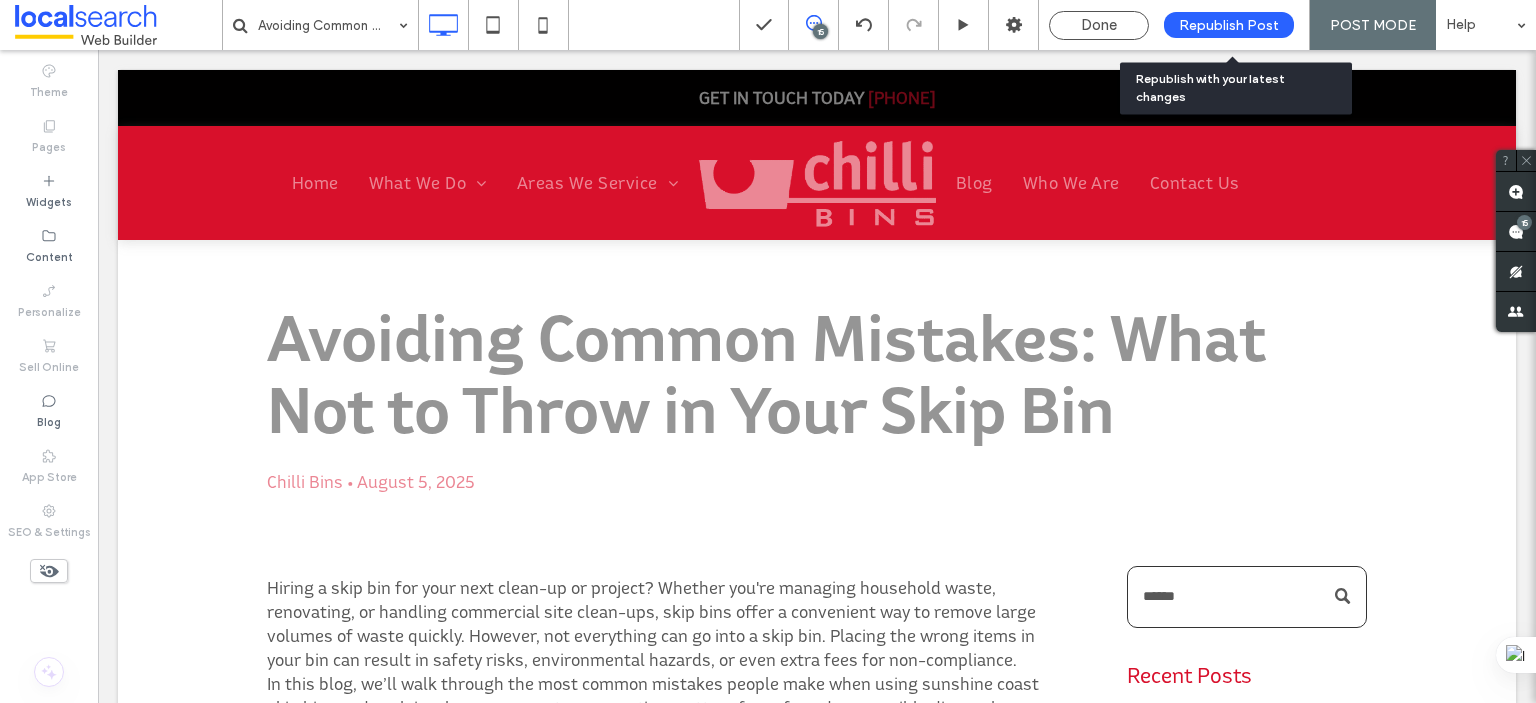 click on "Republish Post" at bounding box center (1229, 25) 